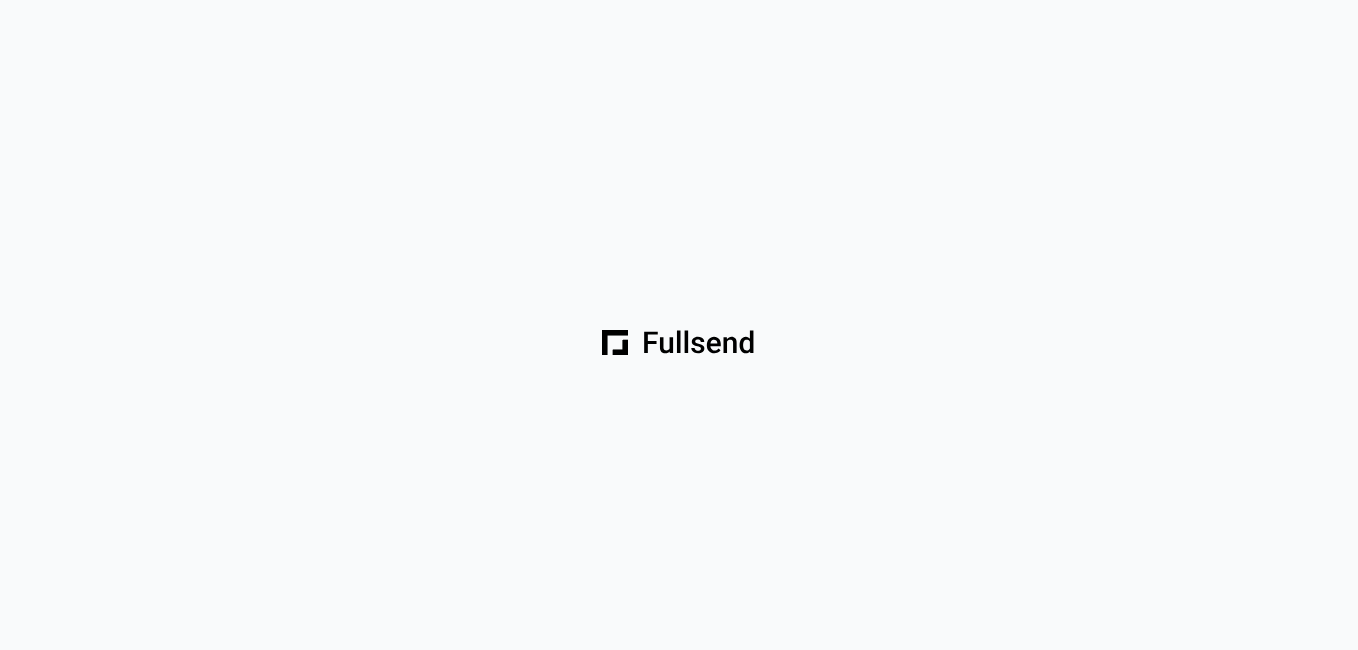 scroll, scrollTop: 0, scrollLeft: 0, axis: both 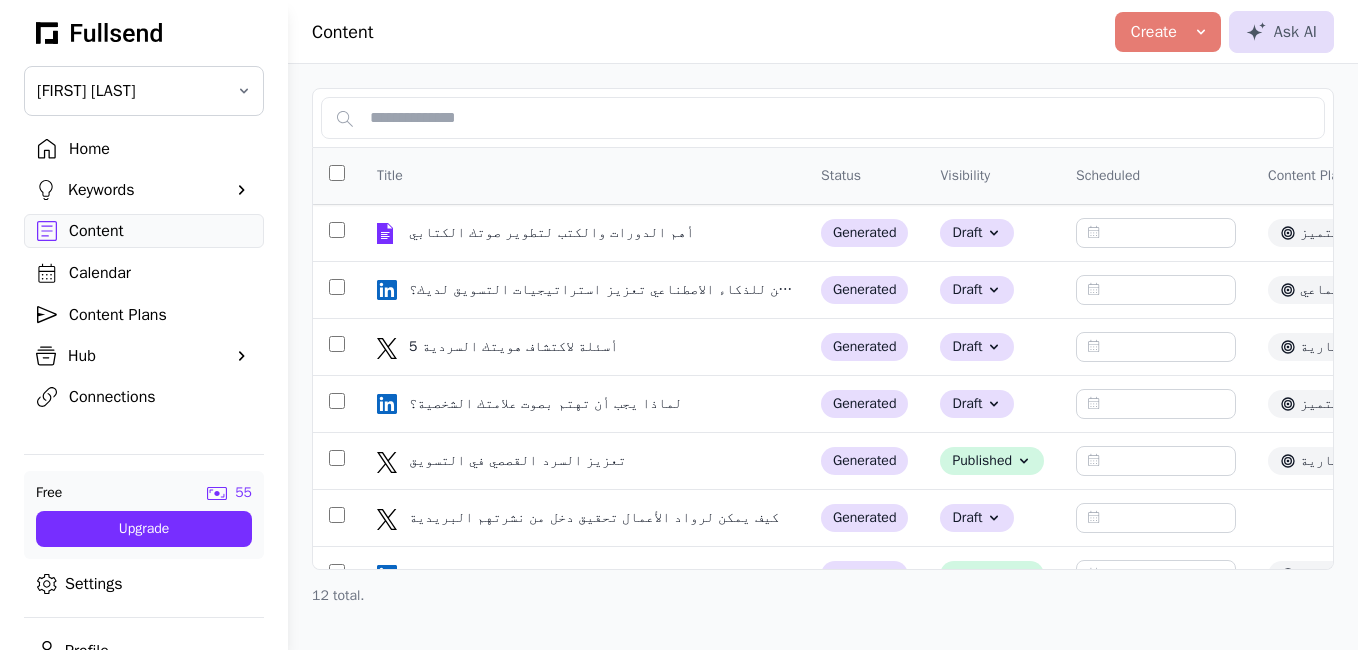 click on "Keywords" at bounding box center (144, 190) 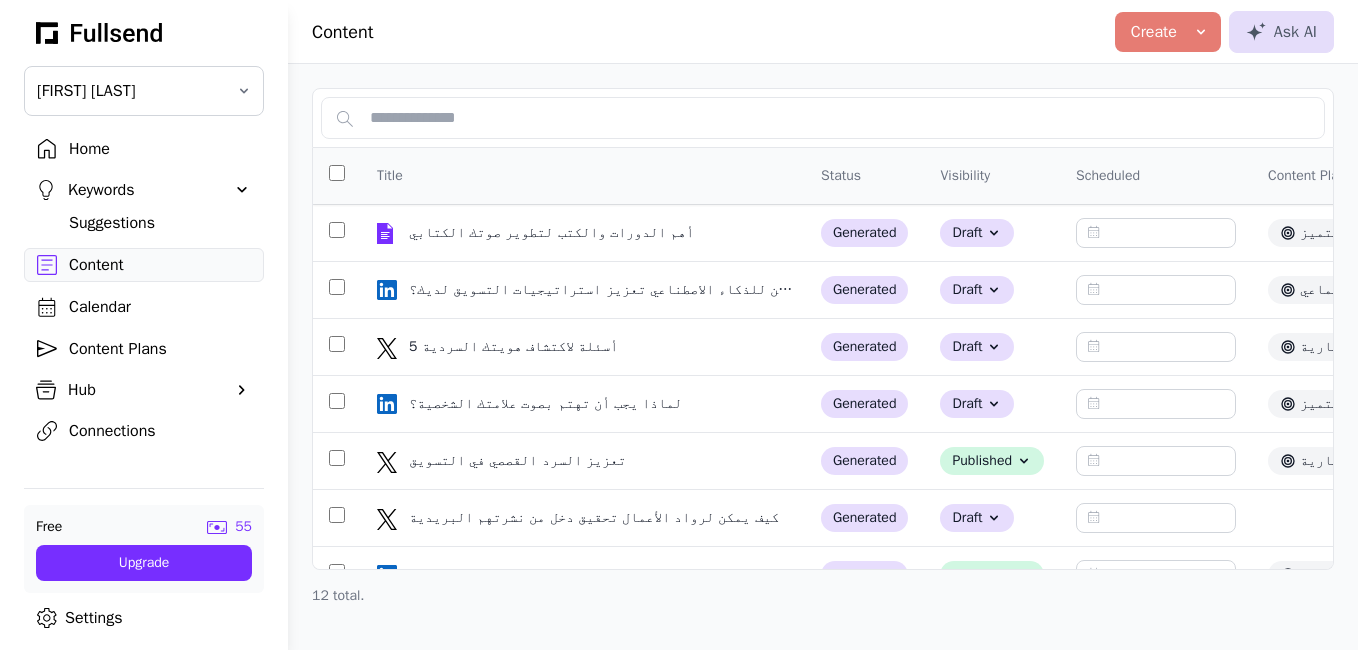 click on "Keywords" at bounding box center [144, 190] 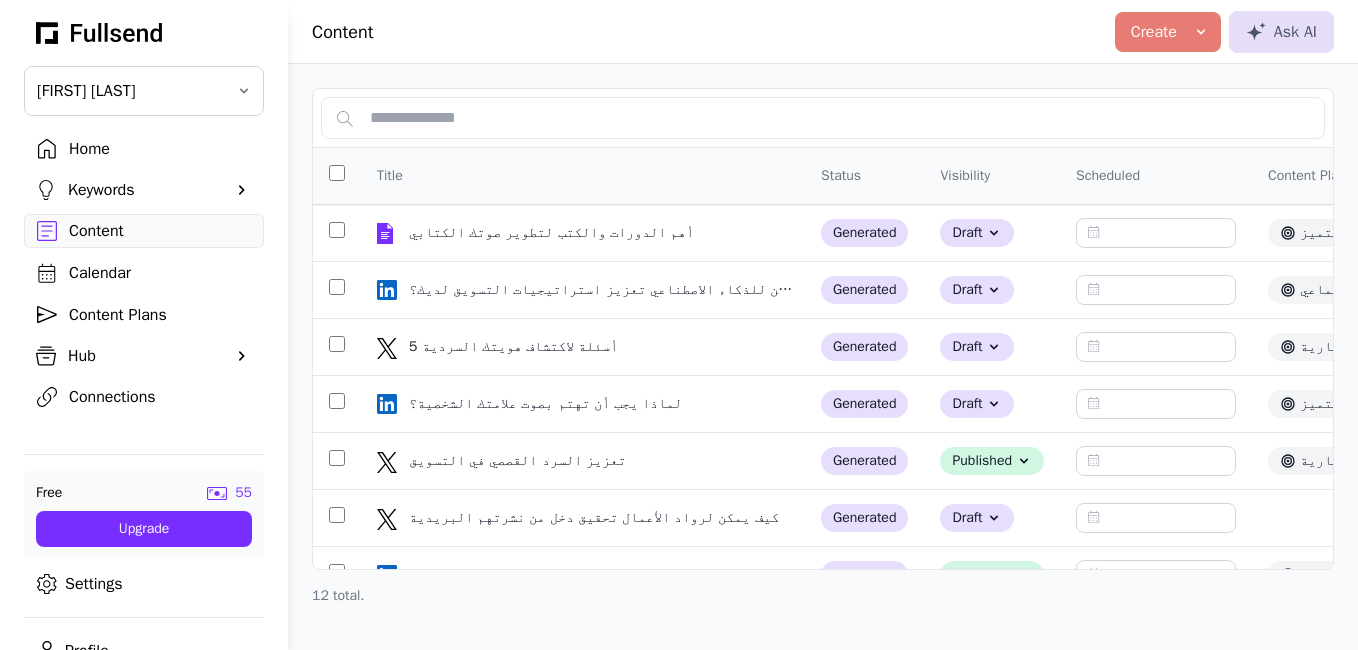 click on "Content Plans" at bounding box center [160, 315] 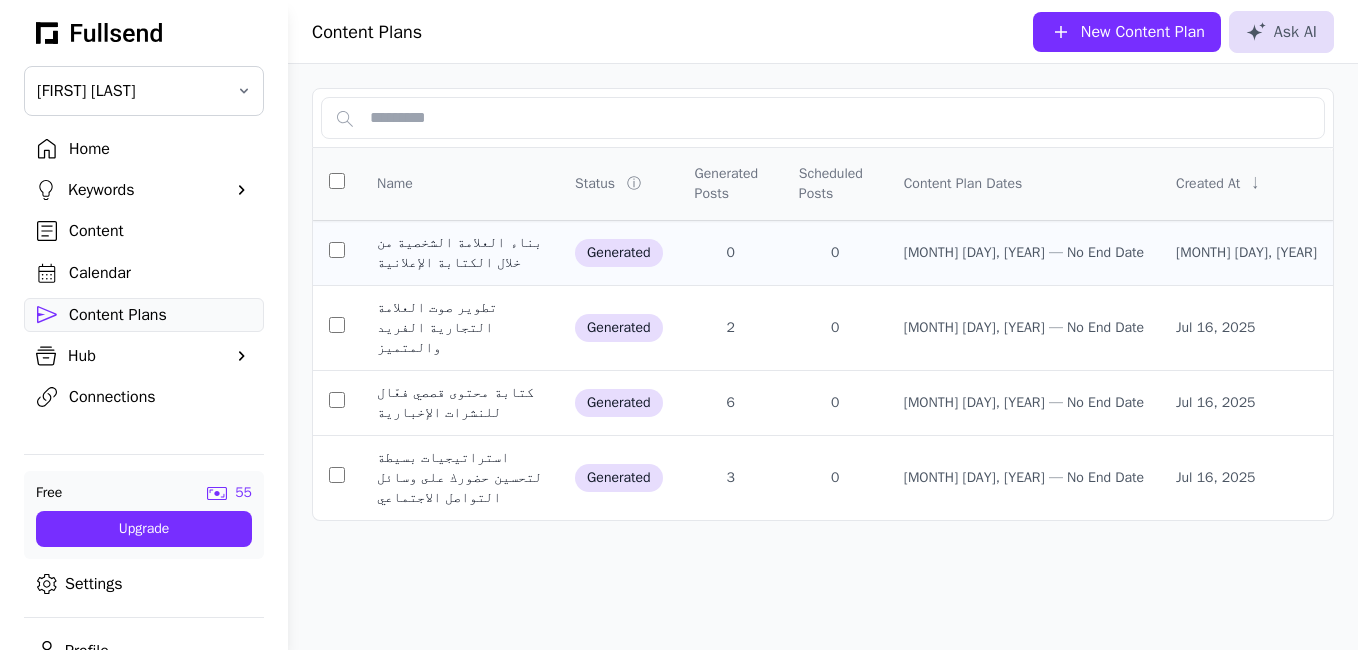 click on "بناء العلامة الشخصية من خلال الكتابة الإعلانية" 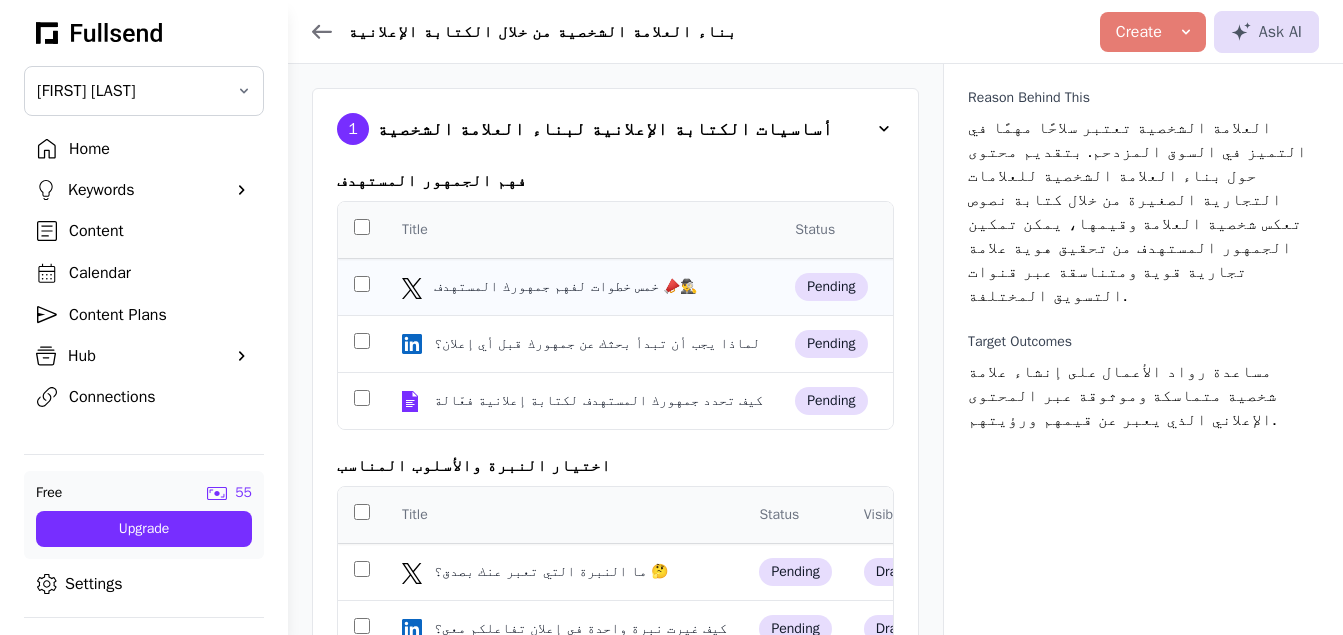 click on "خمس خطوات لفهم جمهورك المستهدف 📣🕵️‍♂️" 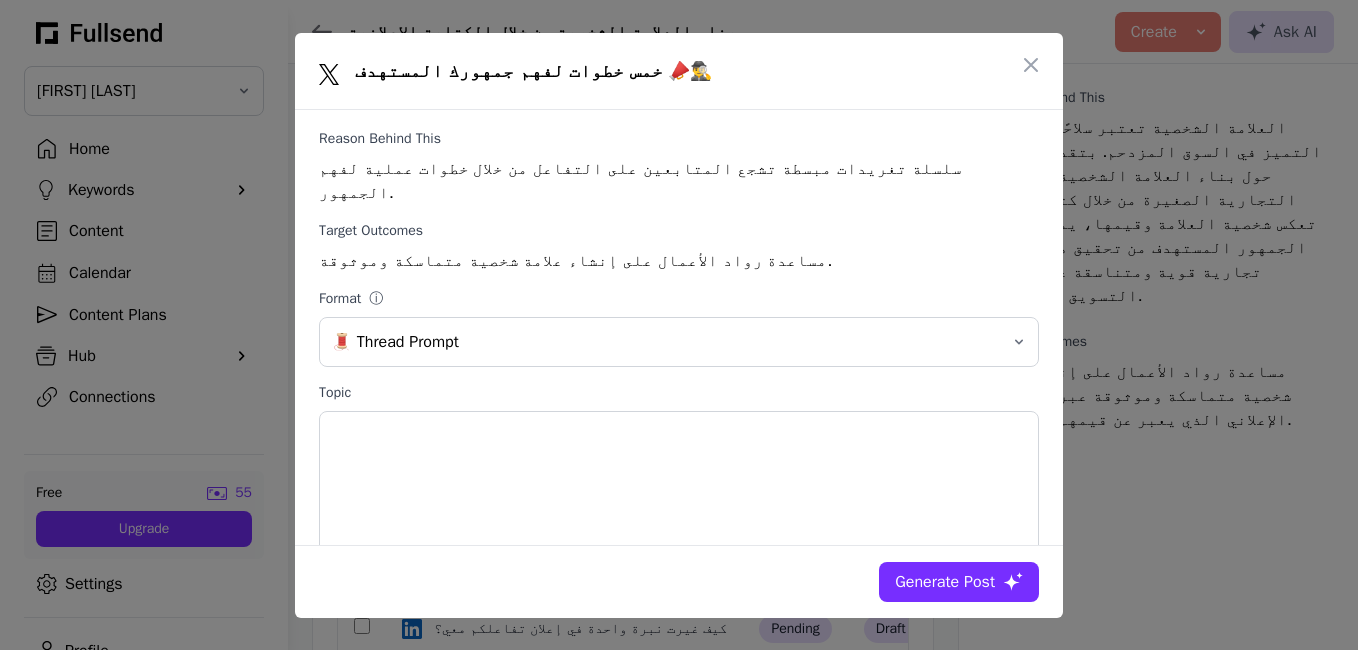 scroll, scrollTop: 109, scrollLeft: 0, axis: vertical 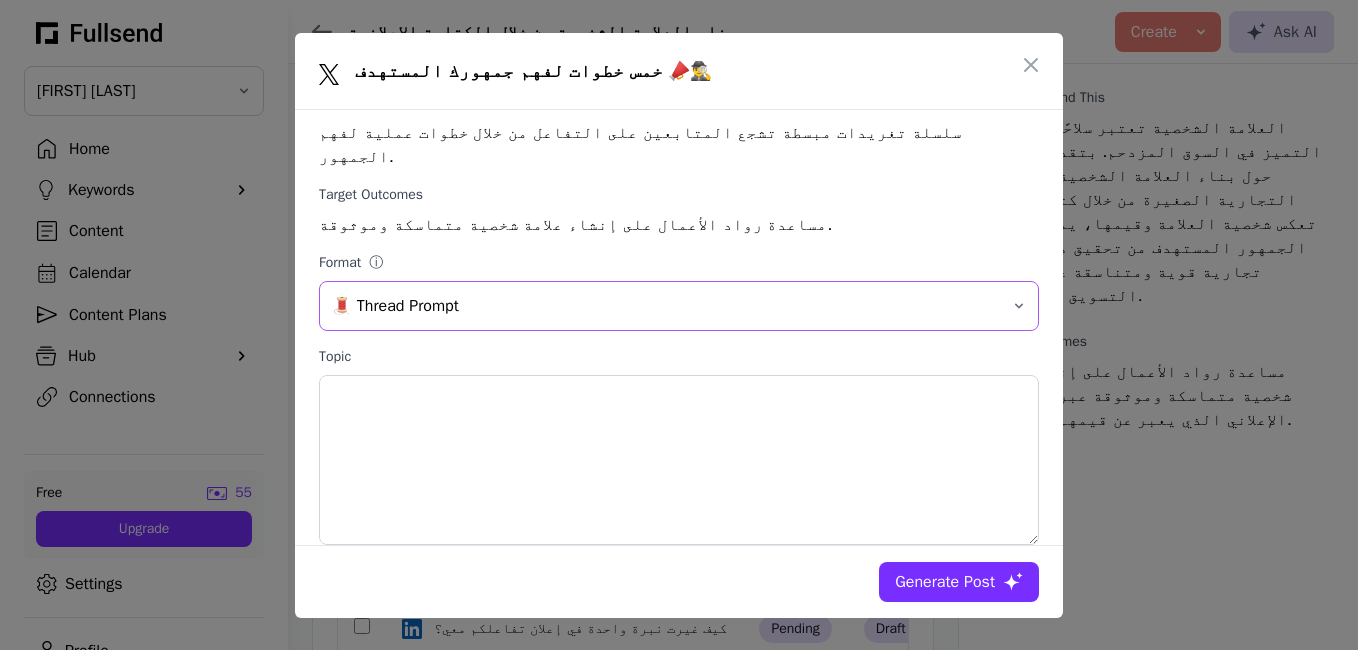 click on "🧵 Thread Prompt" at bounding box center [679, 306] 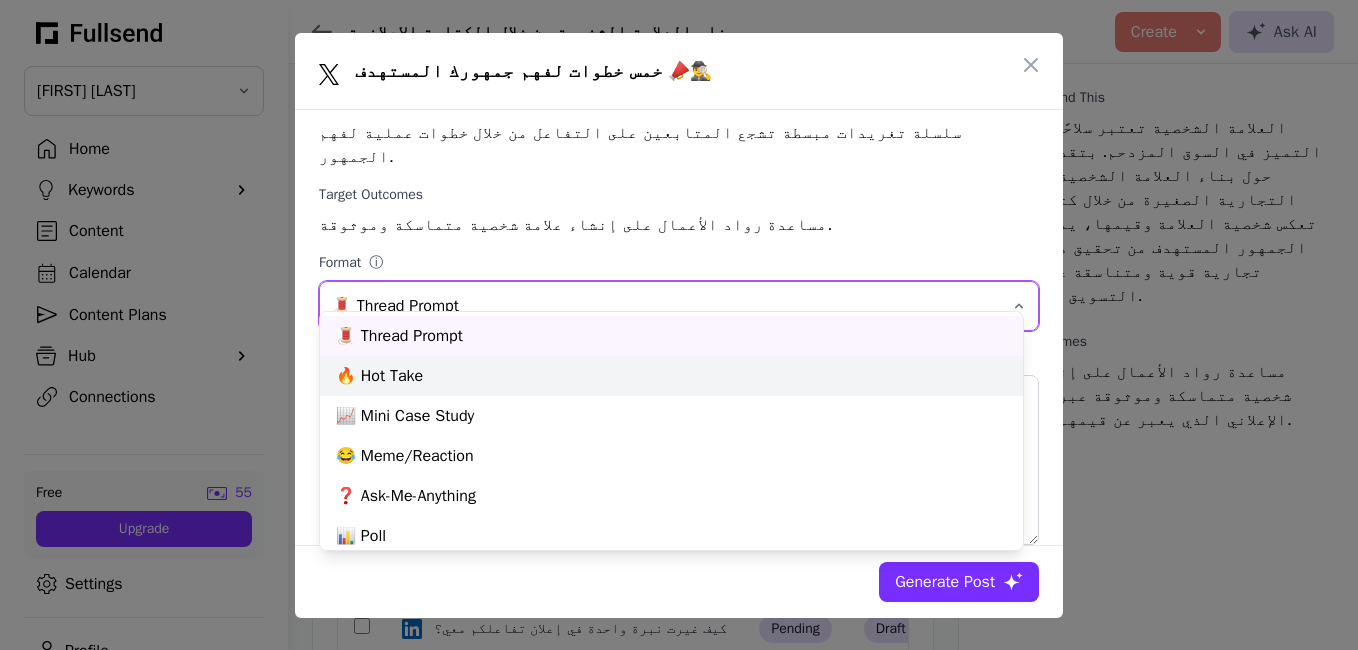 click on "🔥 Hot Take" at bounding box center (671, 376) 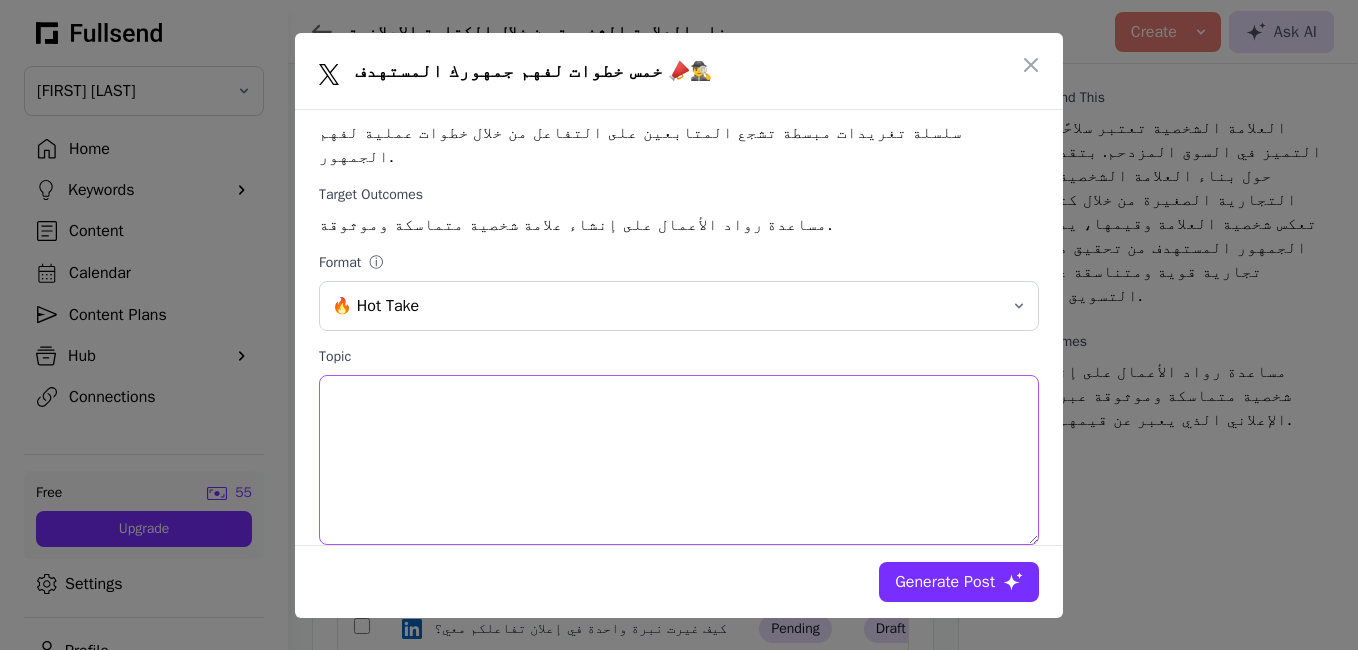click on "Topic" at bounding box center (679, 460) 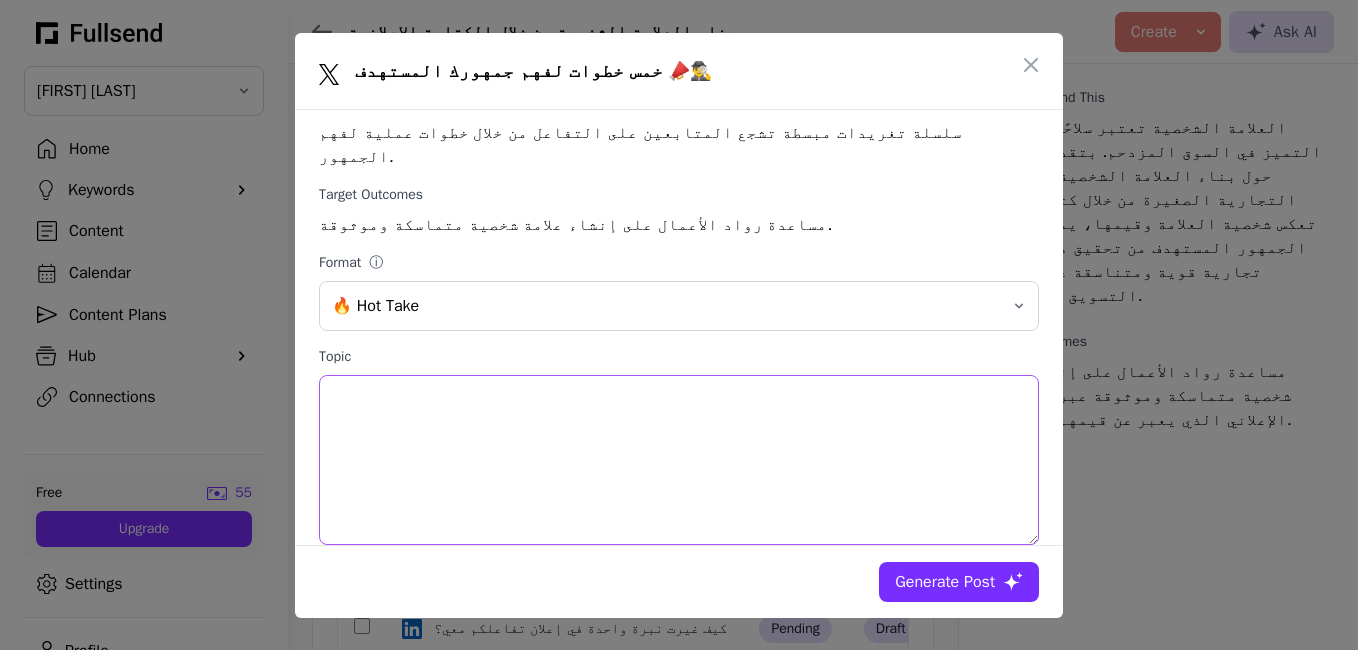drag, startPoint x: 730, startPoint y: 382, endPoint x: 715, endPoint y: 379, distance: 15.297058 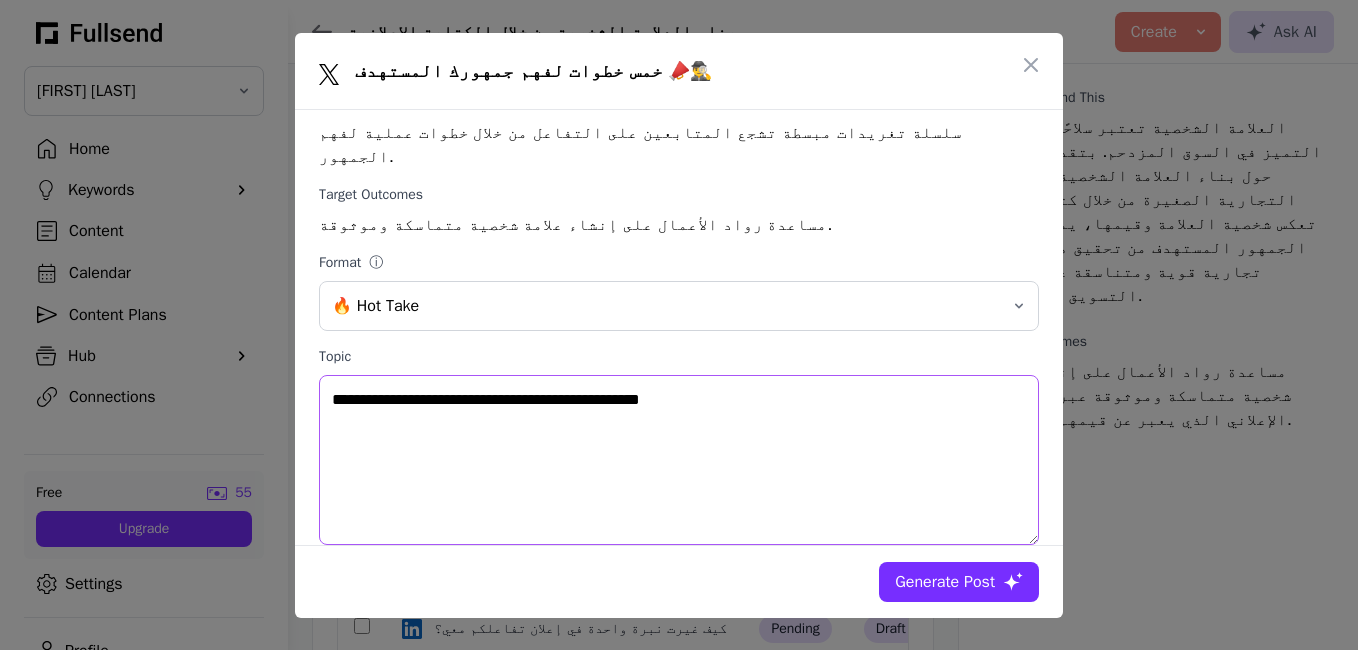 drag, startPoint x: 728, startPoint y: 381, endPoint x: 330, endPoint y: 381, distance: 398 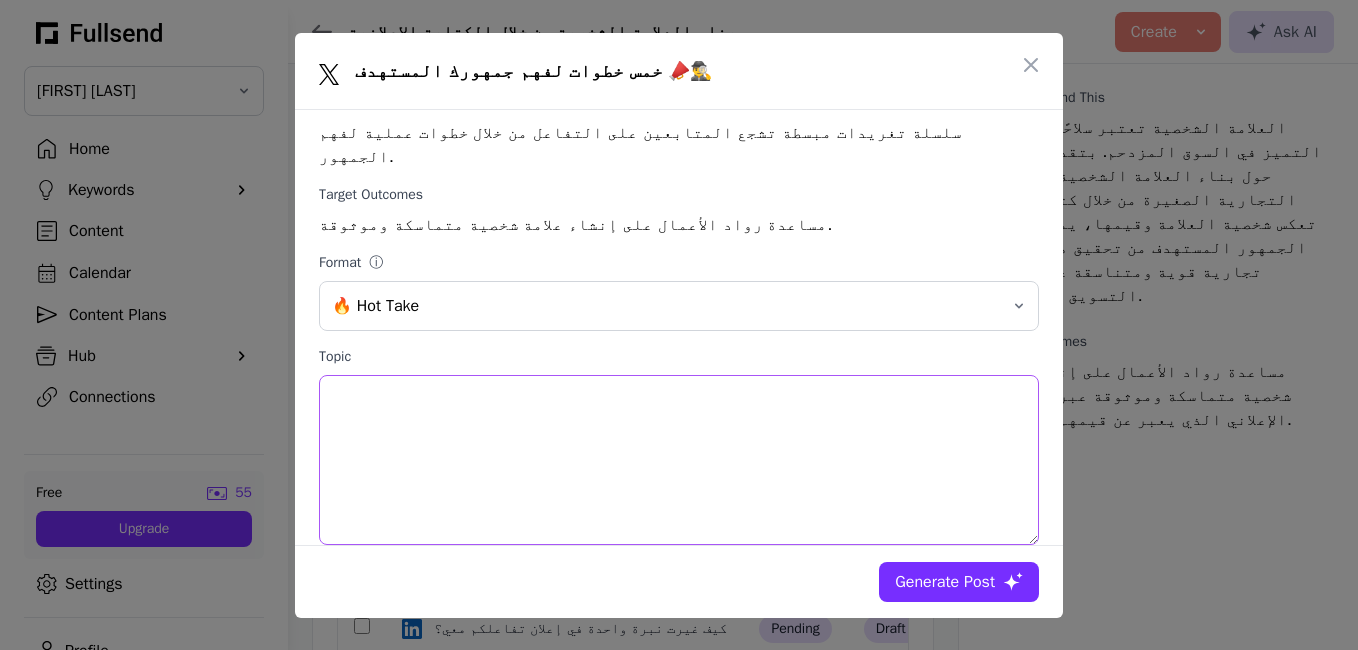 type 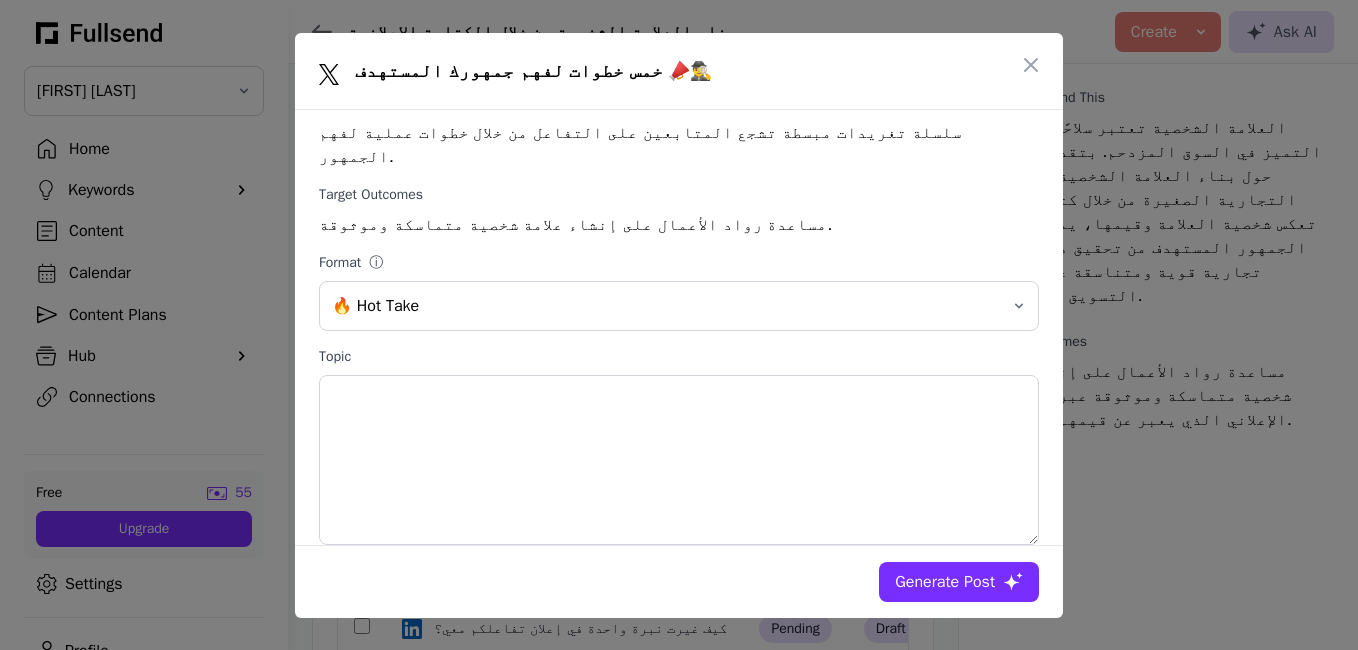 click on "Generate Post" at bounding box center (945, 582) 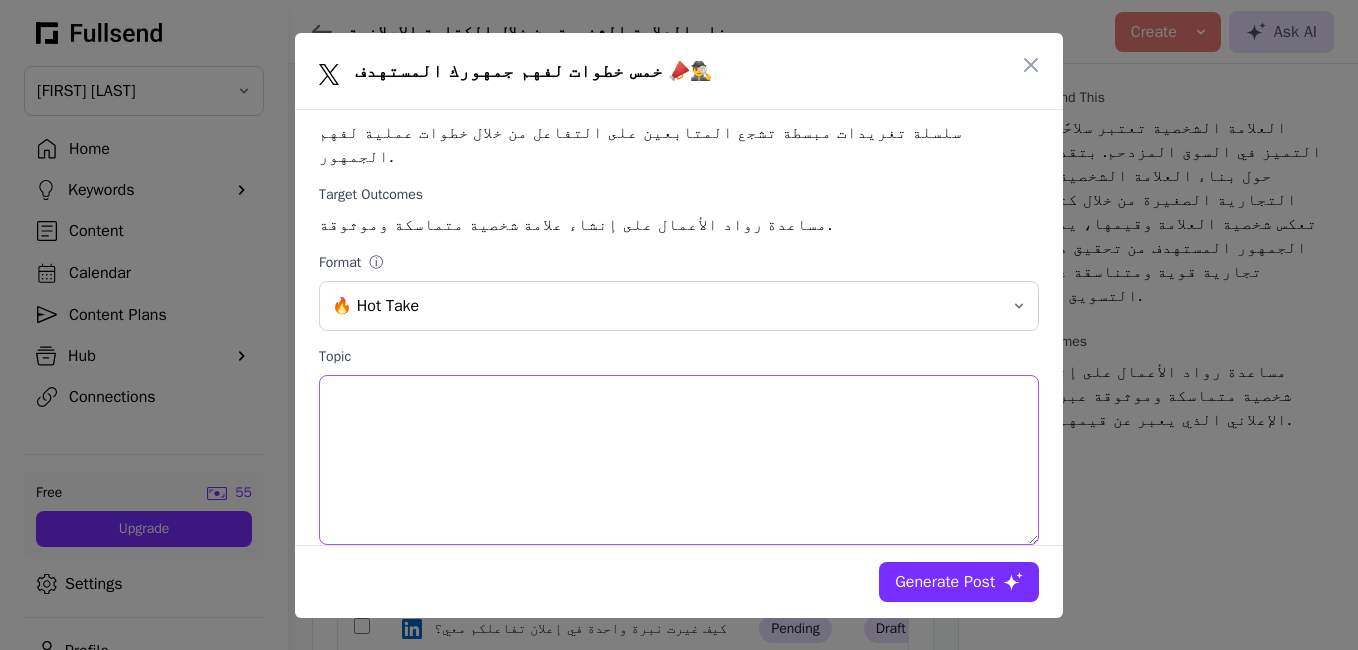 click on "Topic" at bounding box center (679, 460) 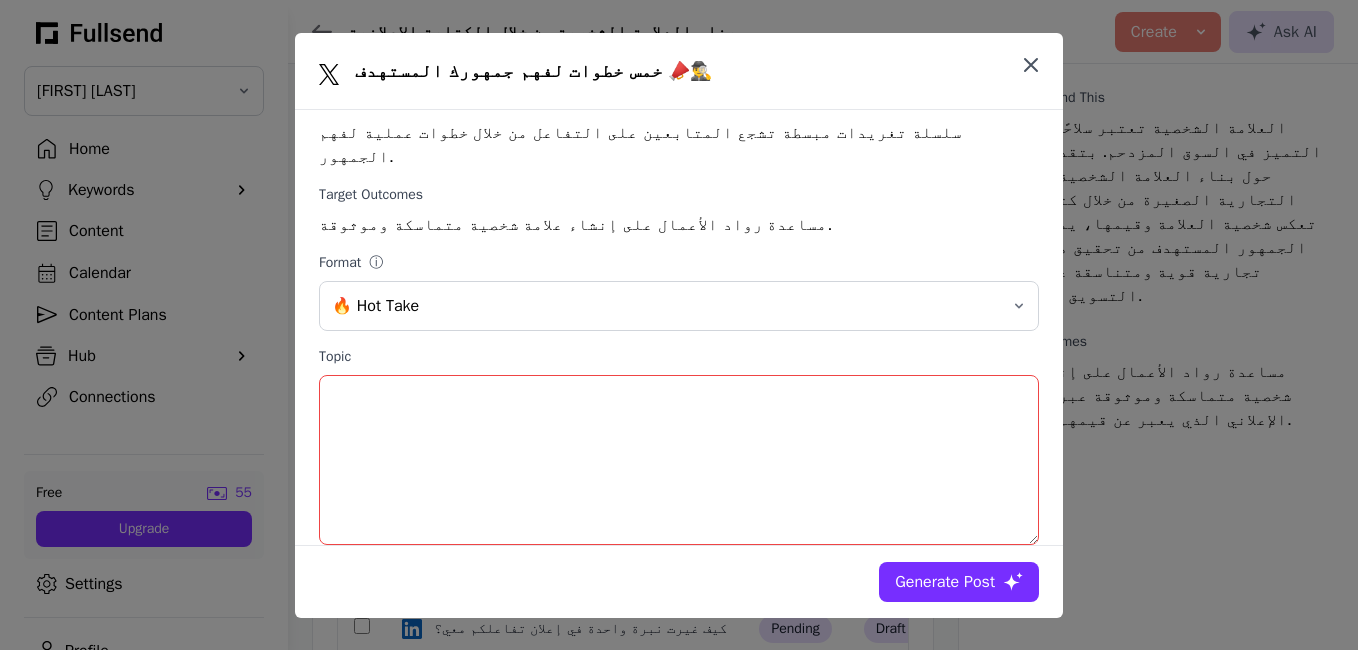 click 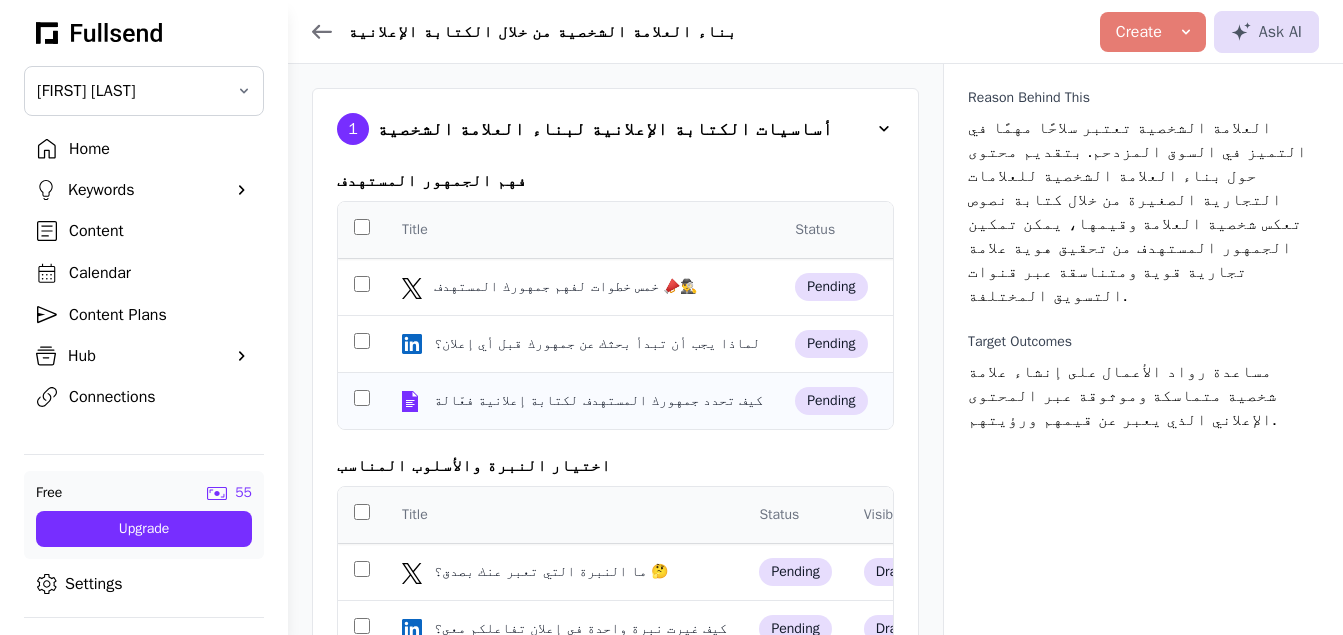 click on "كيف تحدد جمهورك المستهدف لكتابة إعلانية فعّالة" 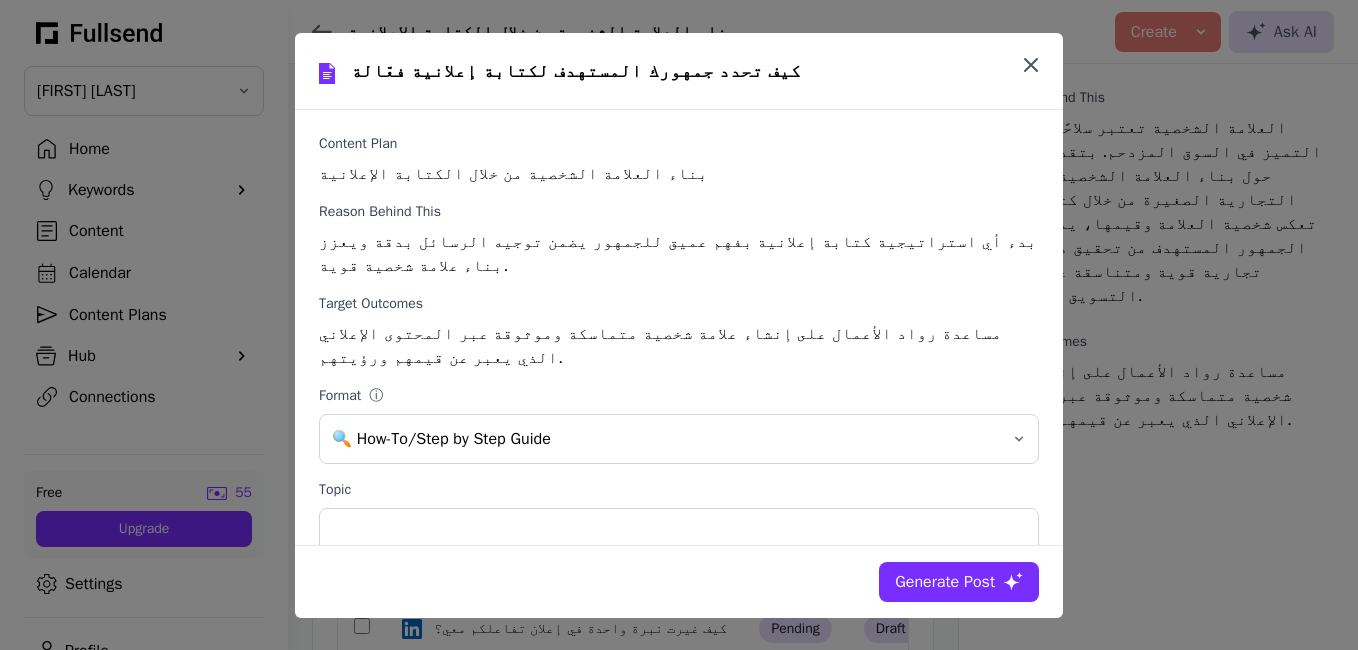 click 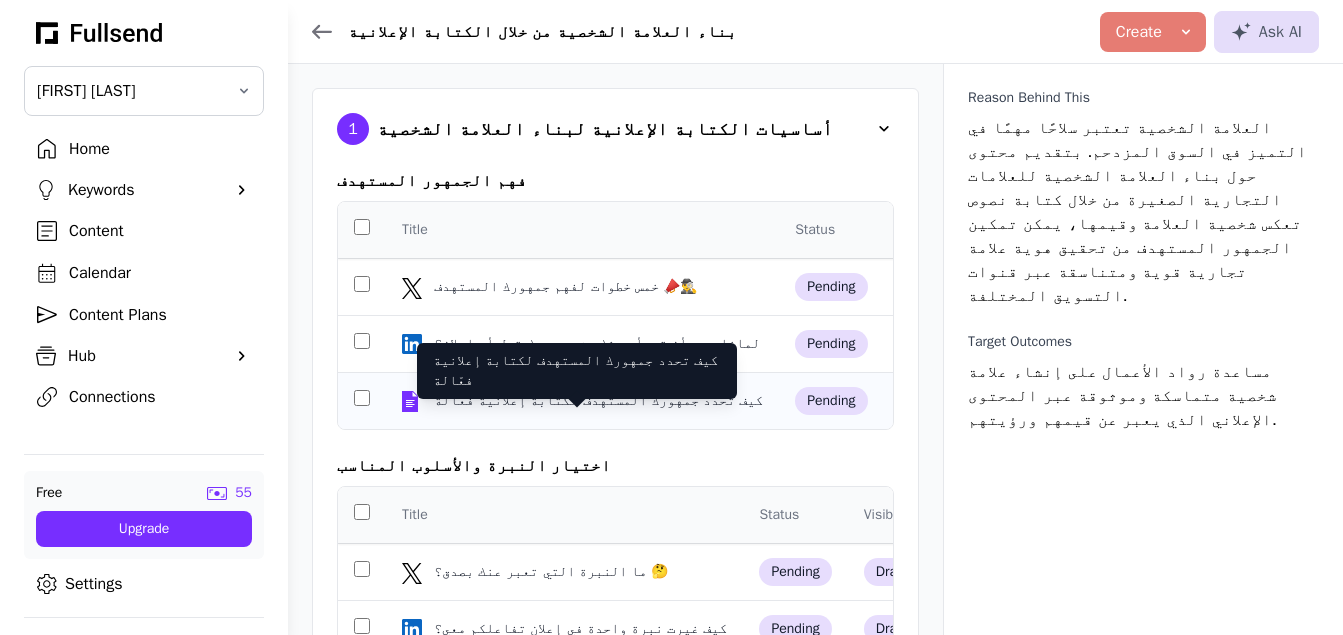 click on "كيف تحدد جمهورك المستهدف لكتابة إعلانية فعّالة" at bounding box center (600, 401) 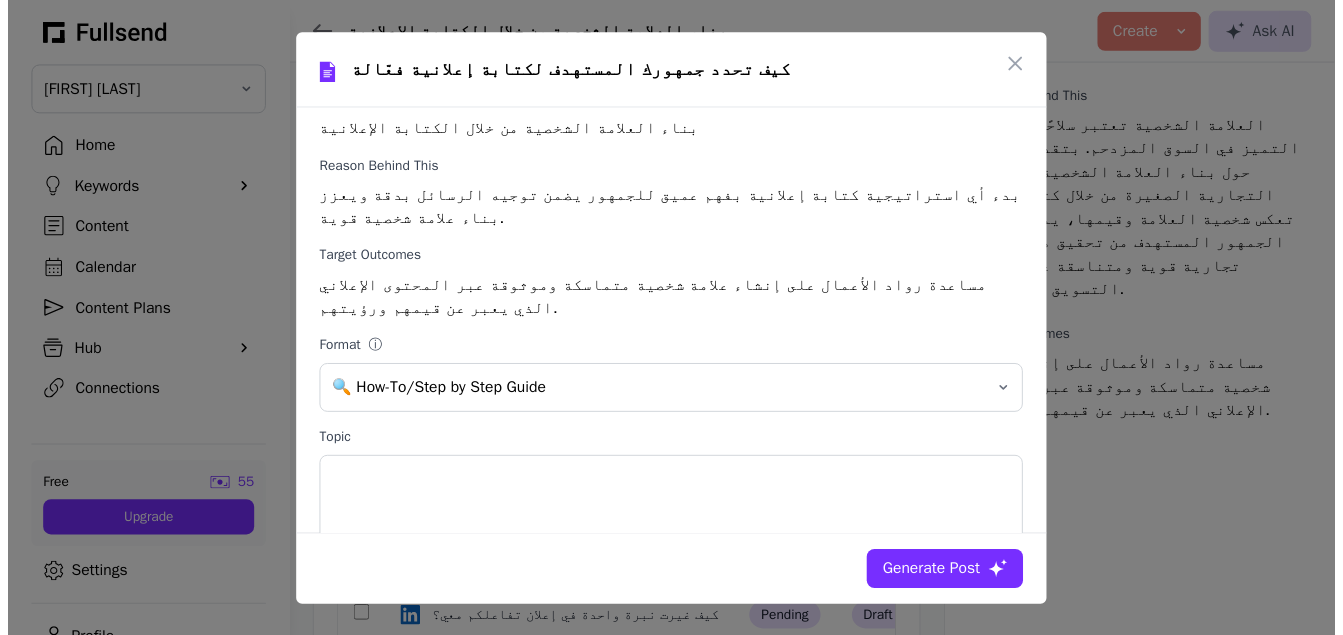 scroll, scrollTop: 0, scrollLeft: 0, axis: both 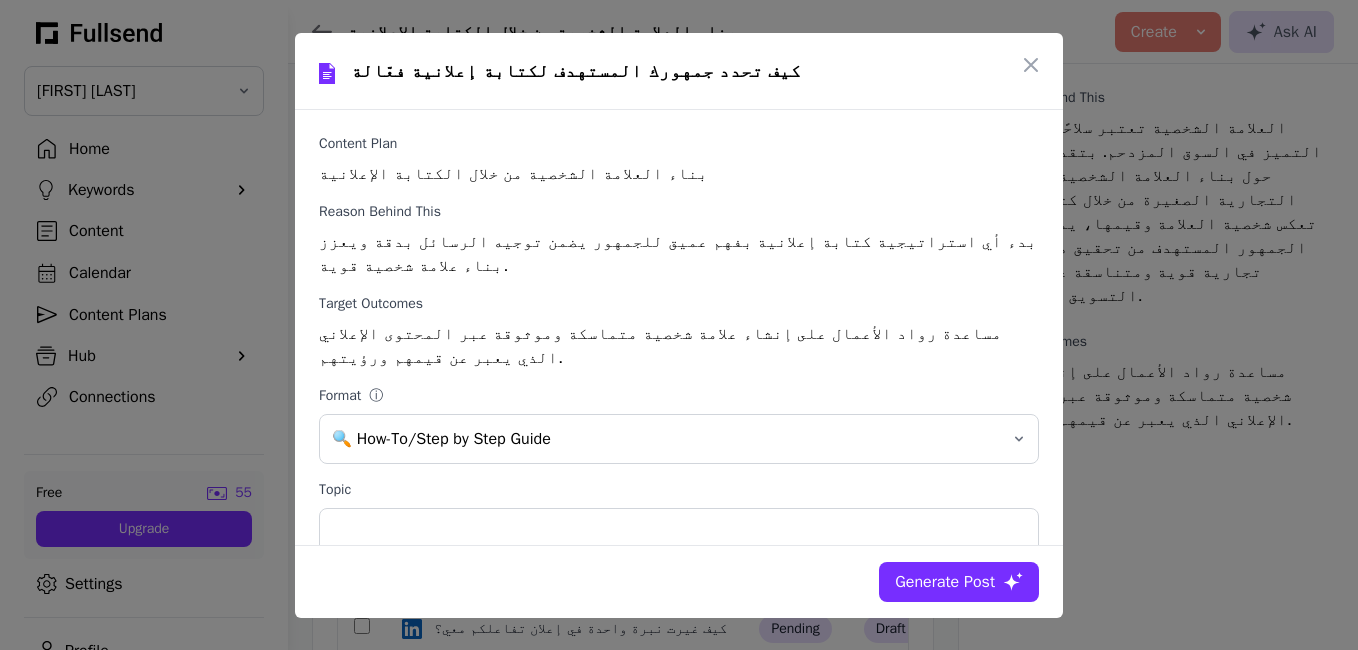 click on "Generate Post" at bounding box center (945, 582) 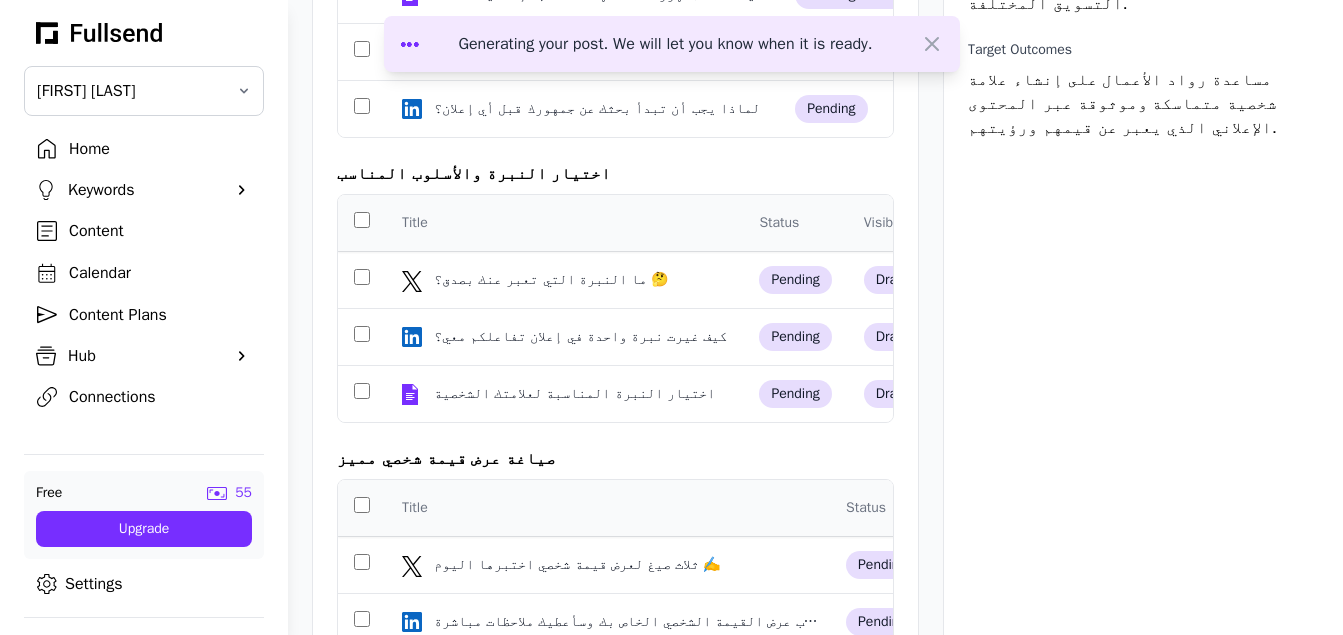scroll, scrollTop: 317, scrollLeft: 0, axis: vertical 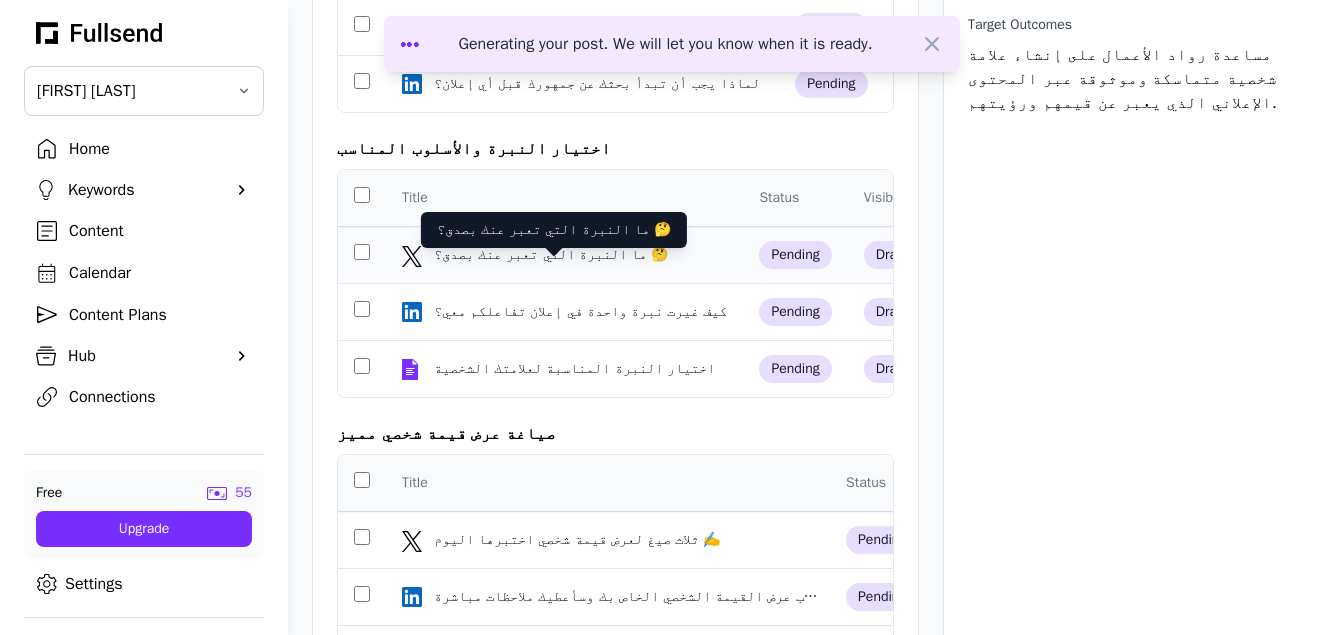 click on "ما النبرة التي تعبر عنك بصدق؟ 🤔" at bounding box center (554, 255) 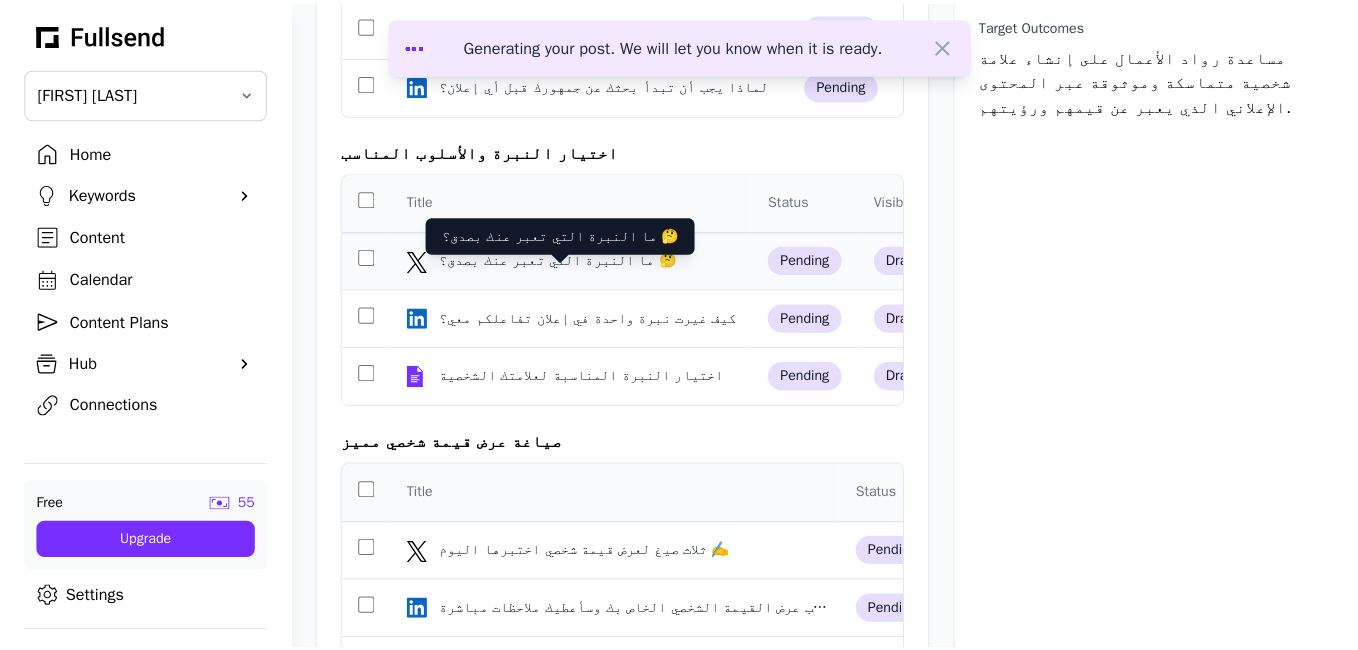 scroll, scrollTop: 0, scrollLeft: 0, axis: both 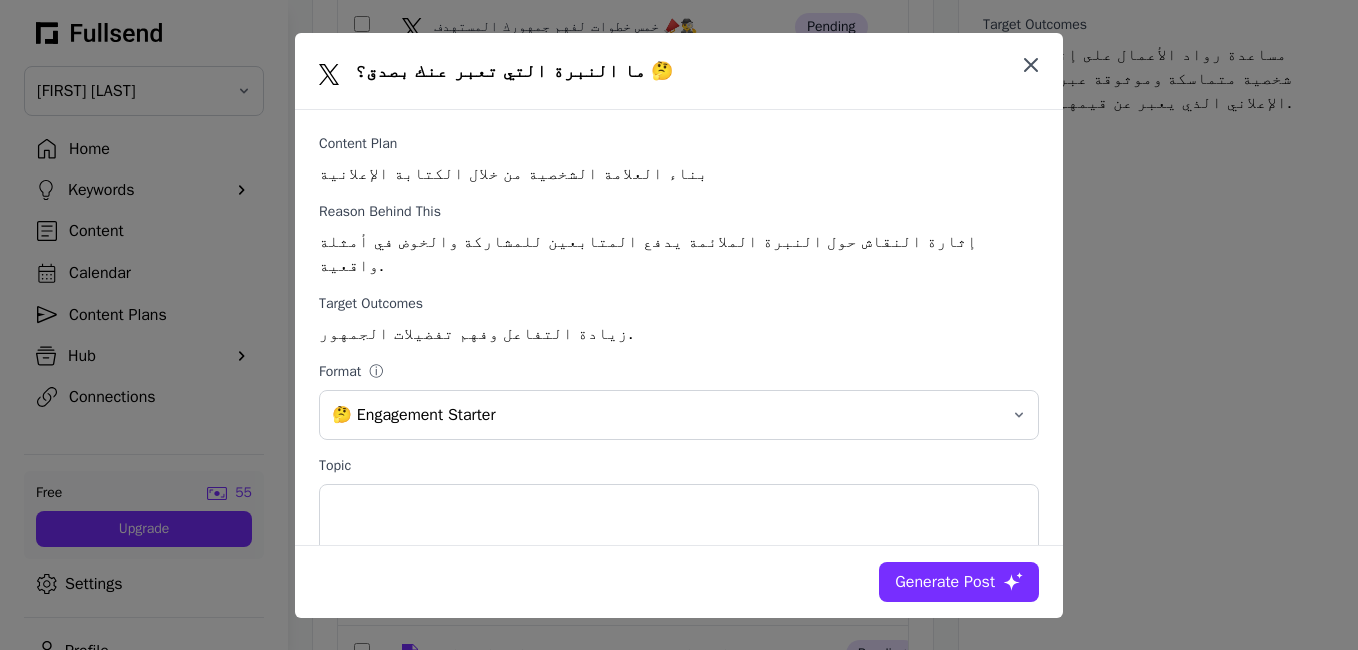 click at bounding box center [1031, 65] 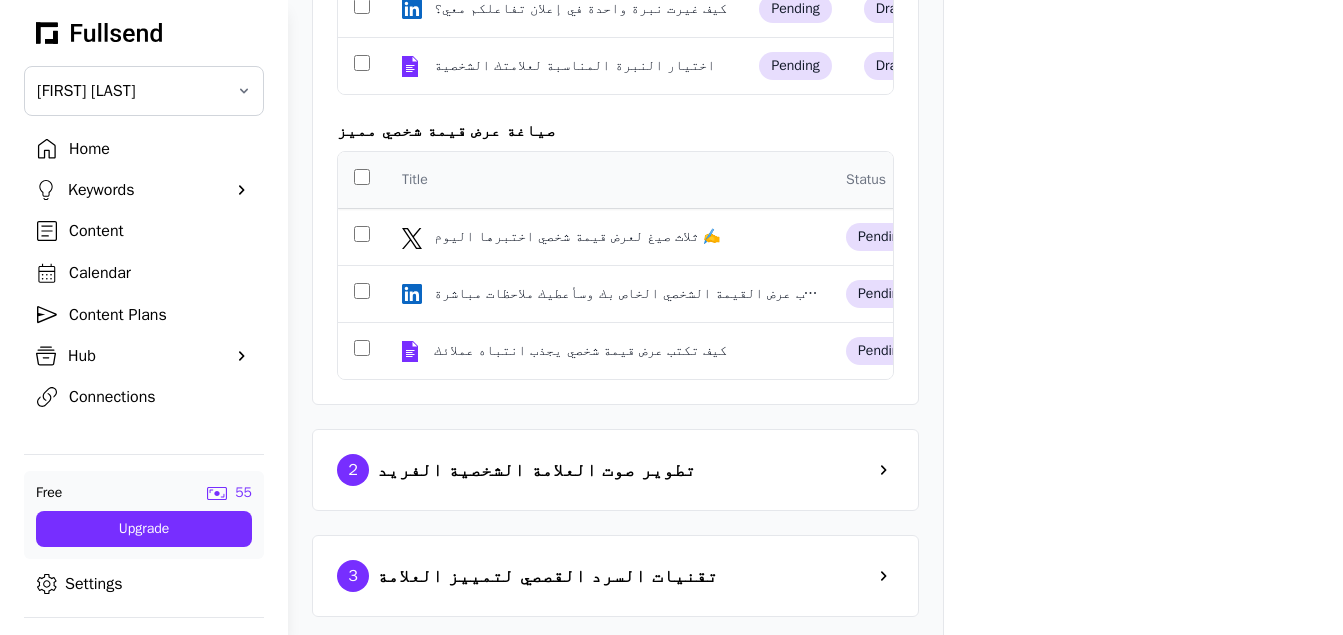scroll, scrollTop: 642, scrollLeft: 0, axis: vertical 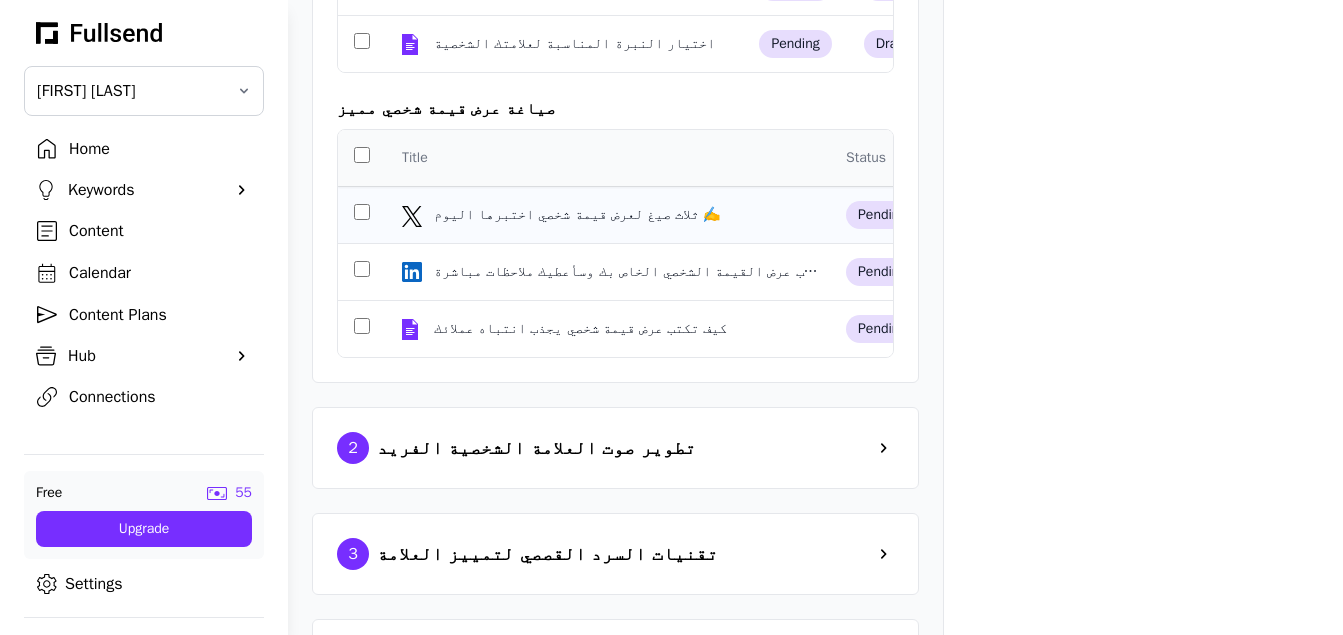 click on "ثلاث صيغ لعرض قيمة شخصي اختبرها اليوم ✍️" 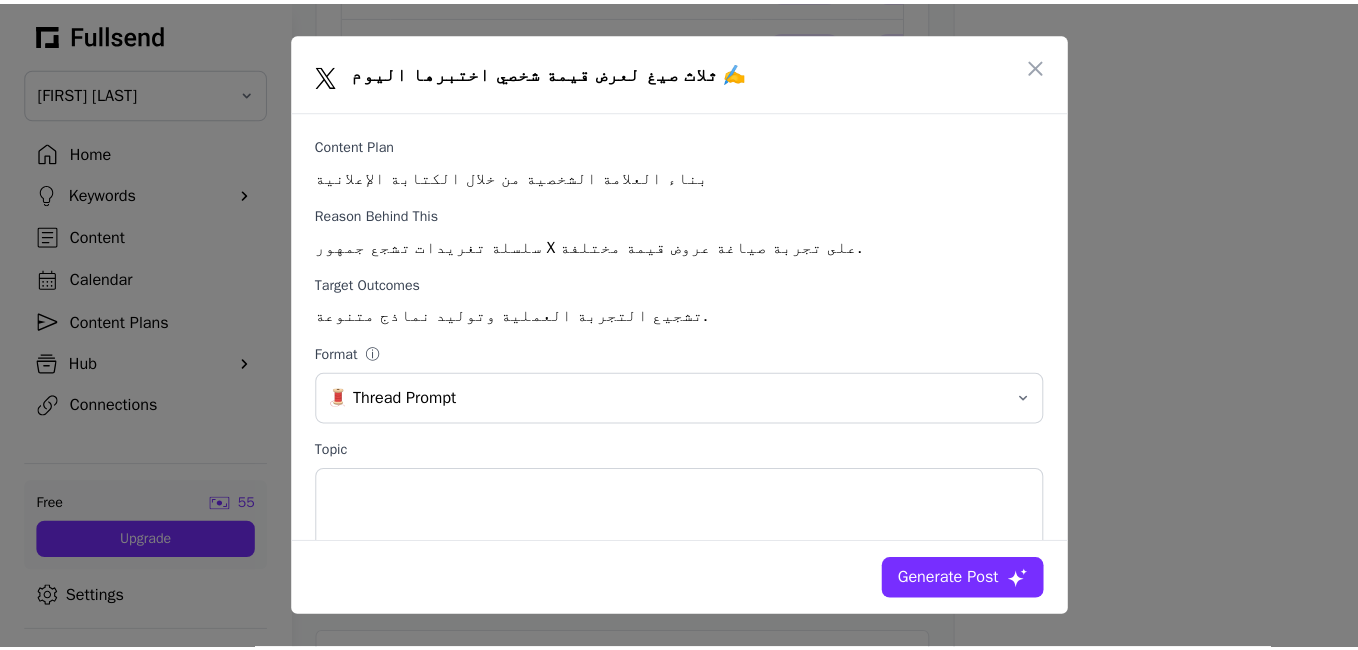 scroll, scrollTop: 0, scrollLeft: 0, axis: both 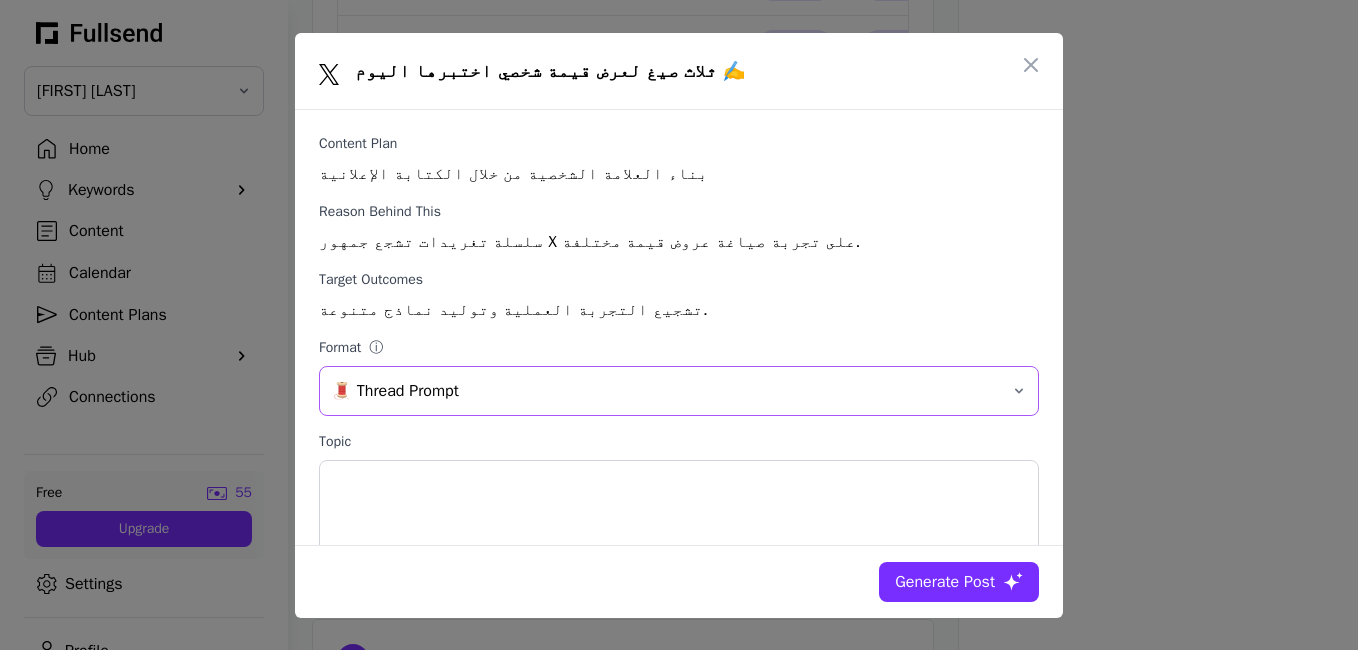 click on "🧵 Thread Prompt" at bounding box center [679, 391] 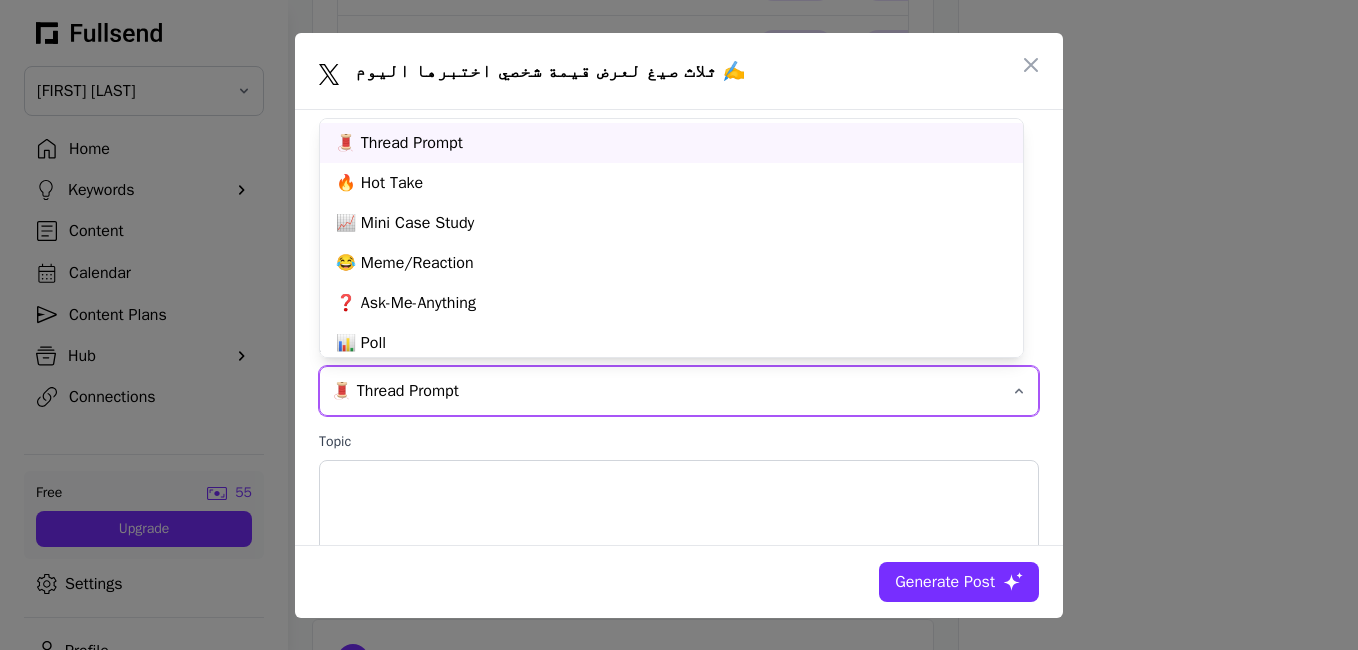 click on "🔥 Hot Take" at bounding box center [671, 183] 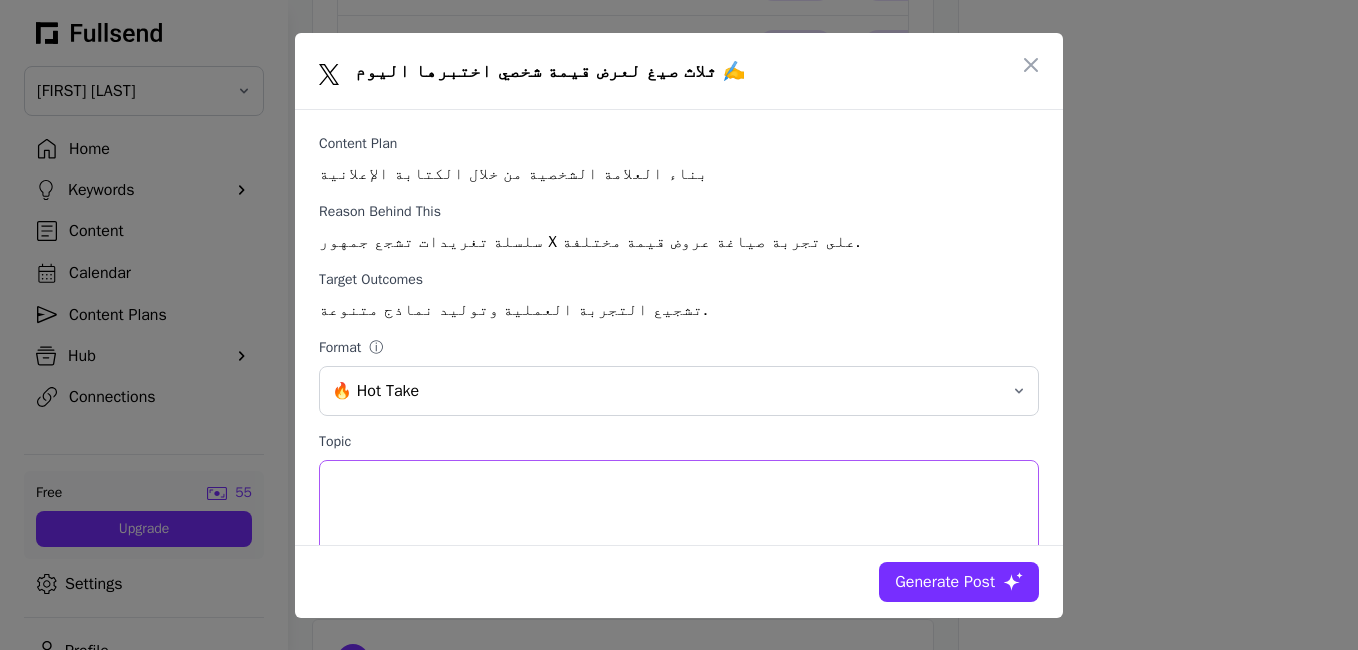 drag, startPoint x: 708, startPoint y: 495, endPoint x: 674, endPoint y: 492, distance: 34.132095 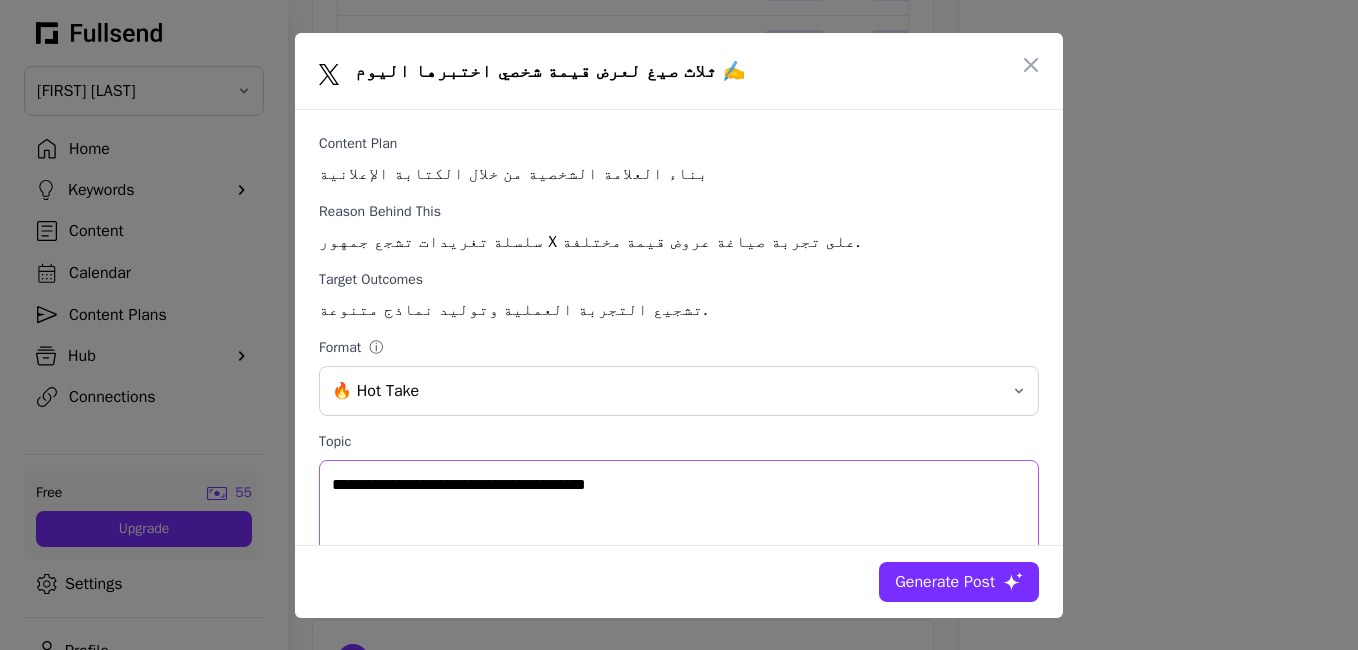 drag, startPoint x: 661, startPoint y: 488, endPoint x: 642, endPoint y: 488, distance: 19 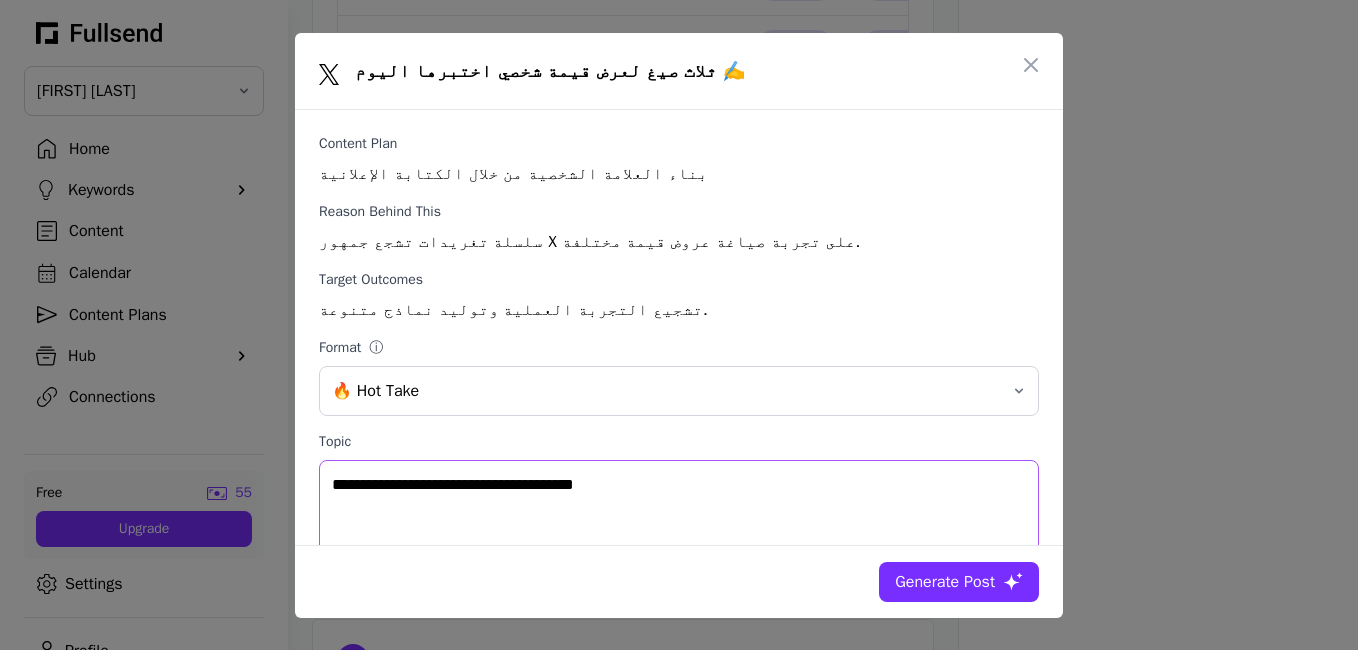 drag, startPoint x: 602, startPoint y: 486, endPoint x: 588, endPoint y: 486, distance: 14 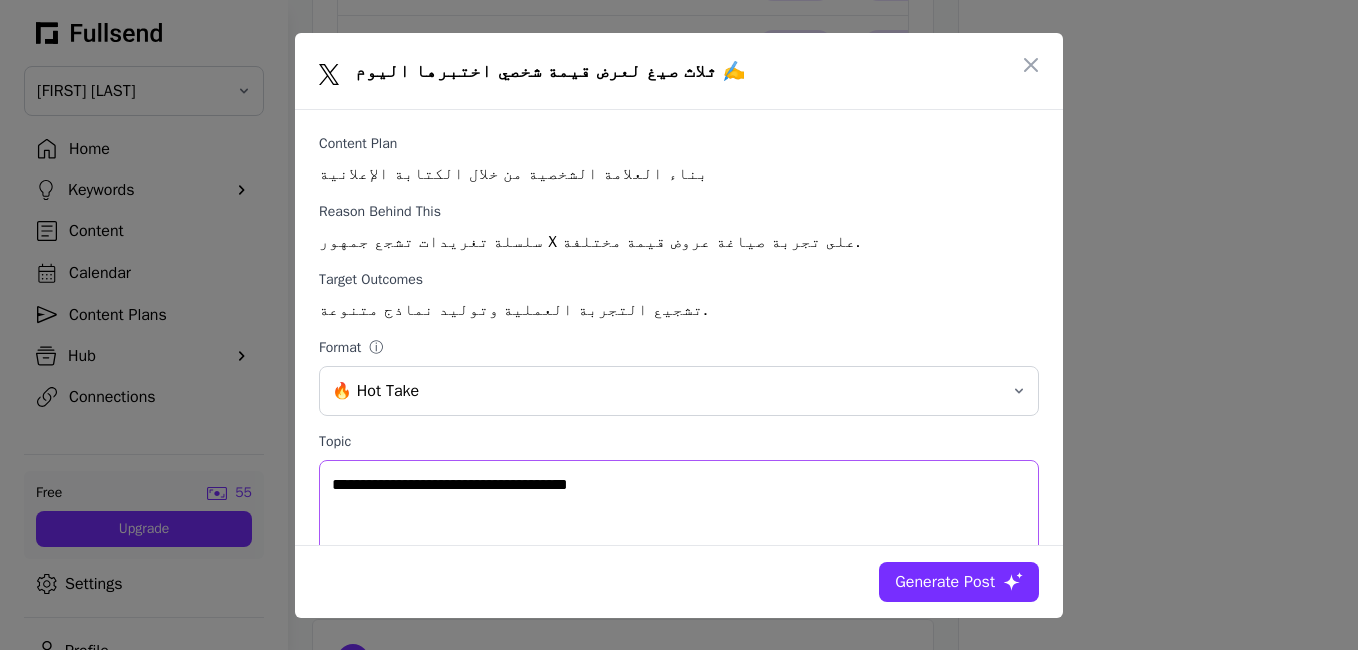 type on "**********" 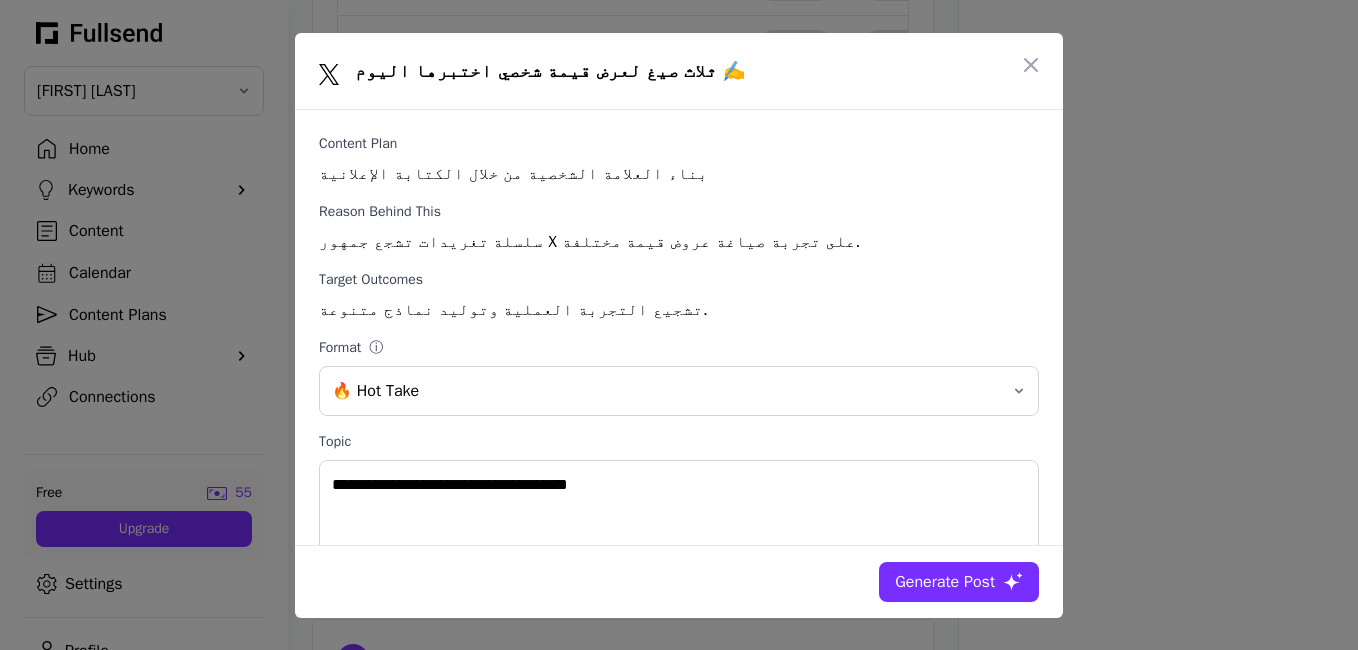 click on "Generate Post" at bounding box center (945, 582) 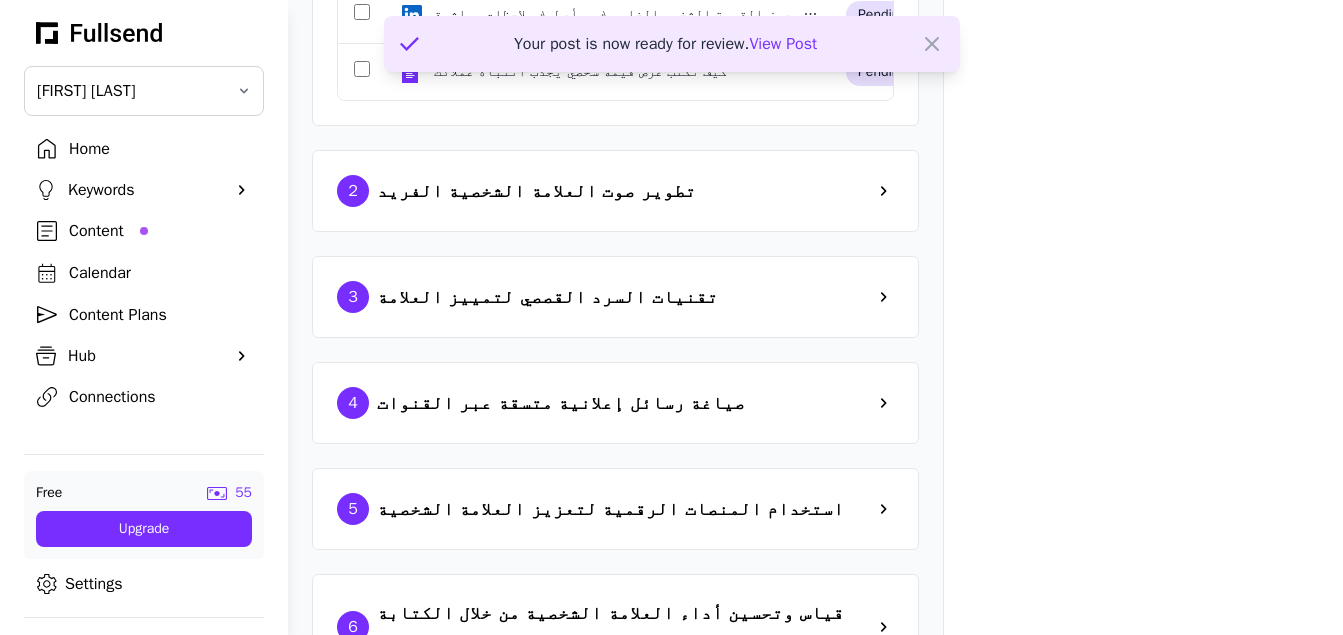 scroll, scrollTop: 912, scrollLeft: 0, axis: vertical 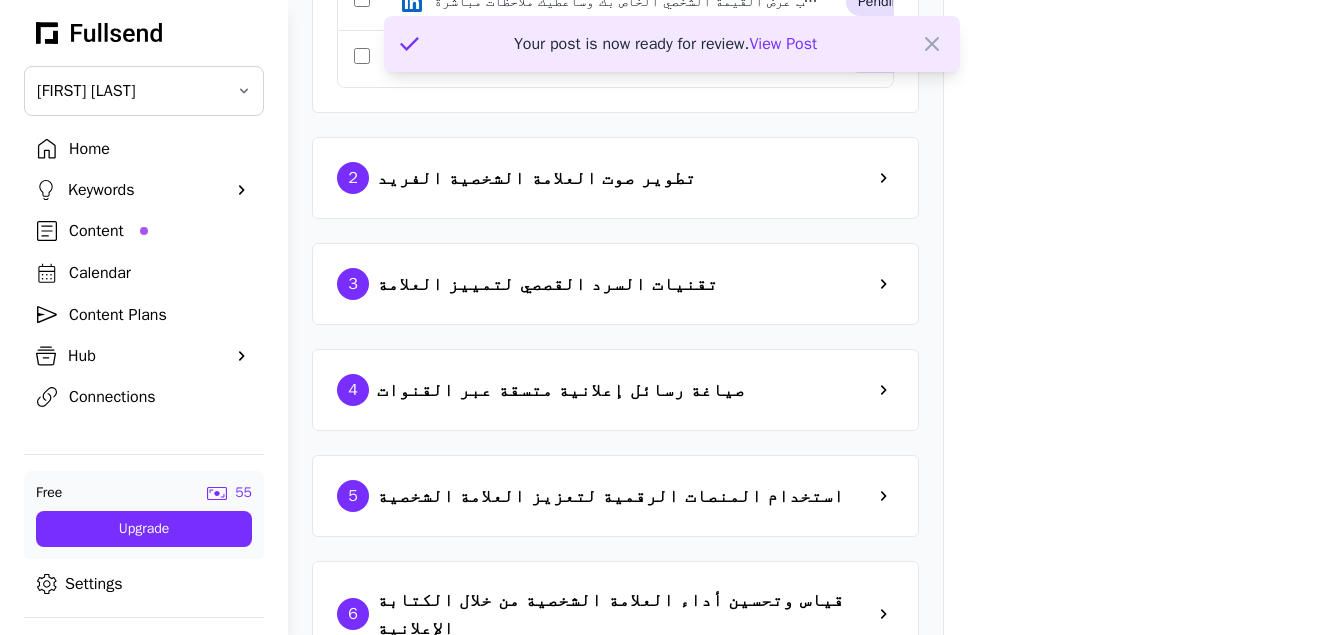 click on "Your post is now ready for review.  View Post" 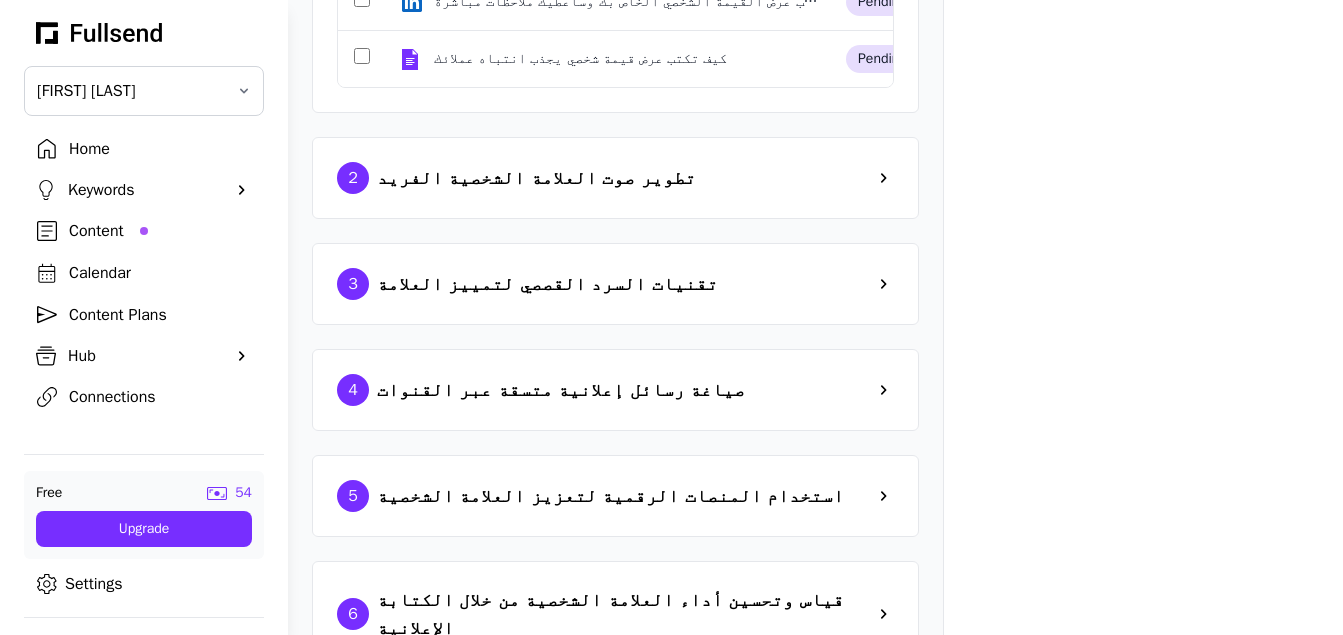 select on "**" 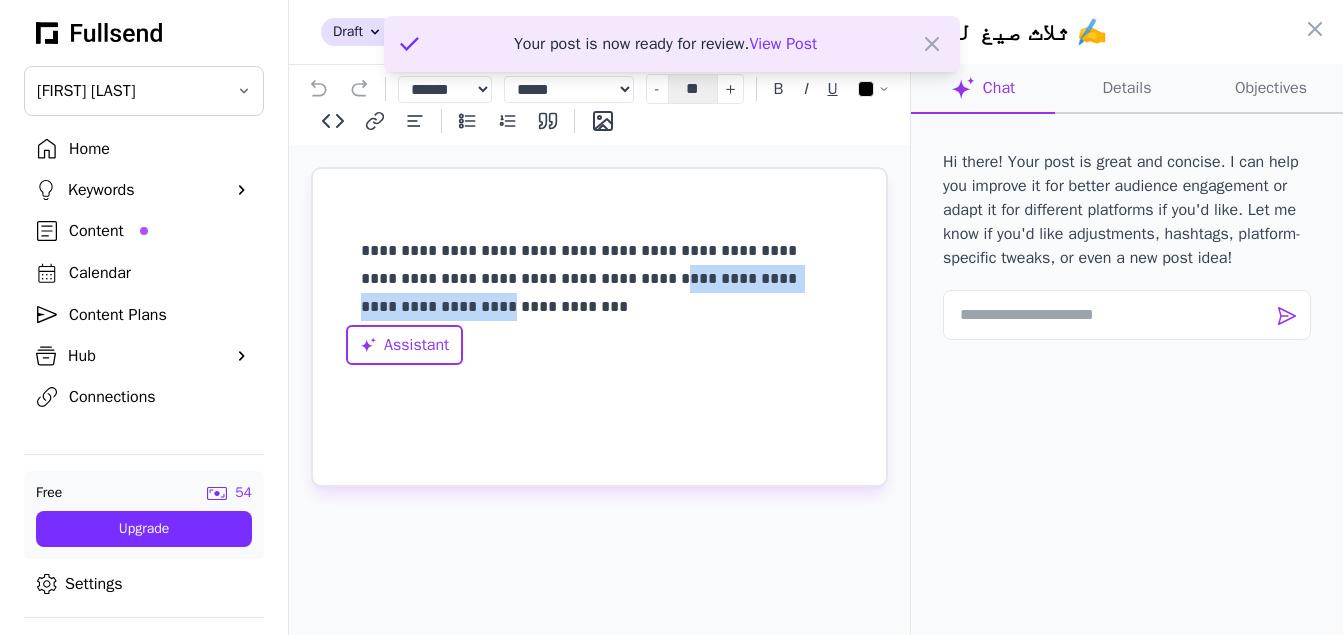 drag, startPoint x: 814, startPoint y: 254, endPoint x: 559, endPoint y: 272, distance: 255.6345 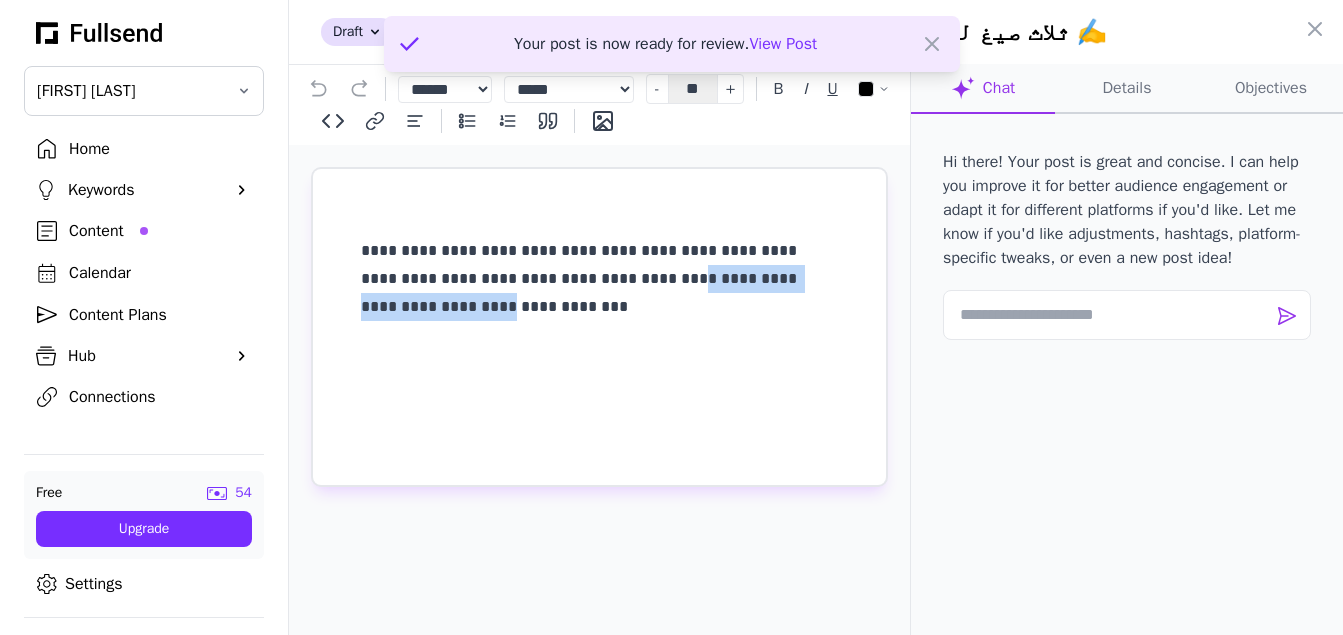 click on "**********" at bounding box center [599, 337] 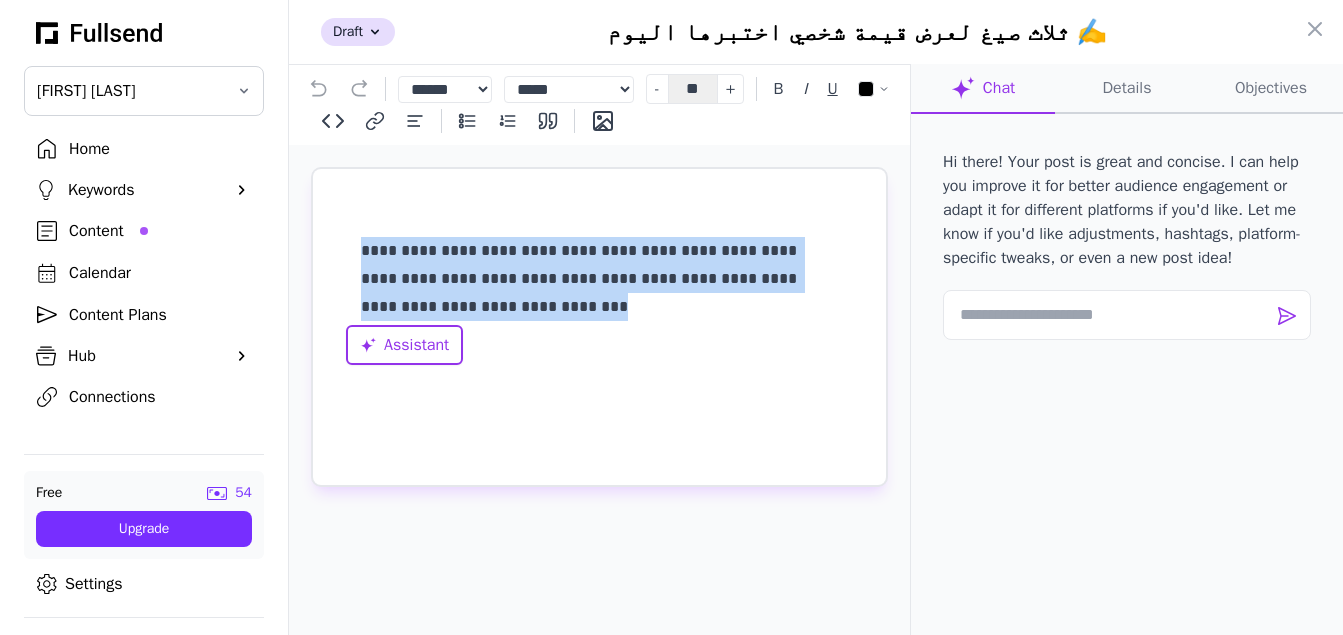 drag, startPoint x: 401, startPoint y: 306, endPoint x: 330, endPoint y: 238, distance: 98.31073 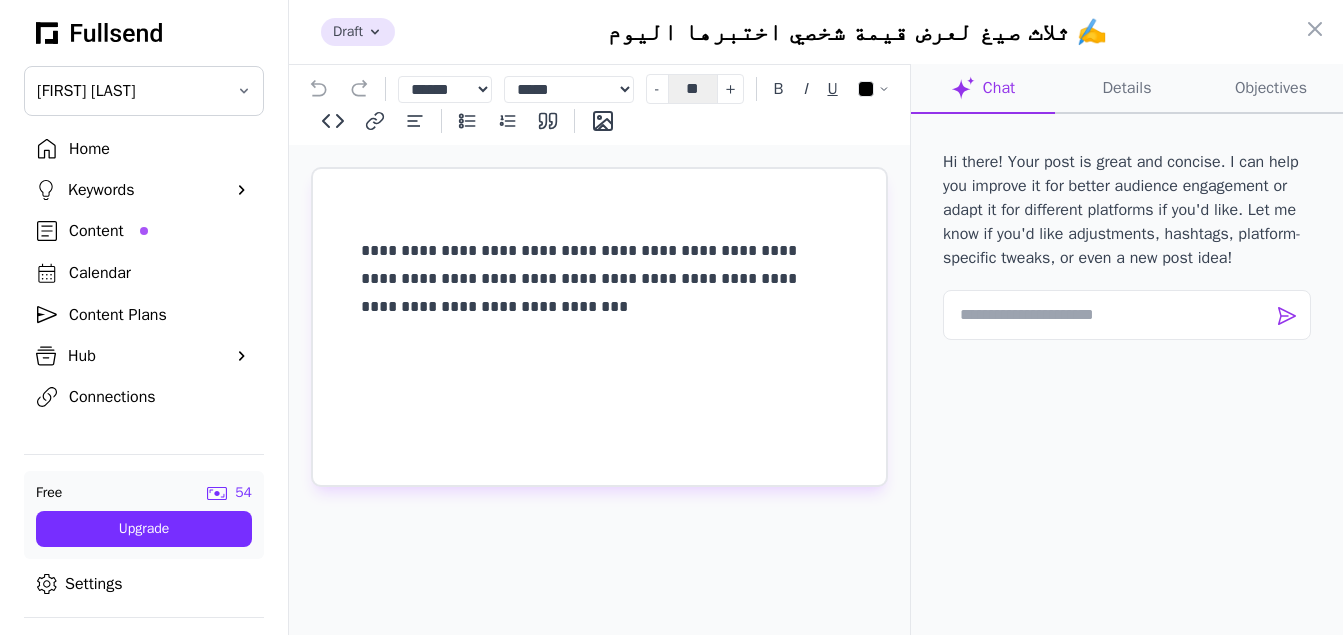 click on "Draft" at bounding box center (358, 32) 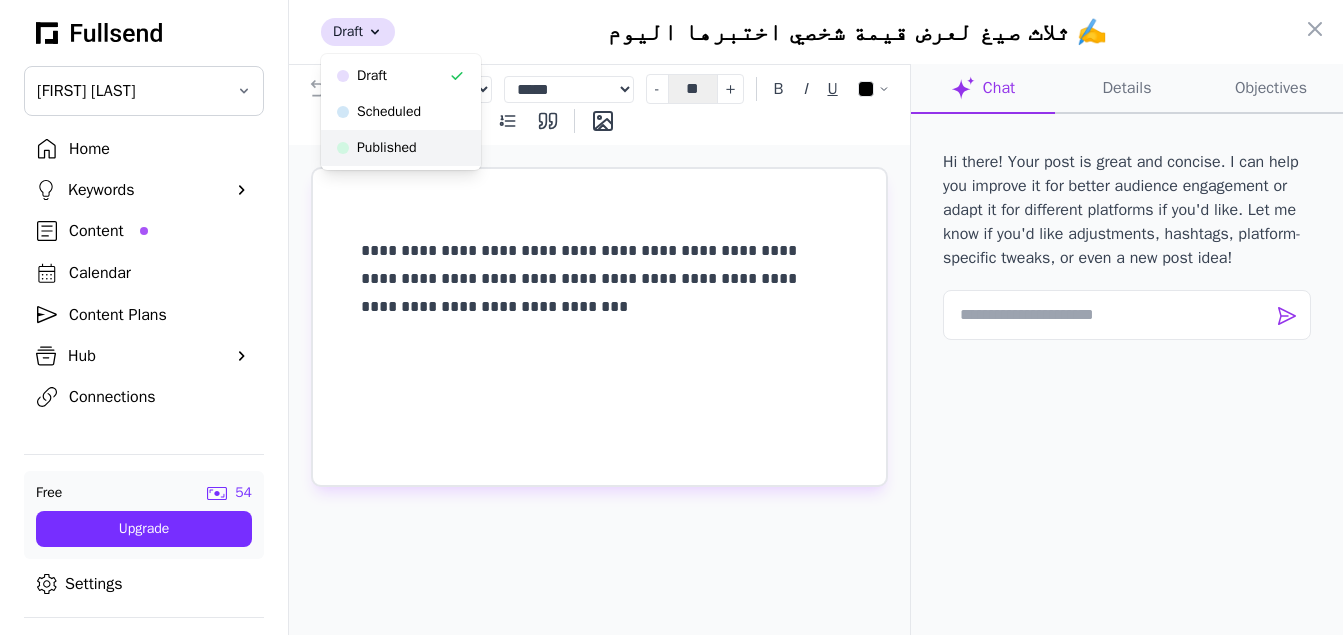 click on "Published" 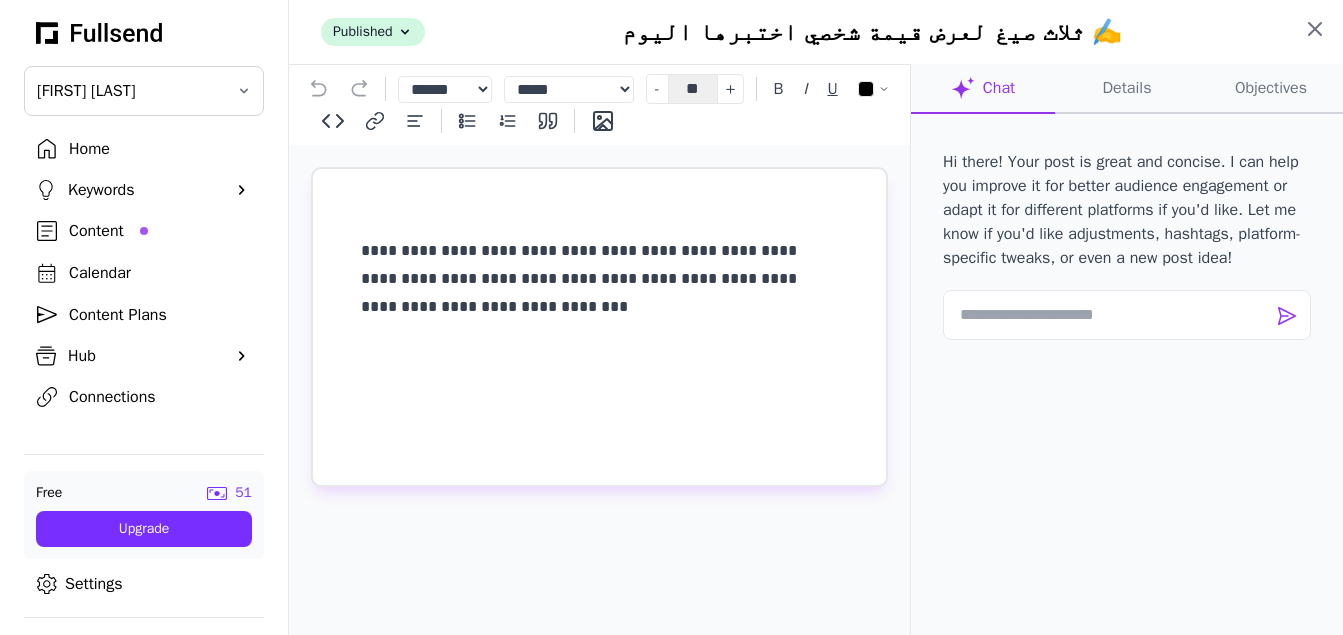 click 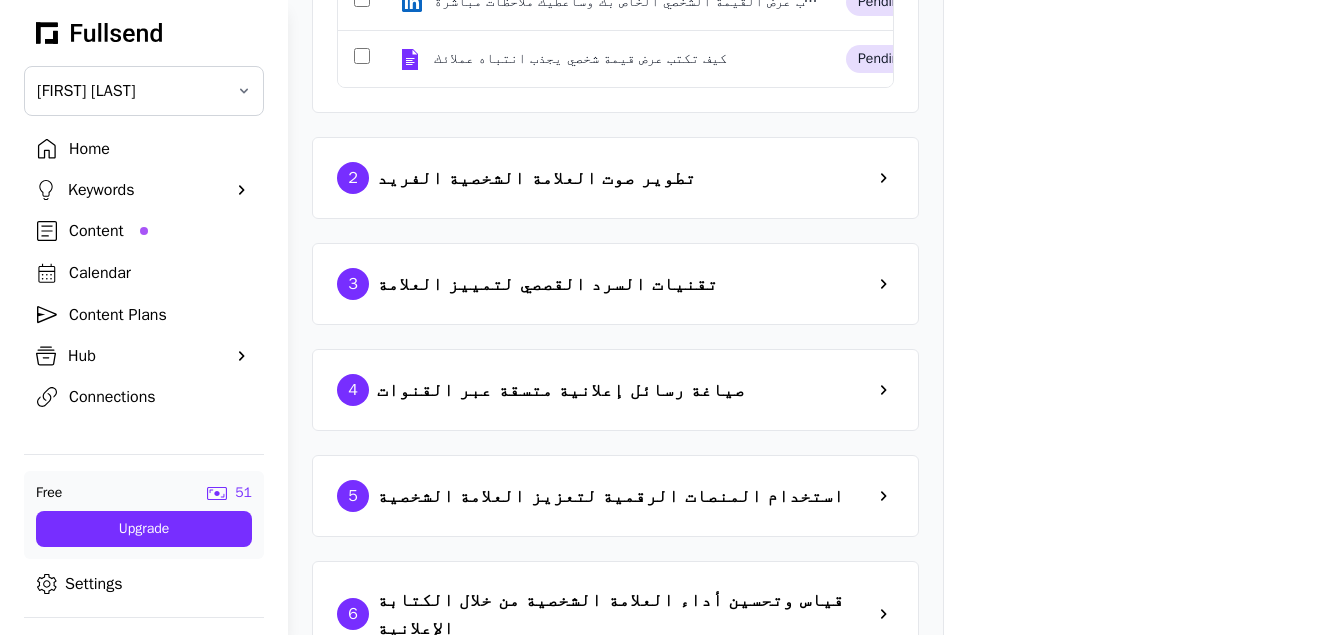 click on "Content" at bounding box center (160, 231) 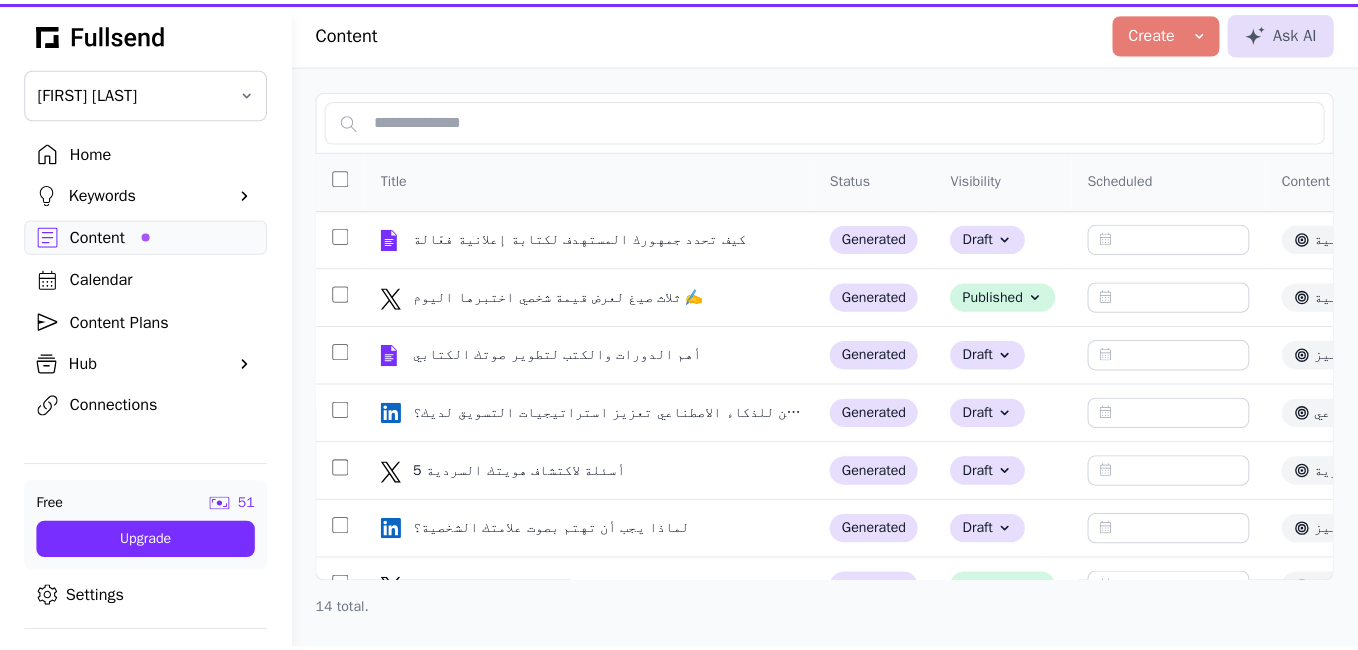 scroll, scrollTop: 0, scrollLeft: 0, axis: both 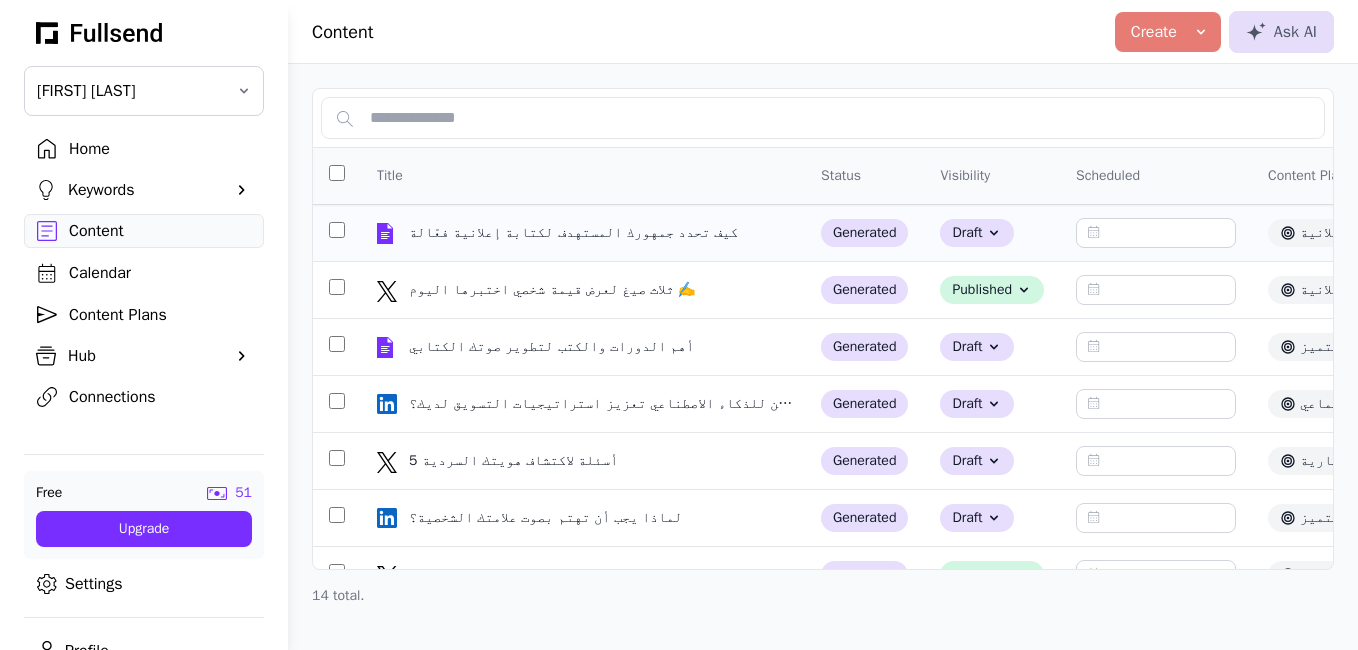 click on "كيف تحدد جمهورك المستهدف لكتابة إعلانية فعّالة" 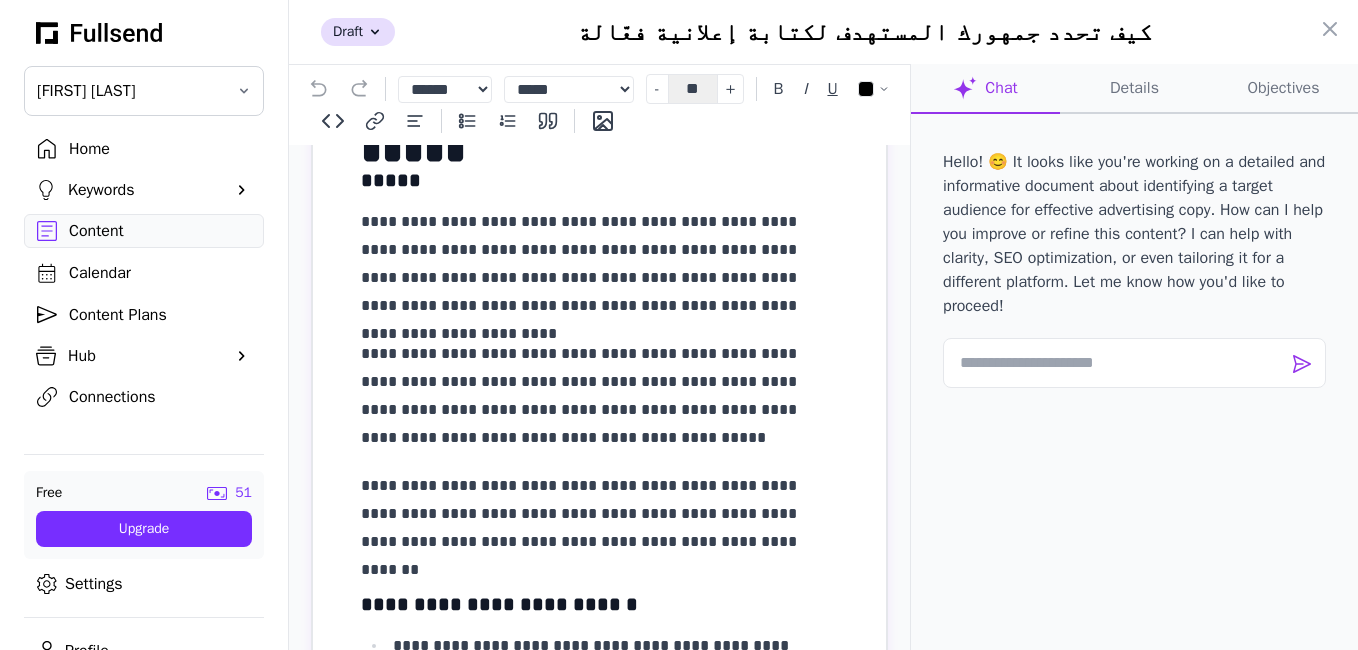 scroll, scrollTop: 0, scrollLeft: 0, axis: both 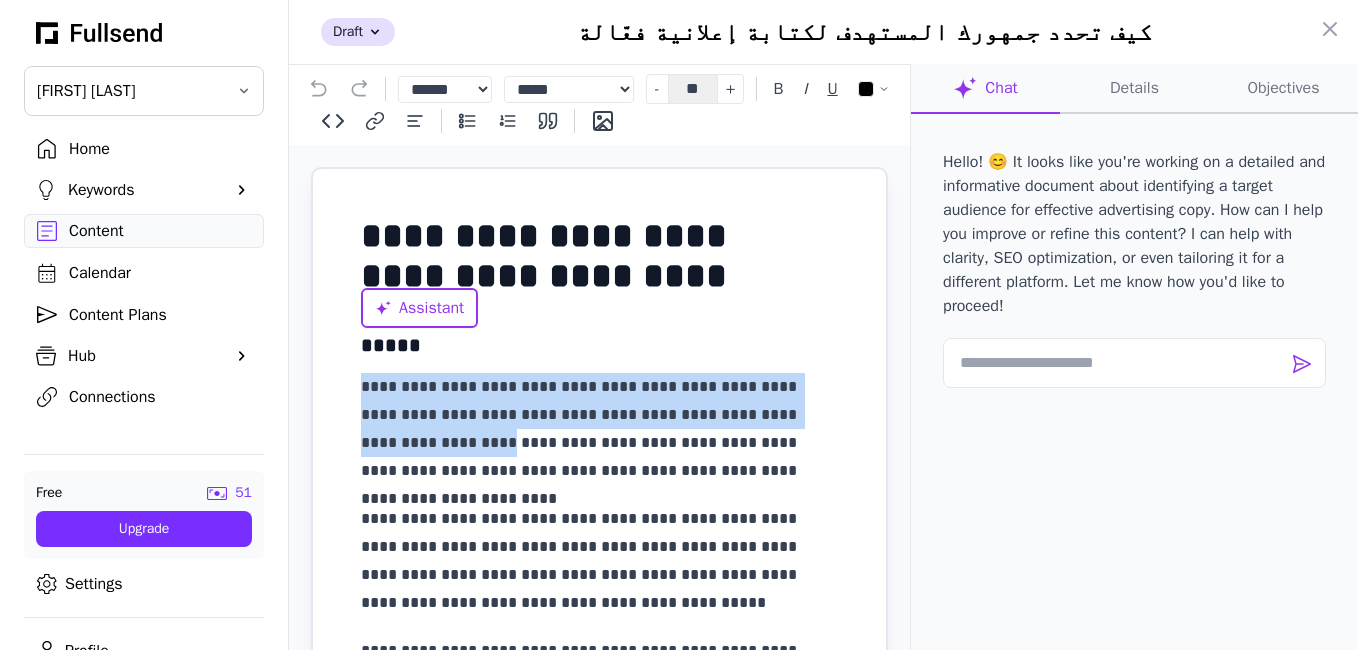 drag, startPoint x: 441, startPoint y: 343, endPoint x: 376, endPoint y: 415, distance: 97 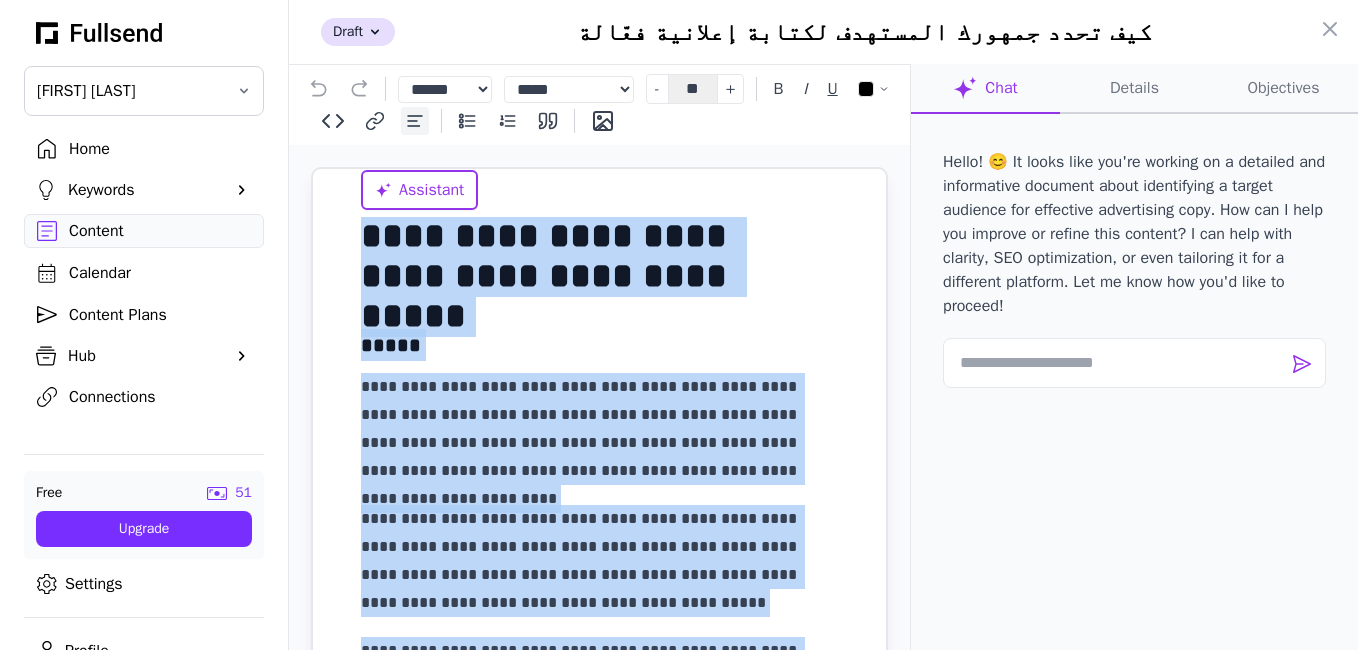 click 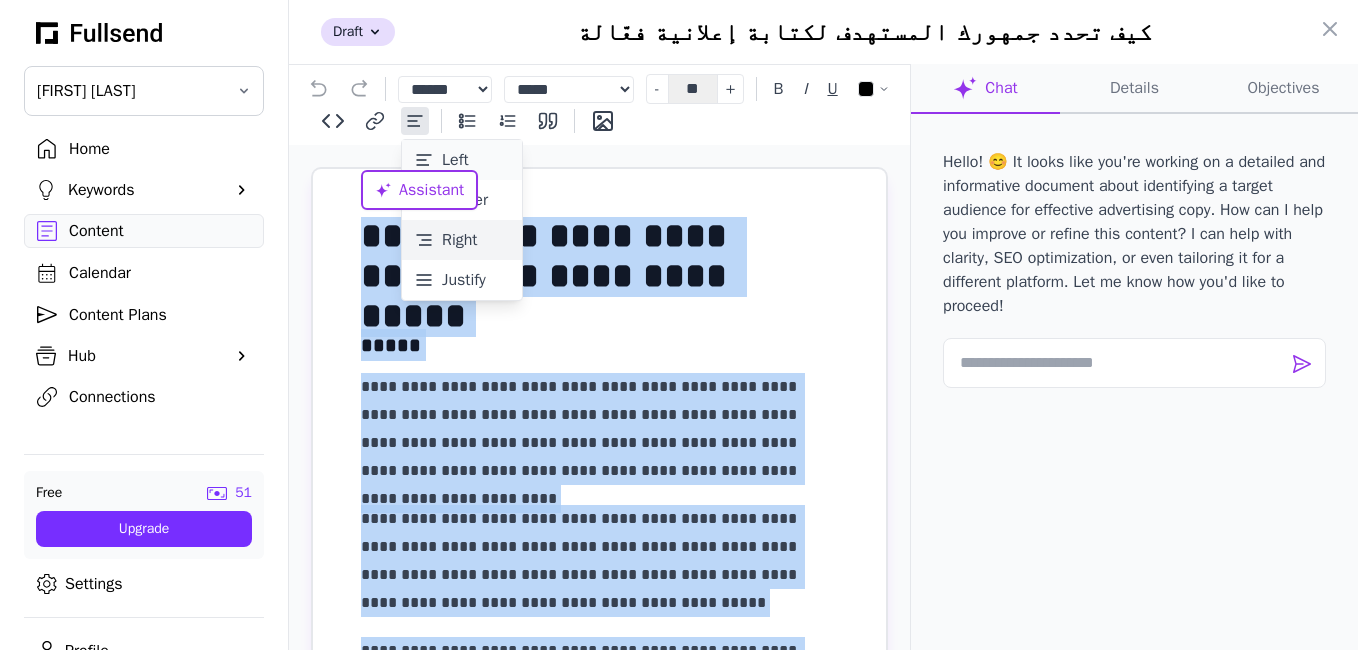 click on "Right" at bounding box center (462, 240) 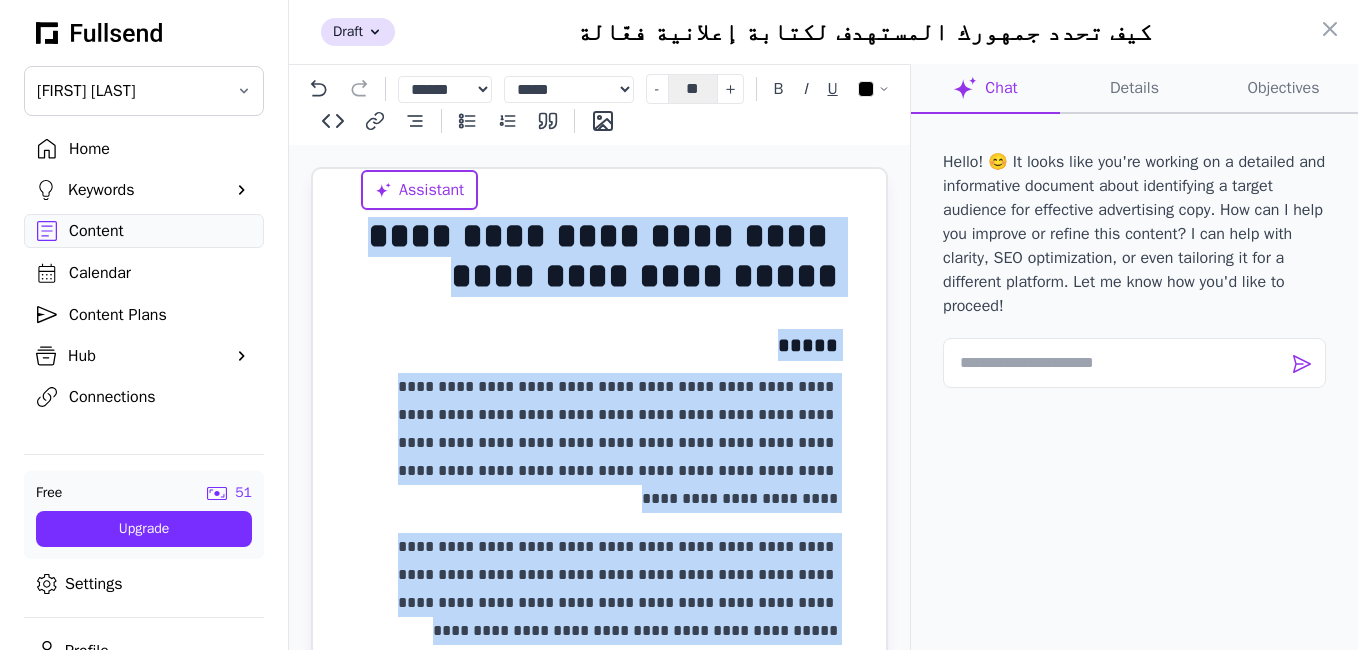 scroll, scrollTop: 3542, scrollLeft: 0, axis: vertical 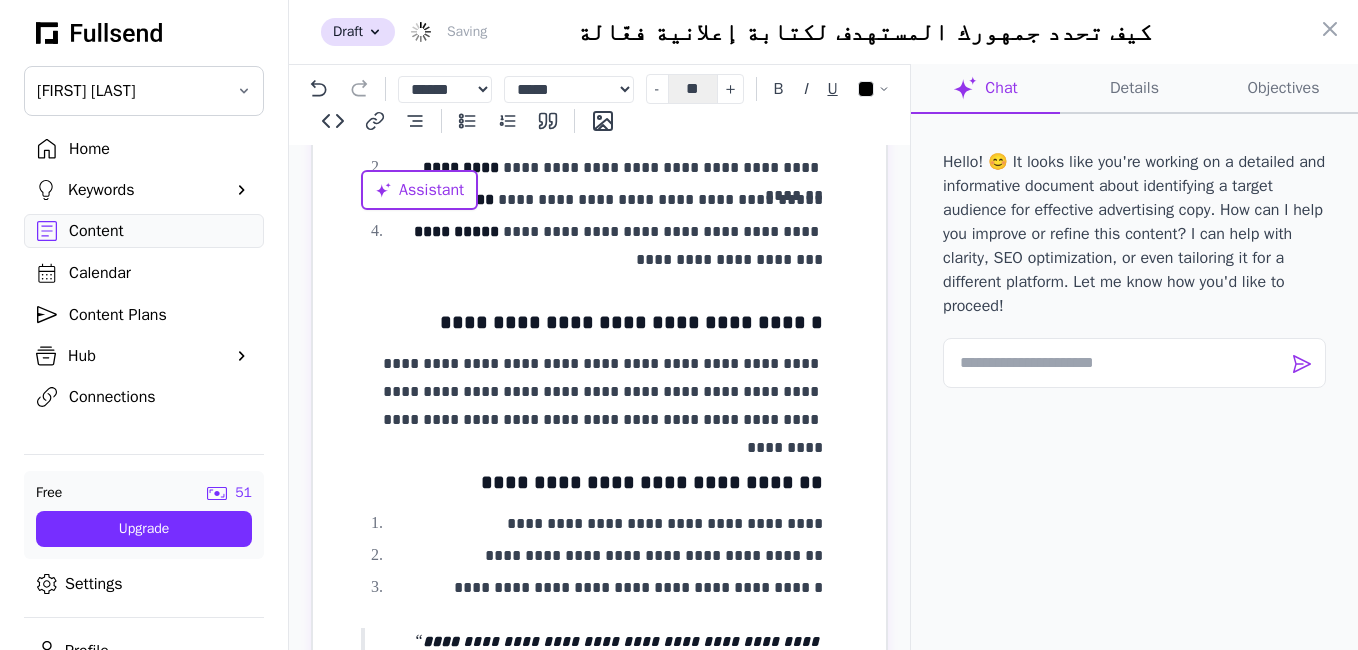 click on "**********" at bounding box center [599, -1294] 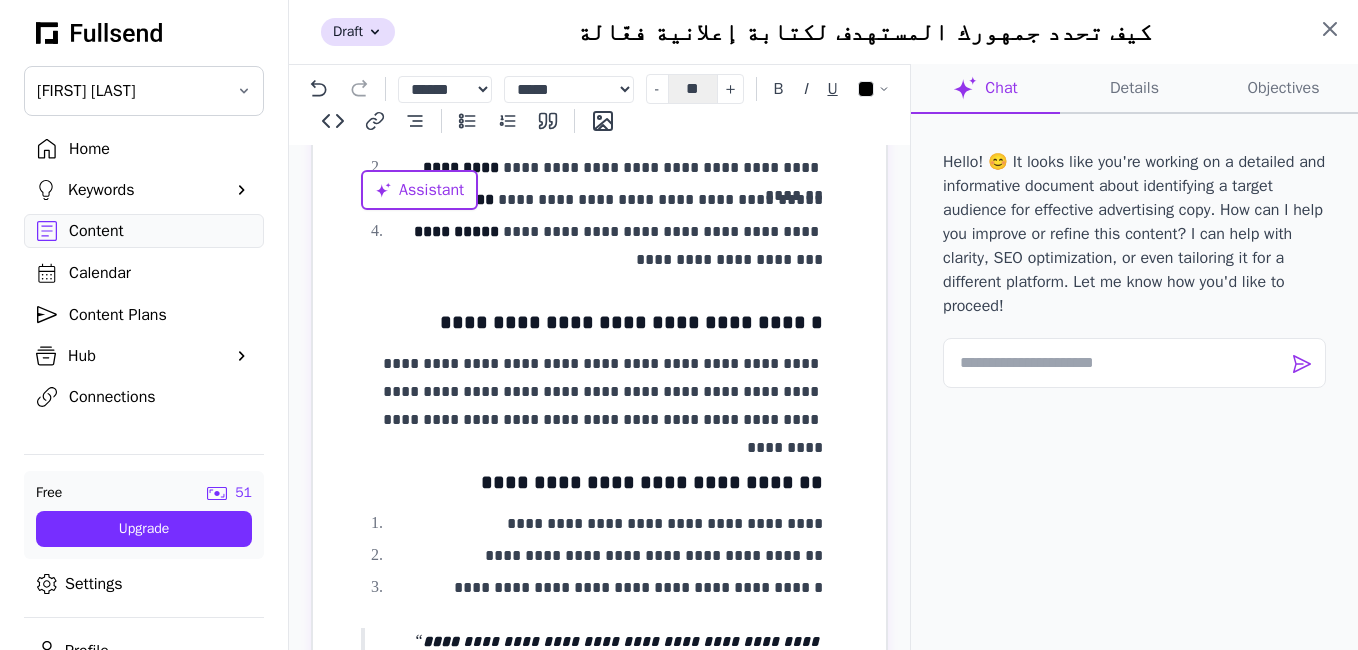 click 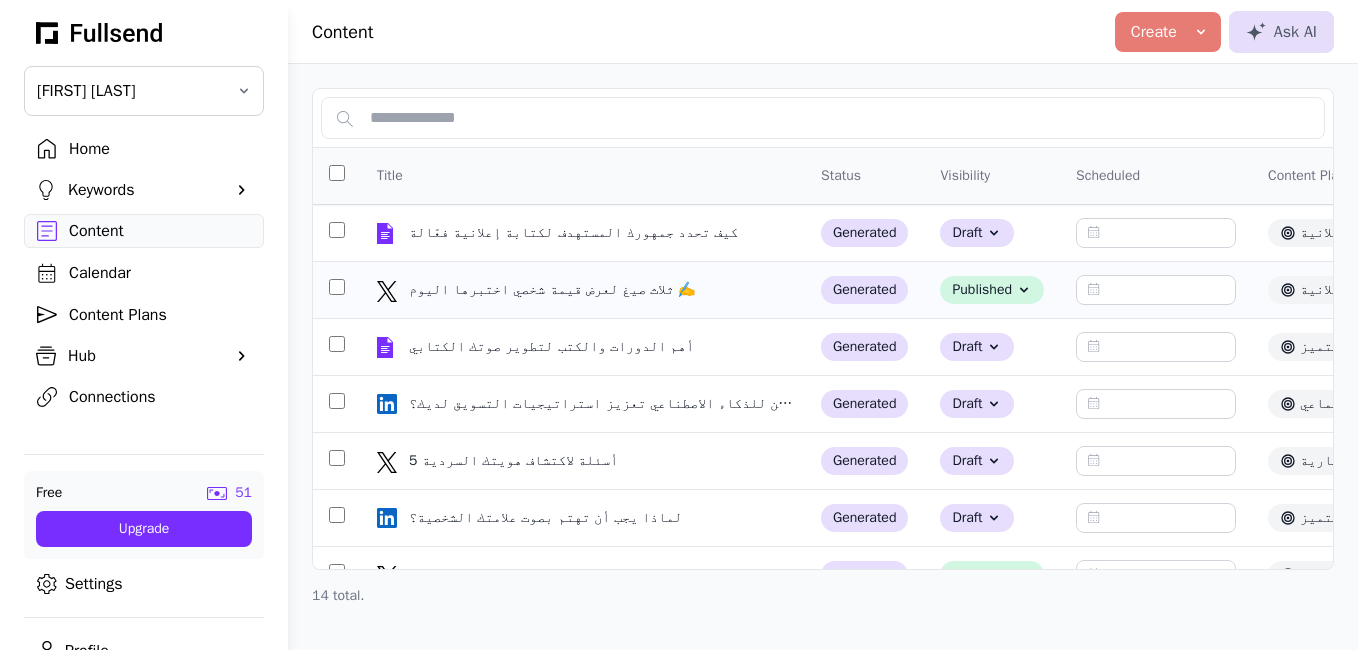 click on "ثلاث صيغ لعرض قيمة شخصي اختبرها اليوم ✍️" 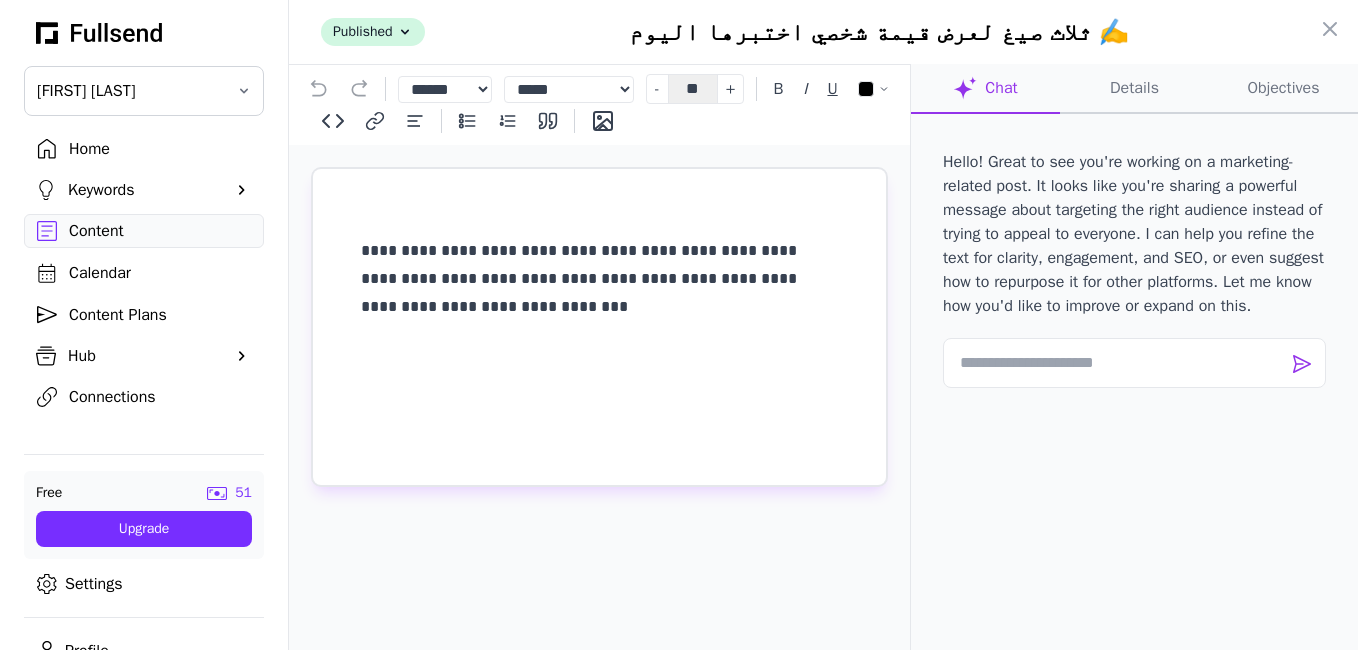 click on "Chat" 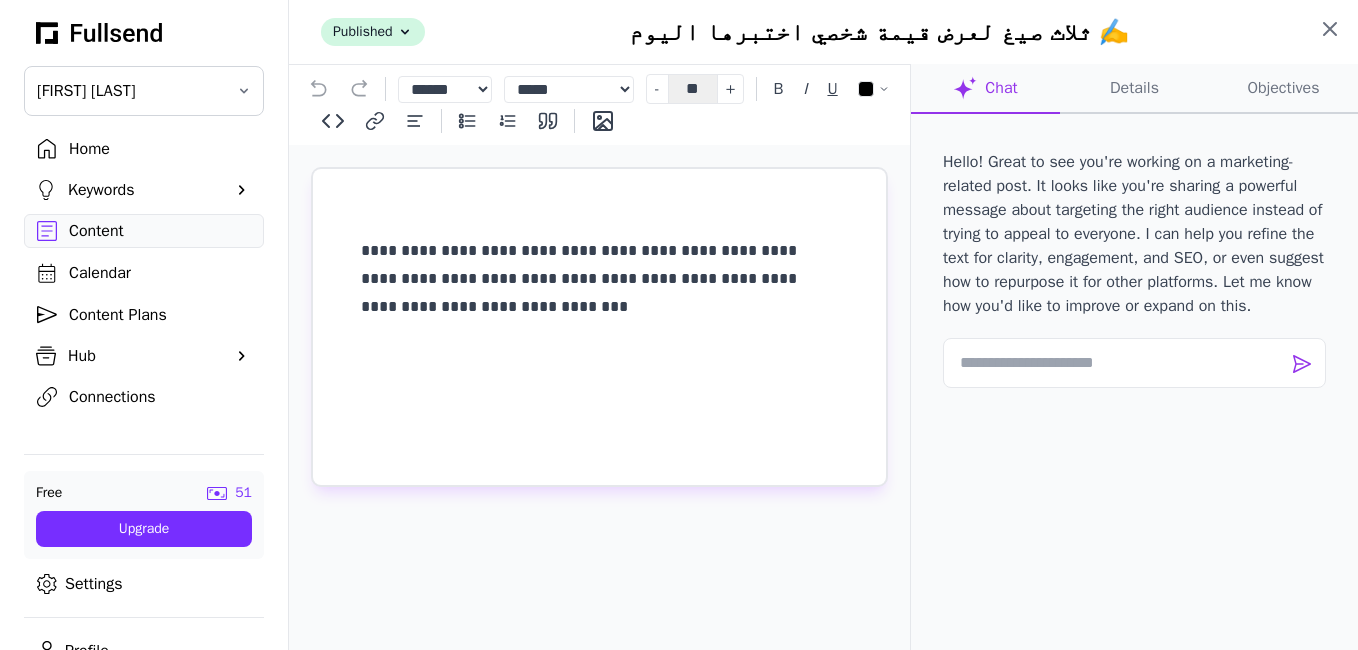 click 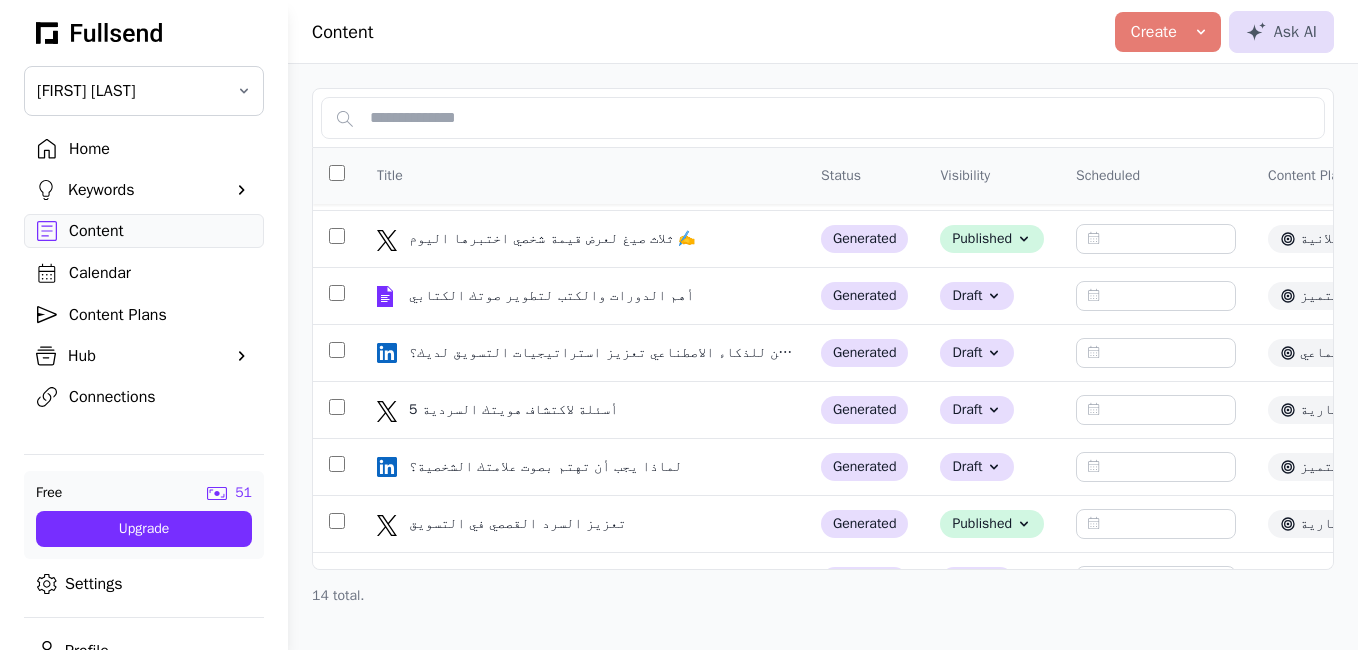 scroll, scrollTop: 68, scrollLeft: 0, axis: vertical 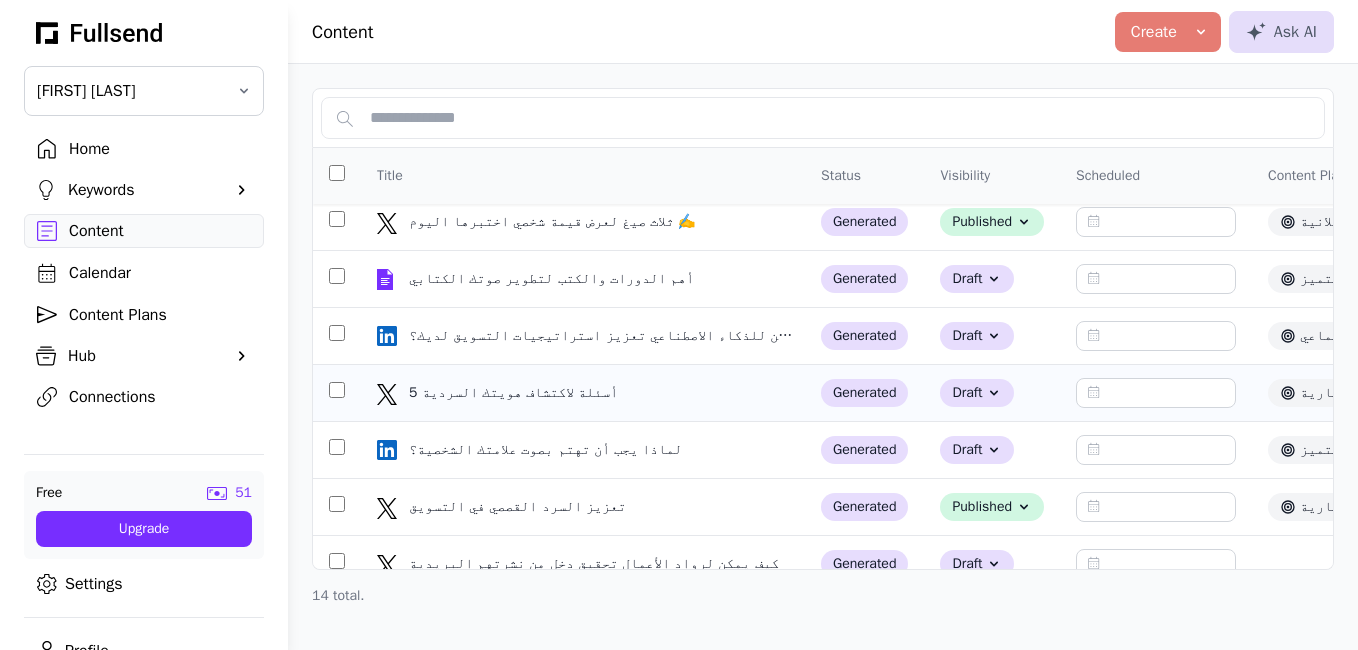 click on "5 أسئلة لاكتشاف هويتك السردية" 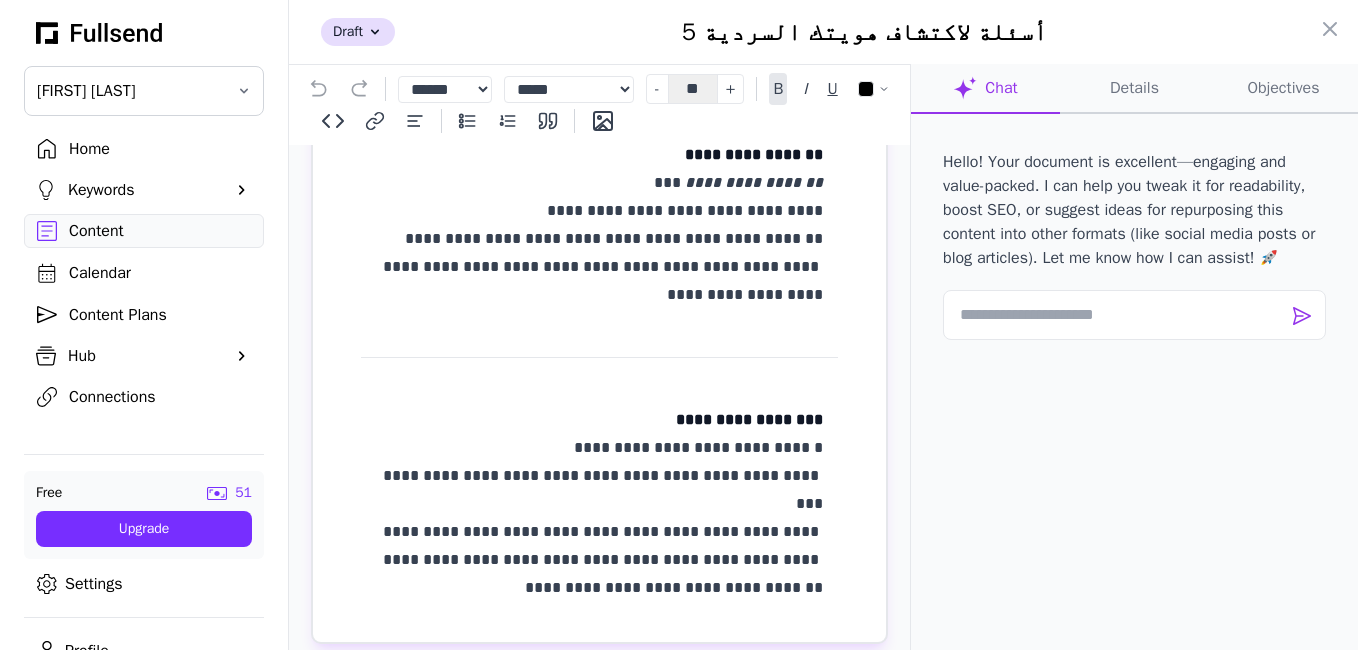 scroll, scrollTop: 1506, scrollLeft: 0, axis: vertical 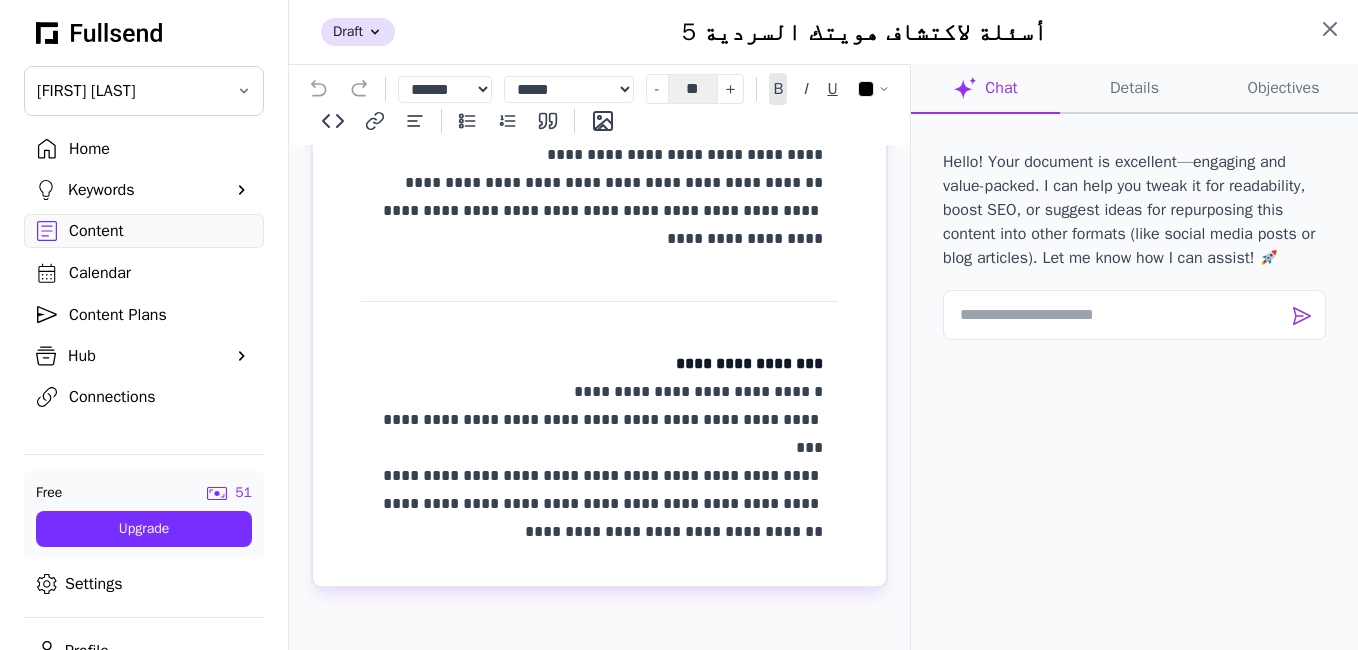 click 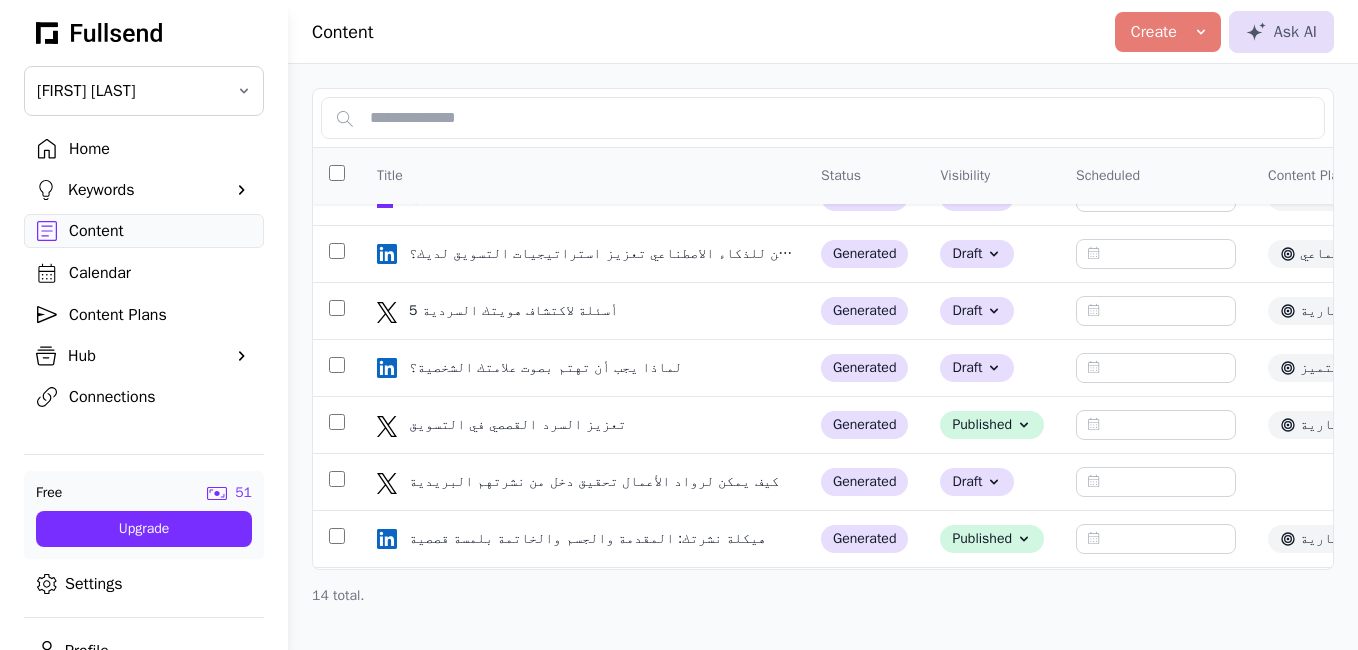 scroll, scrollTop: 151, scrollLeft: 0, axis: vertical 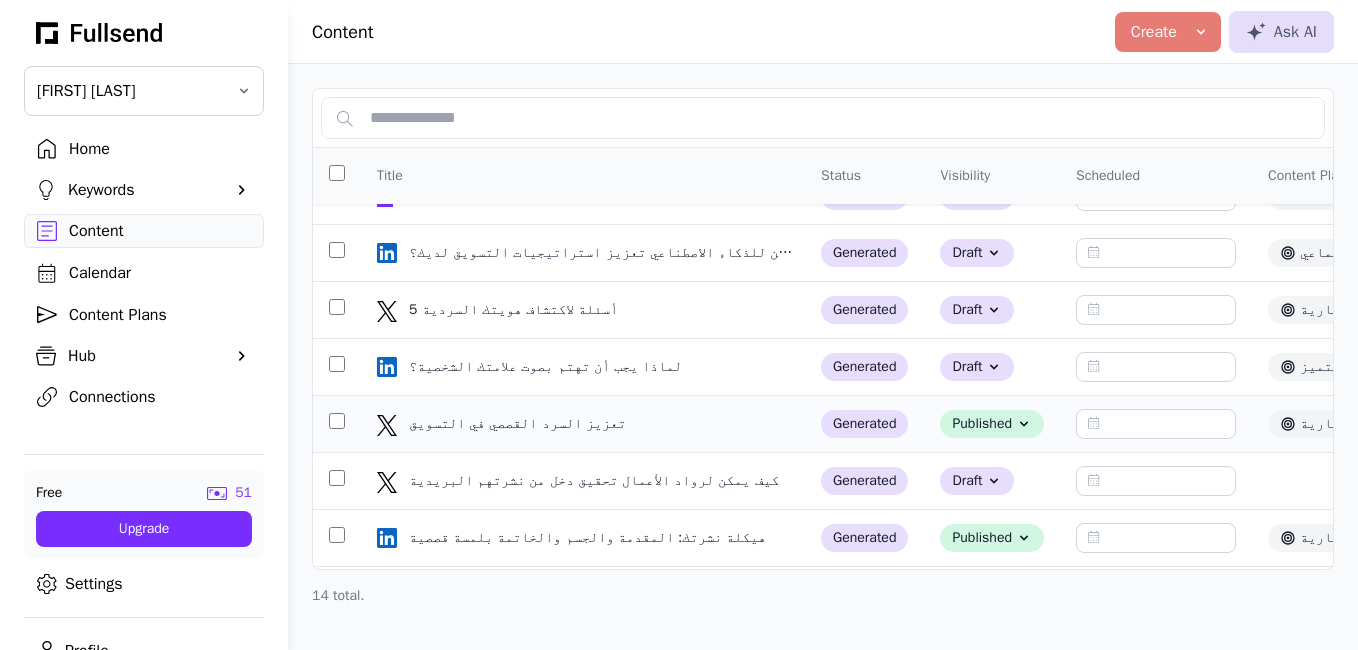 click on "تعزيز السرد القصصي في التسويق" 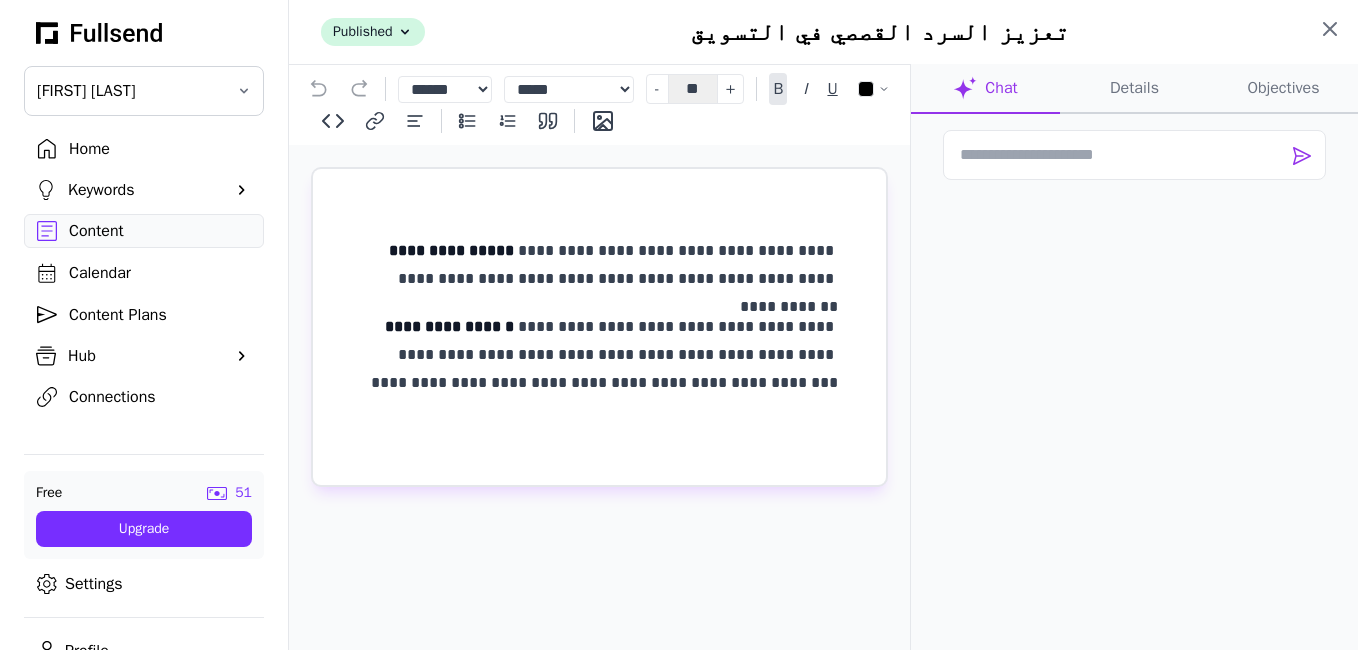 click 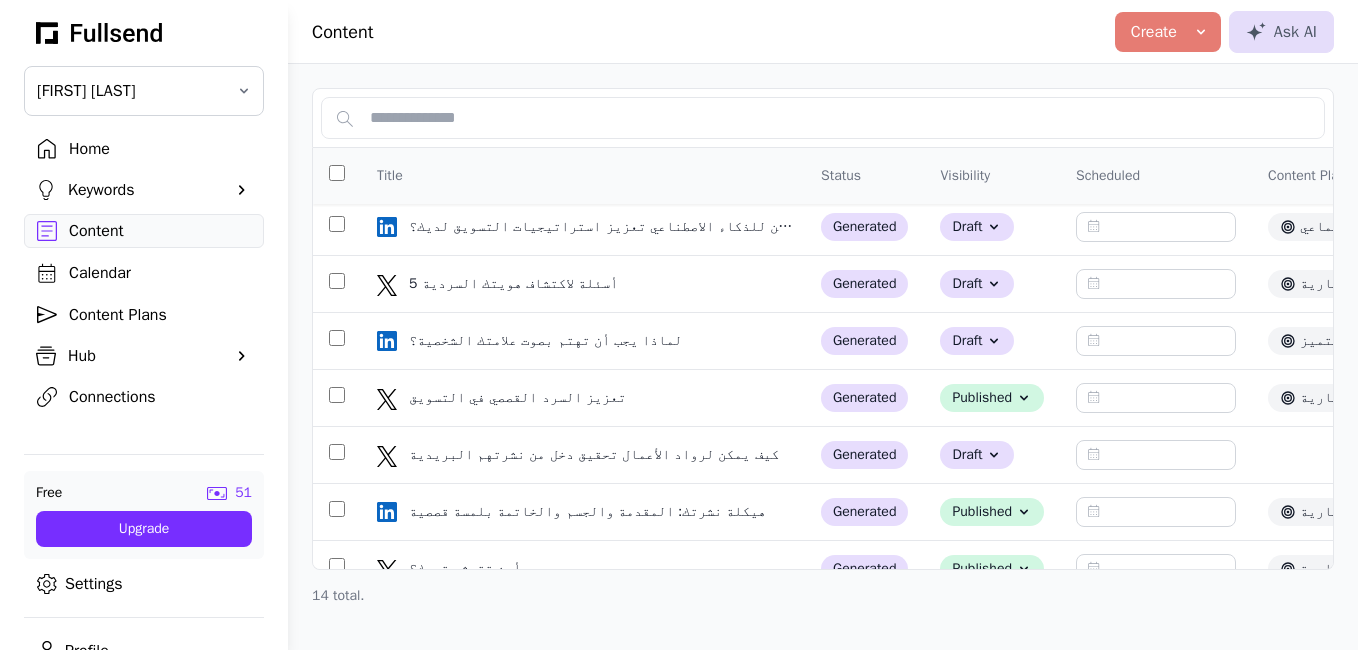 scroll, scrollTop: 176, scrollLeft: 0, axis: vertical 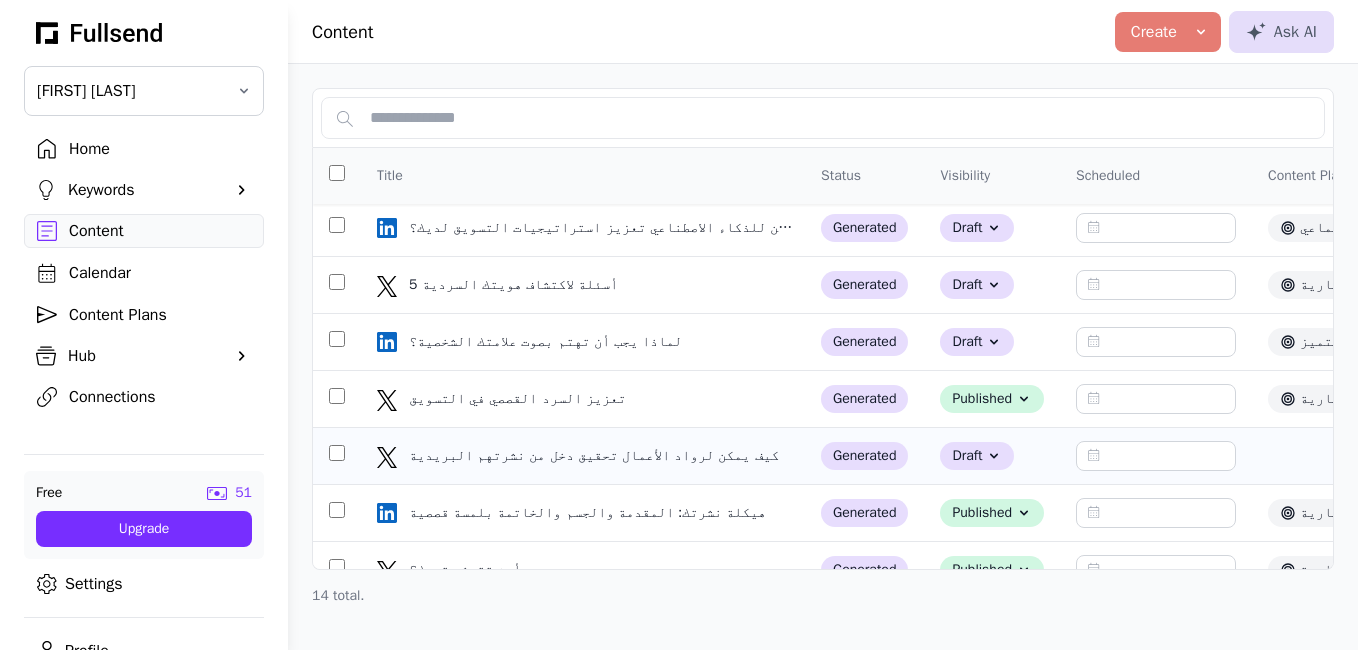click on "كيف يمكن لرواد الأعمال تحقيق دخل من نشرتهم البريدية" at bounding box center [596, 456] 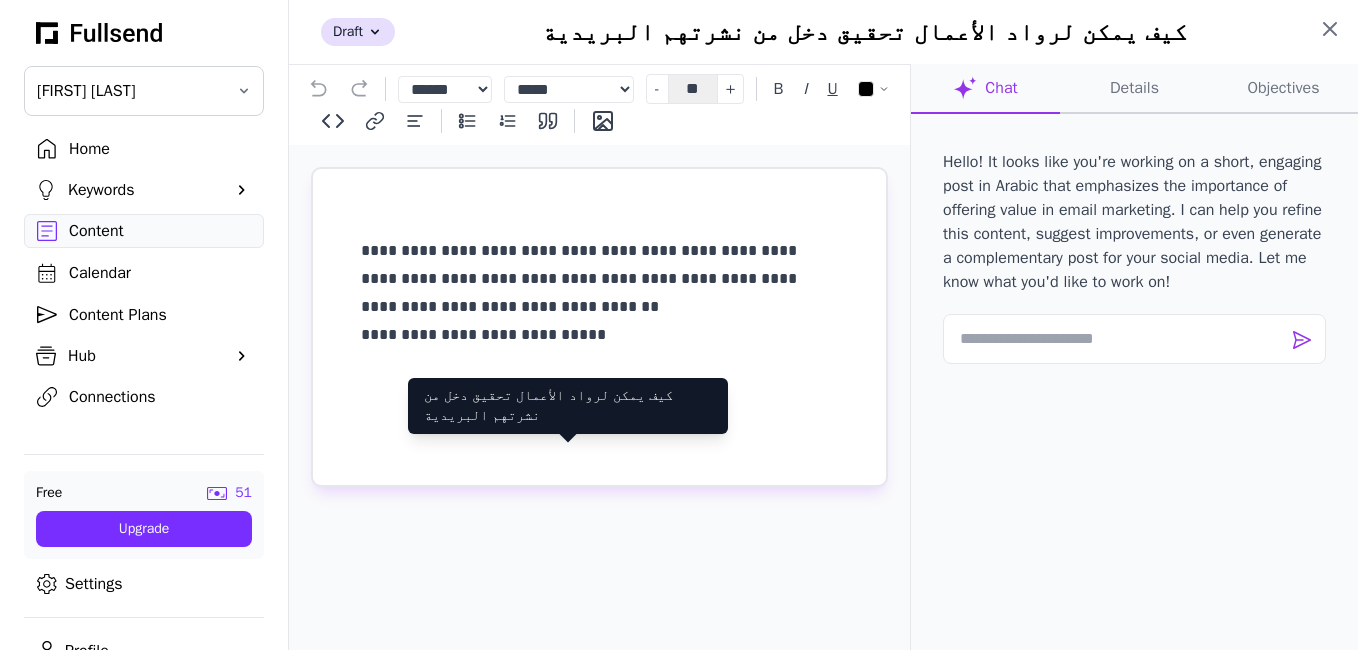 click 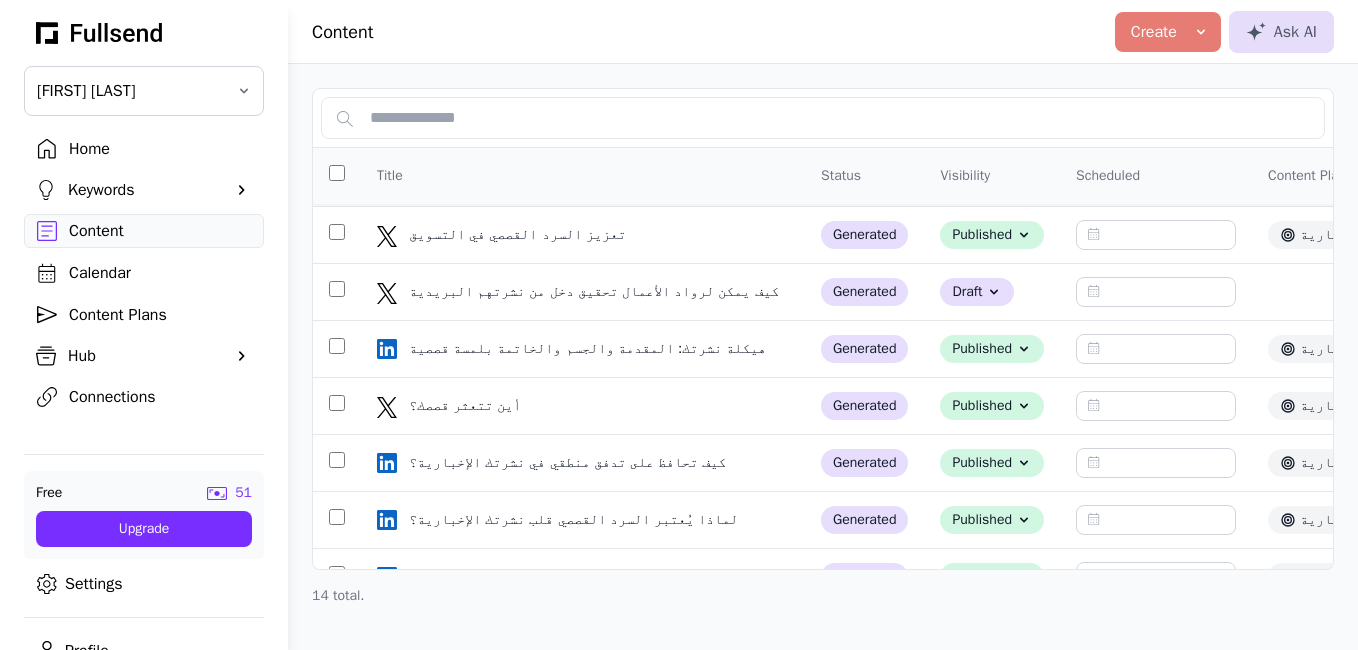 scroll, scrollTop: 339, scrollLeft: 0, axis: vertical 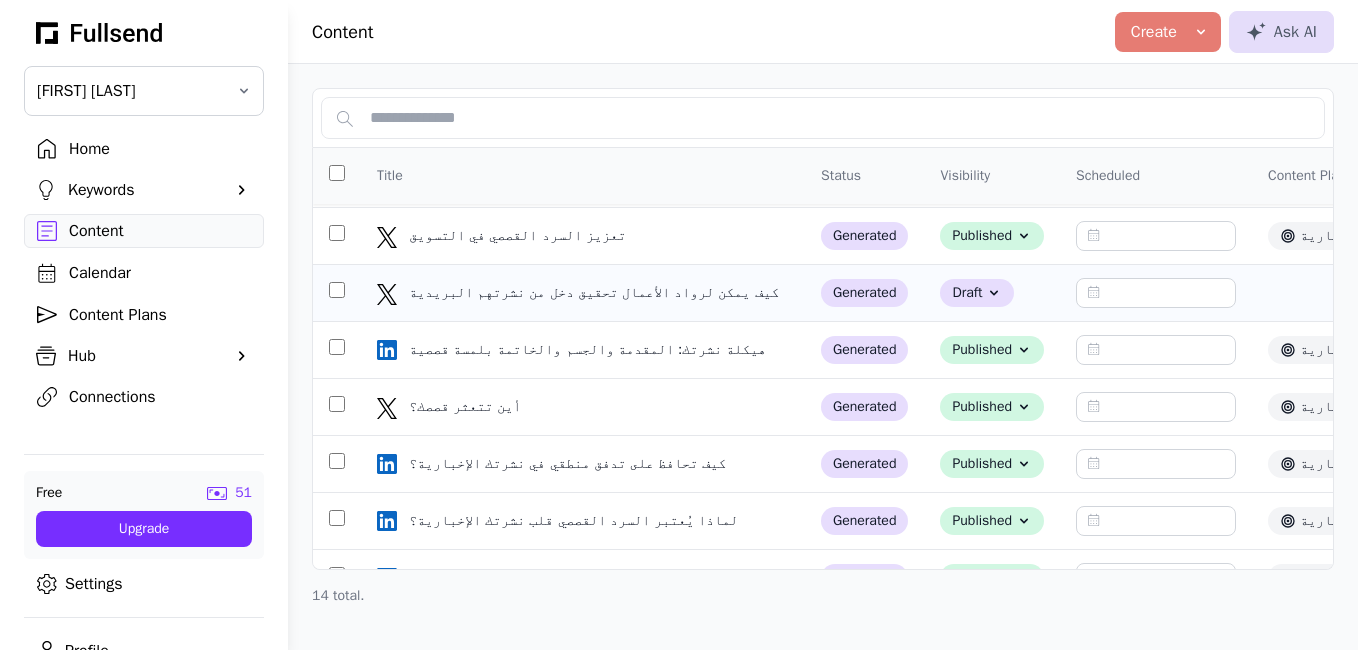 click at bounding box center (337, 293) 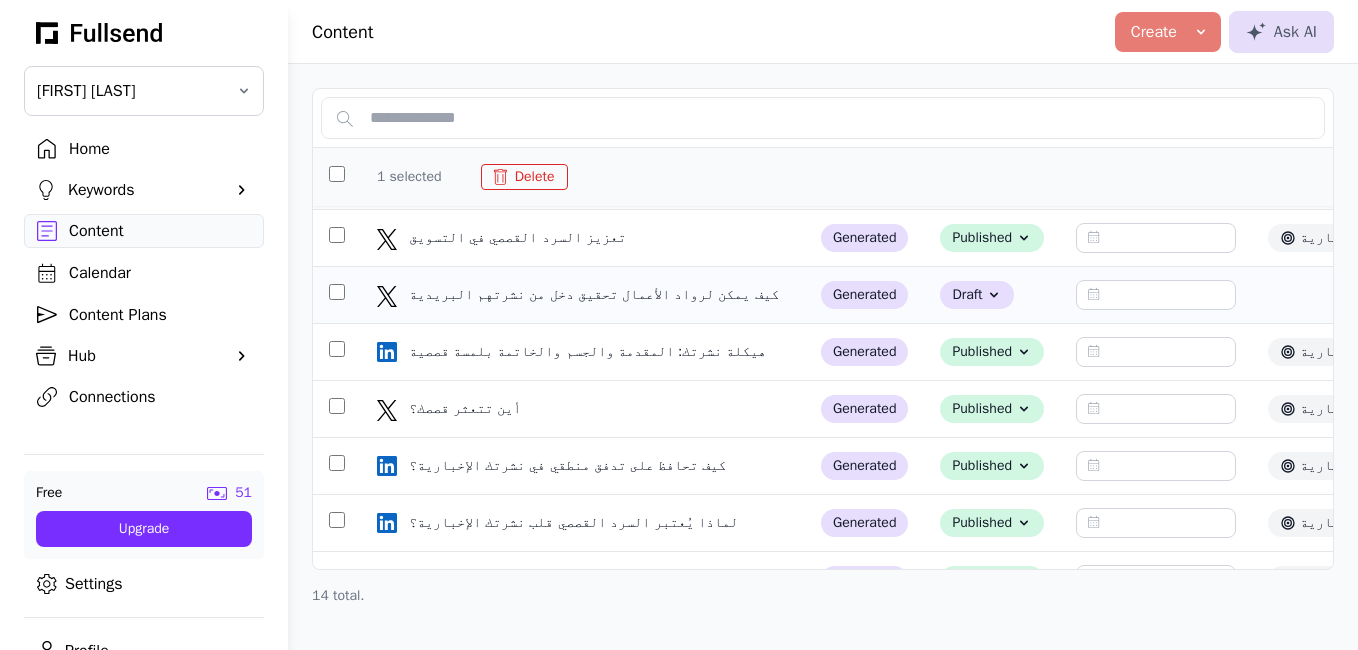 scroll, scrollTop: 341, scrollLeft: 0, axis: vertical 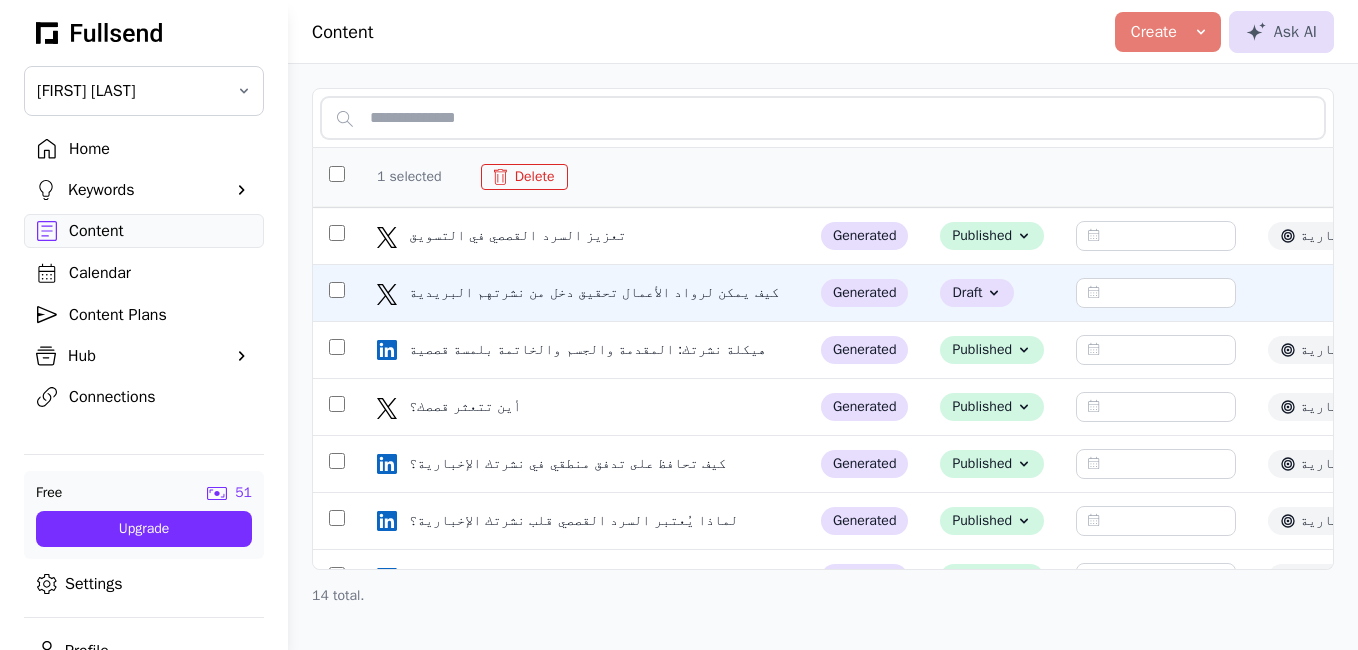 click at bounding box center [823, 118] 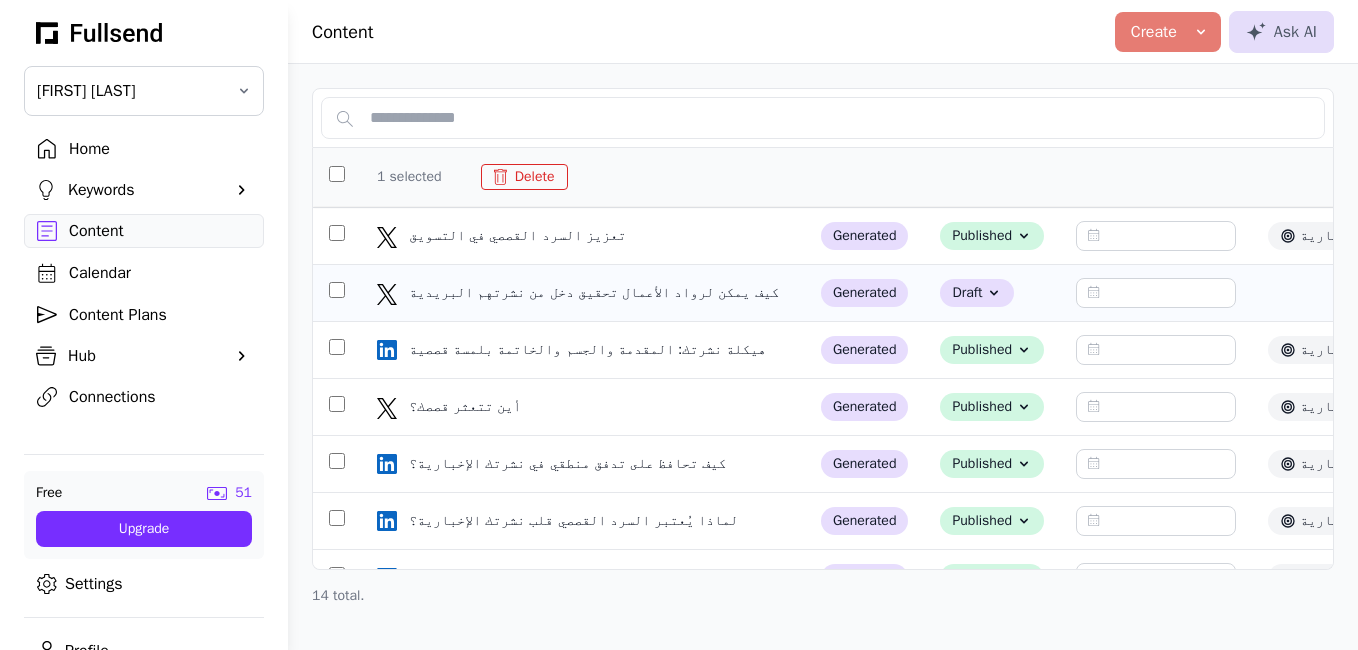 click at bounding box center [337, 293] 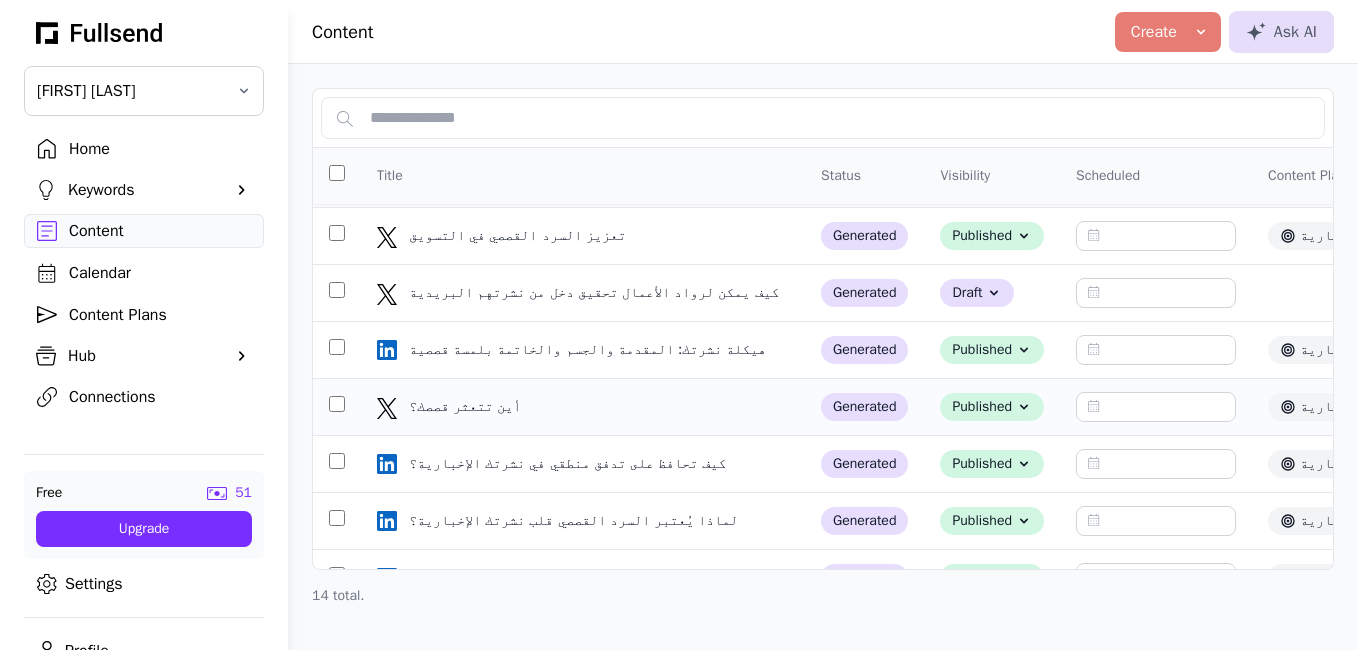 click on "أين تتعثر قصصك؟" 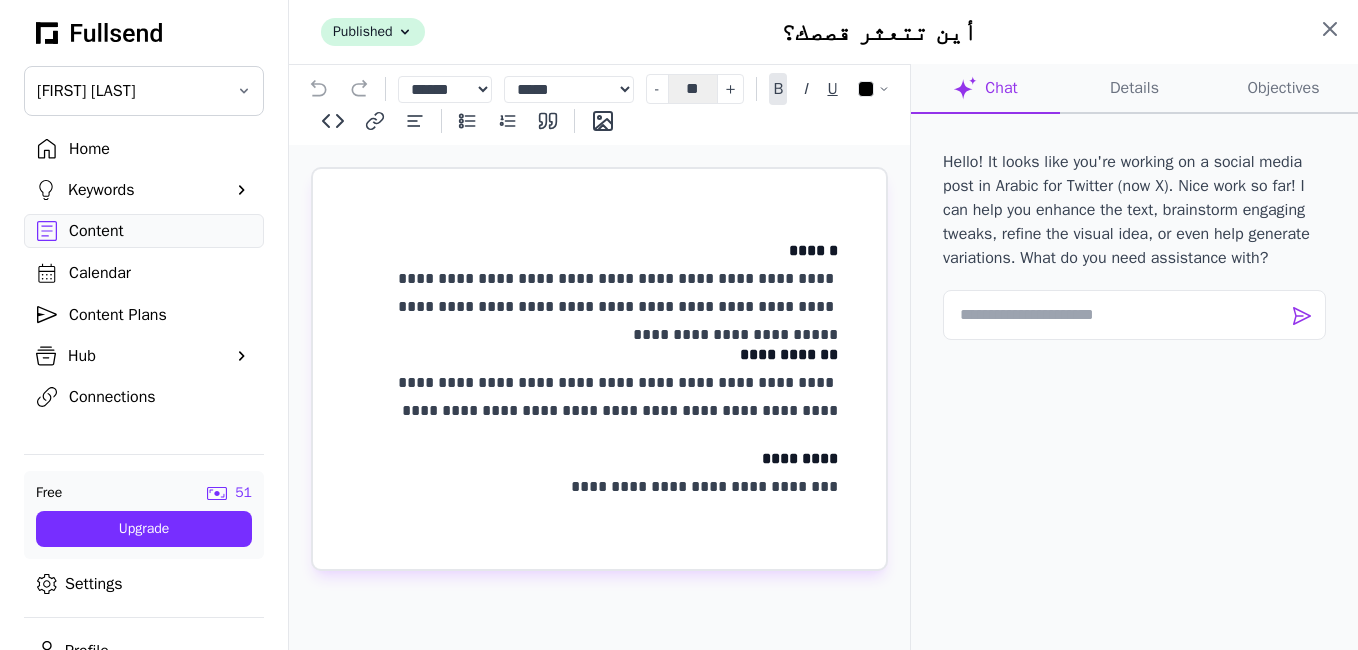 click 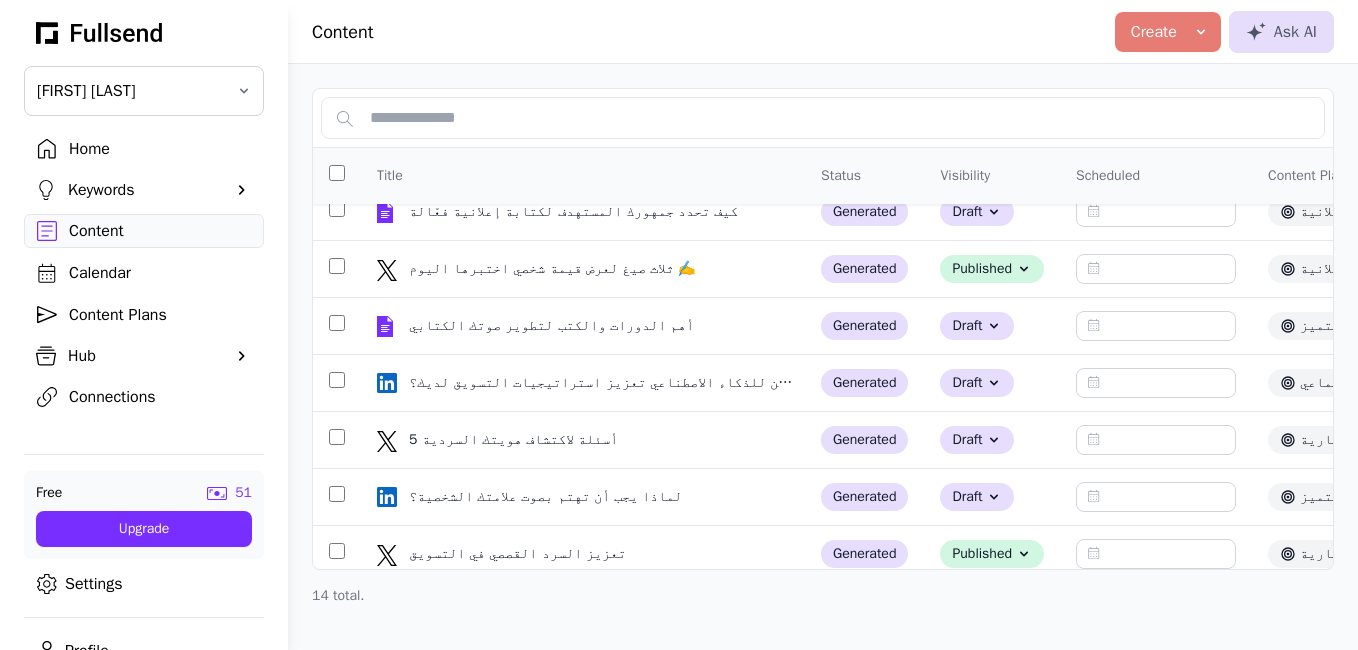 scroll, scrollTop: 7, scrollLeft: 0, axis: vertical 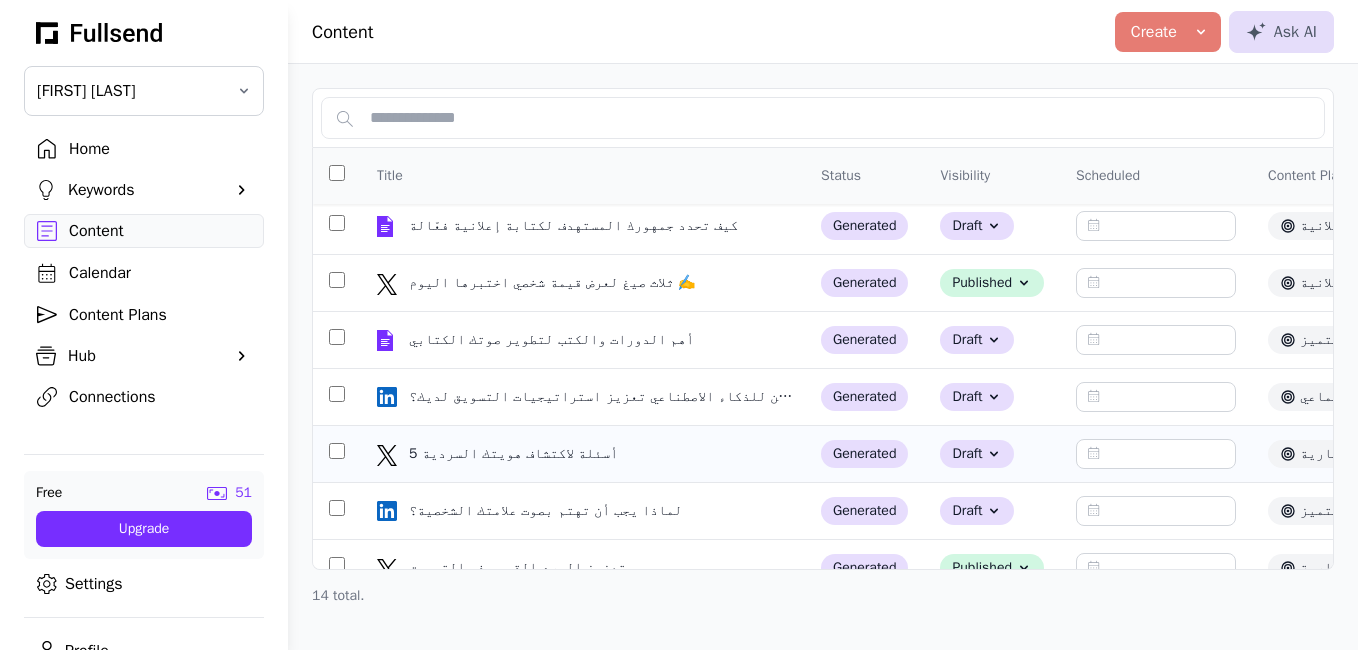 click on "5 أسئلة لاكتشاف هويتك السردية" 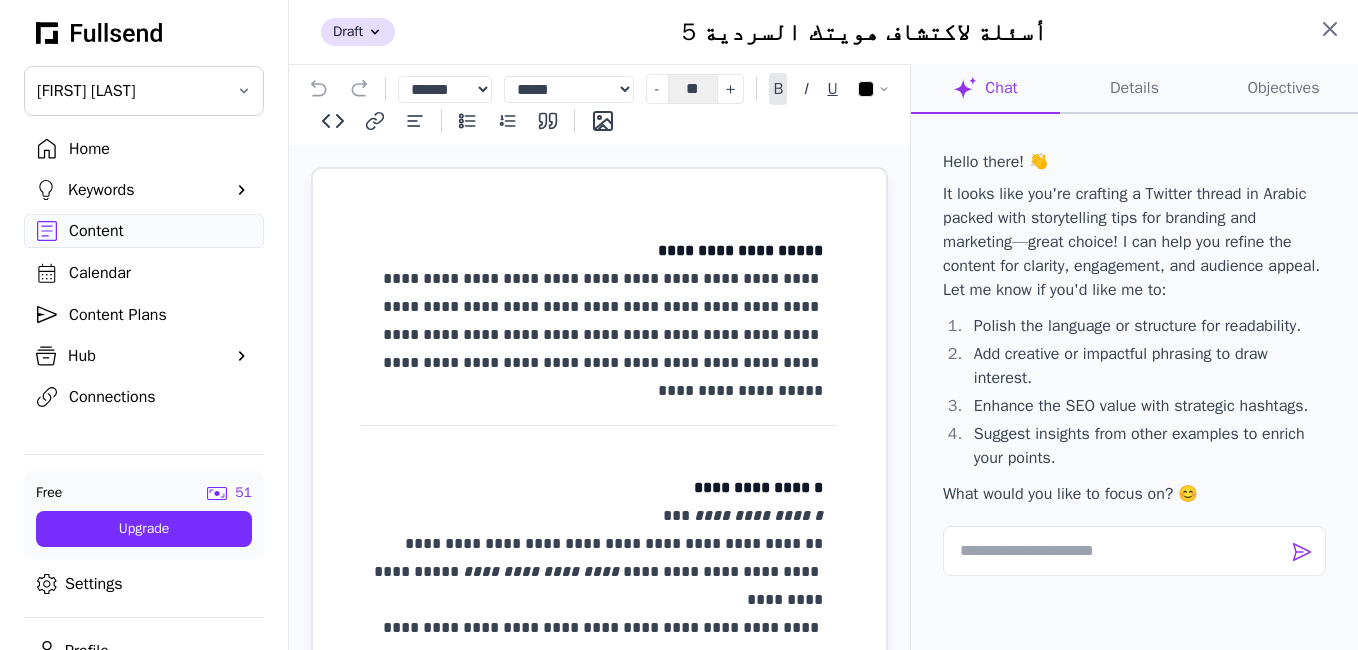click 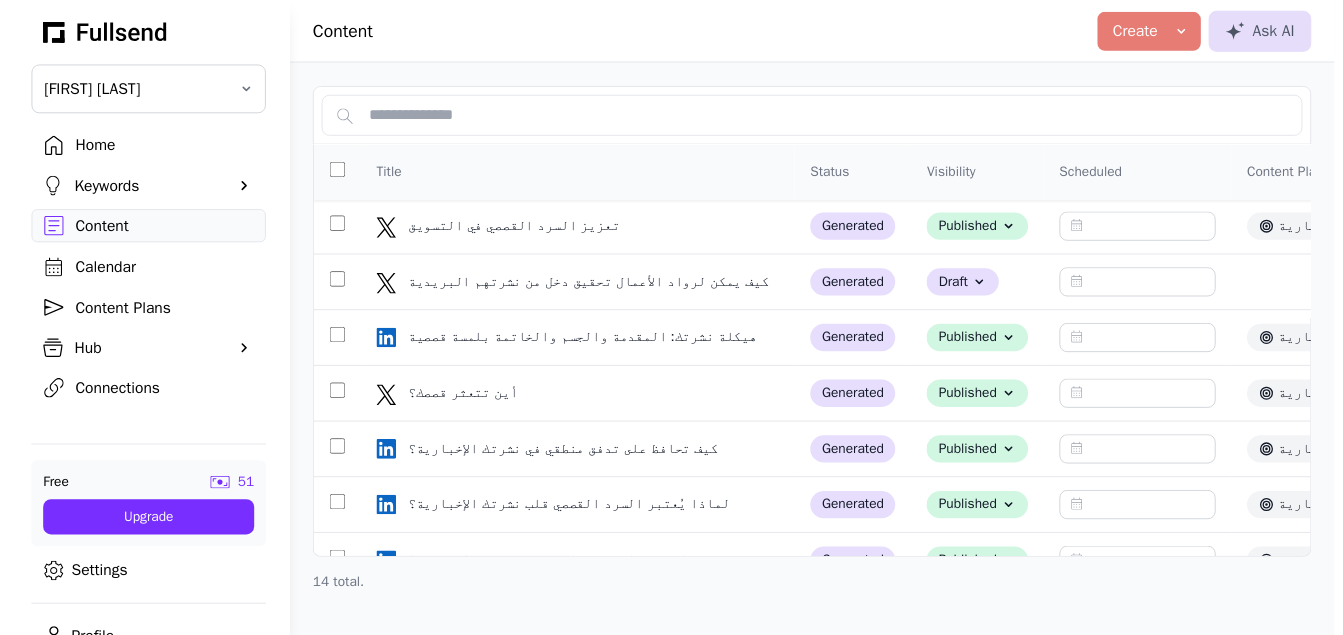 scroll, scrollTop: 358, scrollLeft: 0, axis: vertical 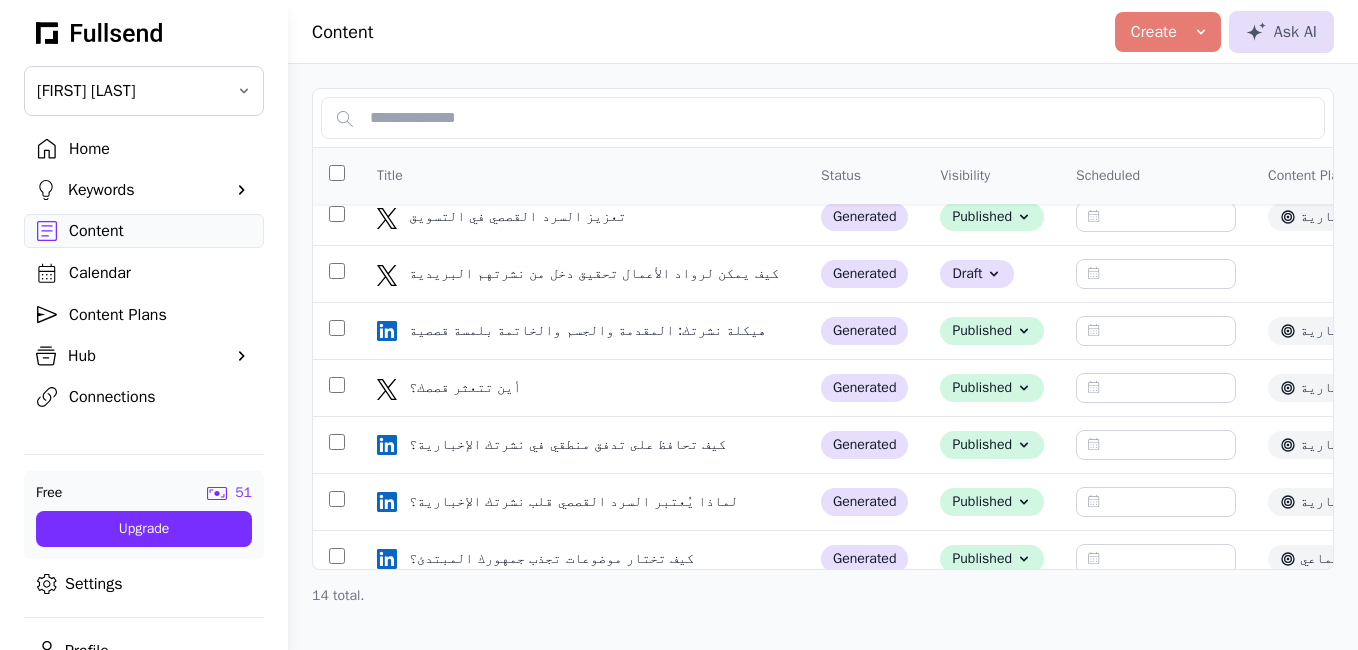 click on "Content Plans" at bounding box center [160, 315] 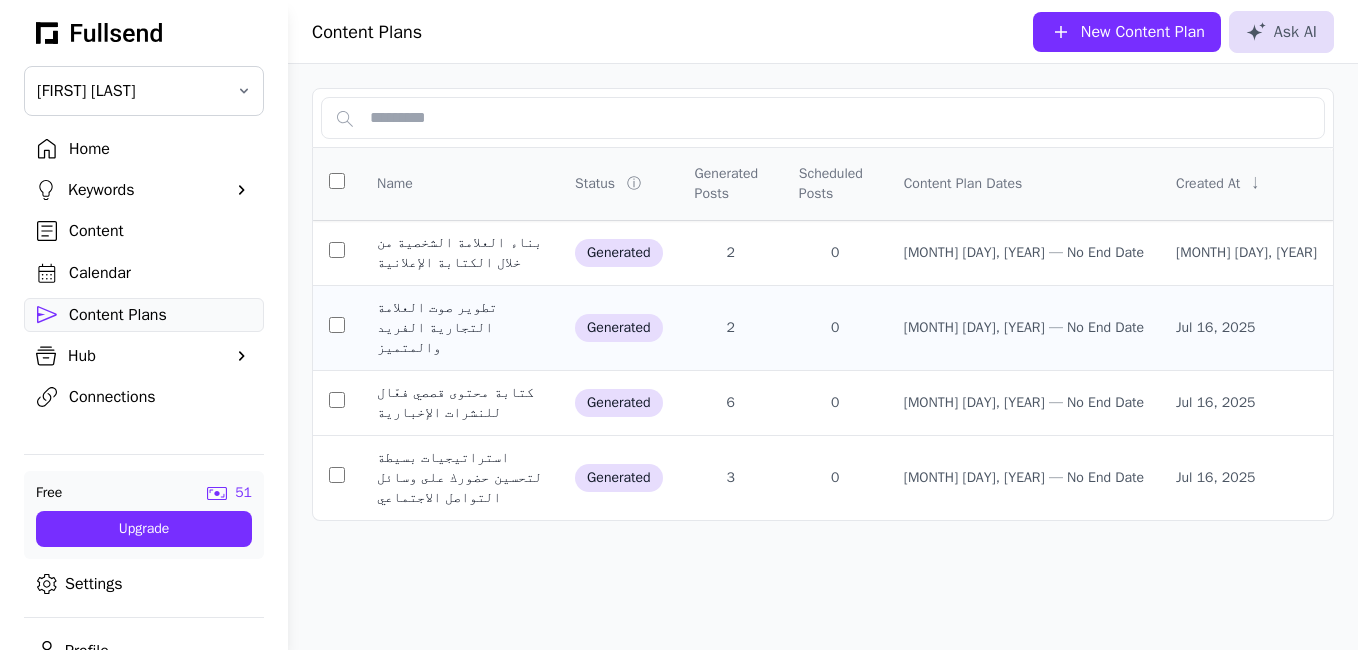 click on "تطوير صوت العلامة التجارية الفريد والمتميز" 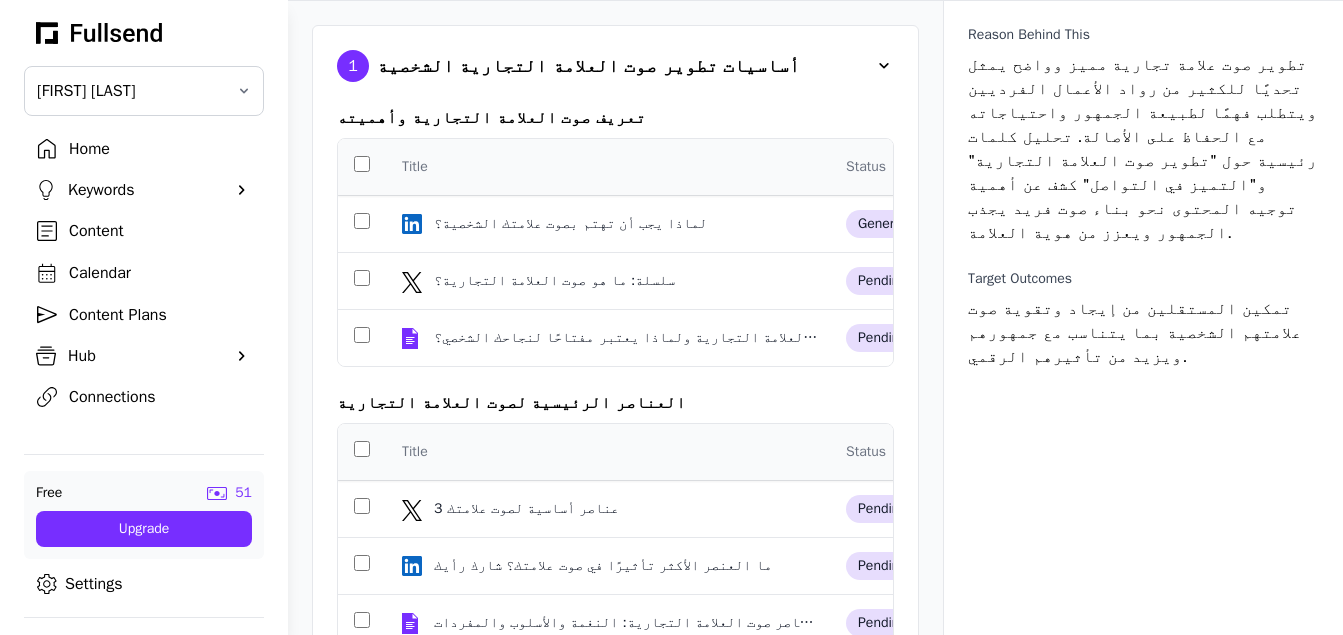 scroll, scrollTop: 65, scrollLeft: 0, axis: vertical 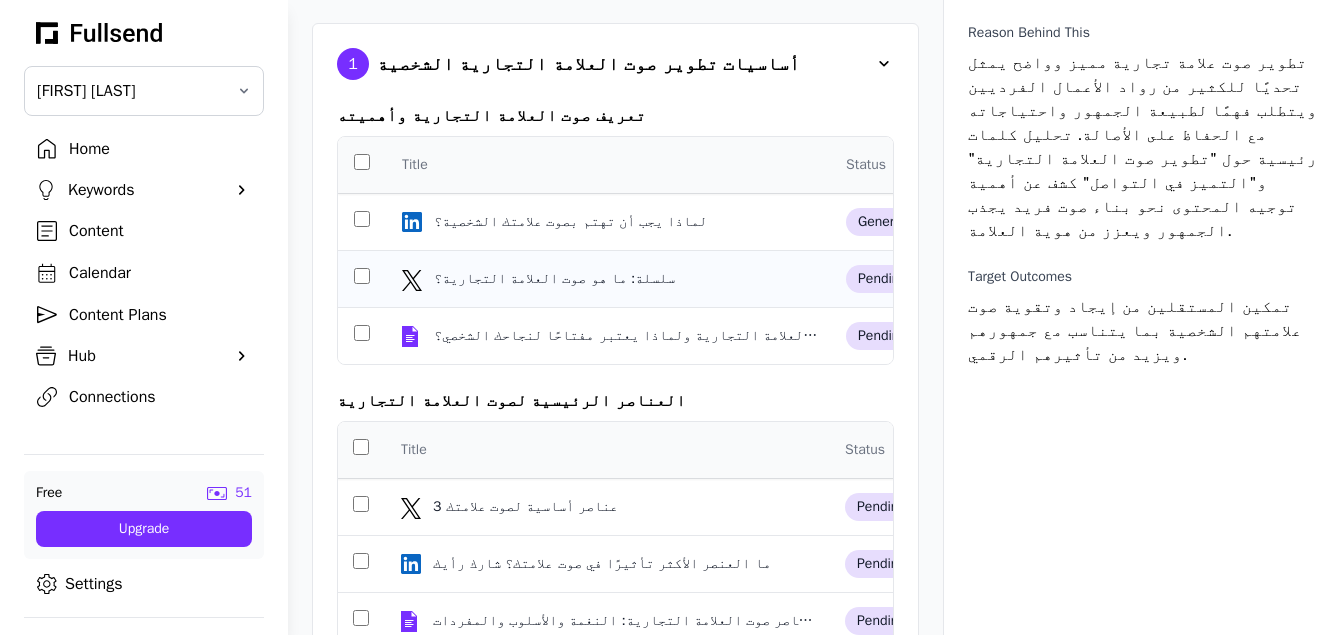 click on "سلسلة: ما هو صوت العلامة التجارية؟" at bounding box center (556, 279) 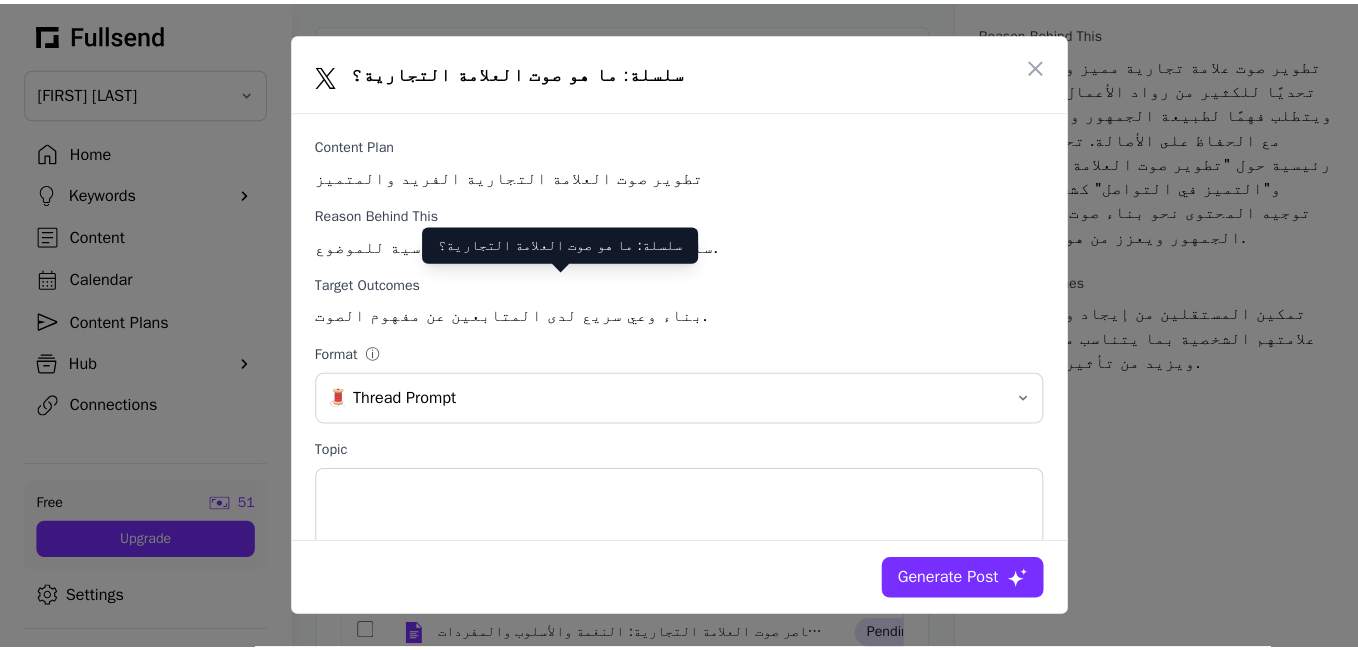 scroll, scrollTop: 0, scrollLeft: 0, axis: both 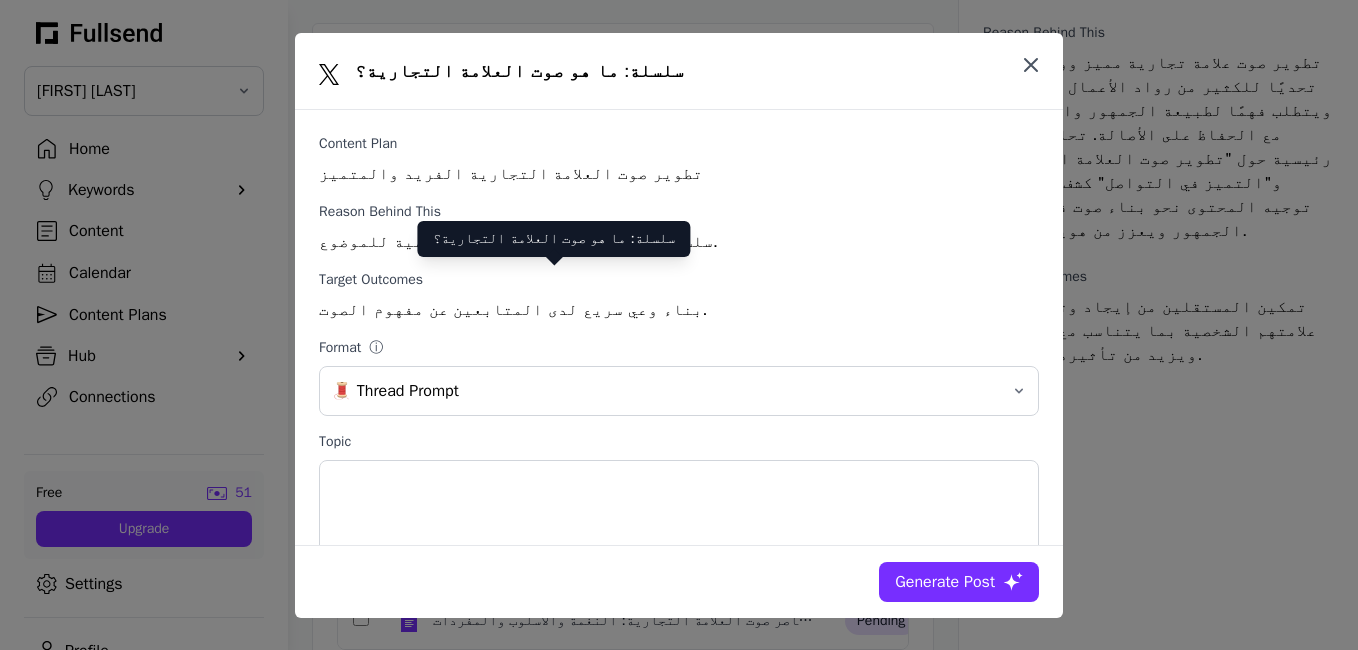 click at bounding box center (1031, 65) 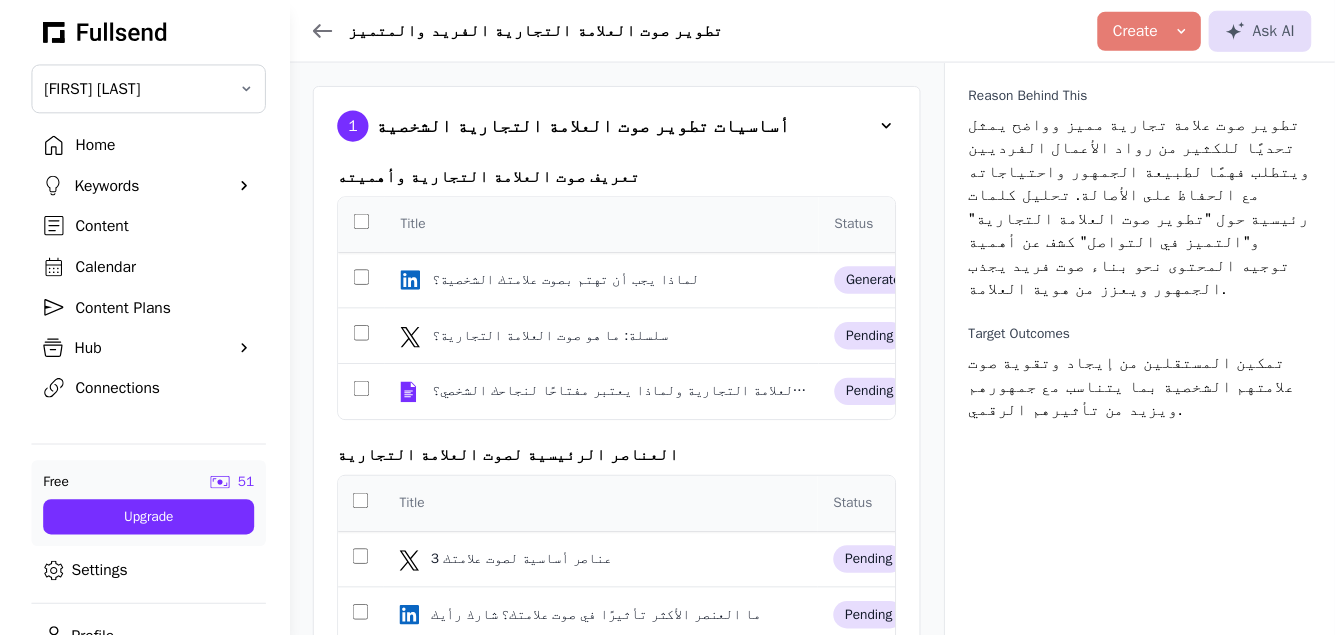 scroll, scrollTop: 65, scrollLeft: 0, axis: vertical 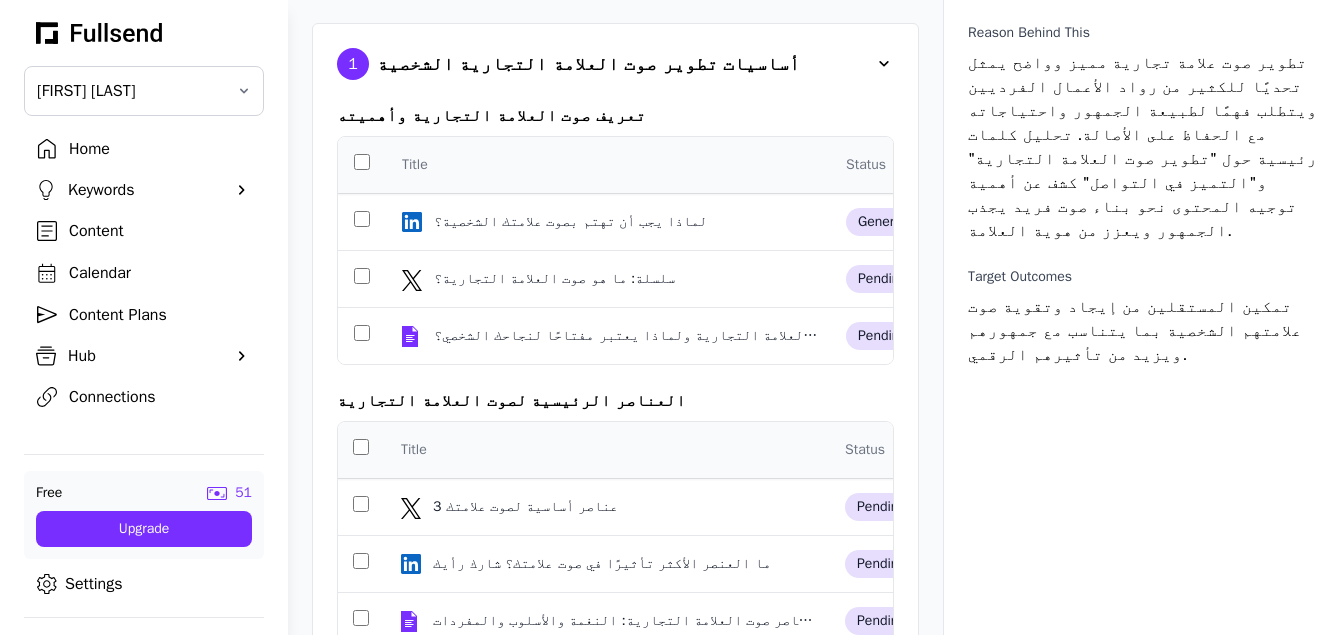click on "Reason Behind This  تطوير صوت علامة تجارية مميز وواضح يمثل تحديًا للكثير من رواد الأعمال الفرديين ويتطلب فهمًا لطبيعة الجمهور واحتياجاته مع الحفاظ على الأصالة. تحليل كلمات رئيسية حول "تطوير صوت العلامة التجارية" و"التميز في التواصل" كشف عن أهمية توجيه المحتوى نحو بناء صوت فريد يجذب الجمهور ويعزز من هوية العلامة." at bounding box center [1143, 133] 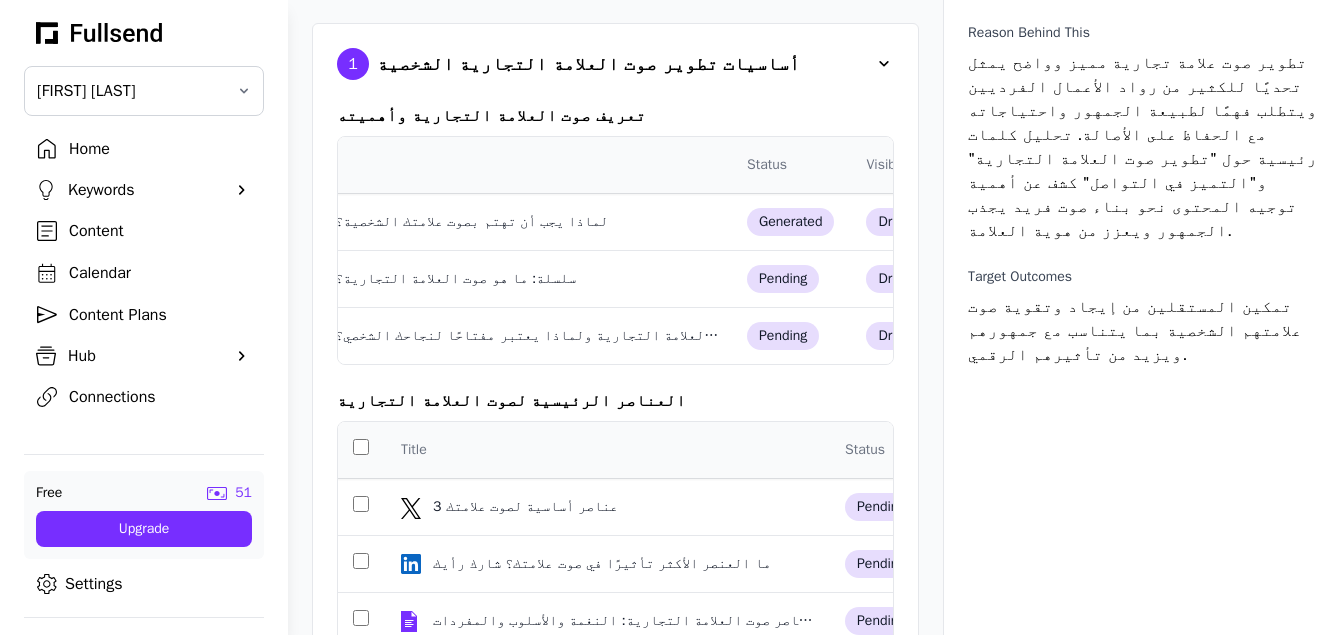 scroll, scrollTop: 0, scrollLeft: 123, axis: horizontal 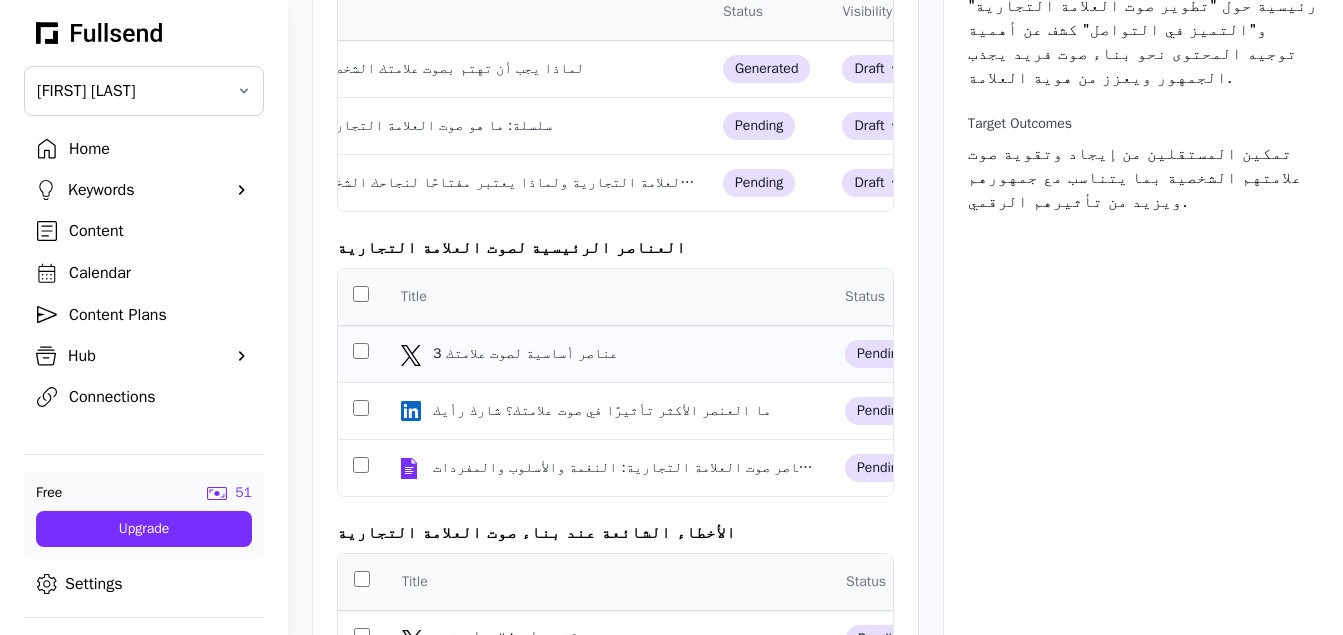 click on "3 عناصر أساسية لصوت علامتك" 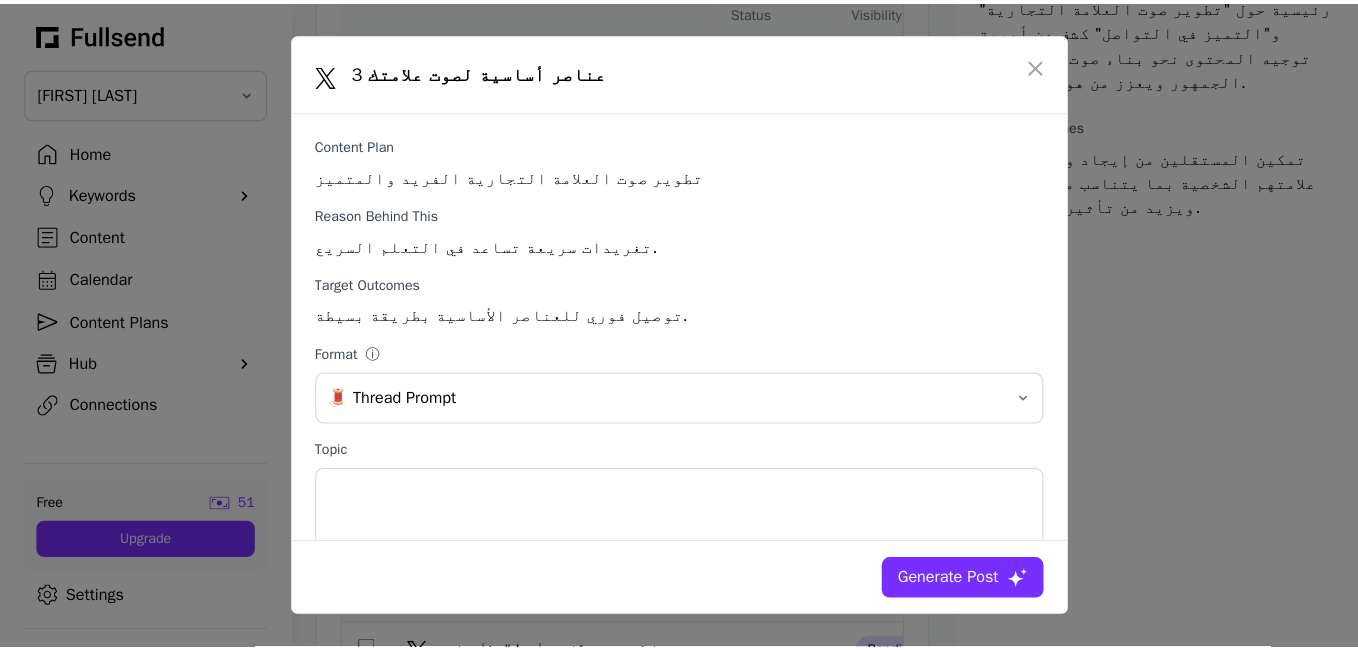 scroll, scrollTop: 0, scrollLeft: 0, axis: both 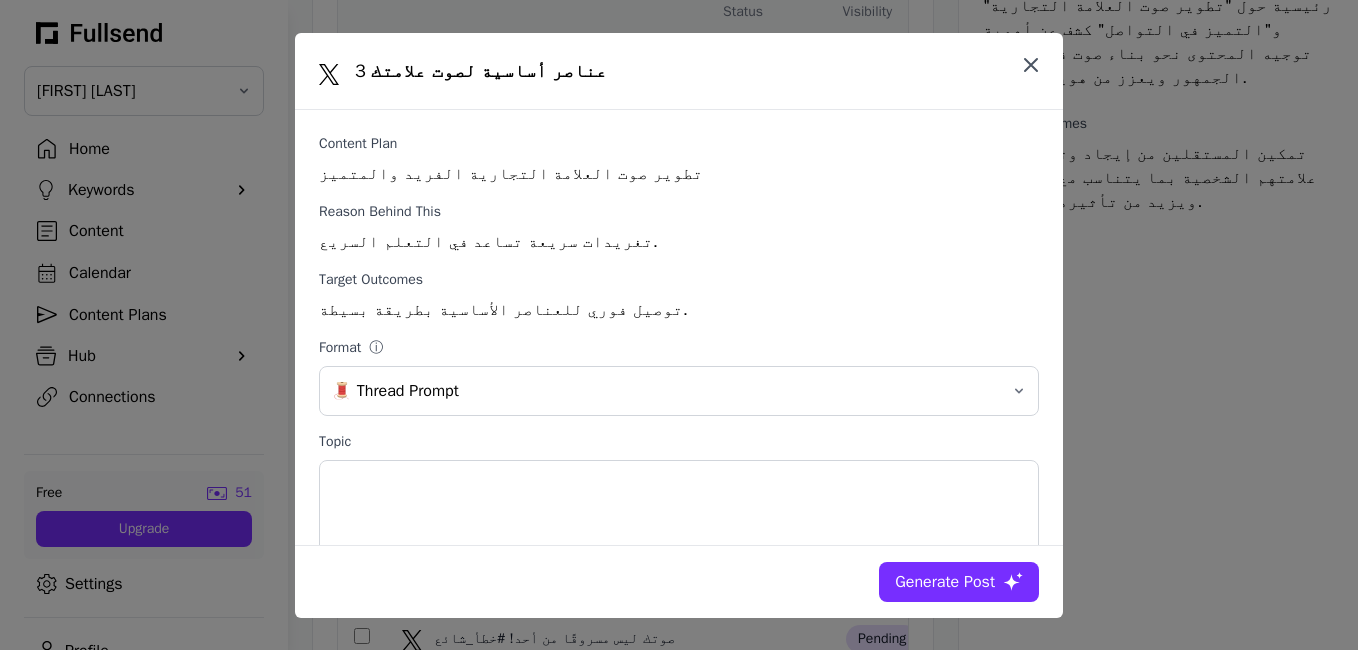 click 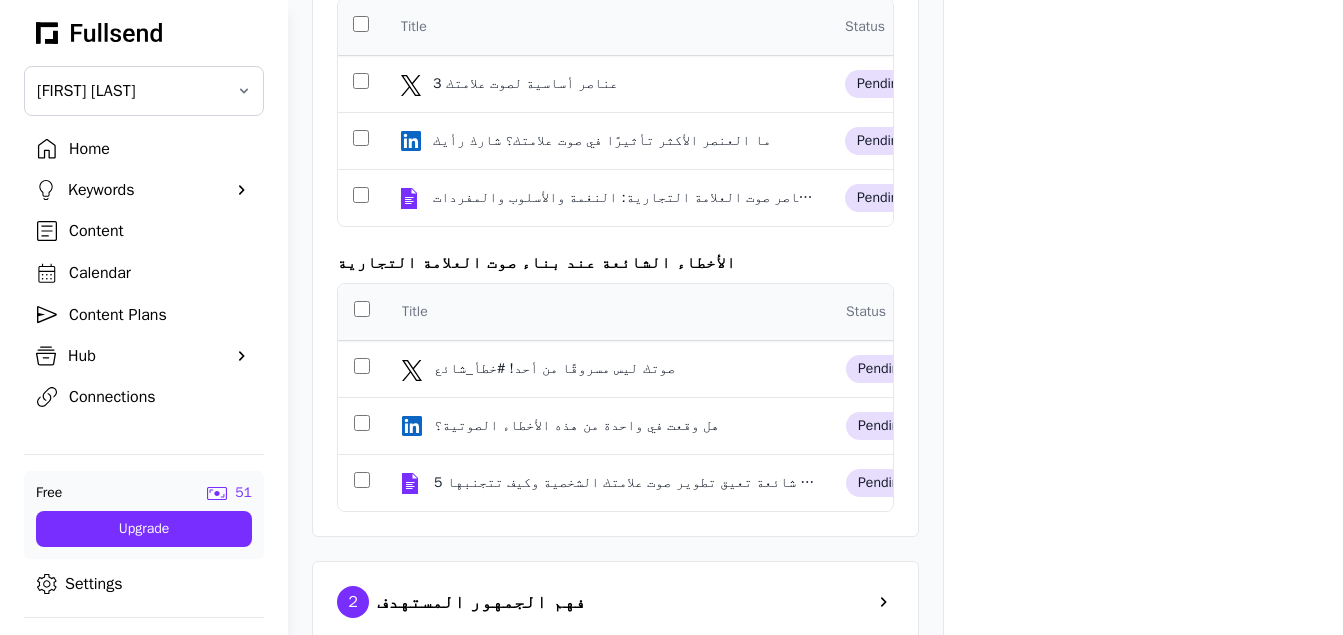 scroll, scrollTop: 492, scrollLeft: 0, axis: vertical 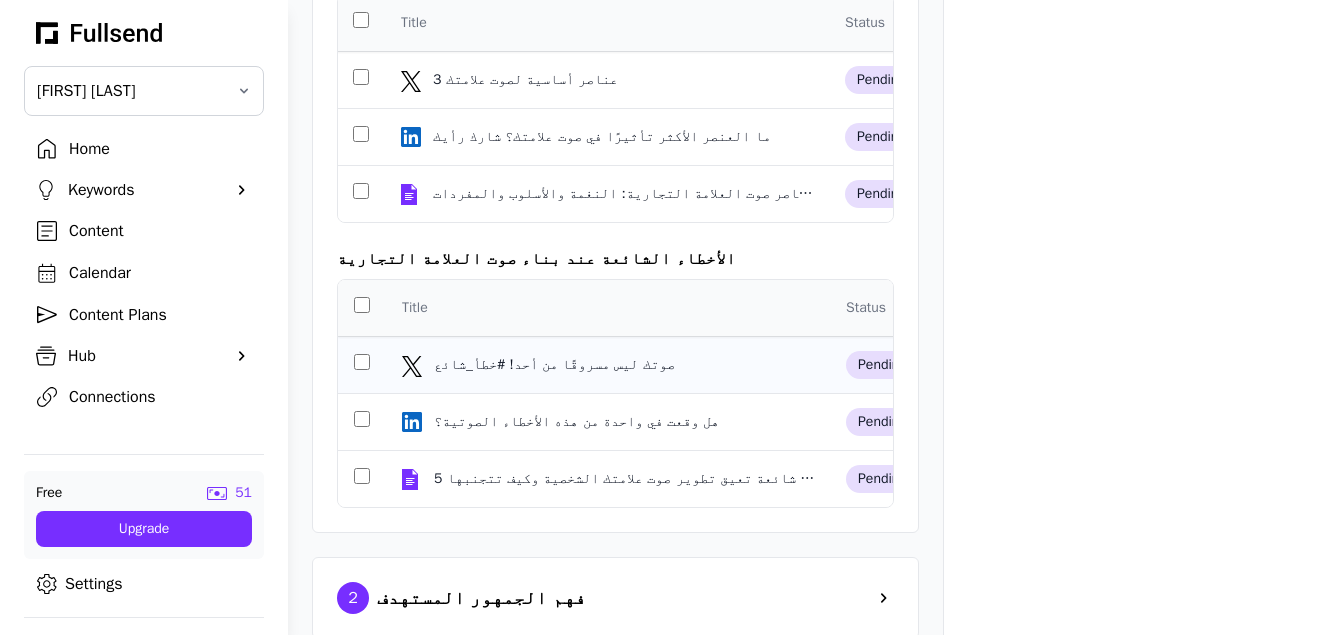 click on "صوتك ليس مسروقًا من أحد! #خطأ_شائع" 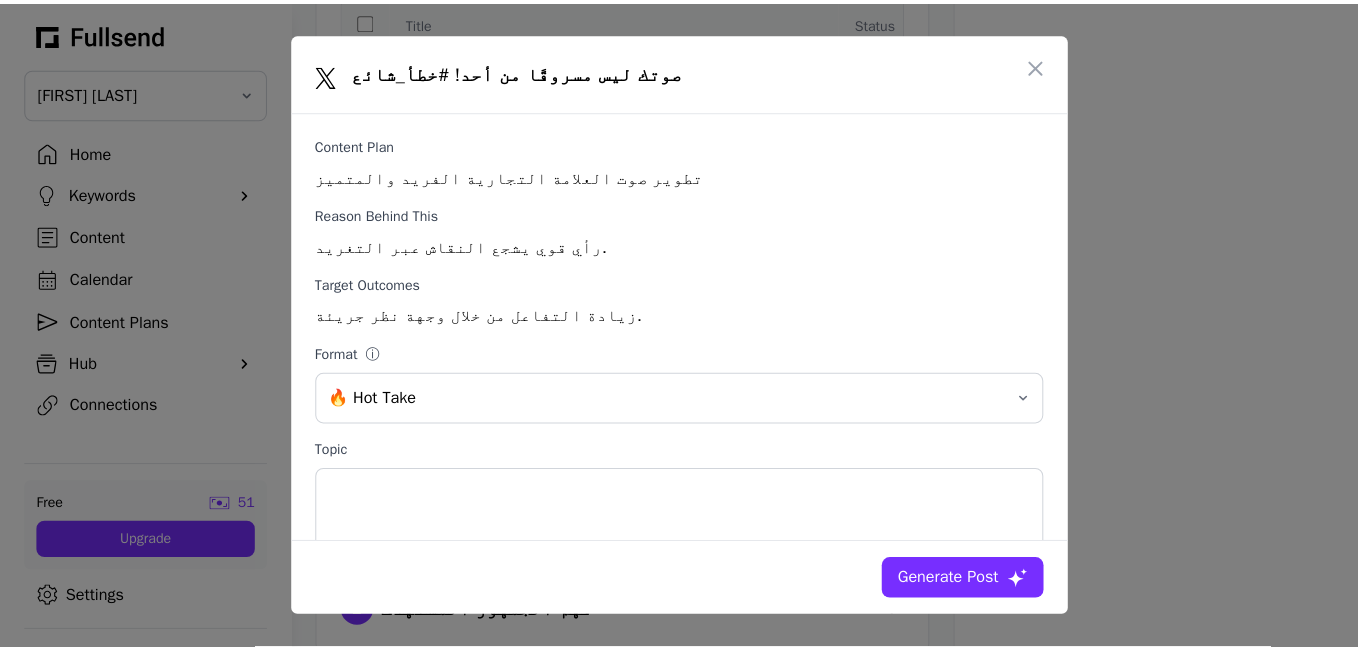 scroll, scrollTop: 0, scrollLeft: 0, axis: both 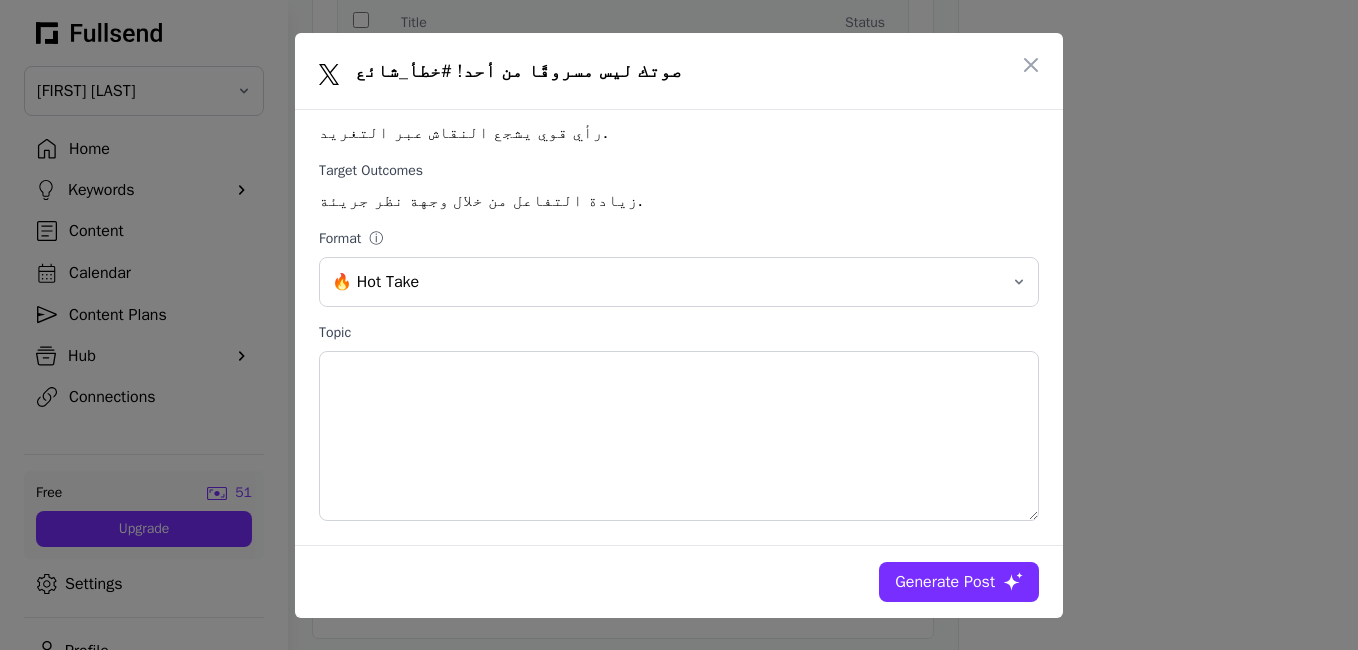 click on "Generate Post" at bounding box center (945, 582) 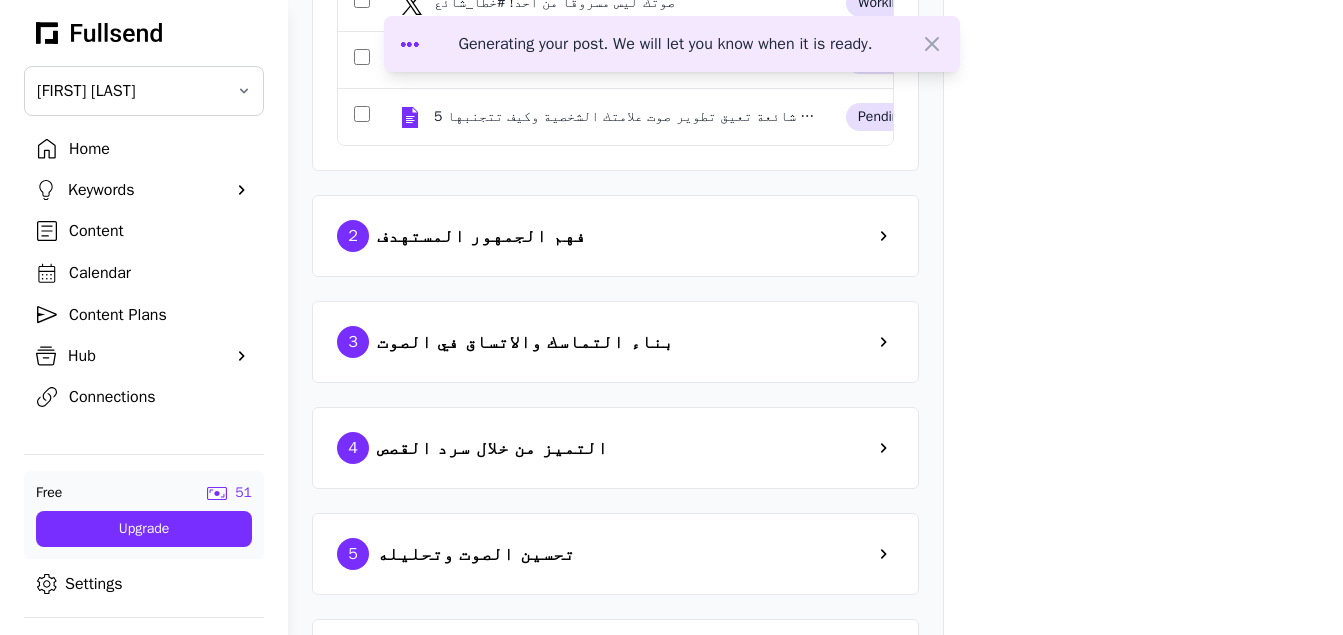 scroll, scrollTop: 855, scrollLeft: 0, axis: vertical 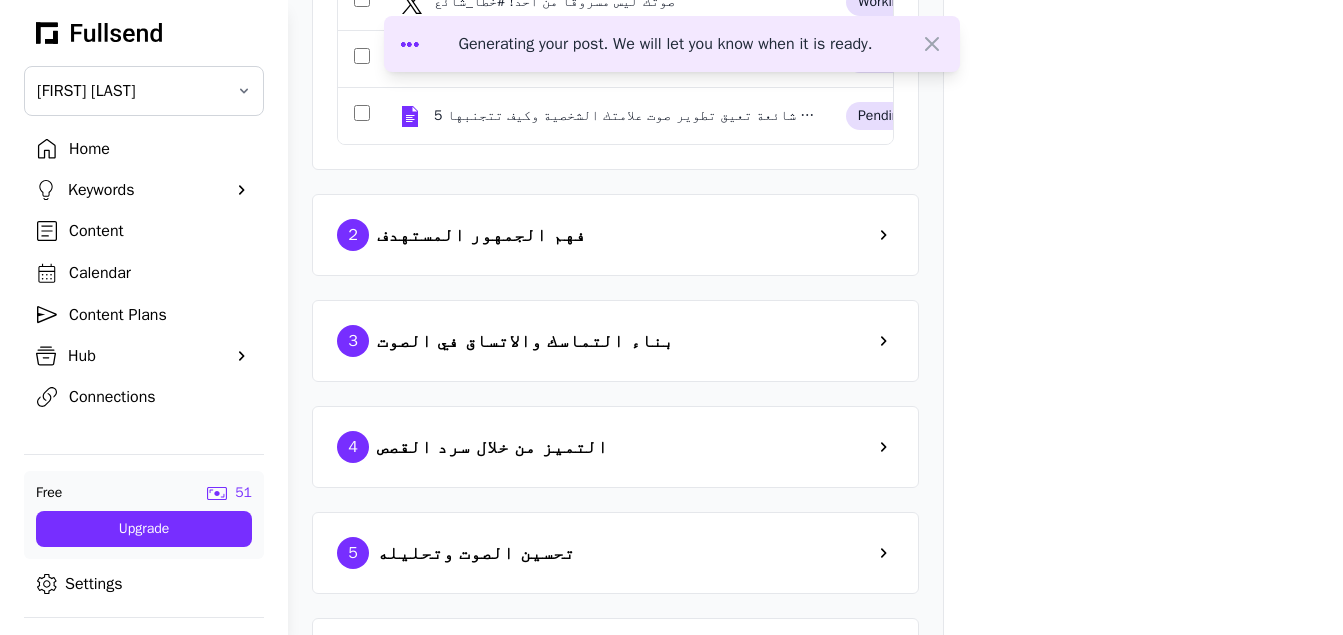 click at bounding box center (884, 235) 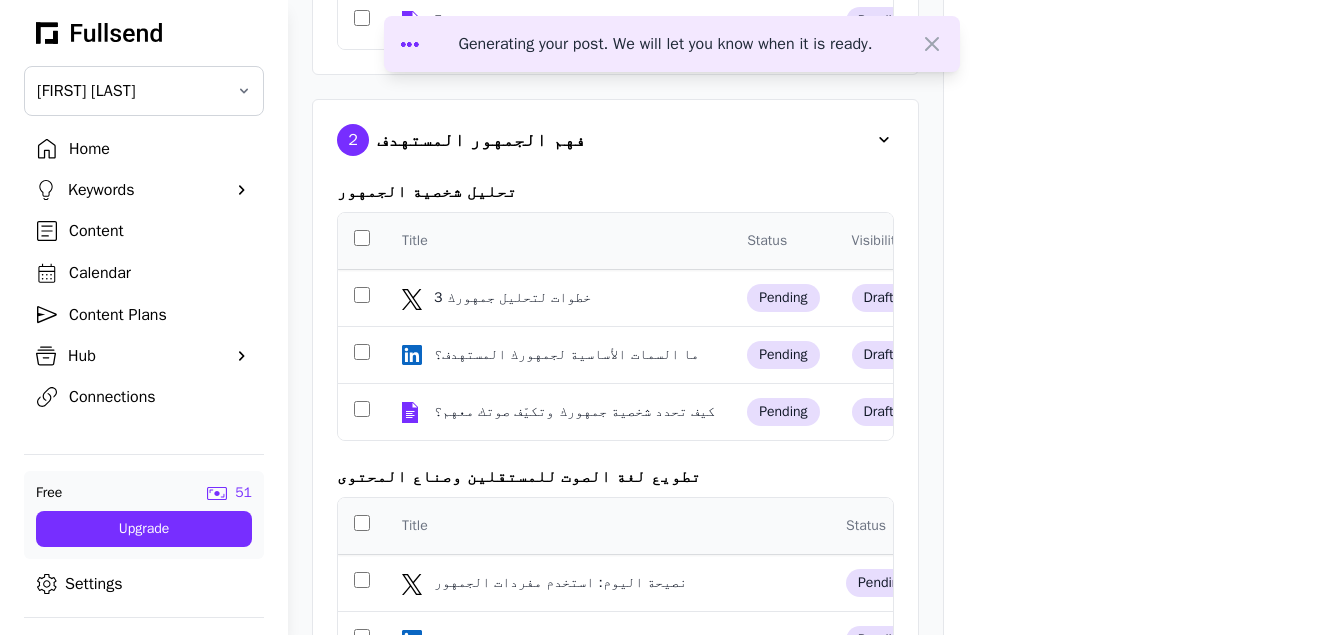scroll, scrollTop: 970, scrollLeft: 0, axis: vertical 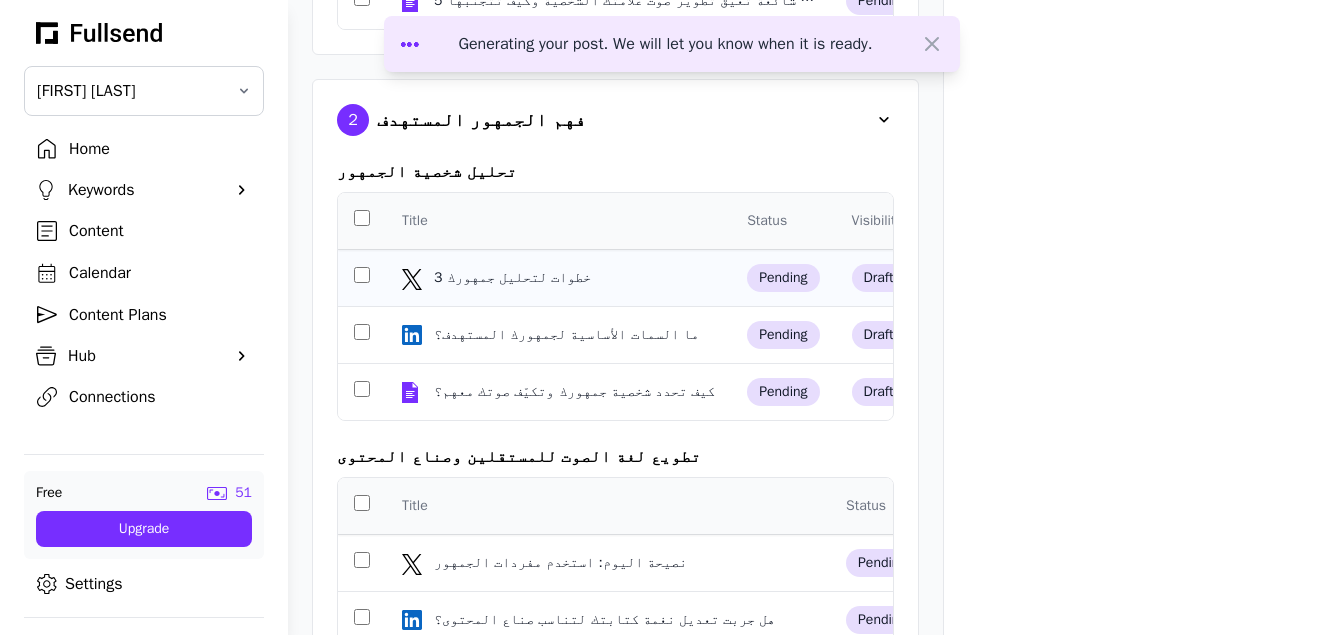 click on "3 خطوات لتحليل جمهورك" 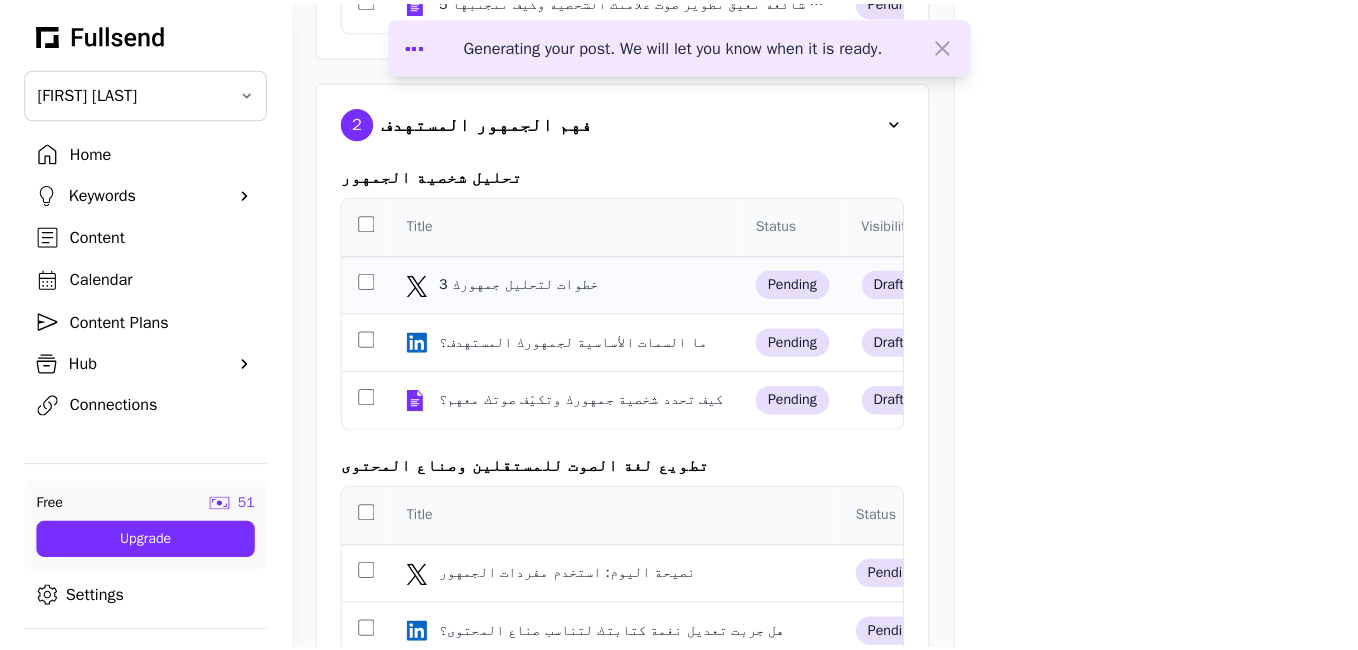 scroll, scrollTop: 0, scrollLeft: 0, axis: both 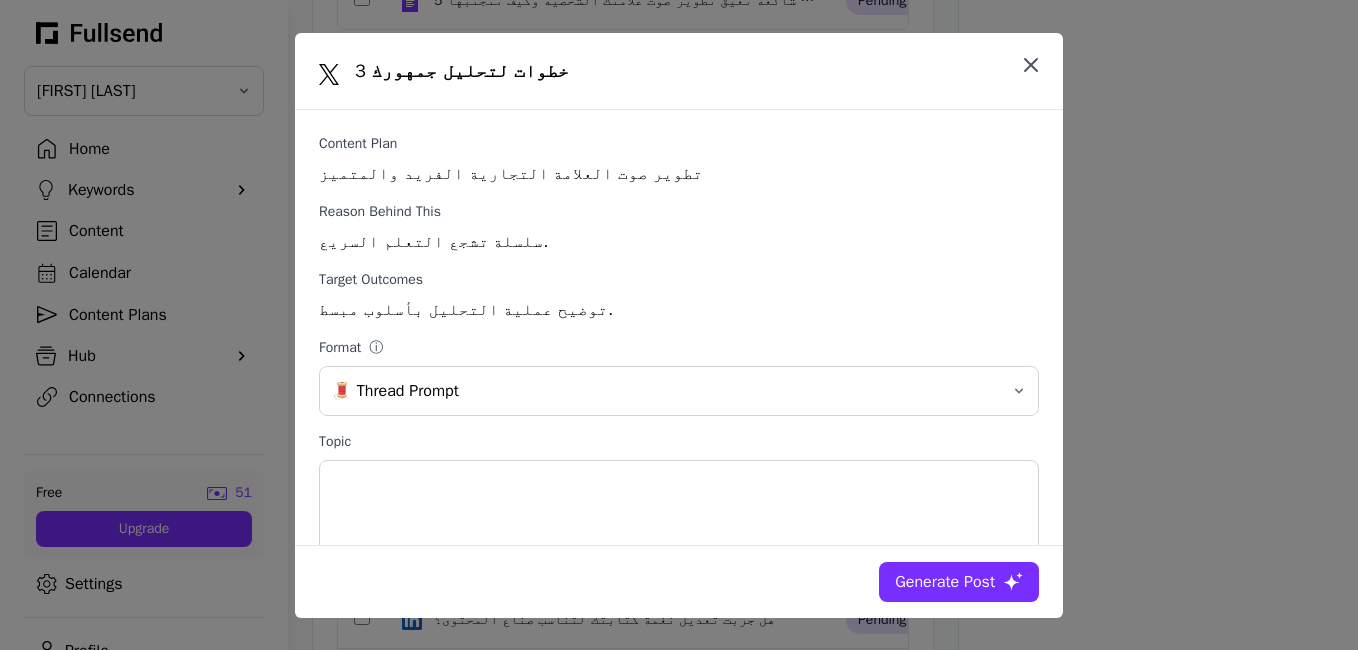 click 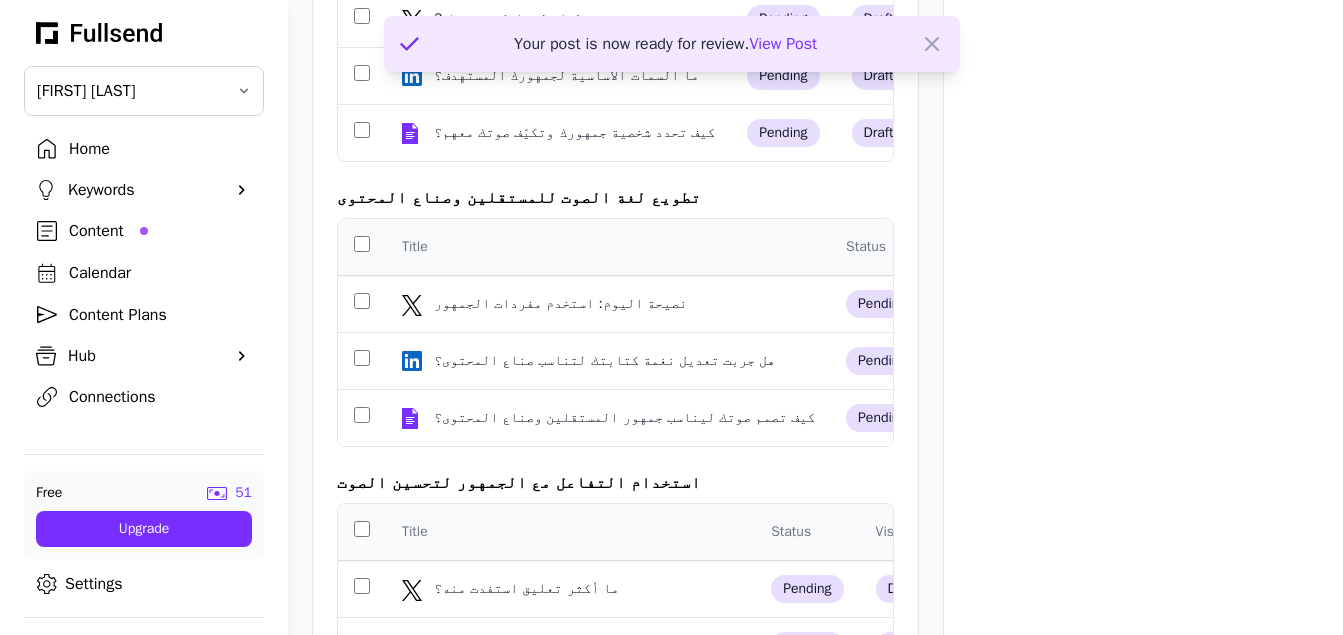 scroll, scrollTop: 1233, scrollLeft: 0, axis: vertical 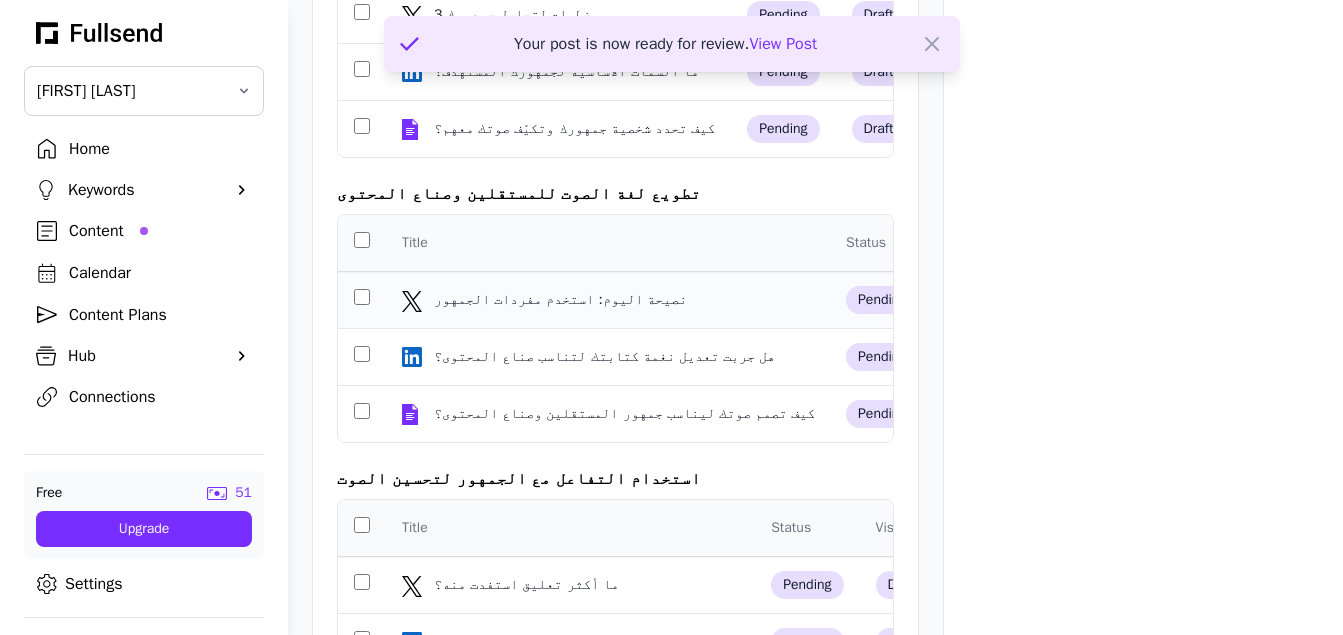 click on "نصيحة اليوم: استخدم مفردات الجمهور" 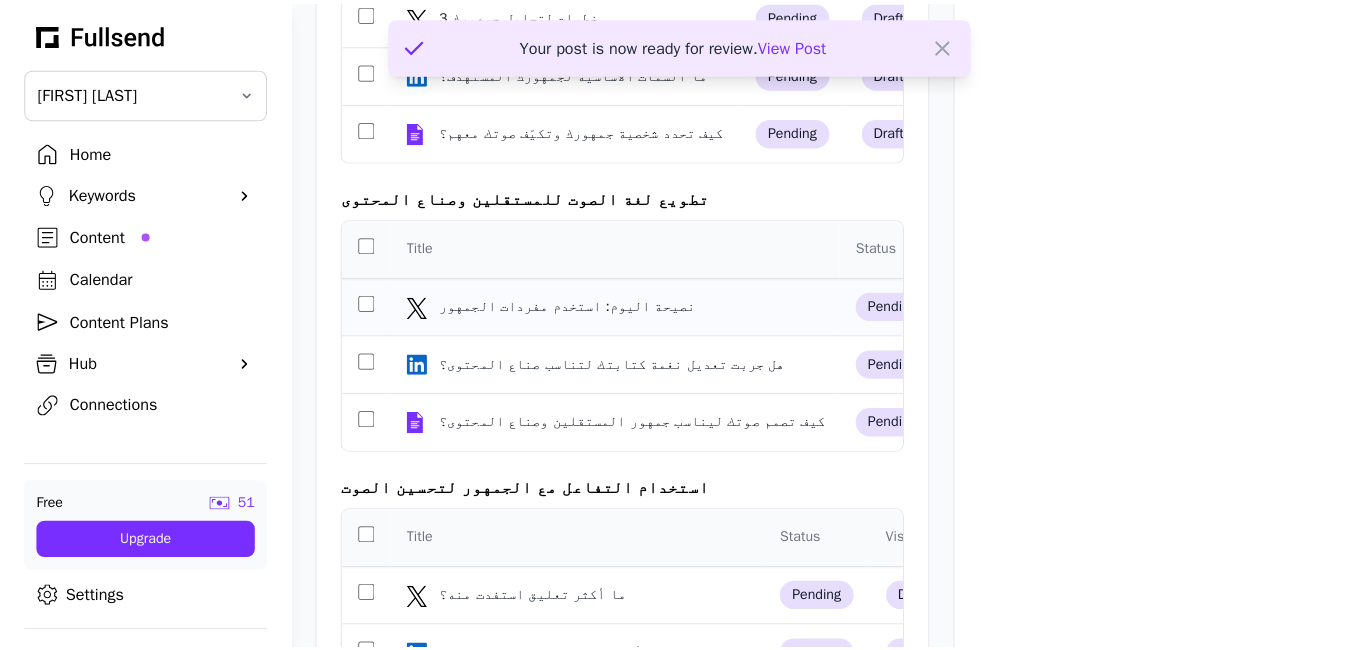 scroll, scrollTop: 0, scrollLeft: 0, axis: both 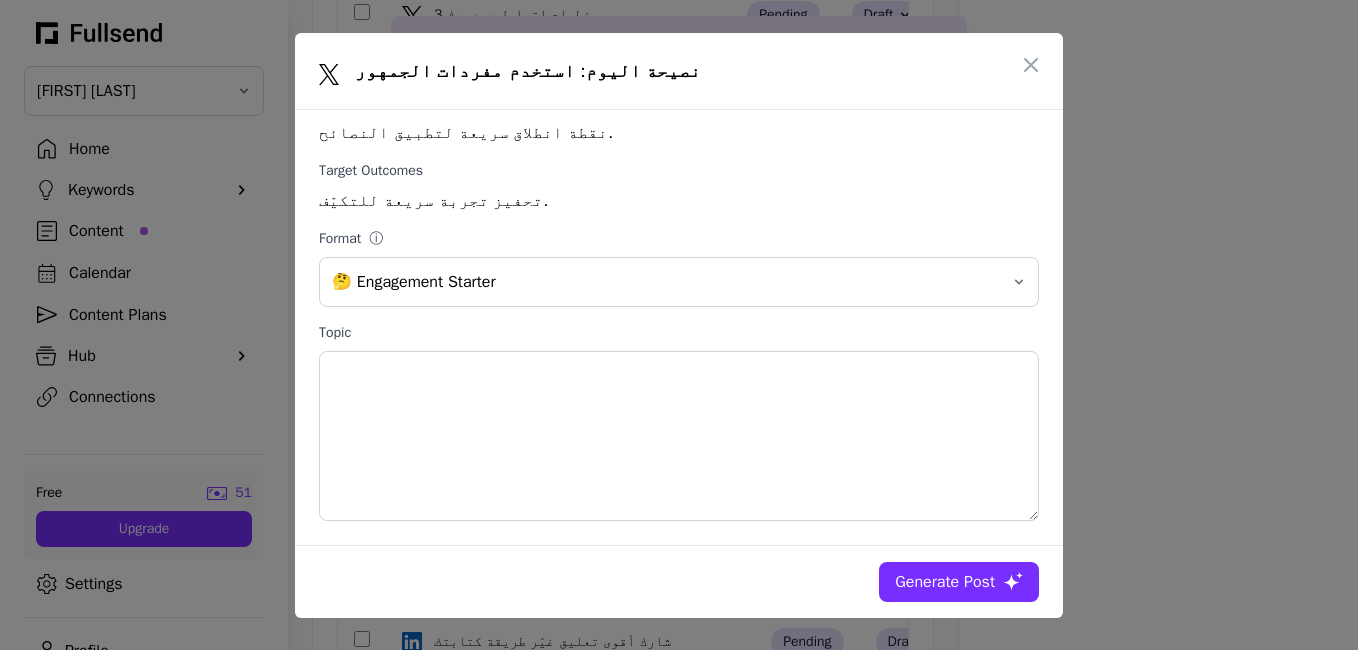 click on "Generate Post" at bounding box center [945, 582] 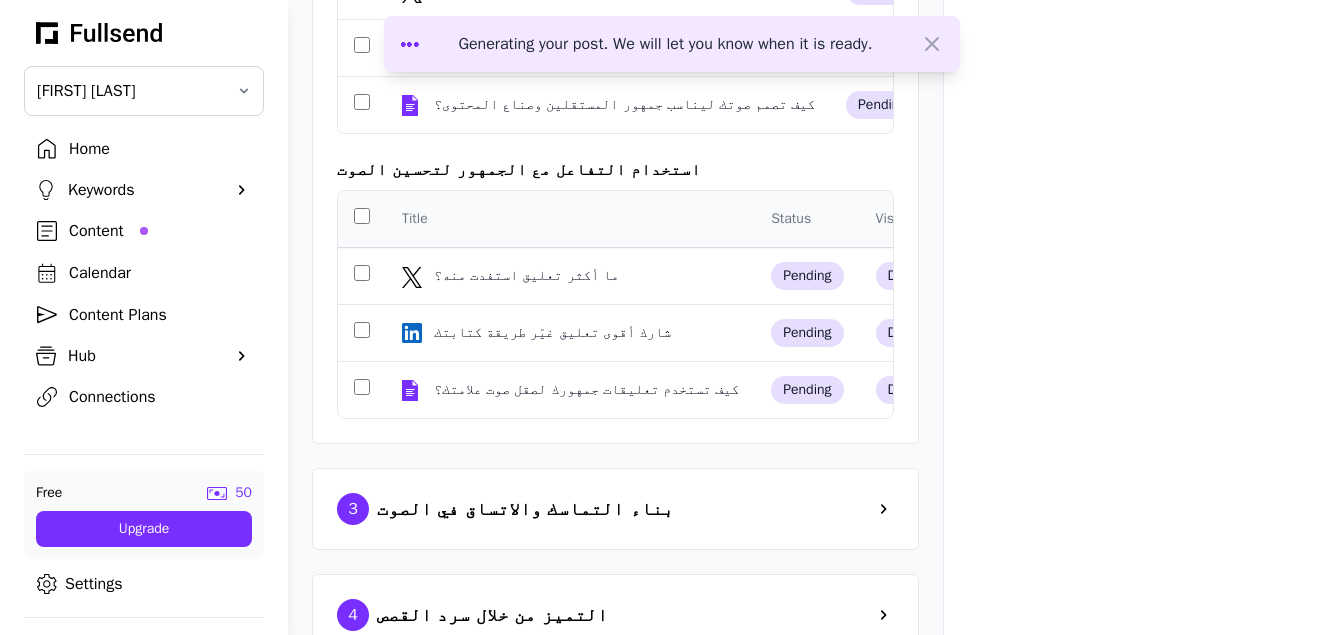 scroll, scrollTop: 1558, scrollLeft: 0, axis: vertical 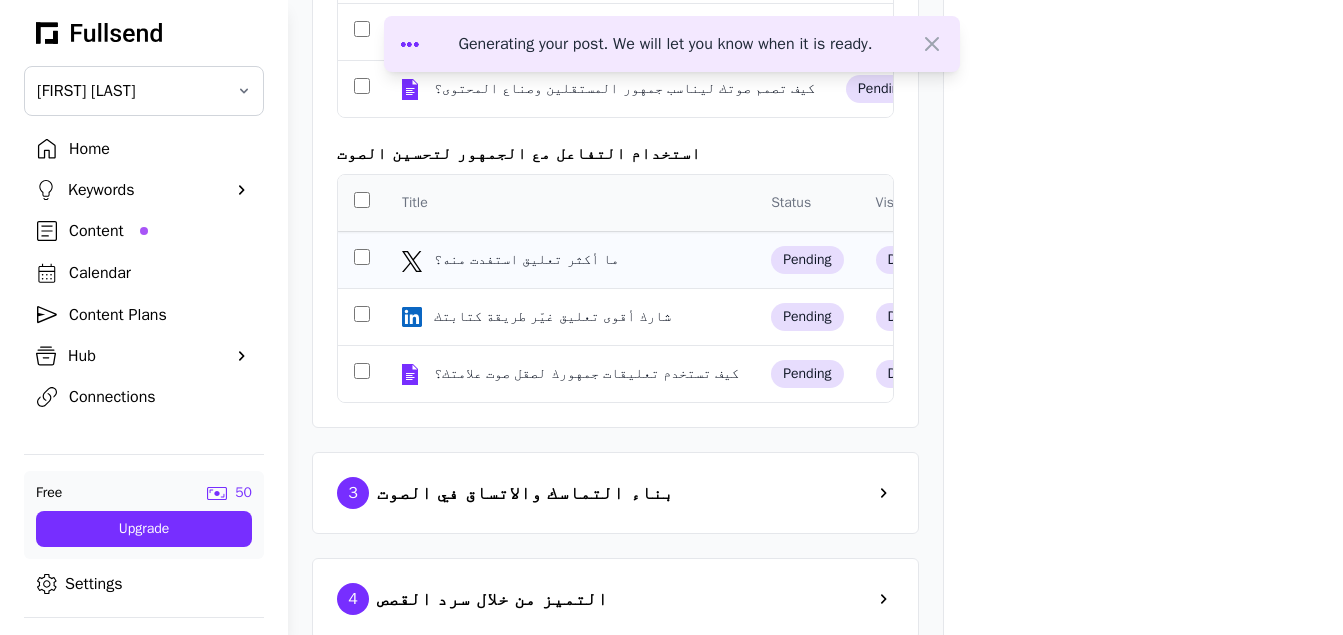 click on "ما أكثر تعليق استفدت منه؟" 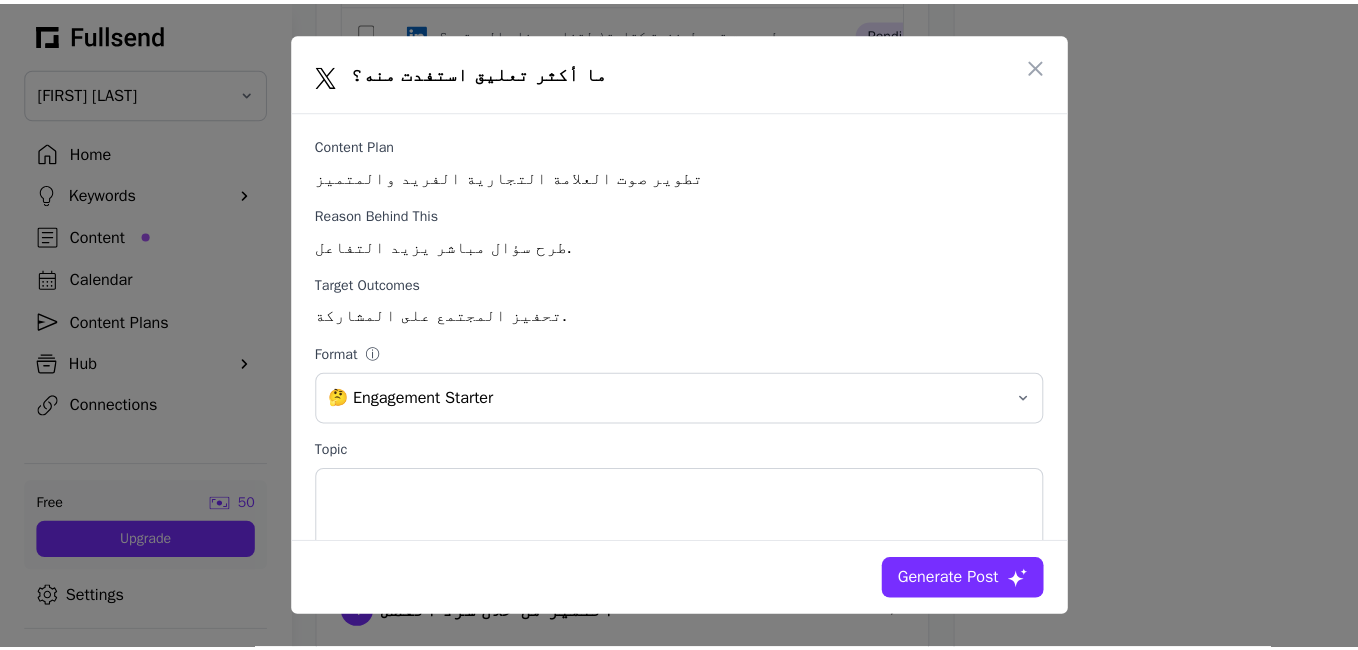 scroll 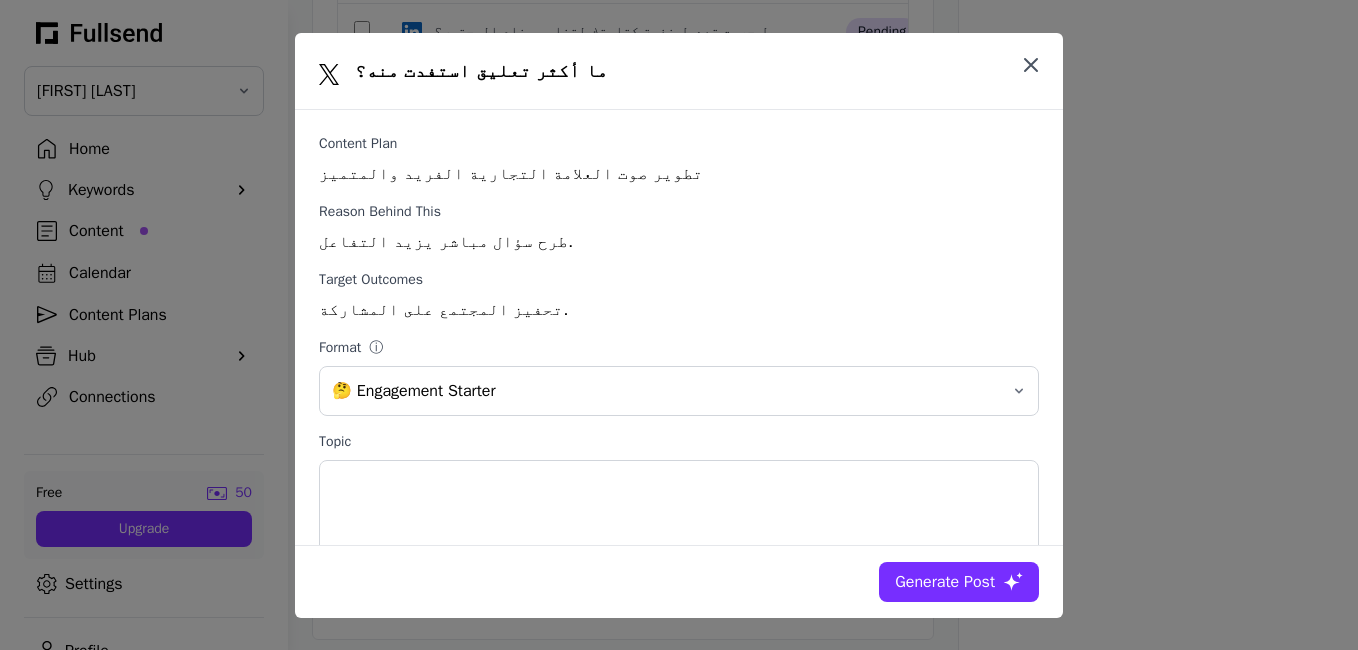 click at bounding box center [1031, 65] 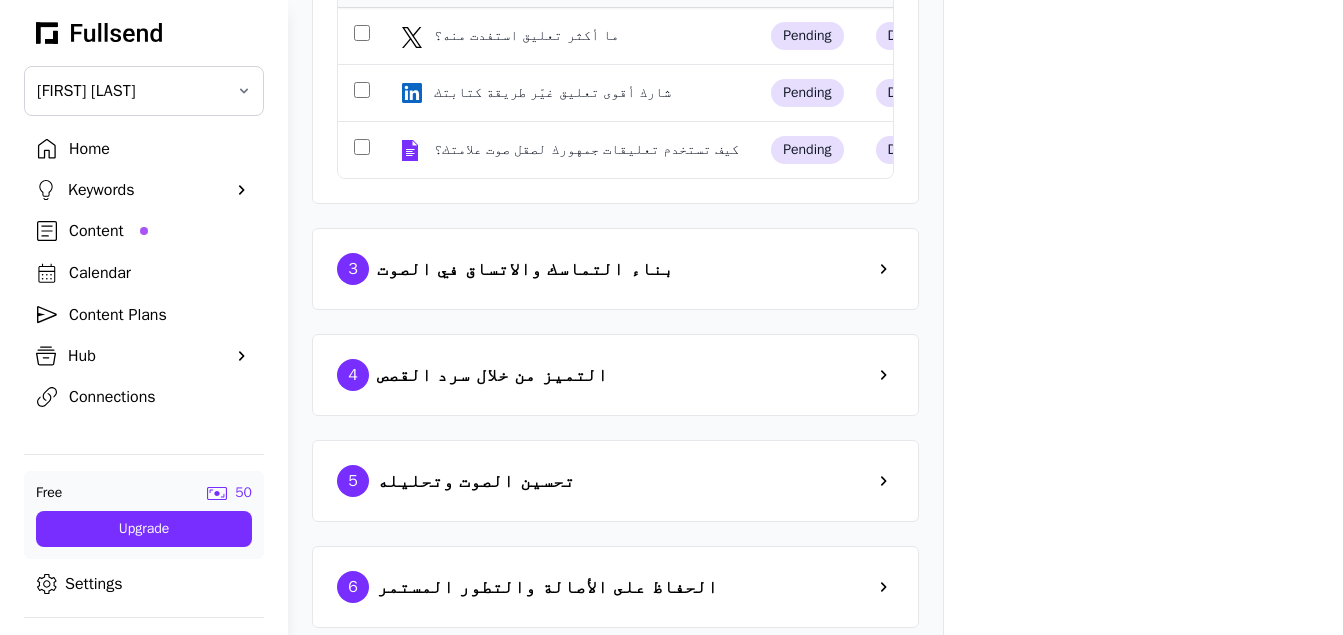 scroll, scrollTop: 1793, scrollLeft: 0, axis: vertical 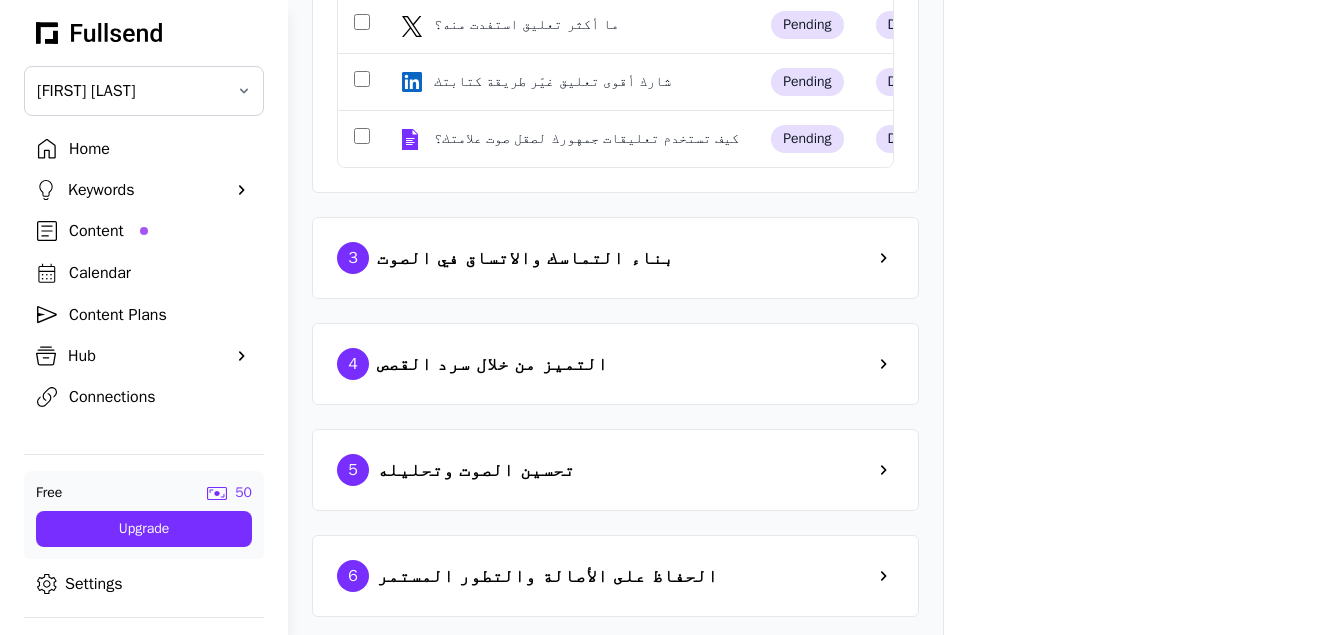 click on "3  بناء التماسك والاتساق في الصوت" at bounding box center [615, 258] 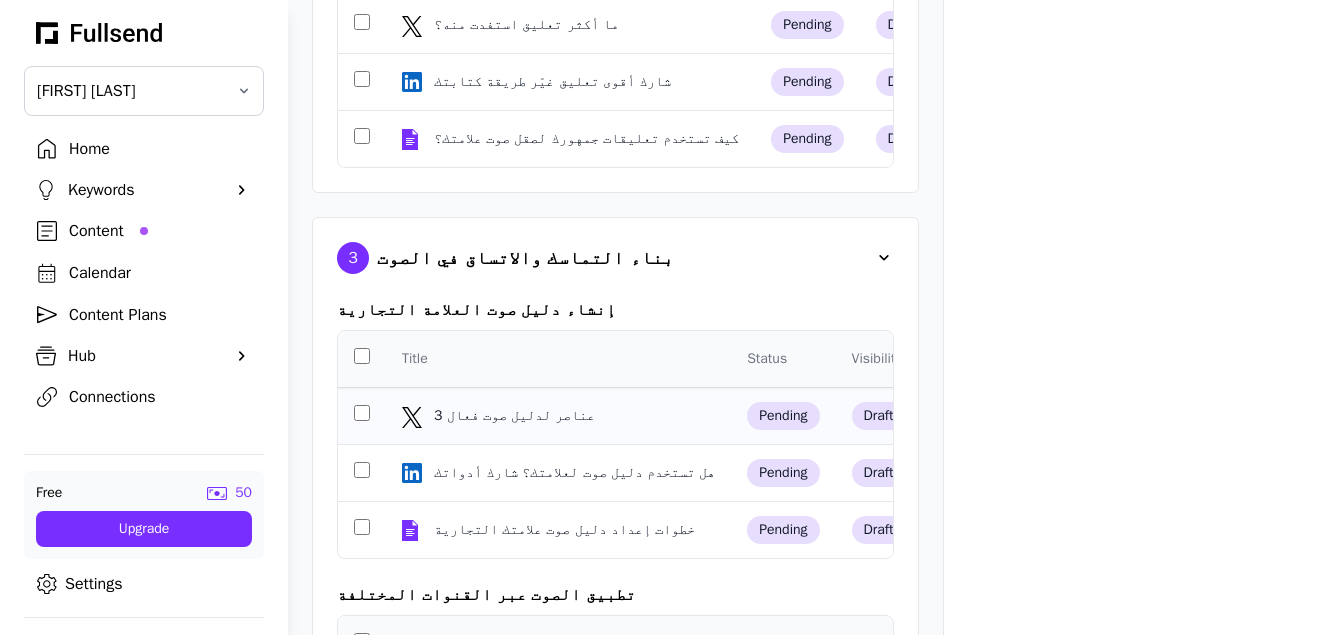 click on "3 عناصر لدليل صوت فعال" at bounding box center (554, 416) 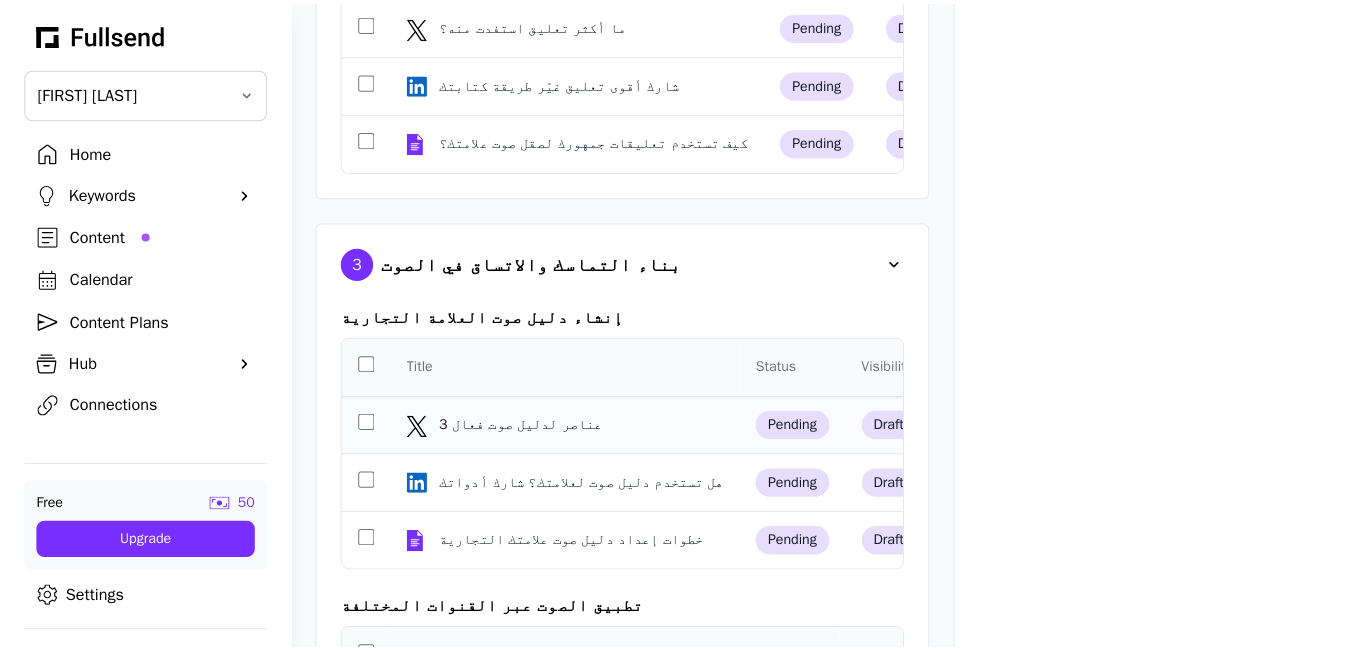 scroll, scrollTop: 0, scrollLeft: 0, axis: both 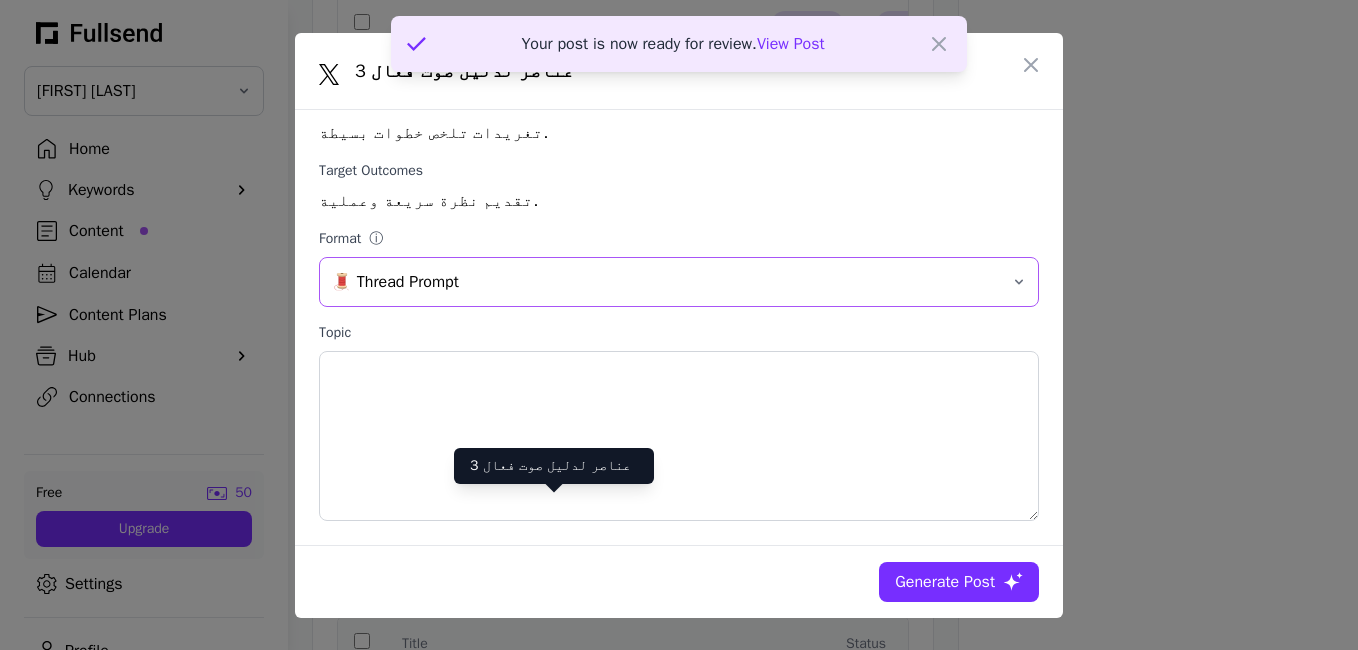 click on "🧵 Thread Prompt" at bounding box center [679, 282] 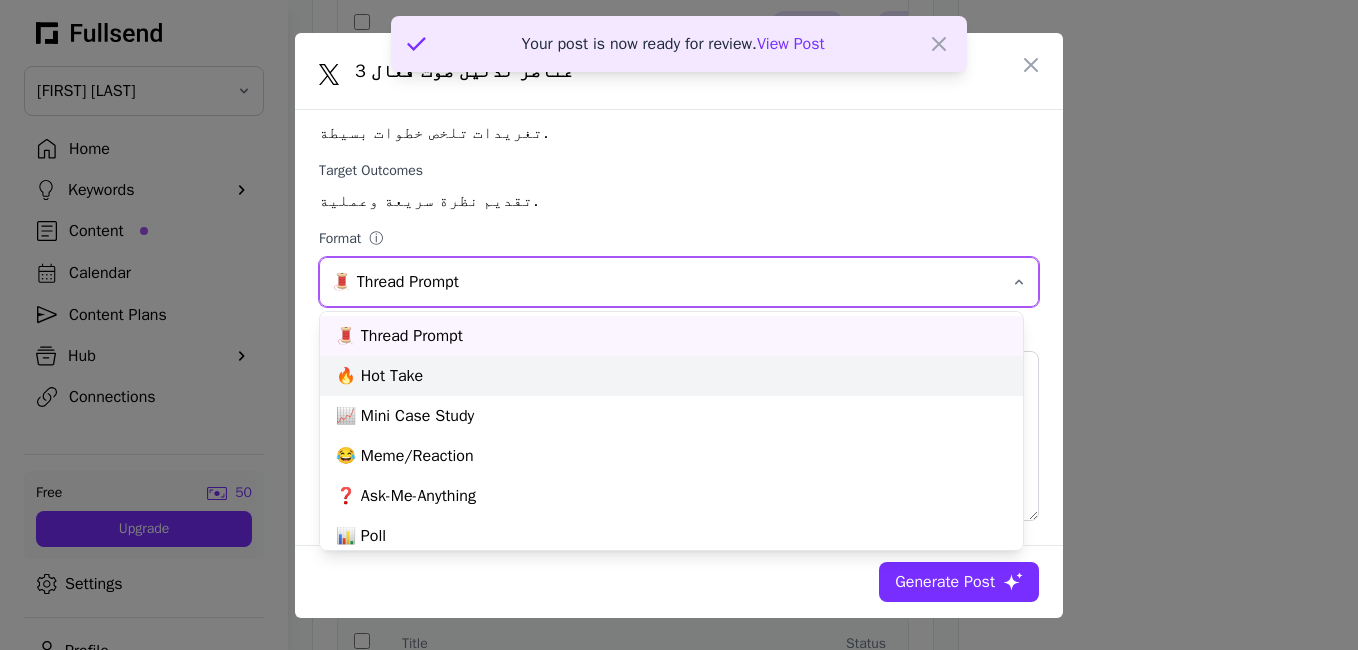 click on "🔥 Hot Take" at bounding box center [671, 376] 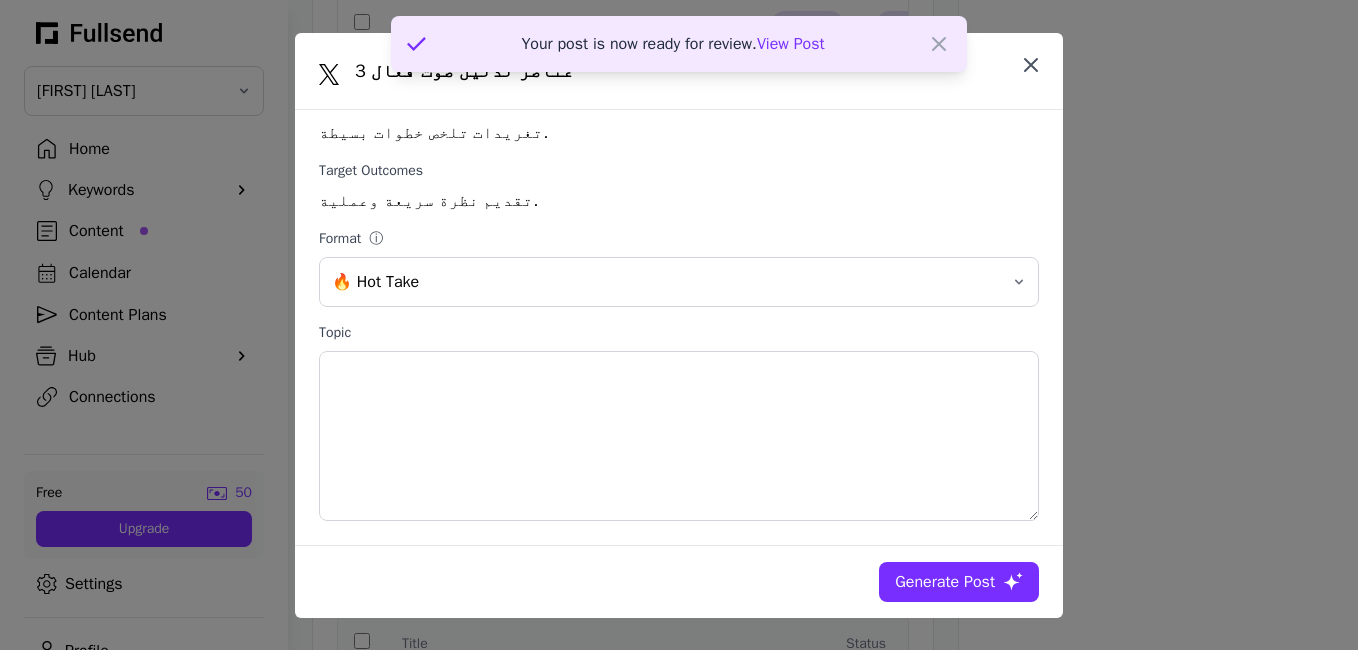 click 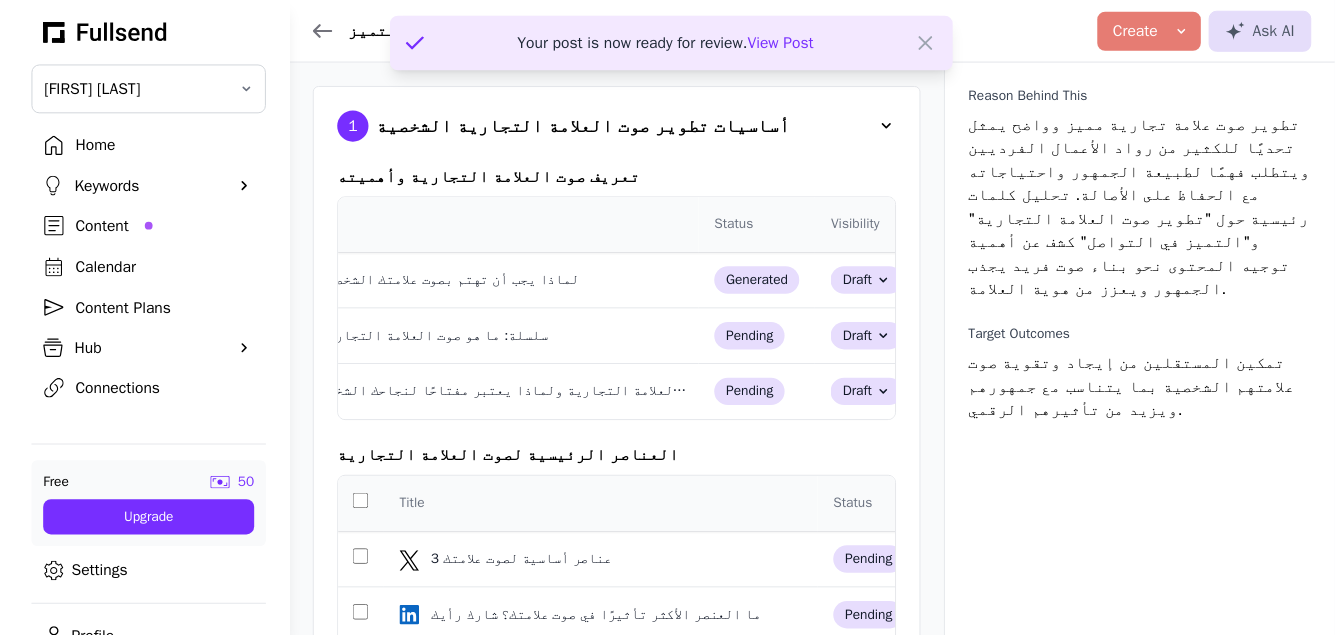 scroll, scrollTop: 1793, scrollLeft: 0, axis: vertical 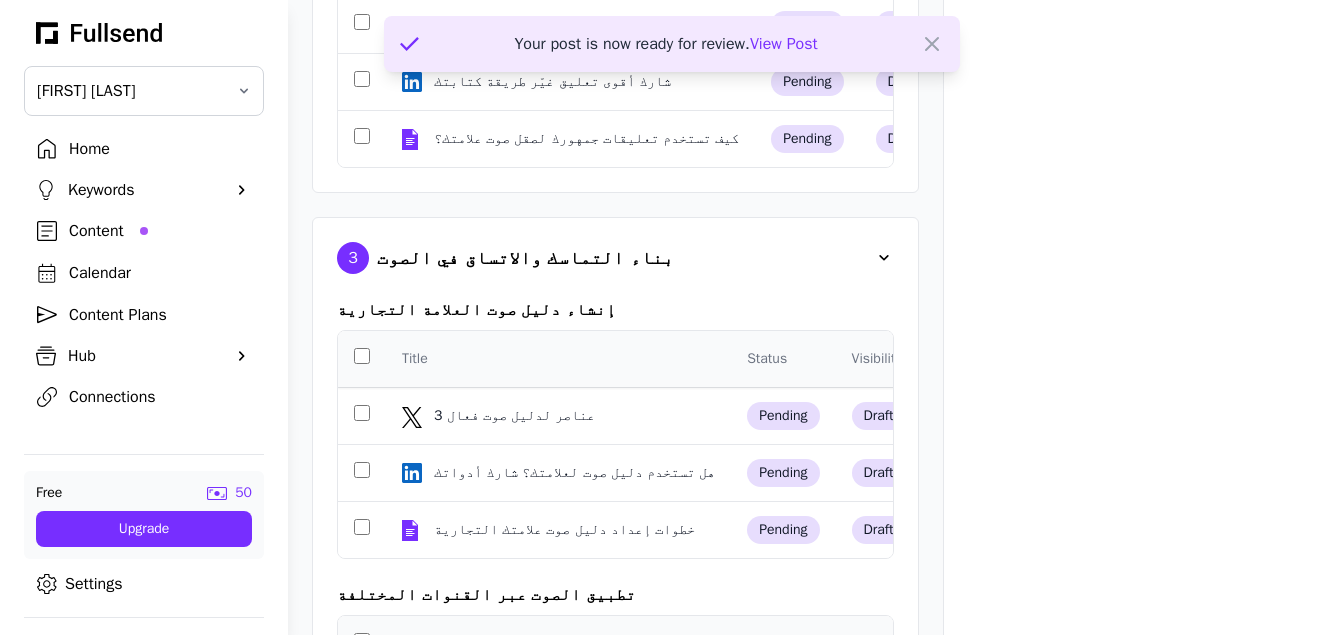 click on "View Post" at bounding box center [783, 44] 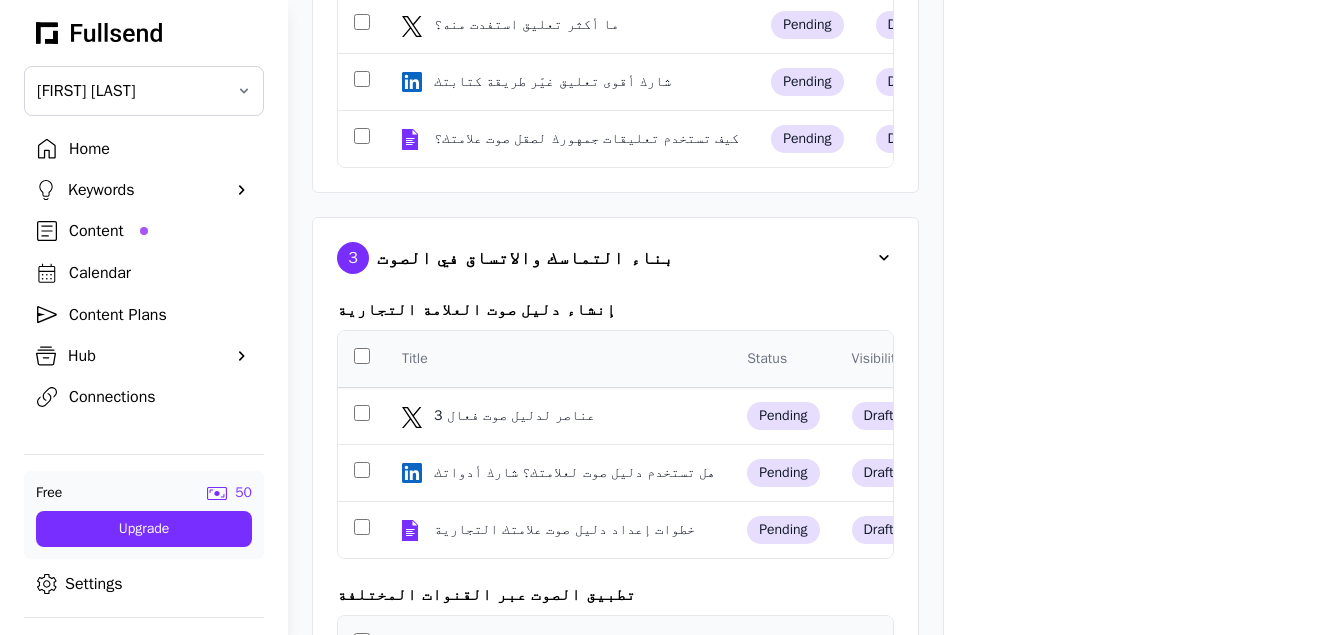select on "**" 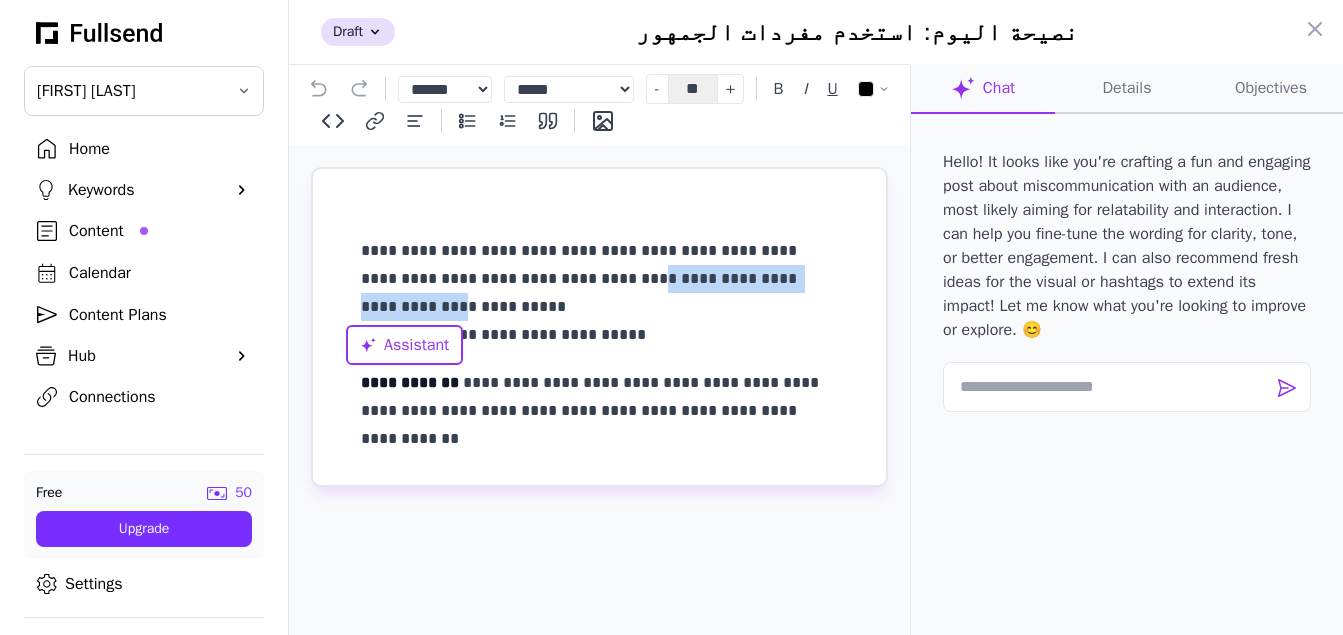 drag, startPoint x: 821, startPoint y: 252, endPoint x: 572, endPoint y: 286, distance: 251.31056 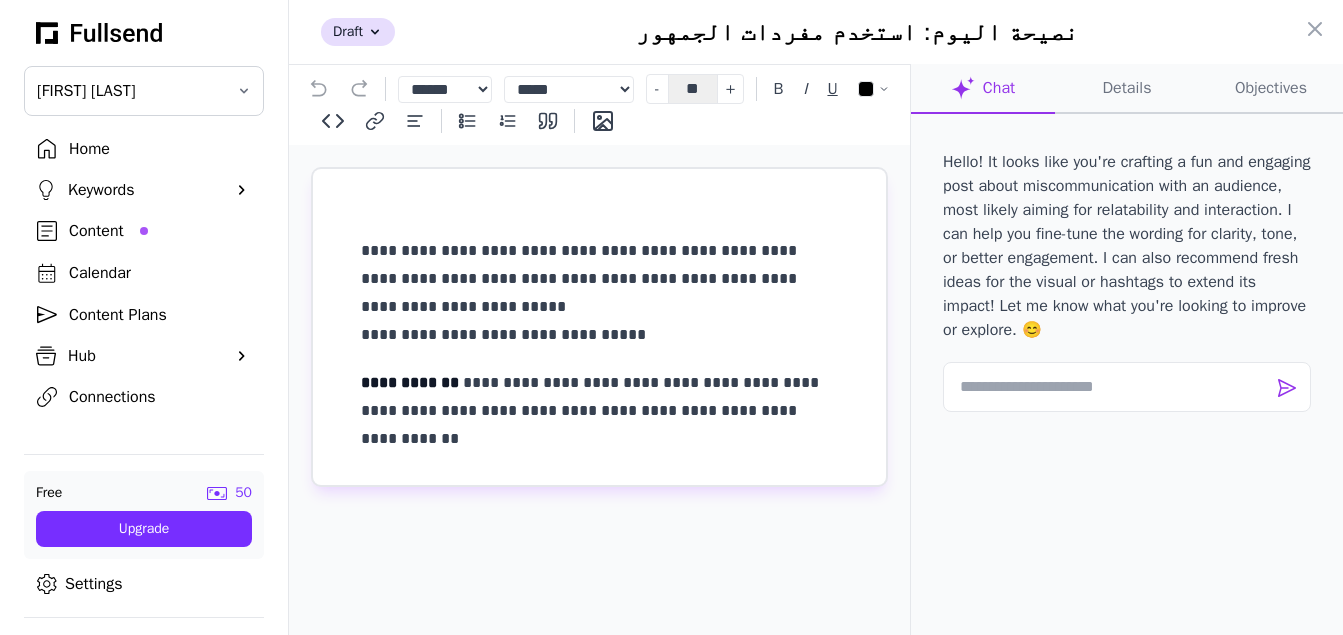 click on "**********" at bounding box center [599, 293] 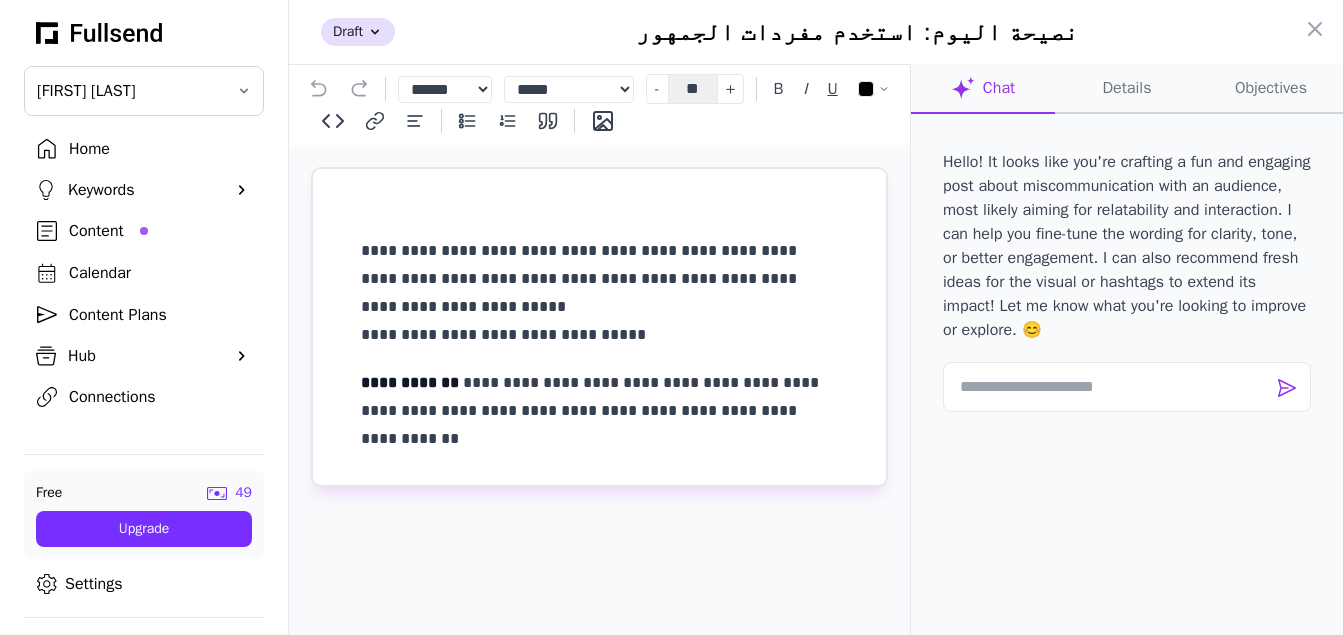 click on "Hello! It looks like you're crafting a fun and engaging post about miscommunication with an audience, most likely aiming for relatability and interaction. I can help you fine-tune the wording for clarity, tone, or better engagement. I can also recommend fresh ideas for the visual or hashtags to extend its impact! Let me know what you're looking to improve or explore. 😊" at bounding box center [1127, 342] 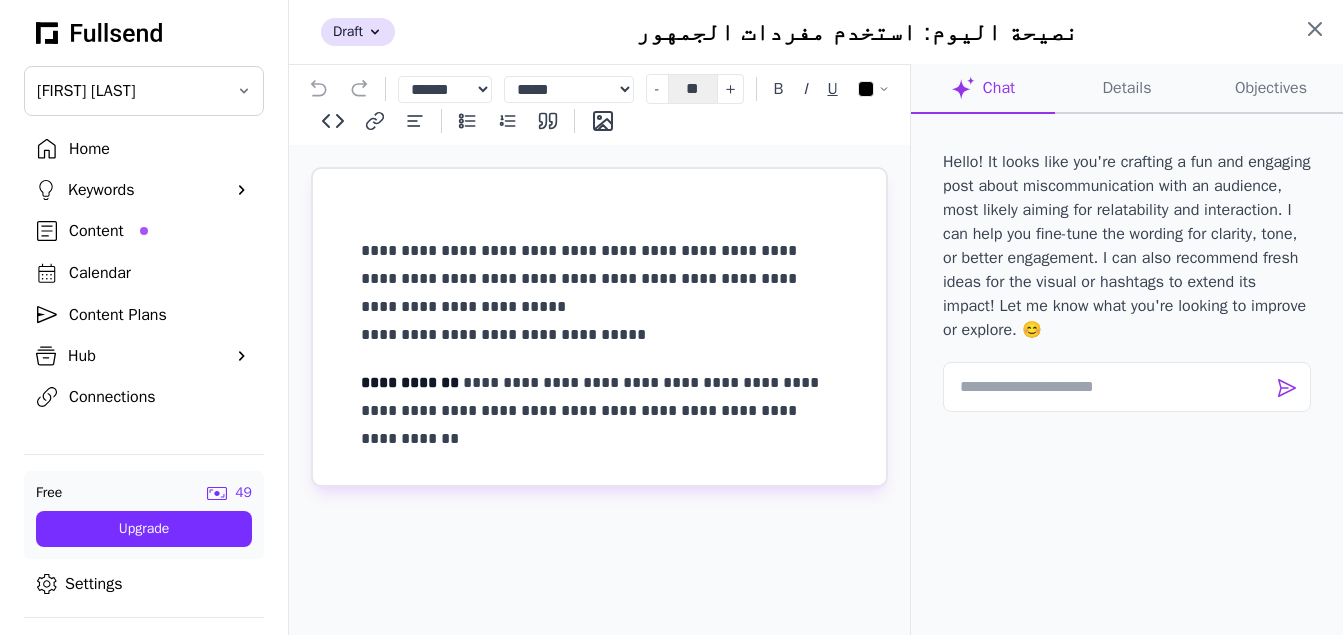 click 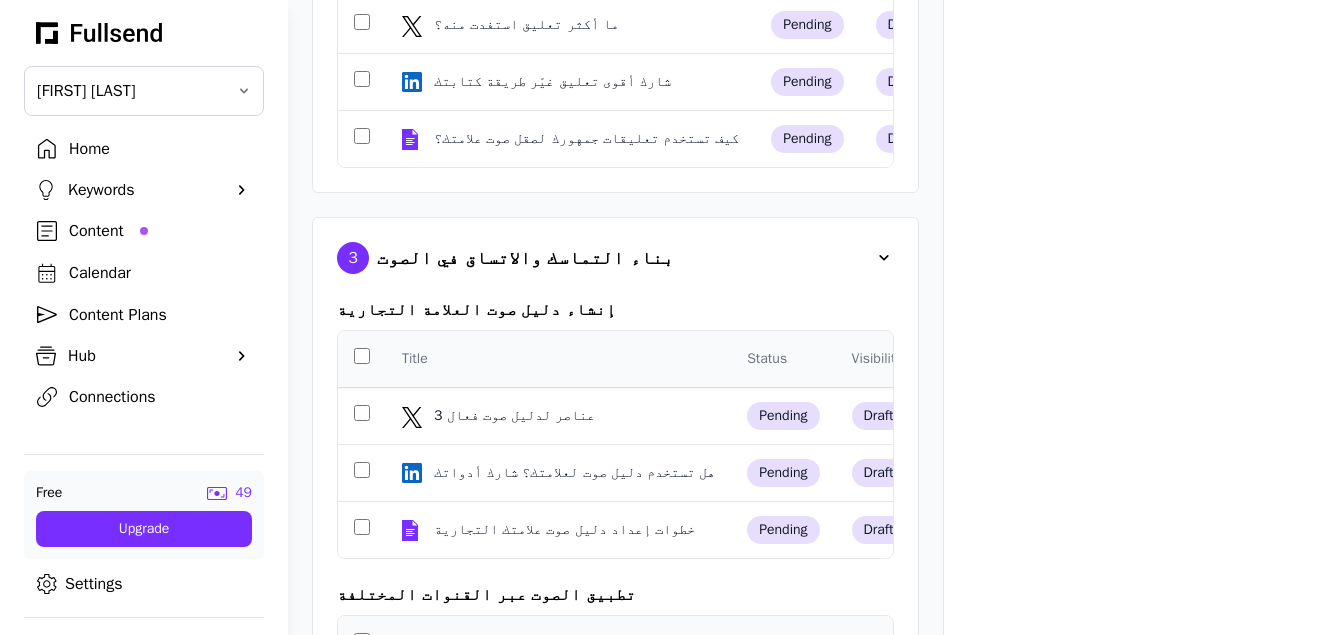 click on "Content" at bounding box center [160, 231] 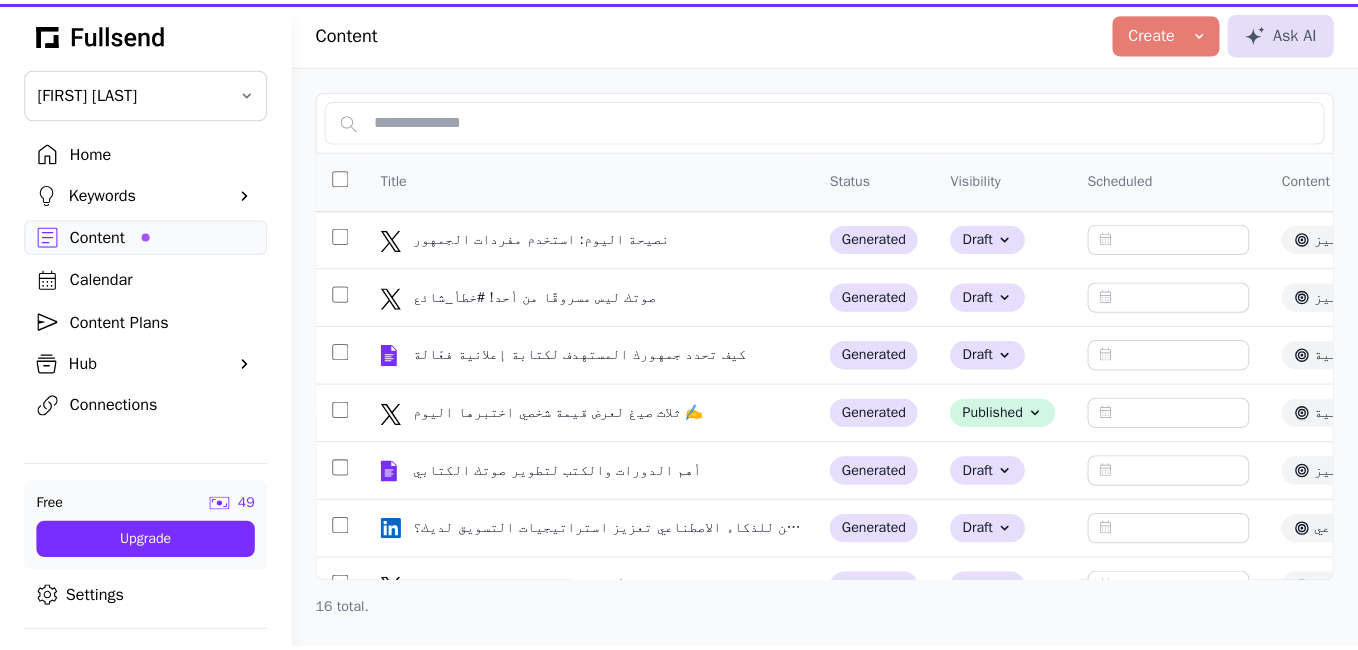 scroll, scrollTop: 0, scrollLeft: 0, axis: both 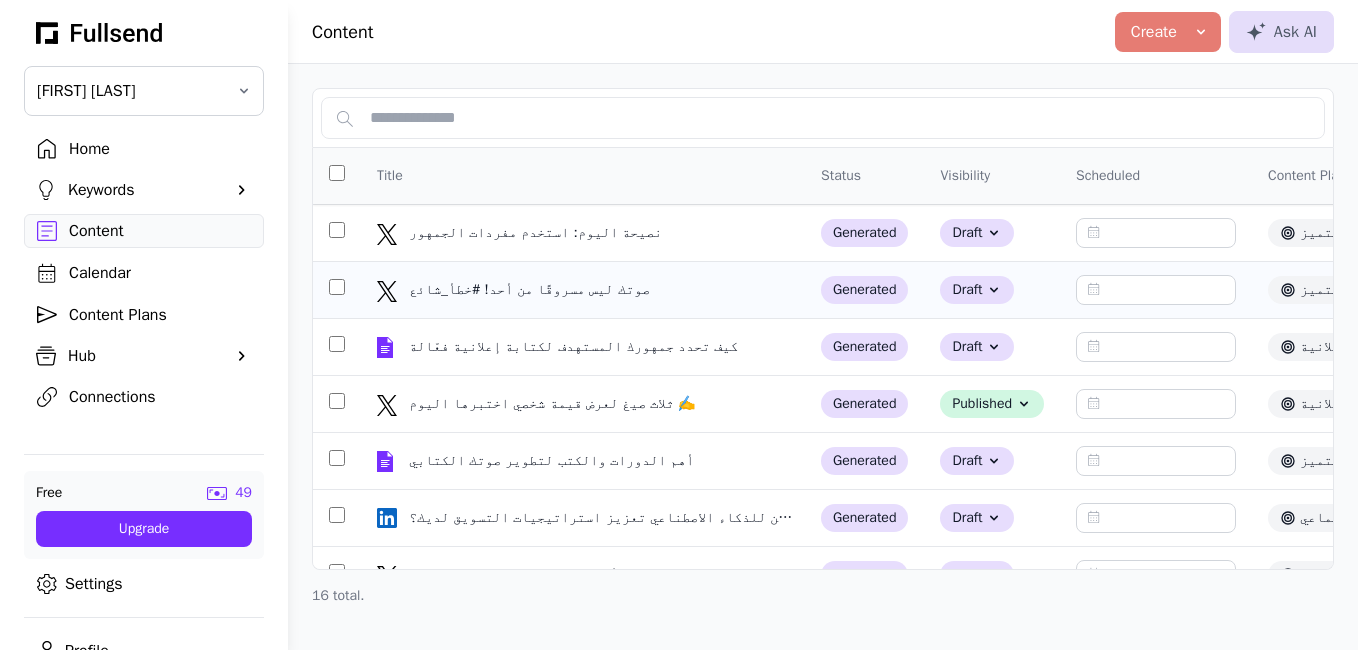click on "صوتك ليس مسروقًا من أحد! #خطأ_شائع" 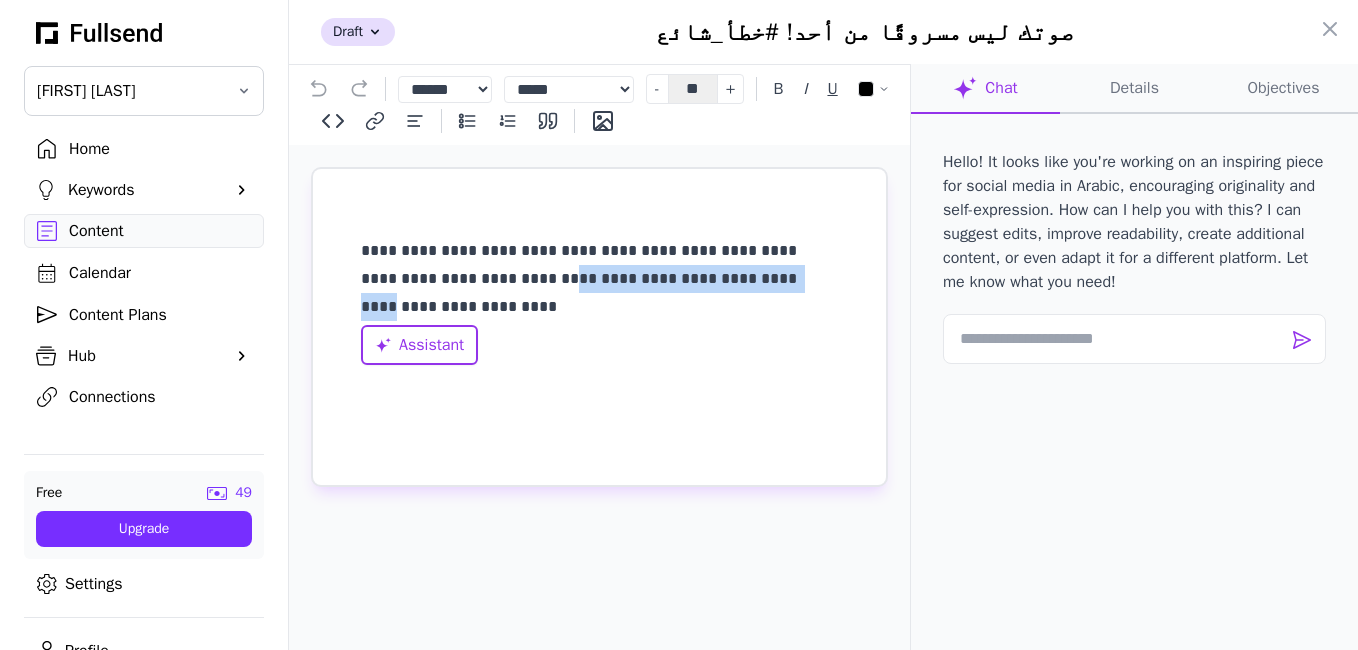drag, startPoint x: 770, startPoint y: 257, endPoint x: 610, endPoint y: 270, distance: 160.52725 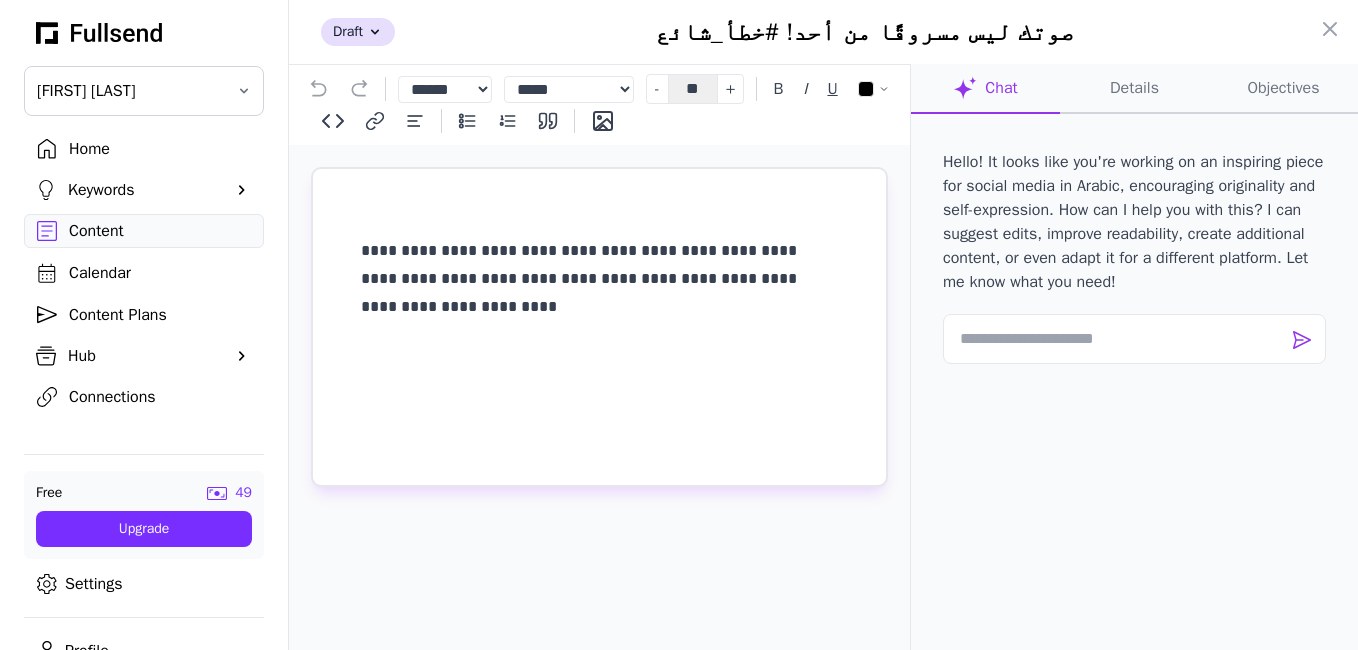 click on "**********" at bounding box center [599, 279] 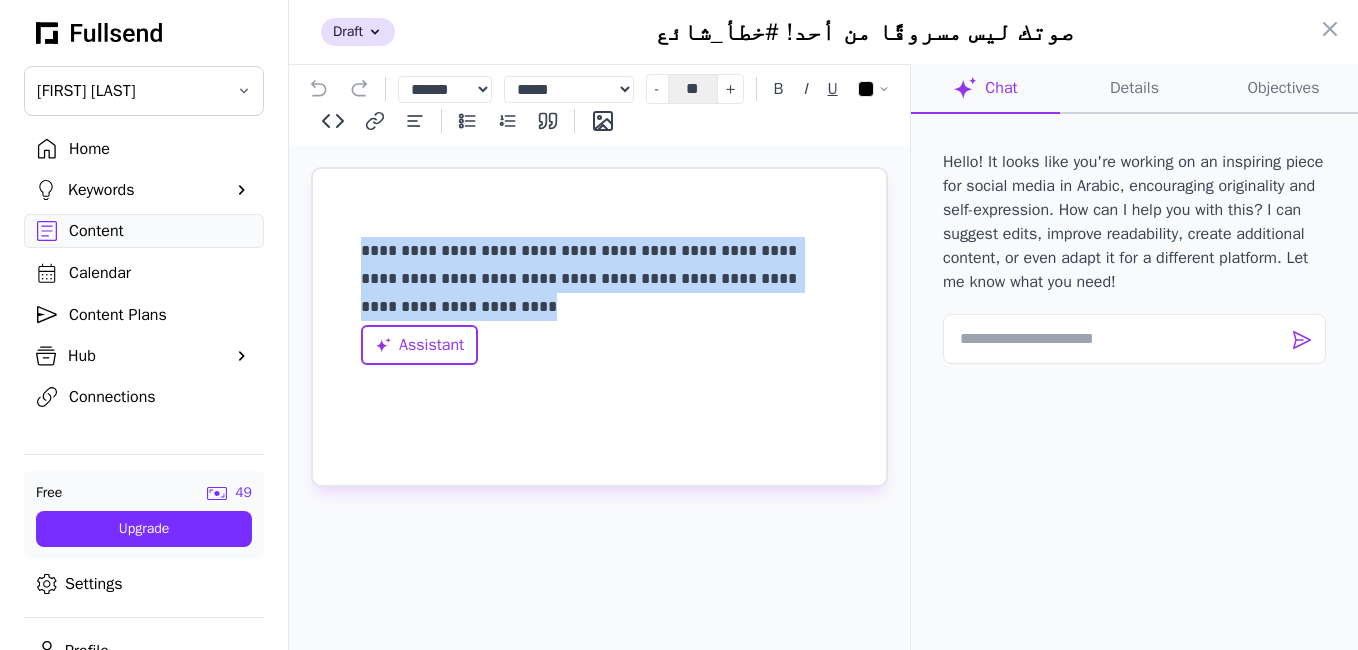 drag, startPoint x: 555, startPoint y: 306, endPoint x: 360, endPoint y: 240, distance: 205.86646 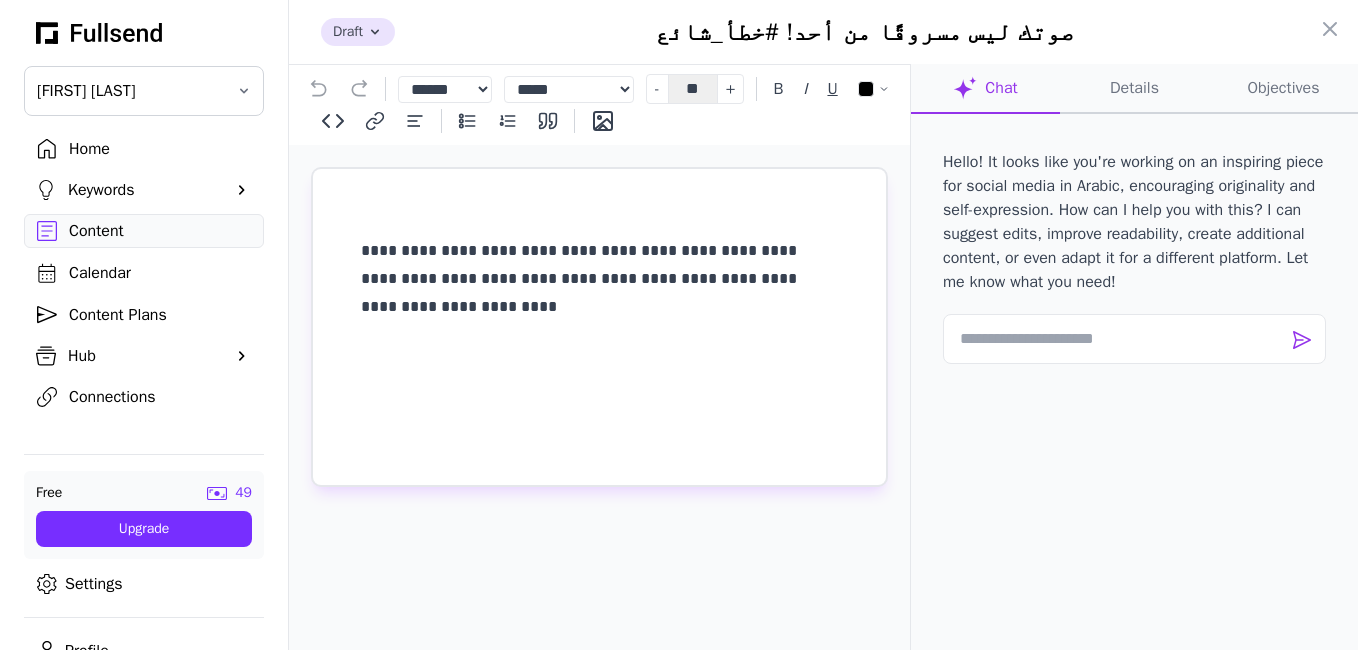 click on "Draft" at bounding box center [358, 32] 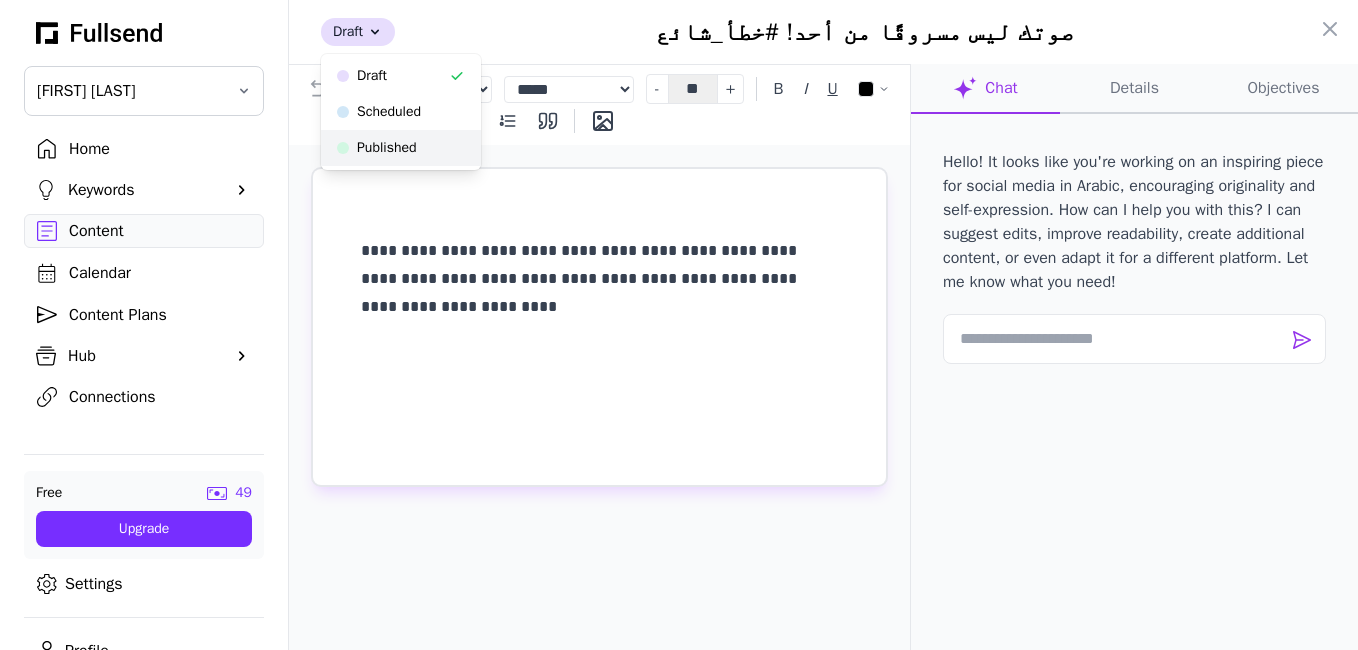 click on "Published" 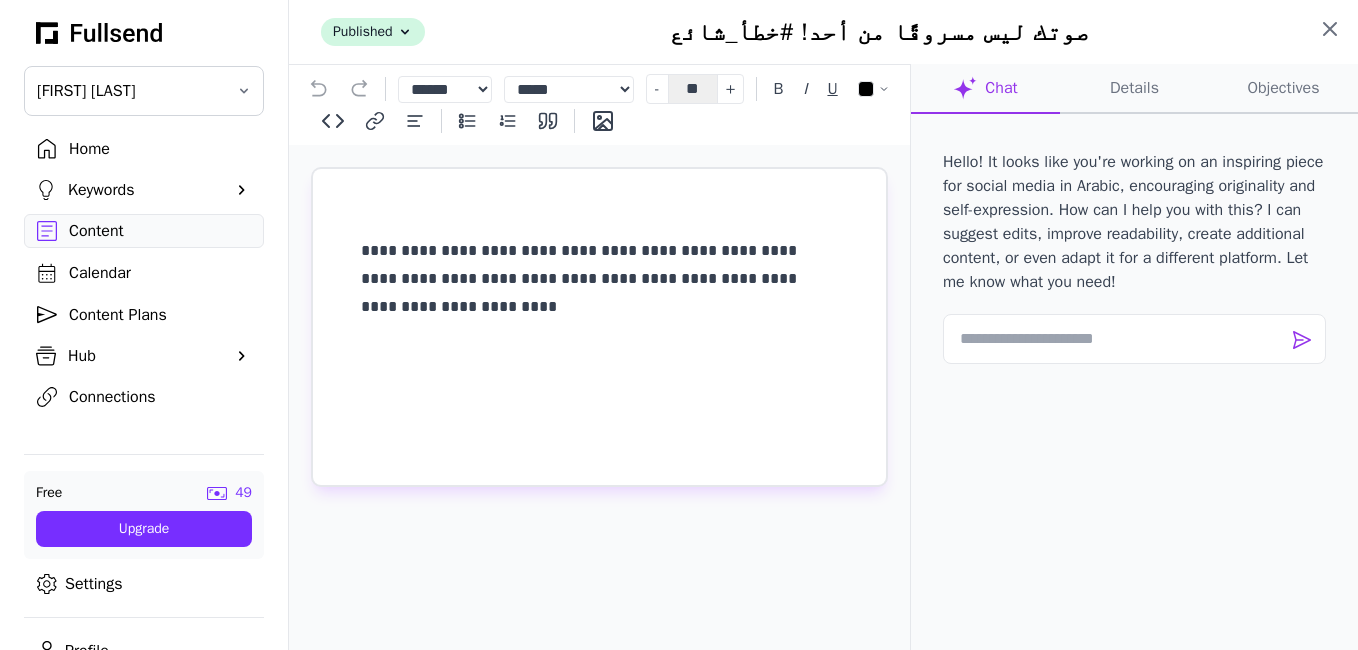 click 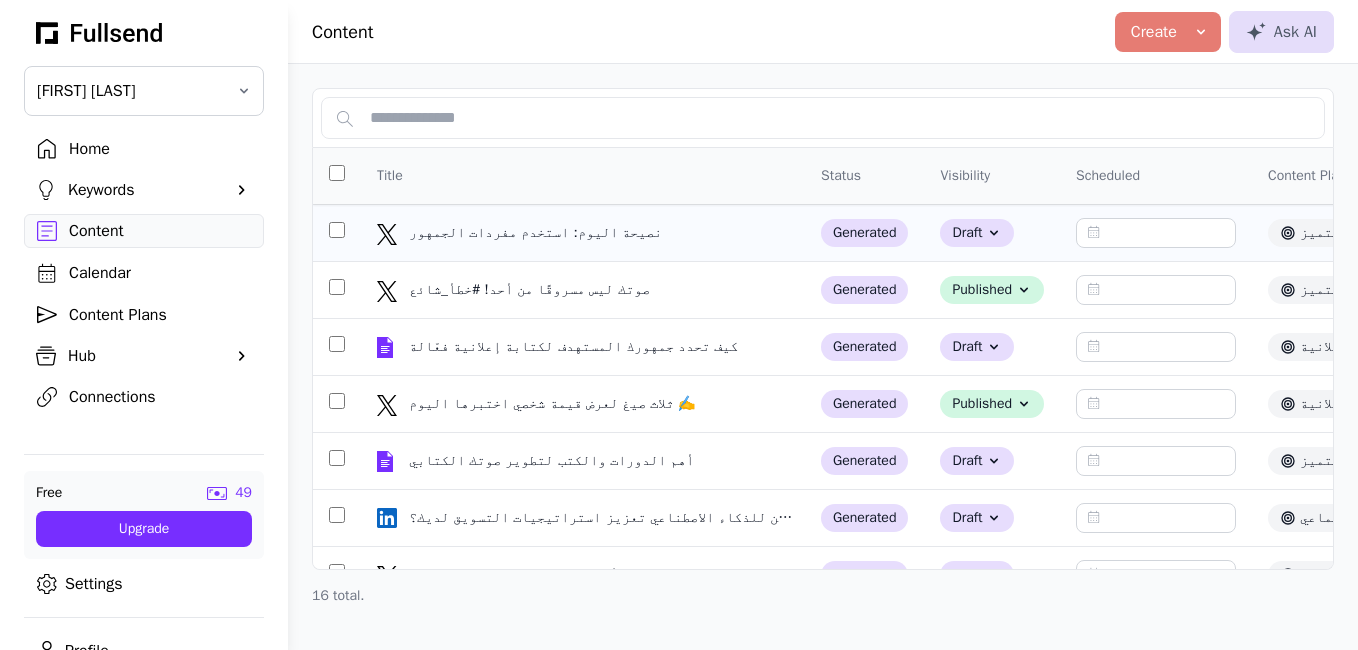 click on "نصيحة اليوم: استخدم مفردات الجمهور" 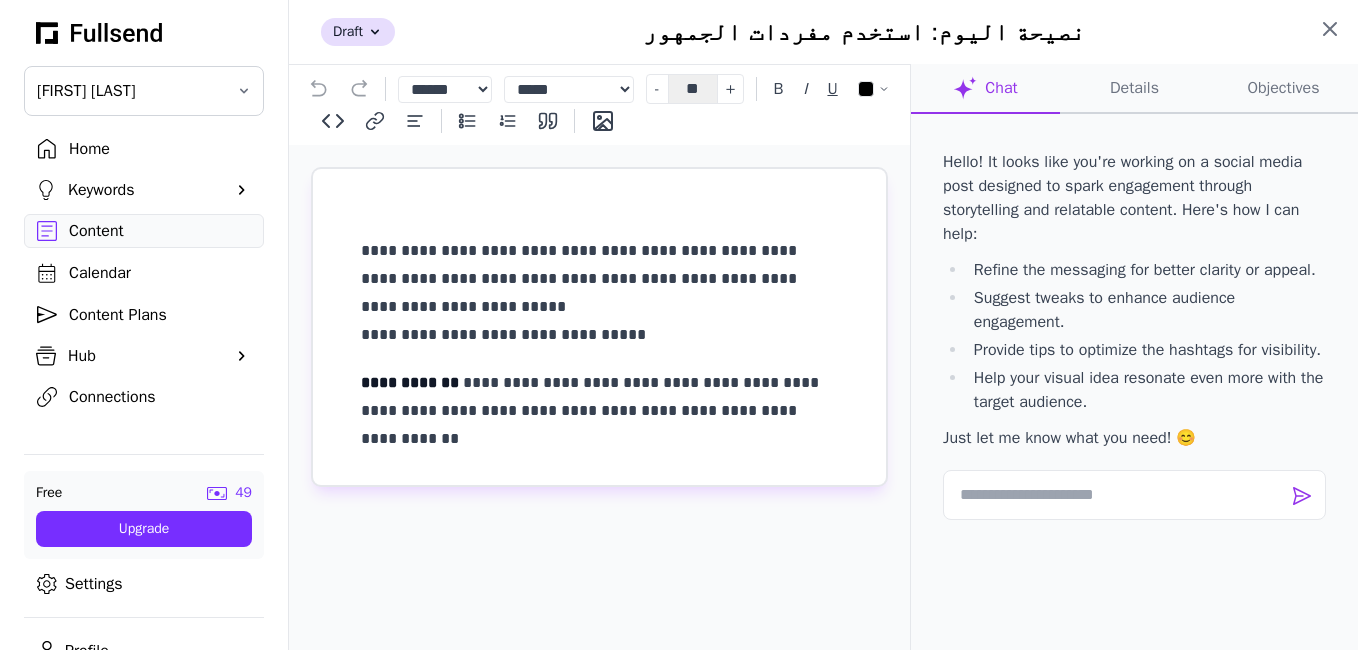 click 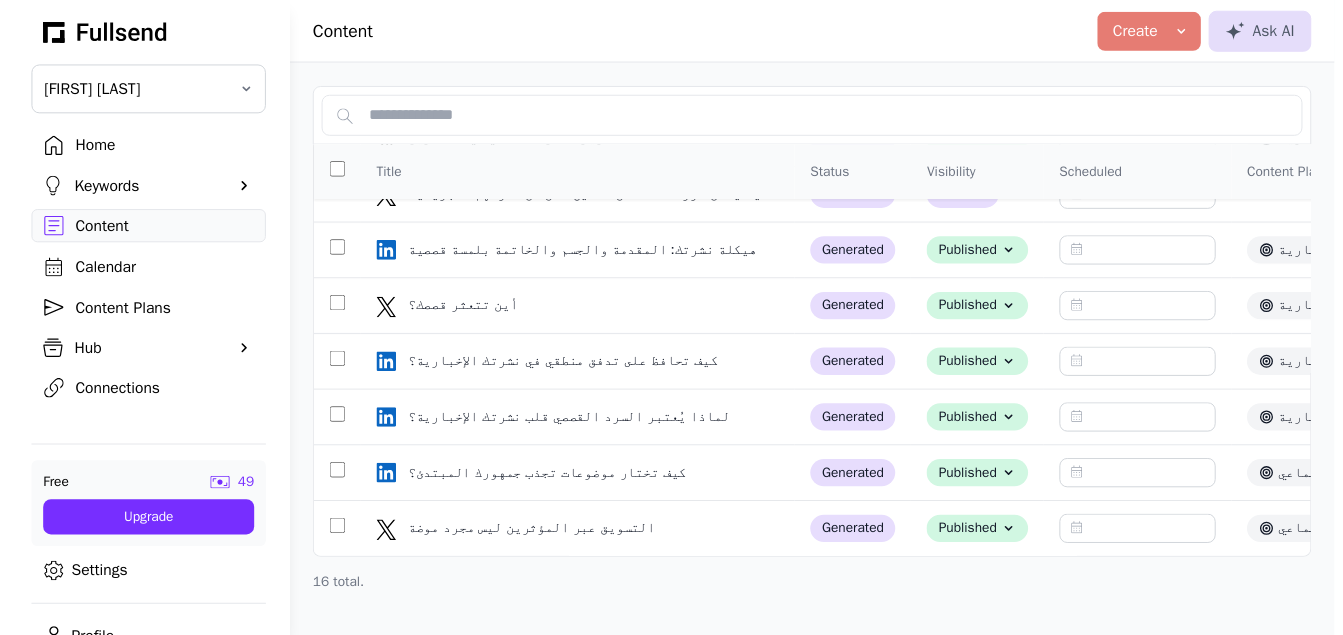 scroll, scrollTop: 562, scrollLeft: 0, axis: vertical 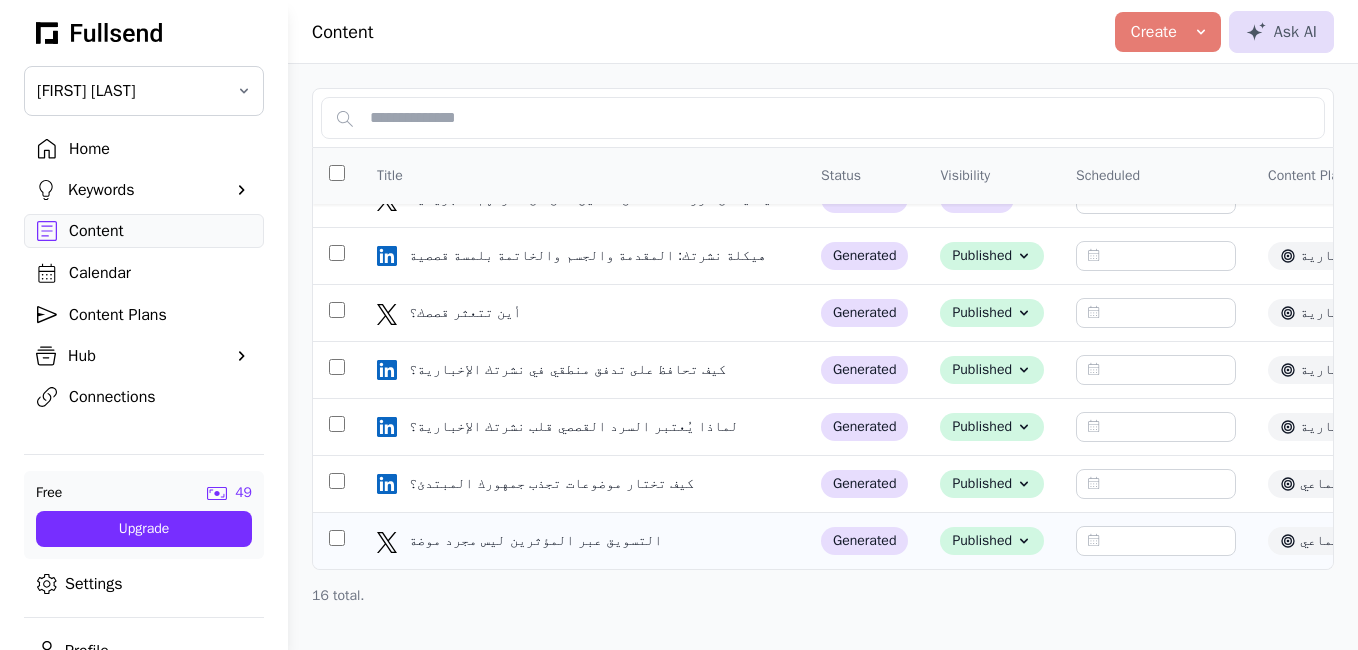click on "التسويق عبر المؤثرين ليس مجرد موضة" 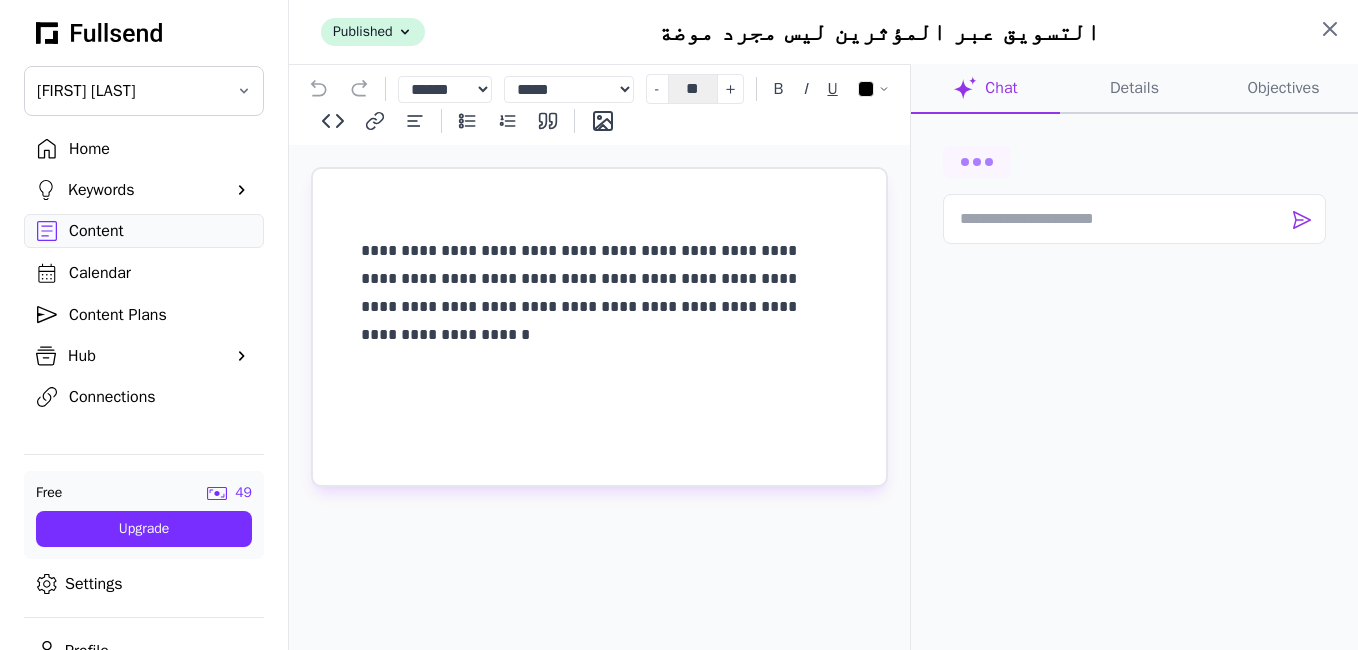 click 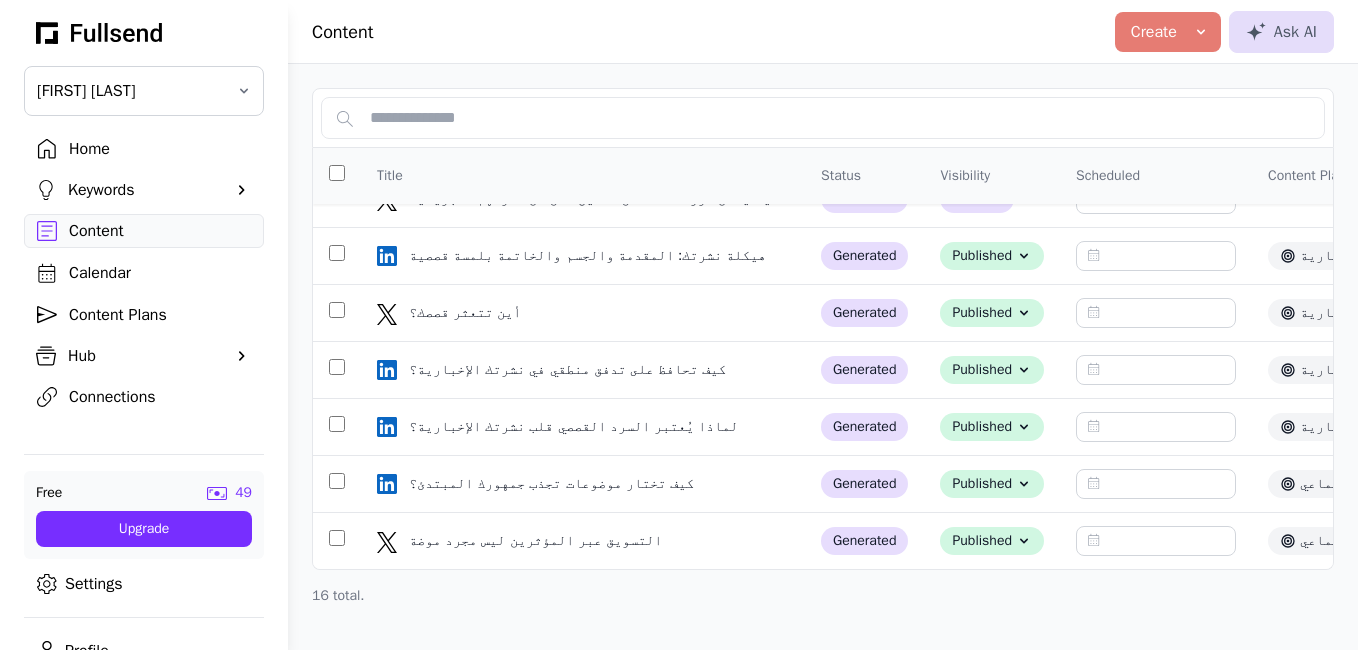 click on "Content Plans" at bounding box center [160, 315] 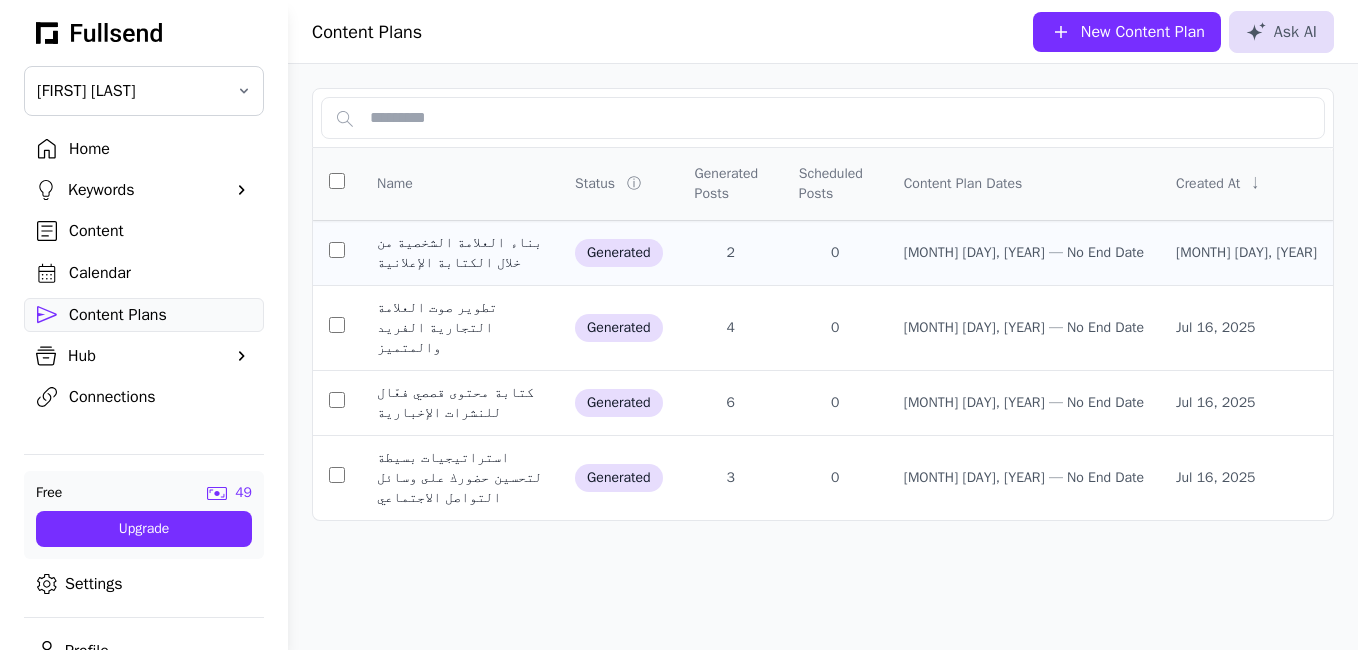 click on "2" 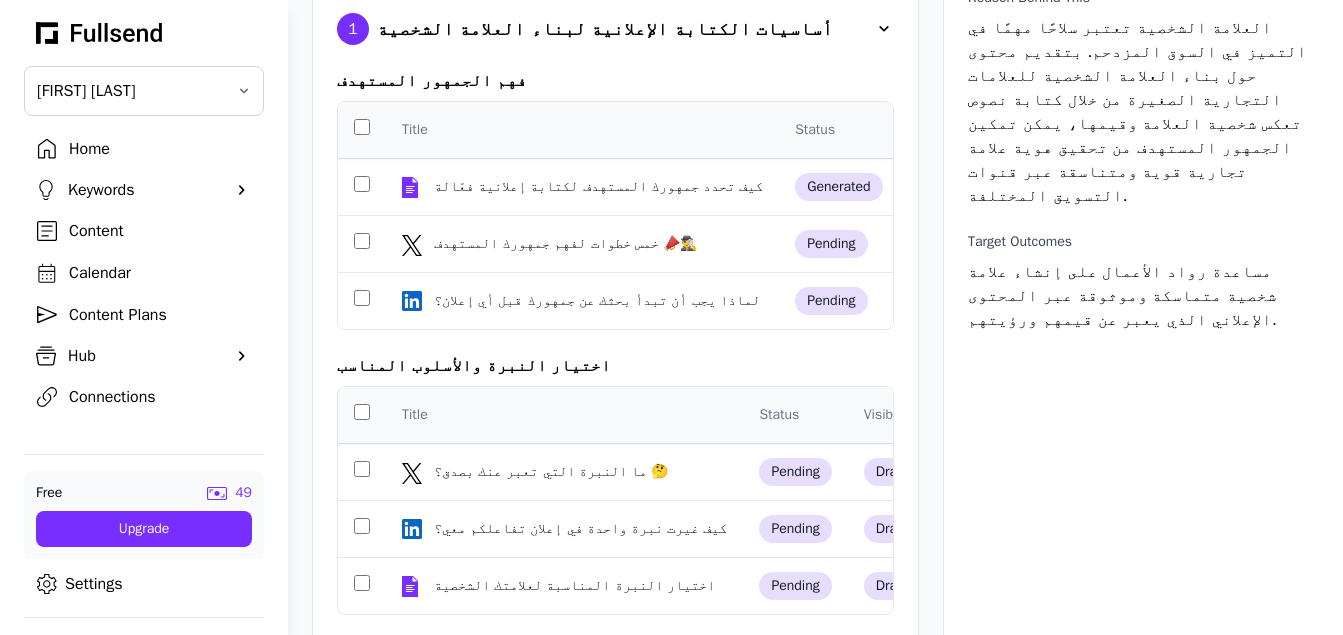 scroll, scrollTop: 0, scrollLeft: 0, axis: both 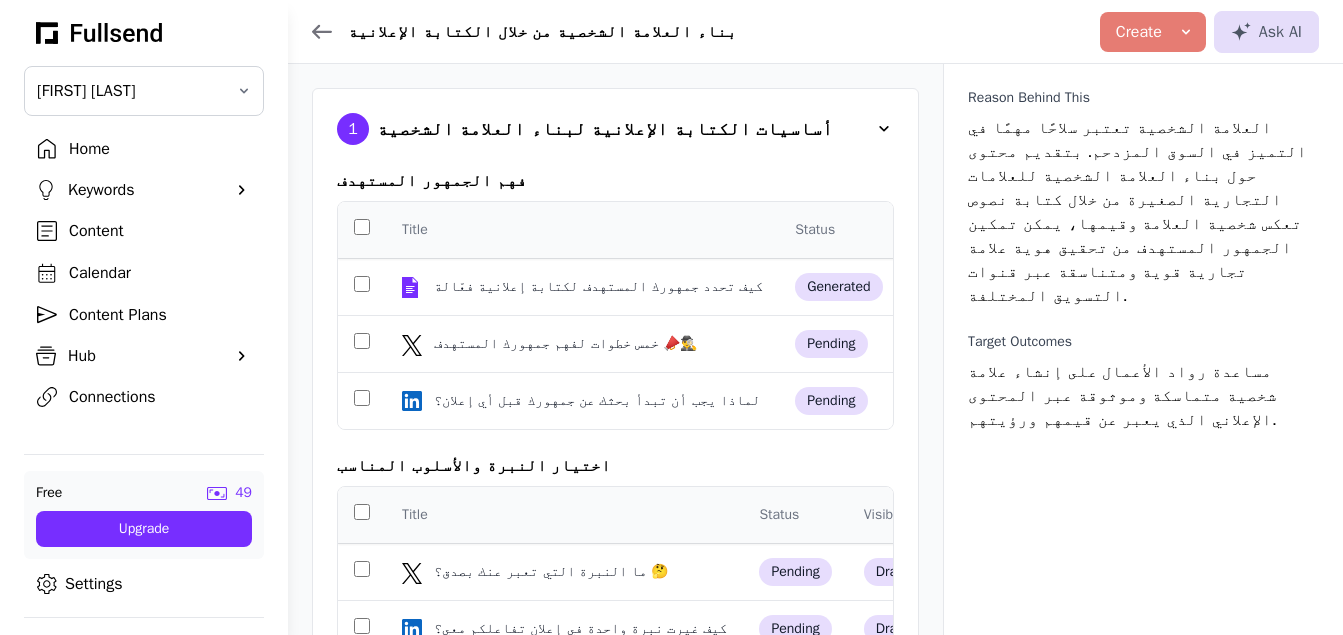 click at bounding box center [884, 129] 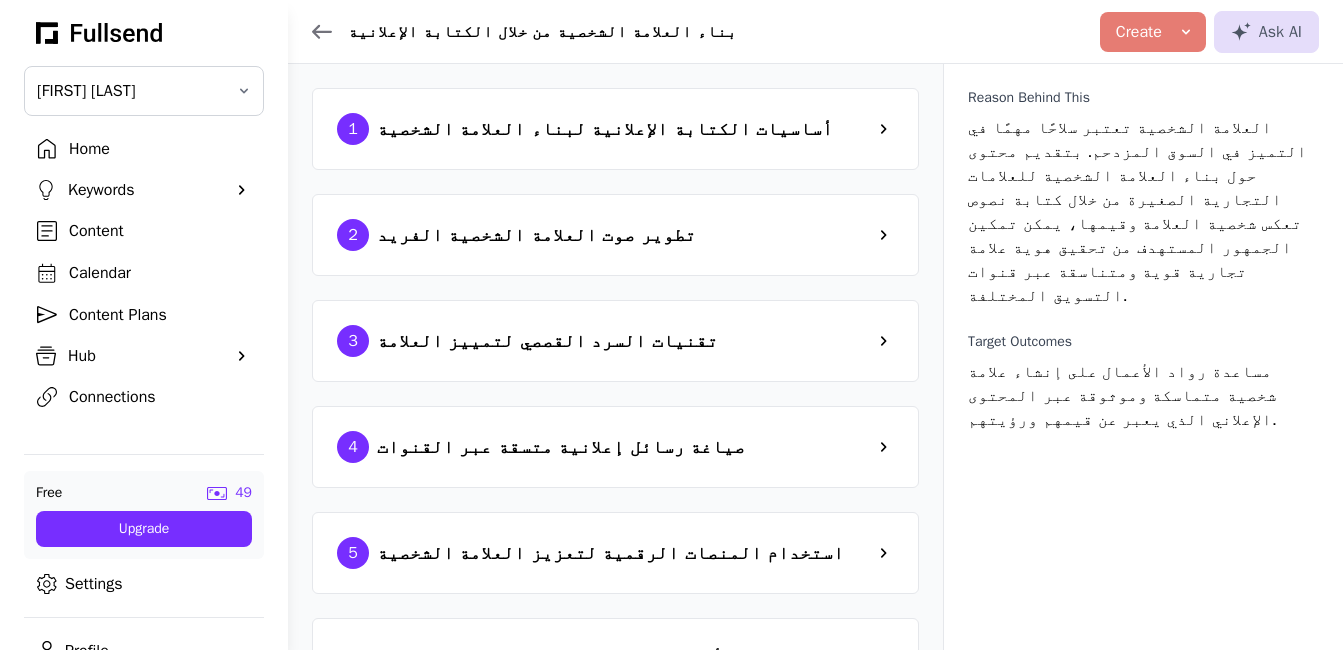 click at bounding box center (884, 129) 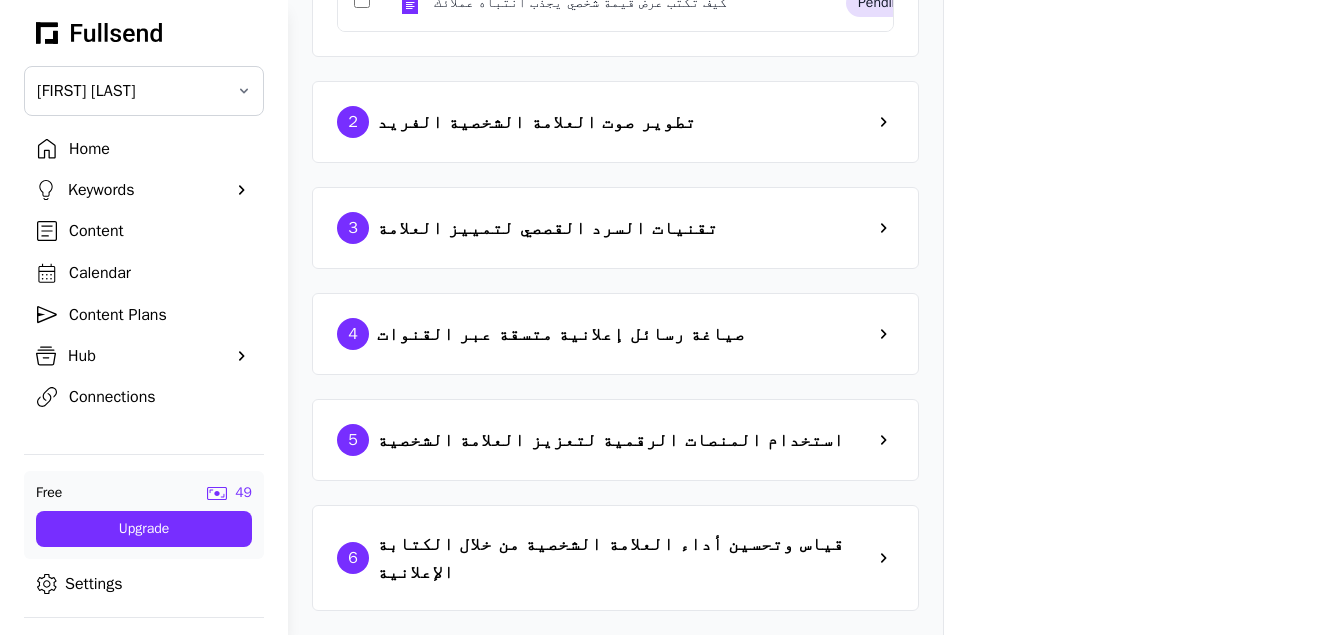 scroll, scrollTop: 989, scrollLeft: 0, axis: vertical 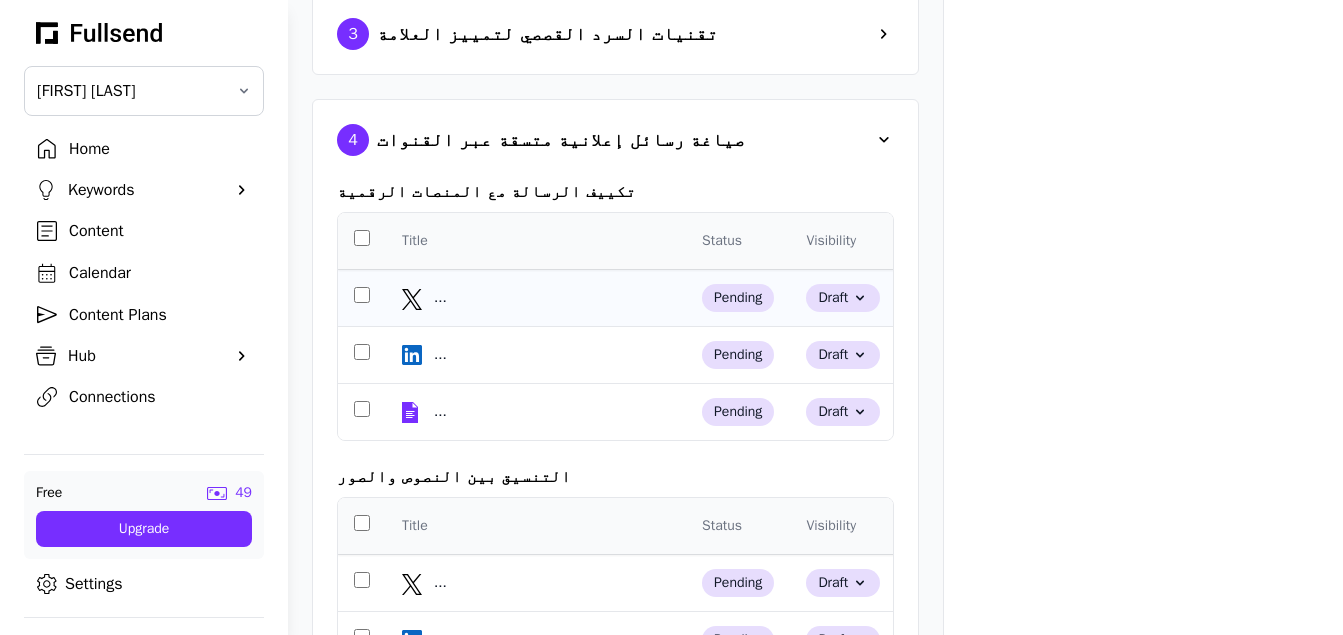 click on "..." 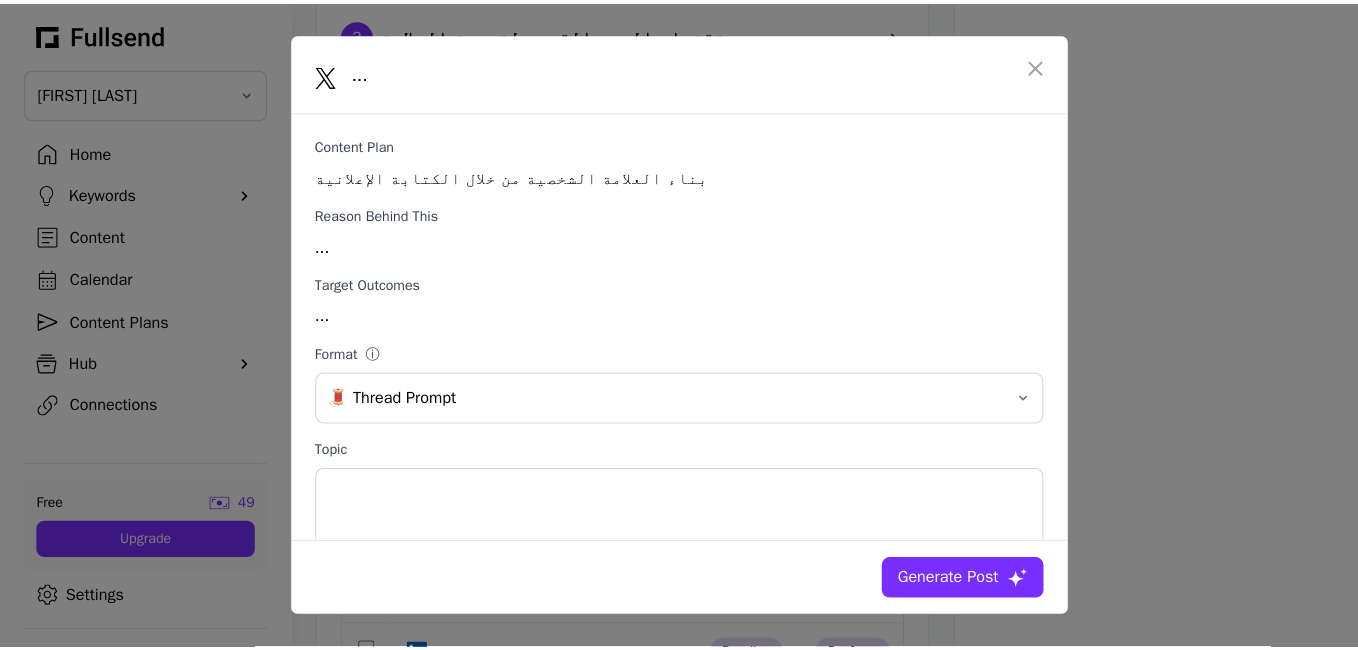 scroll, scrollTop: 0, scrollLeft: 0, axis: both 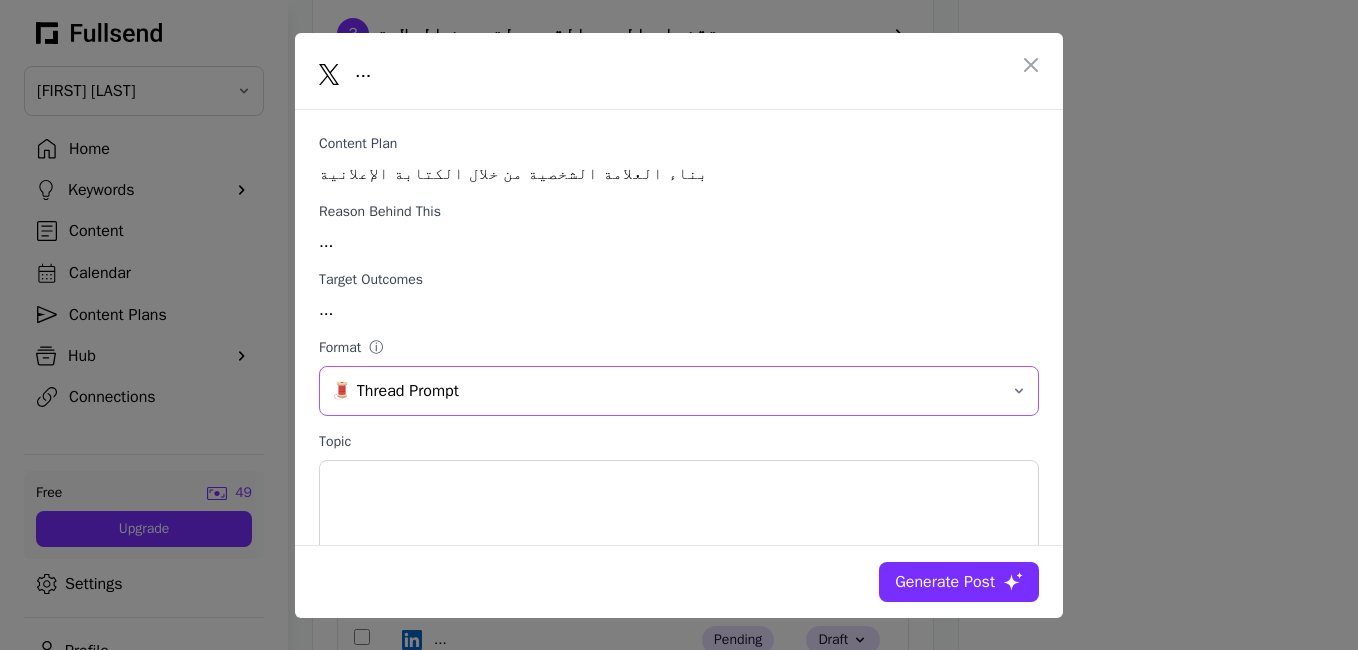 click on "🧵 Thread Prompt" at bounding box center [679, 391] 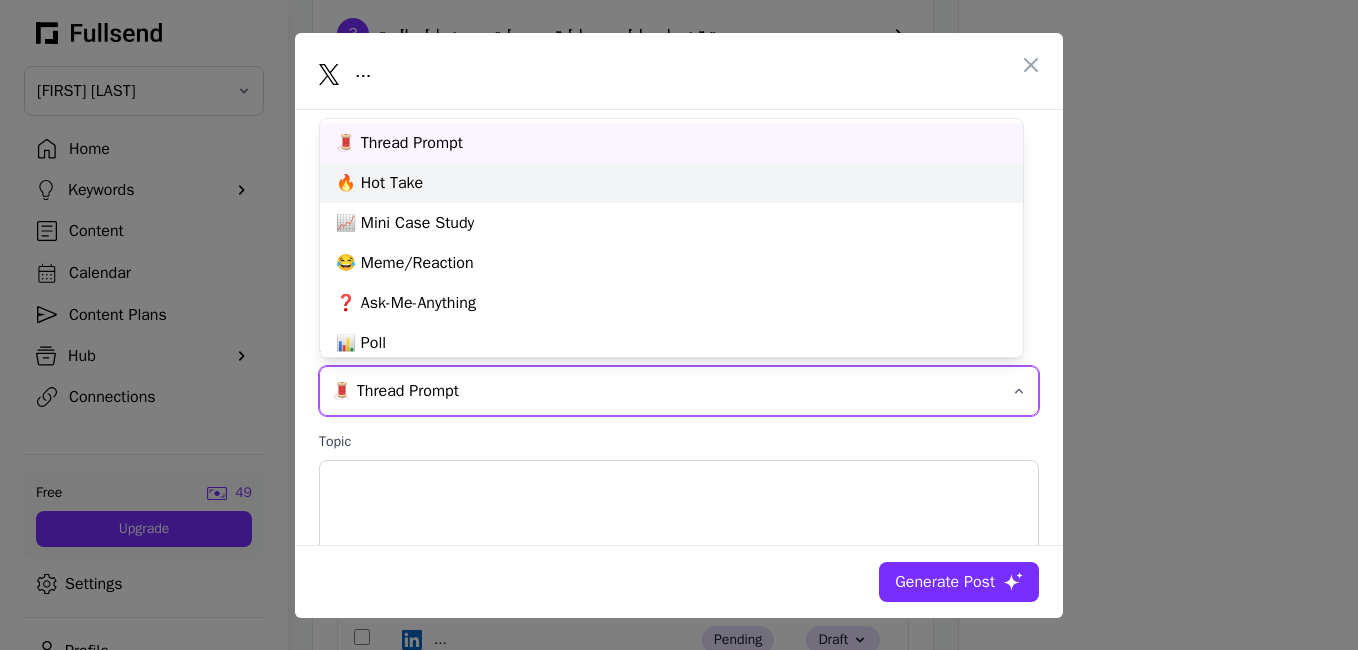 click on "🔥 Hot Take" at bounding box center (671, 183) 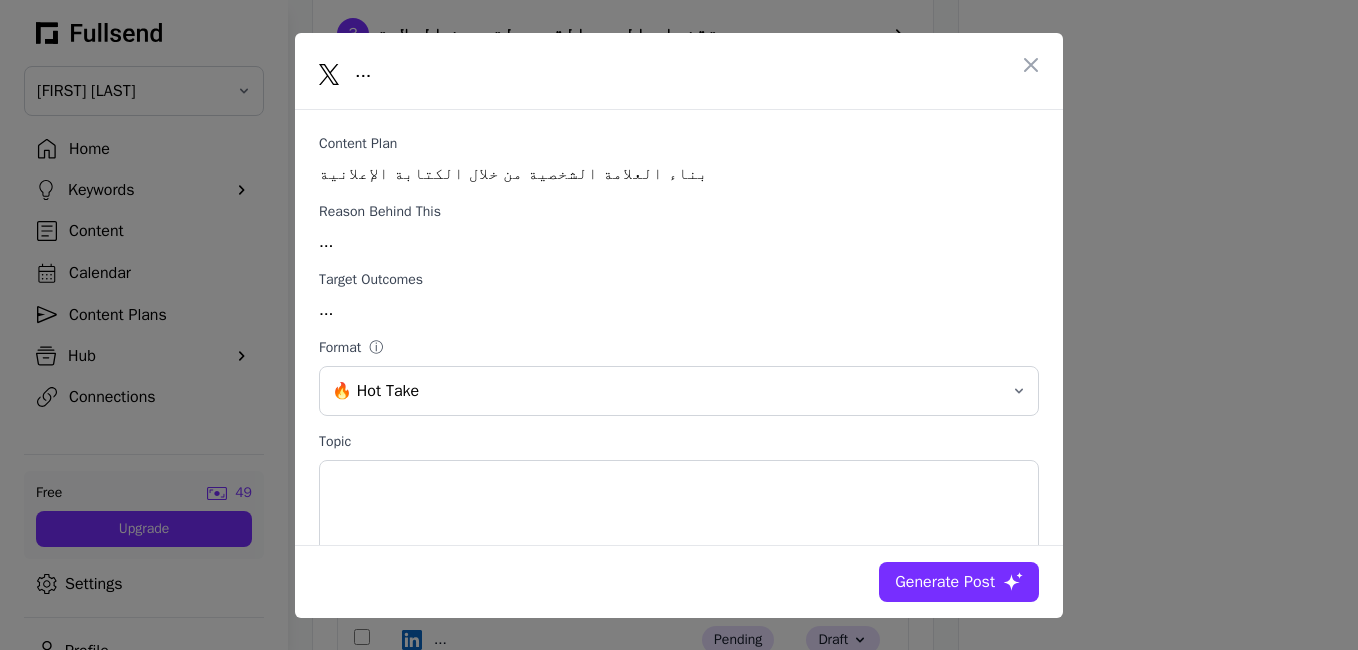 click on "Generate Post" at bounding box center (945, 582) 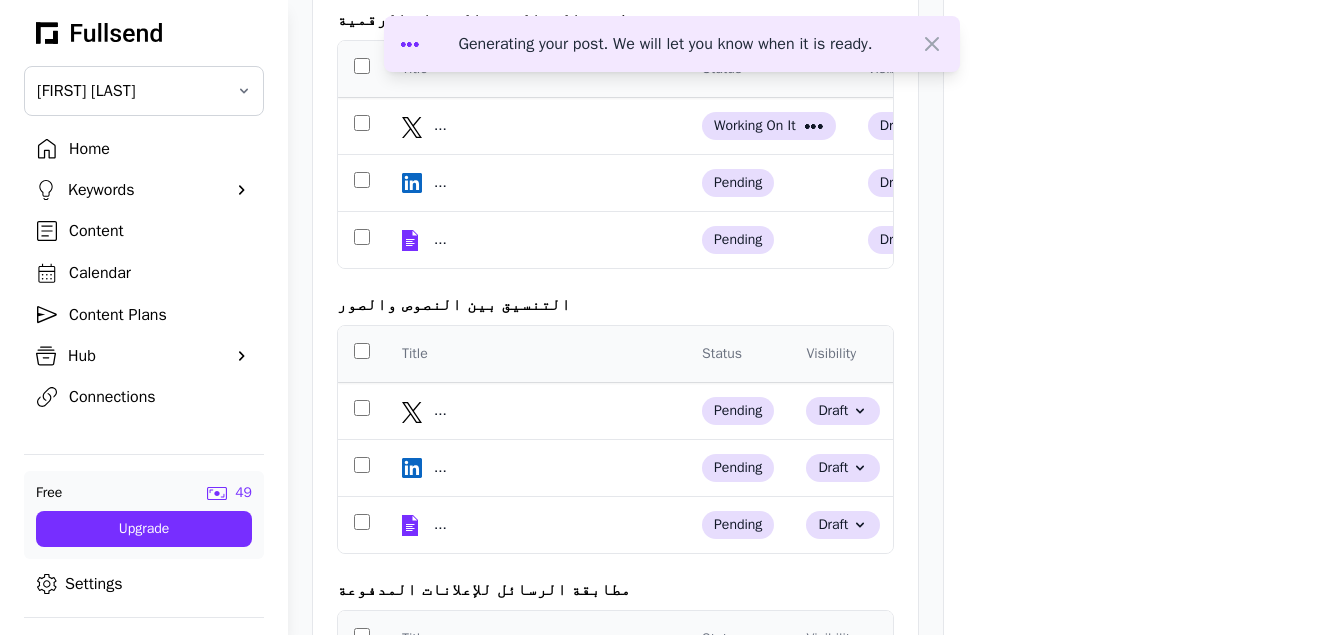 scroll, scrollTop: 1361, scrollLeft: 0, axis: vertical 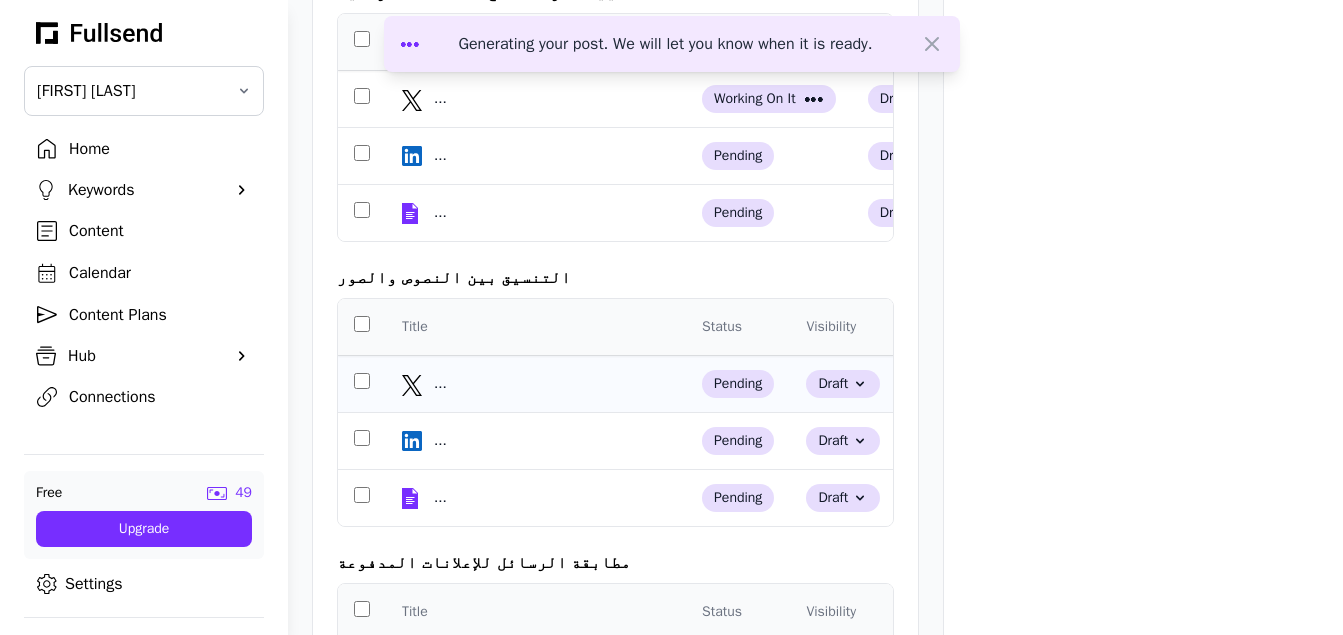 click on "..." at bounding box center (554, 384) 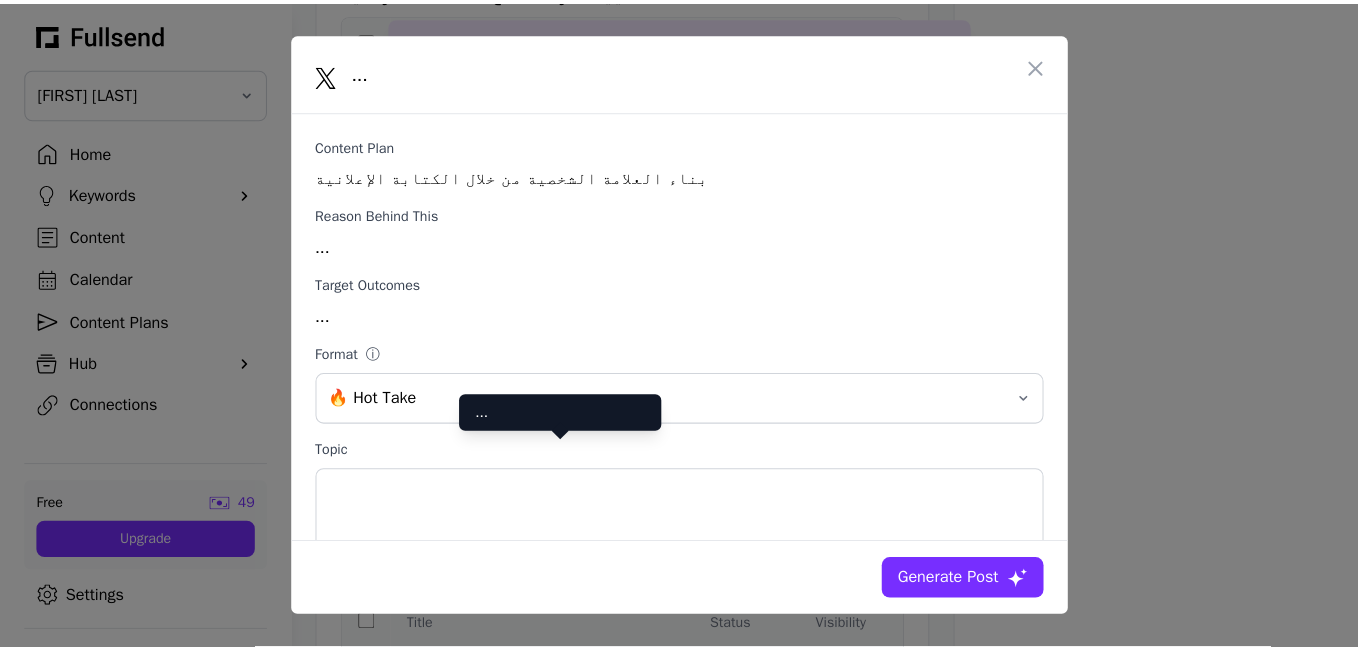 scroll, scrollTop: 0, scrollLeft: 0, axis: both 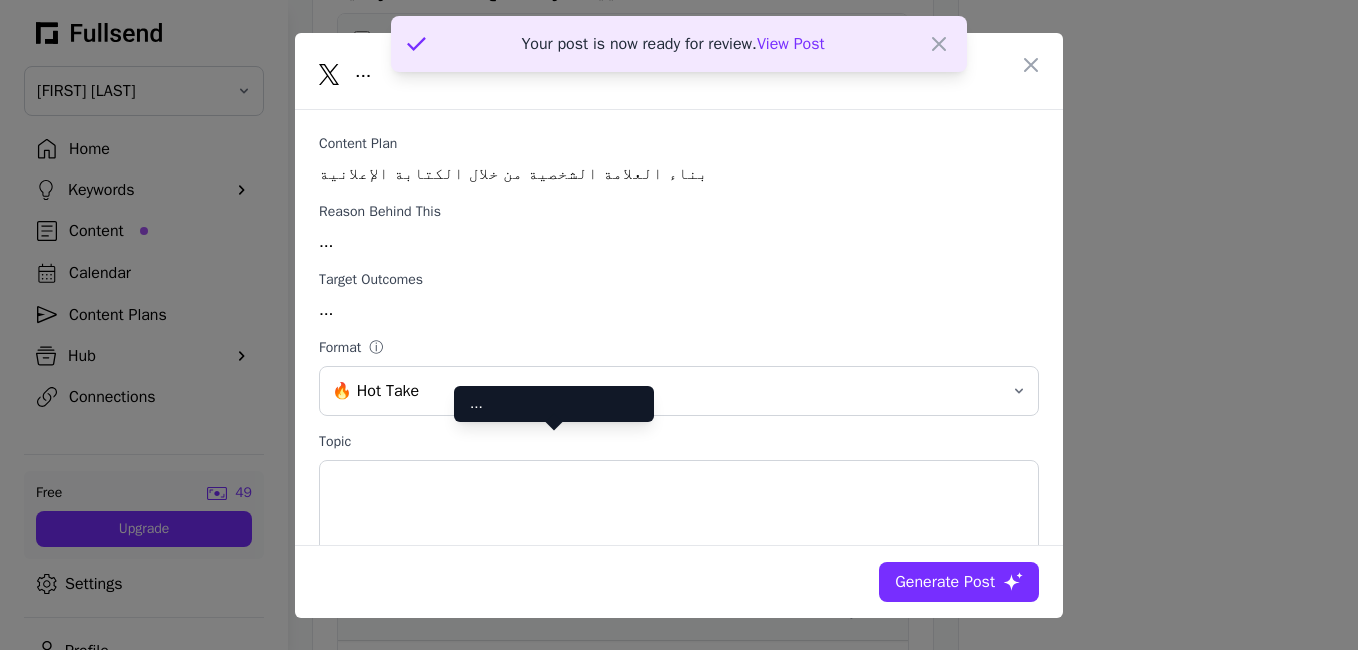 click on "View Post" at bounding box center (791, 44) 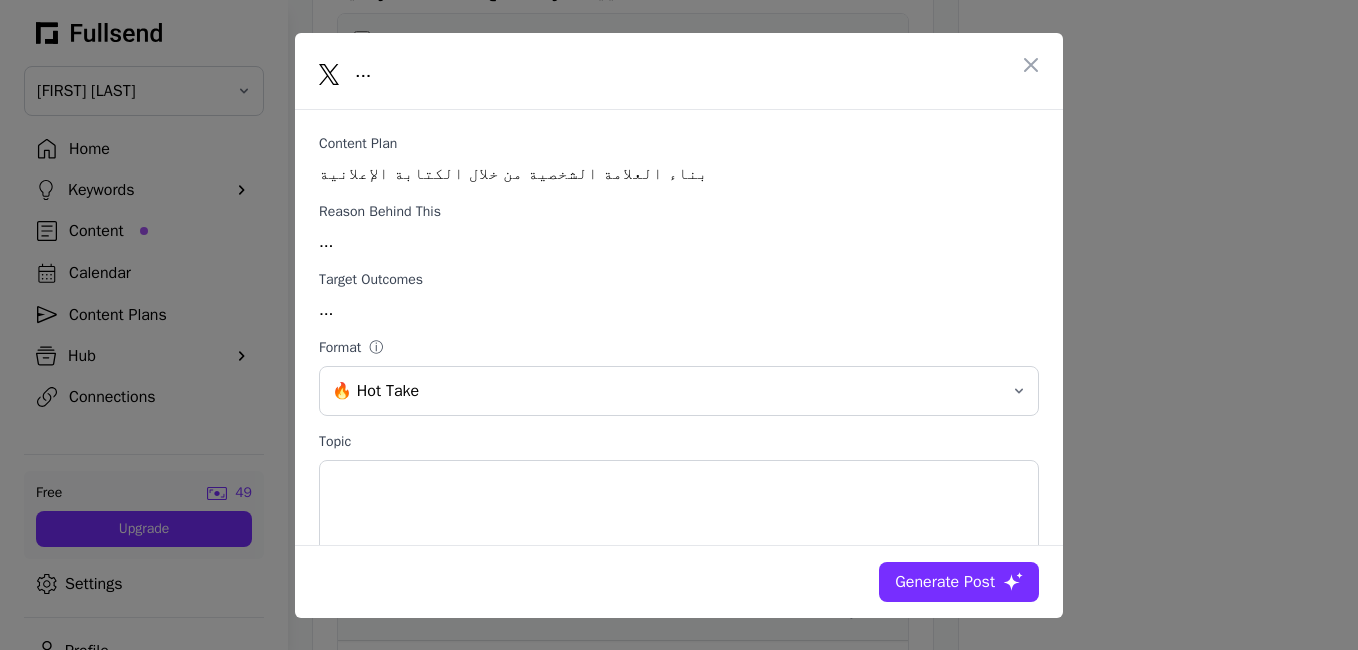 select on "**" 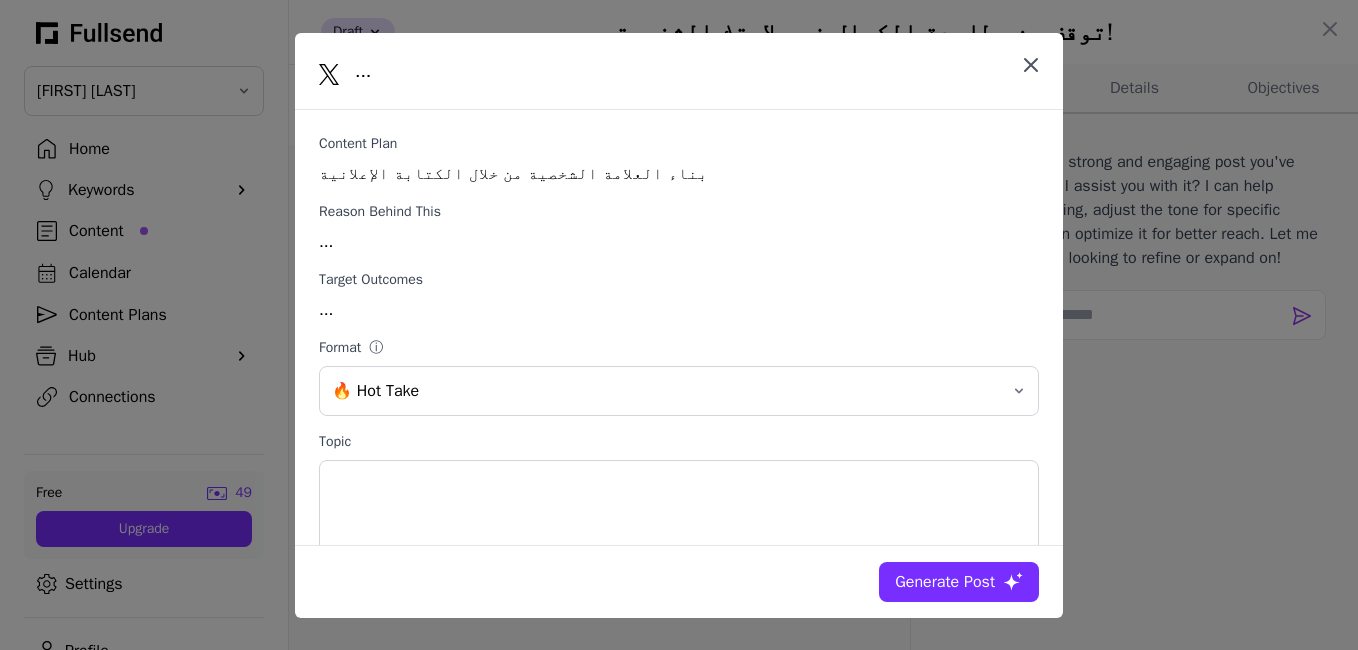 click at bounding box center (1031, 65) 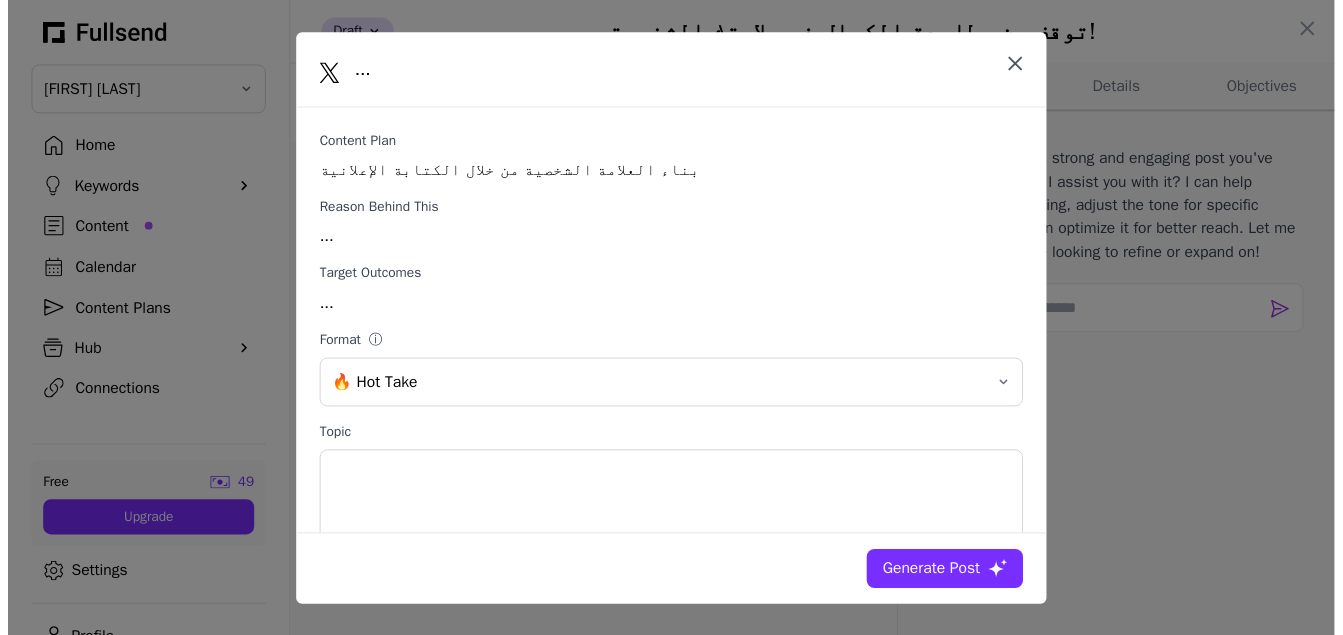 scroll, scrollTop: 1361, scrollLeft: 0, axis: vertical 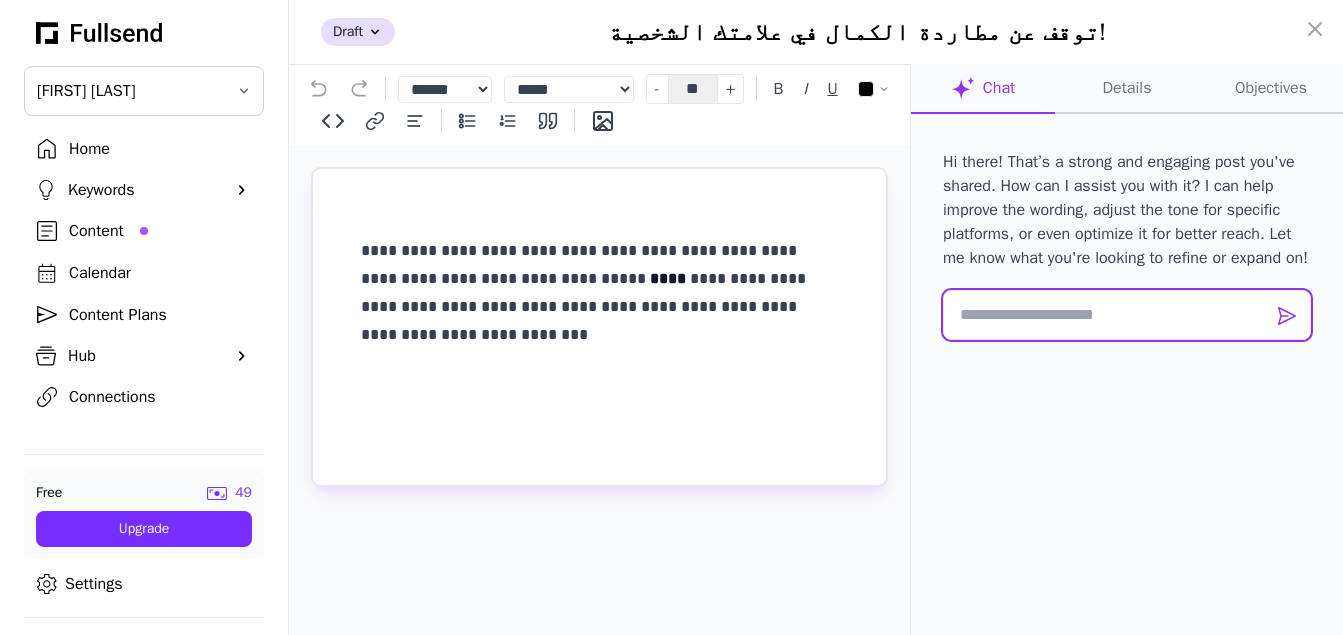 click at bounding box center [1127, 315] 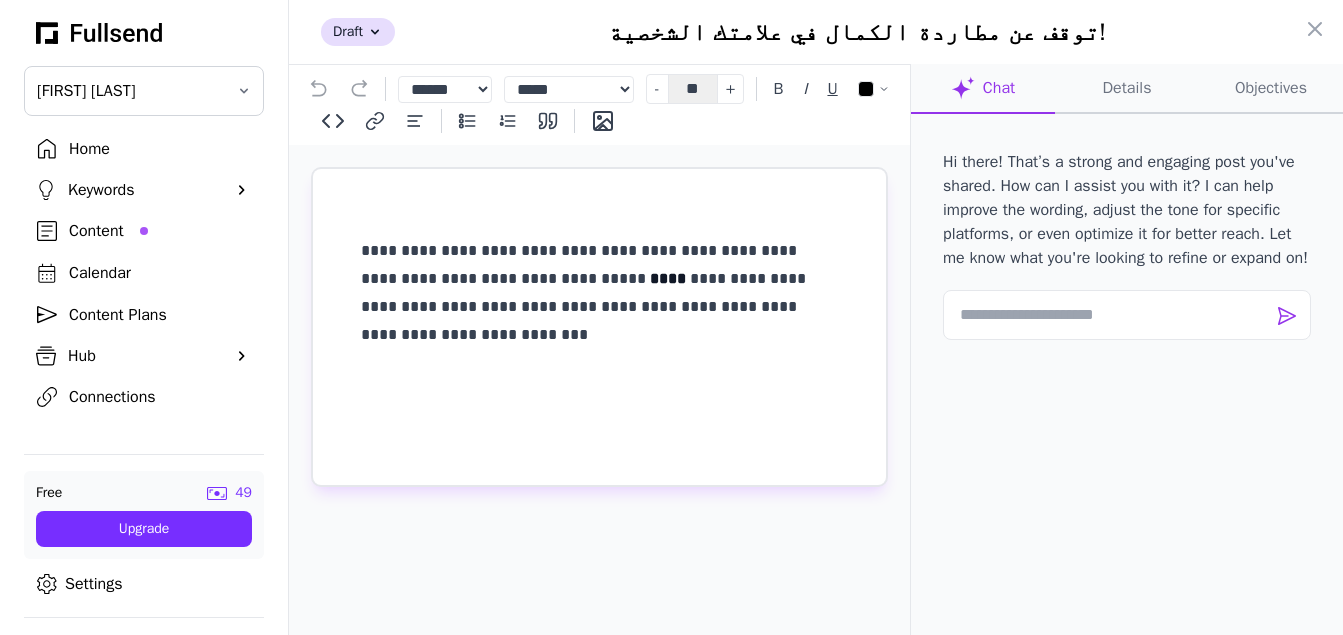 click on "Objectives" 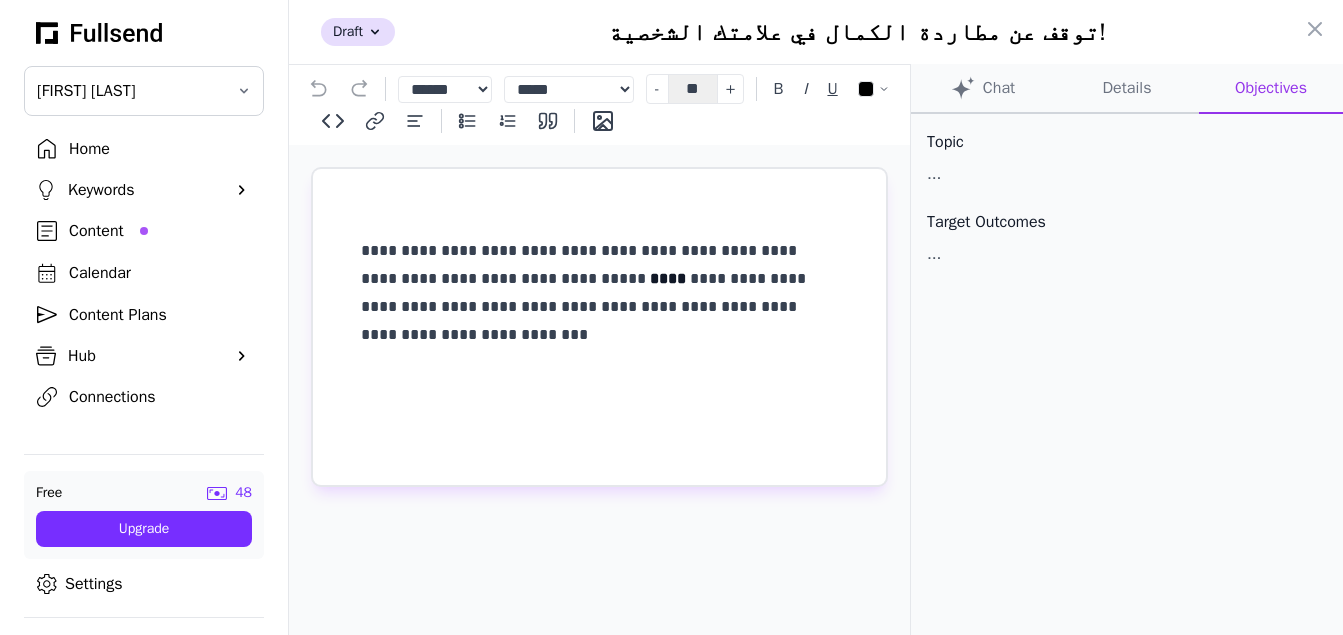 click on "Topic ..." at bounding box center (1127, 158) 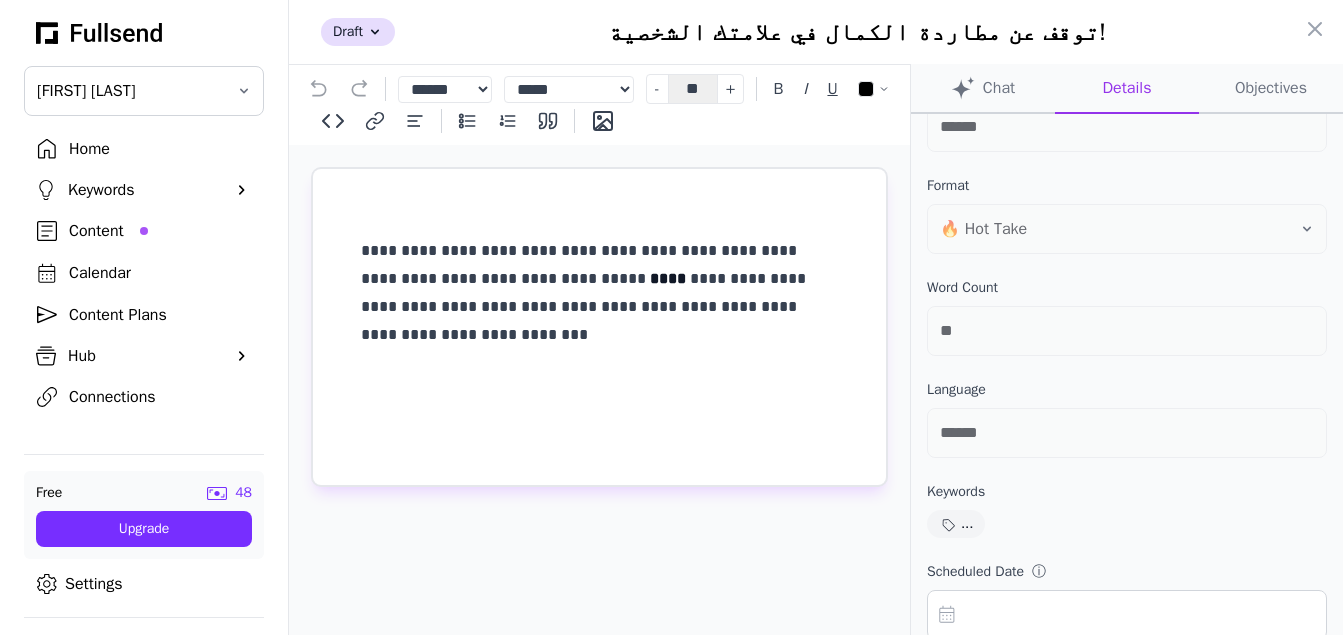 scroll, scrollTop: 62, scrollLeft: 0, axis: vertical 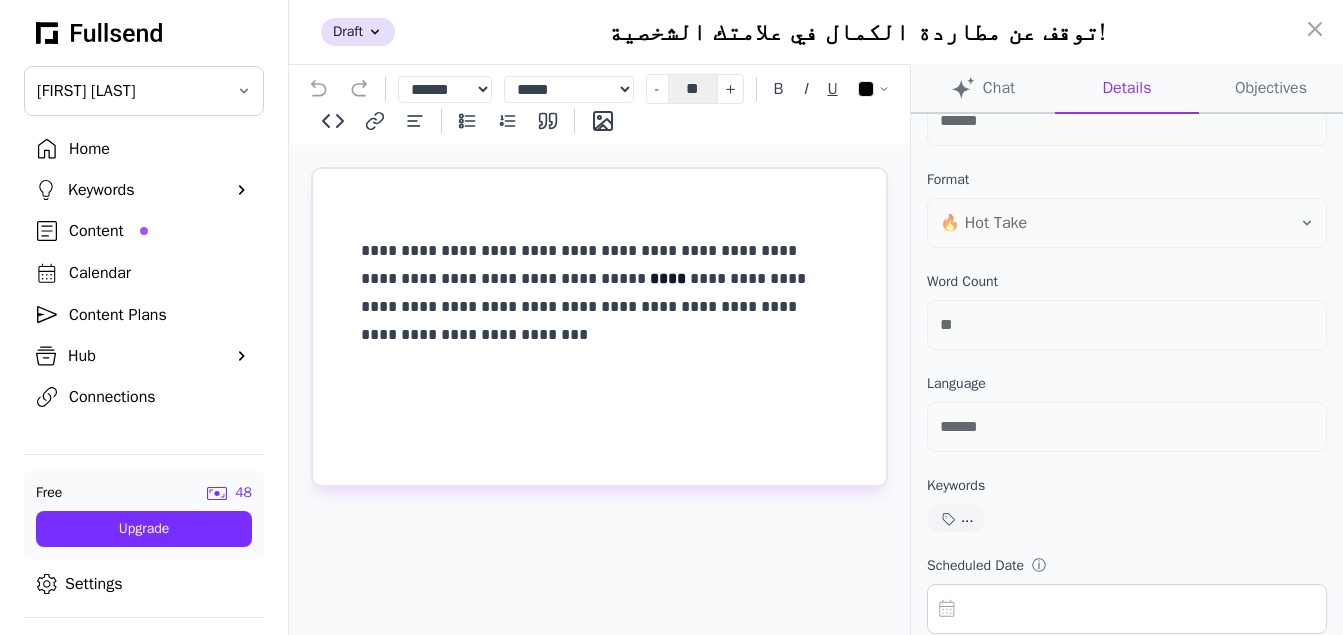 click on "..." at bounding box center (967, 518) 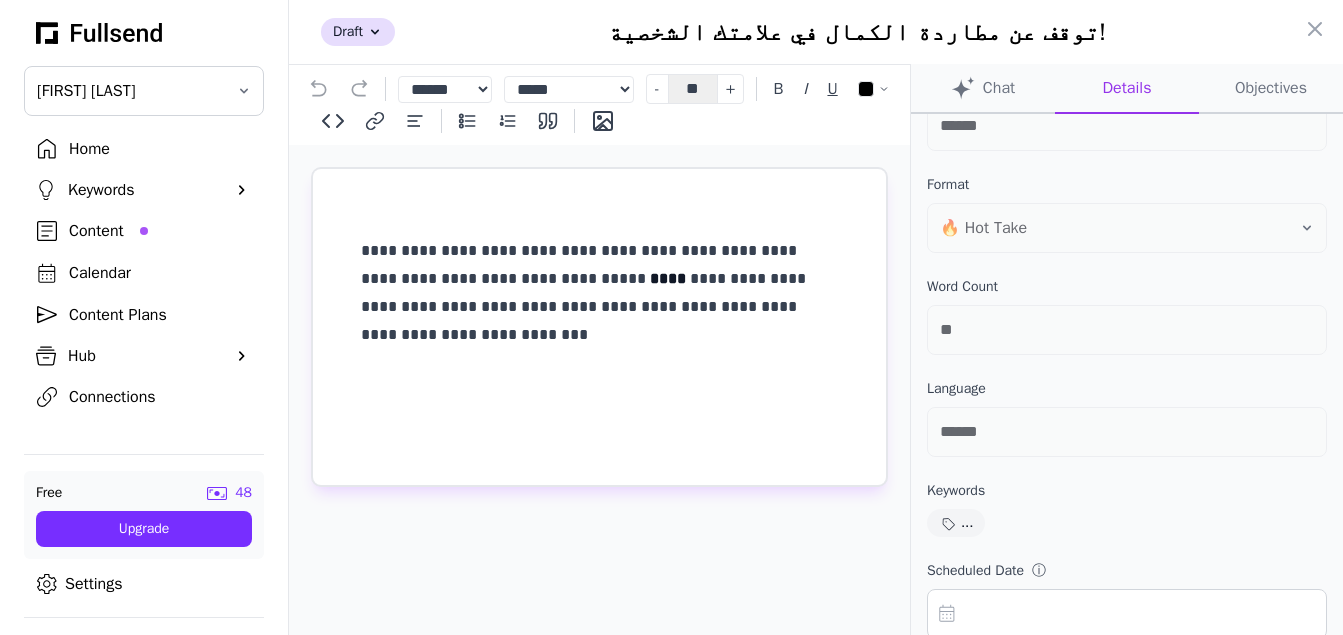 scroll, scrollTop: 0, scrollLeft: 0, axis: both 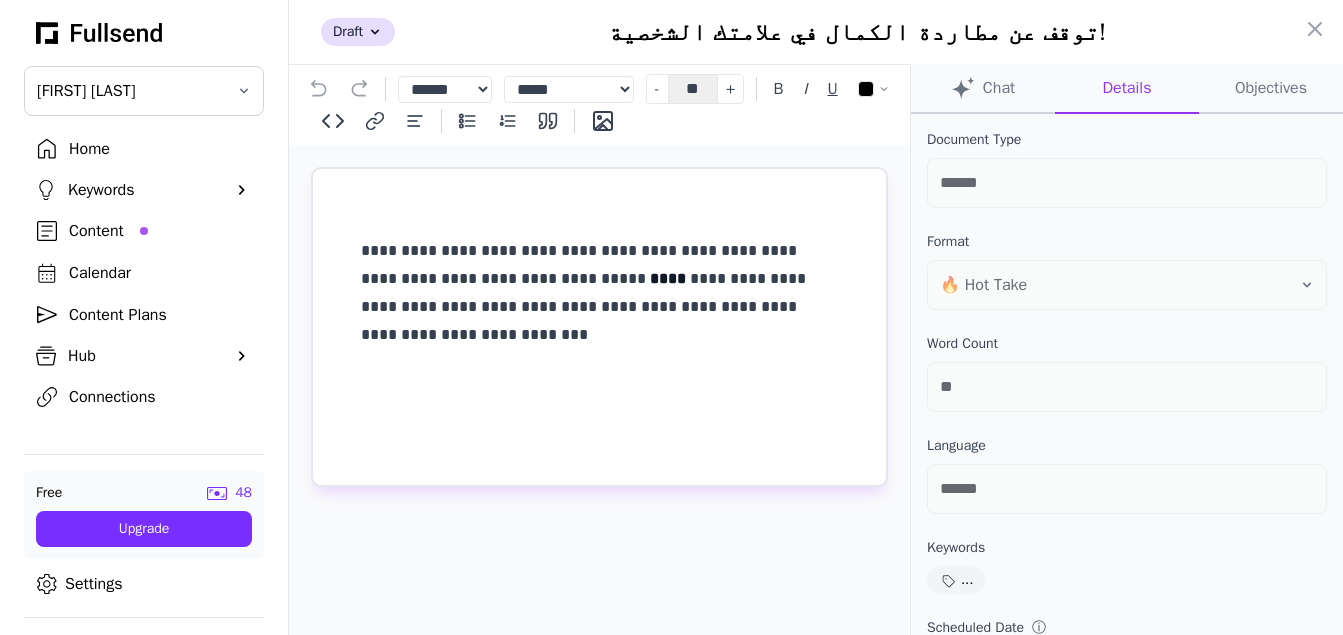 click on "Chat" 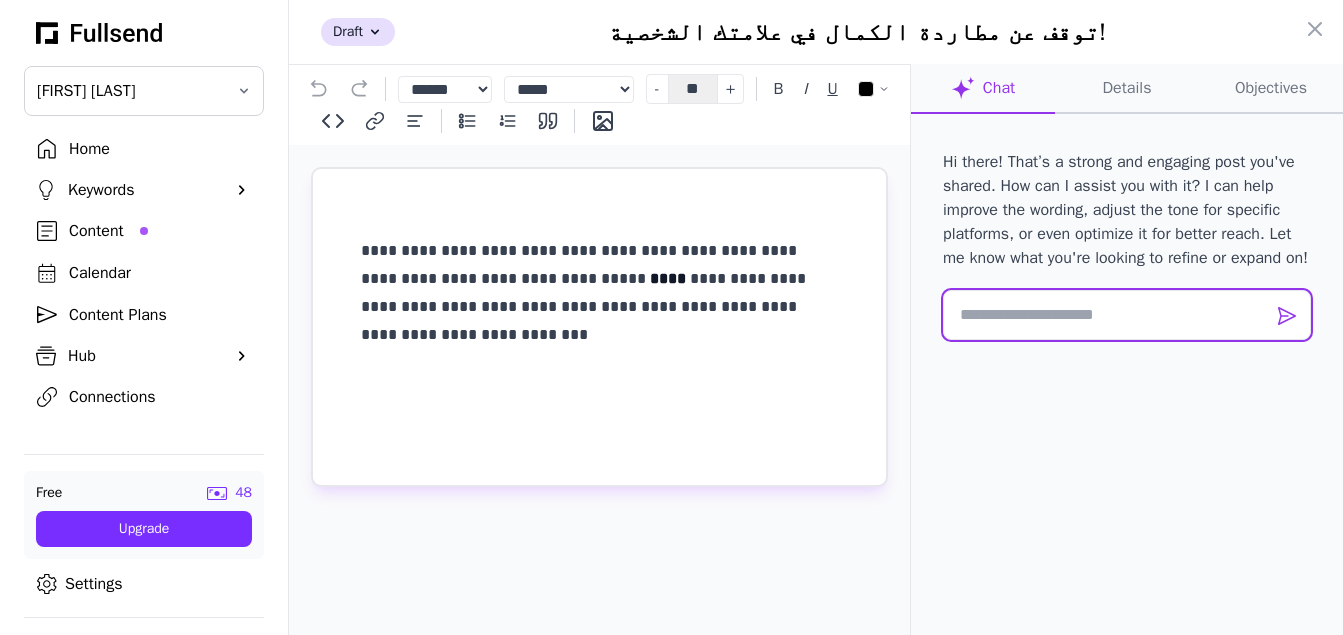 click at bounding box center (1127, 315) 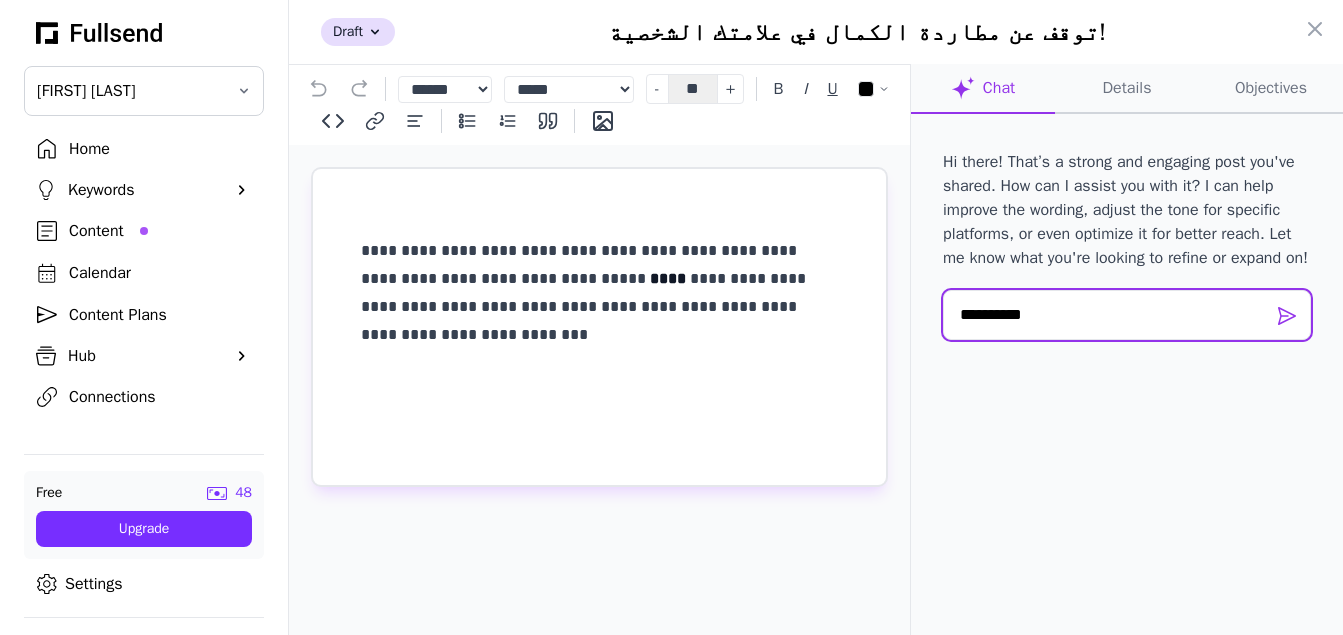 type on "**********" 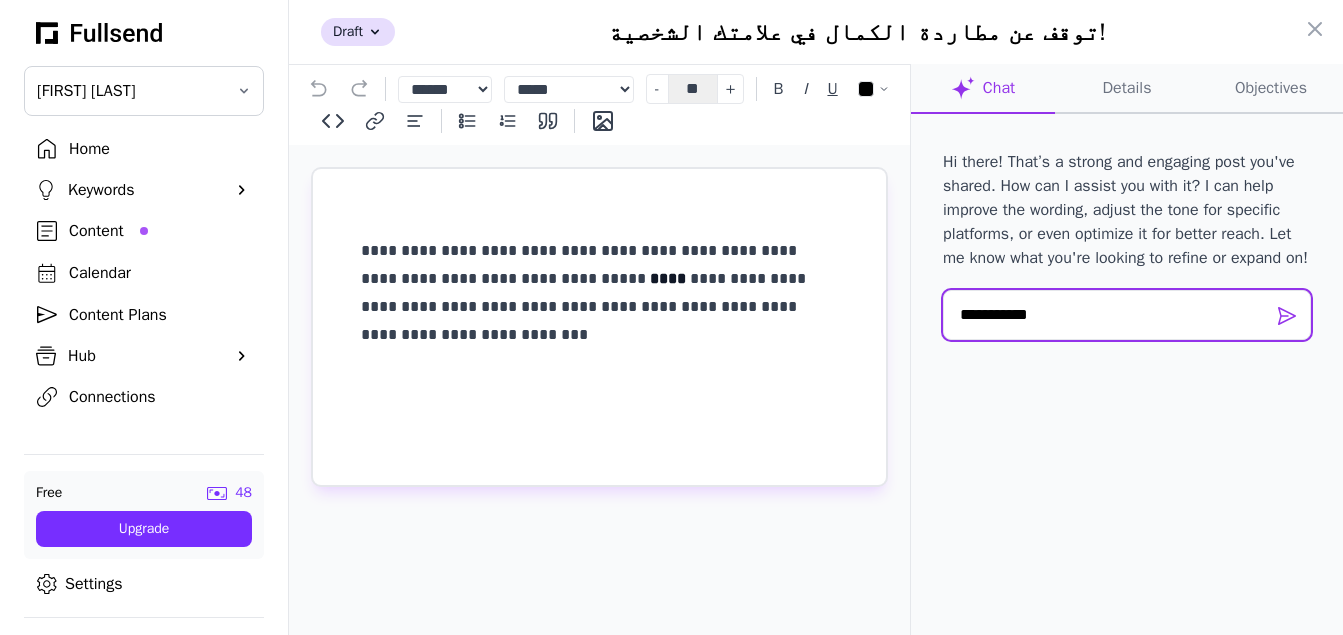 type 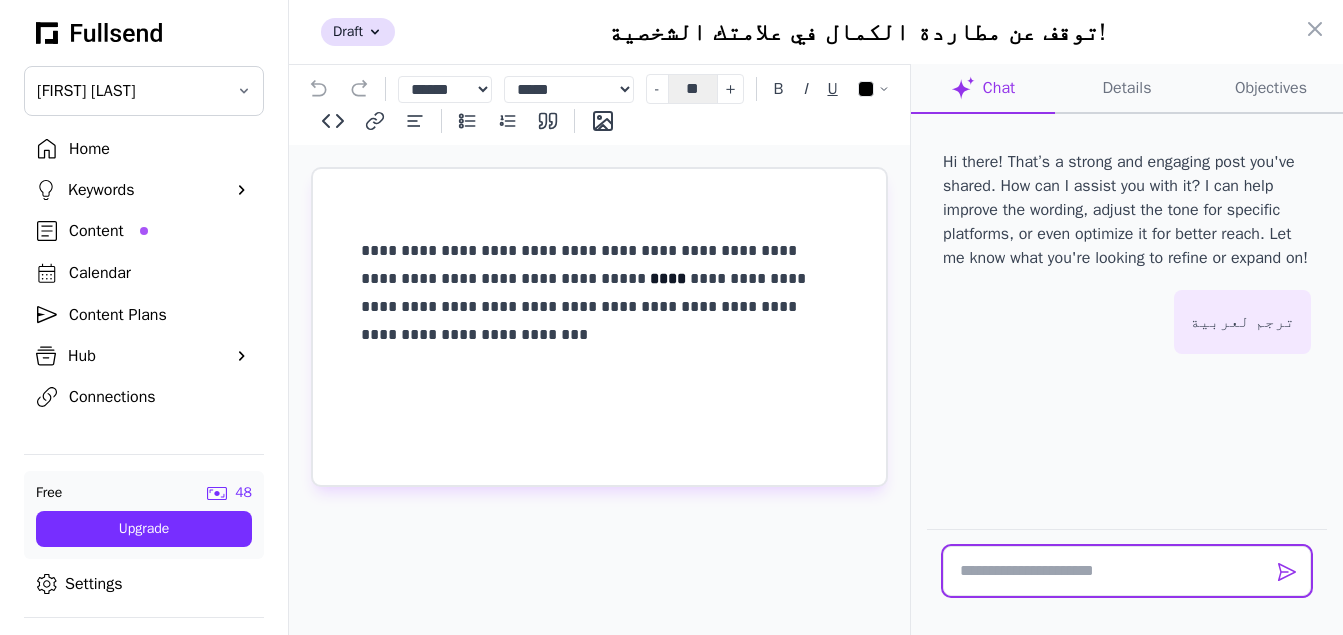 scroll, scrollTop: 112, scrollLeft: 0, axis: vertical 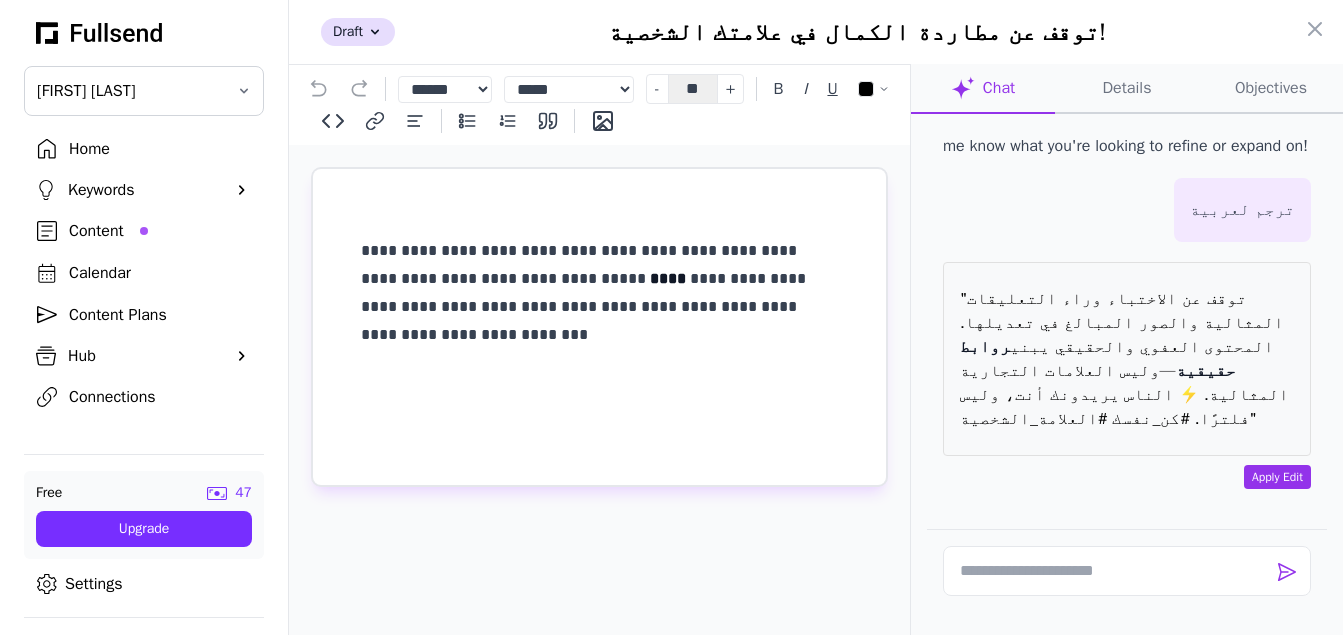 click on "Apply Edit" at bounding box center (1277, 477) 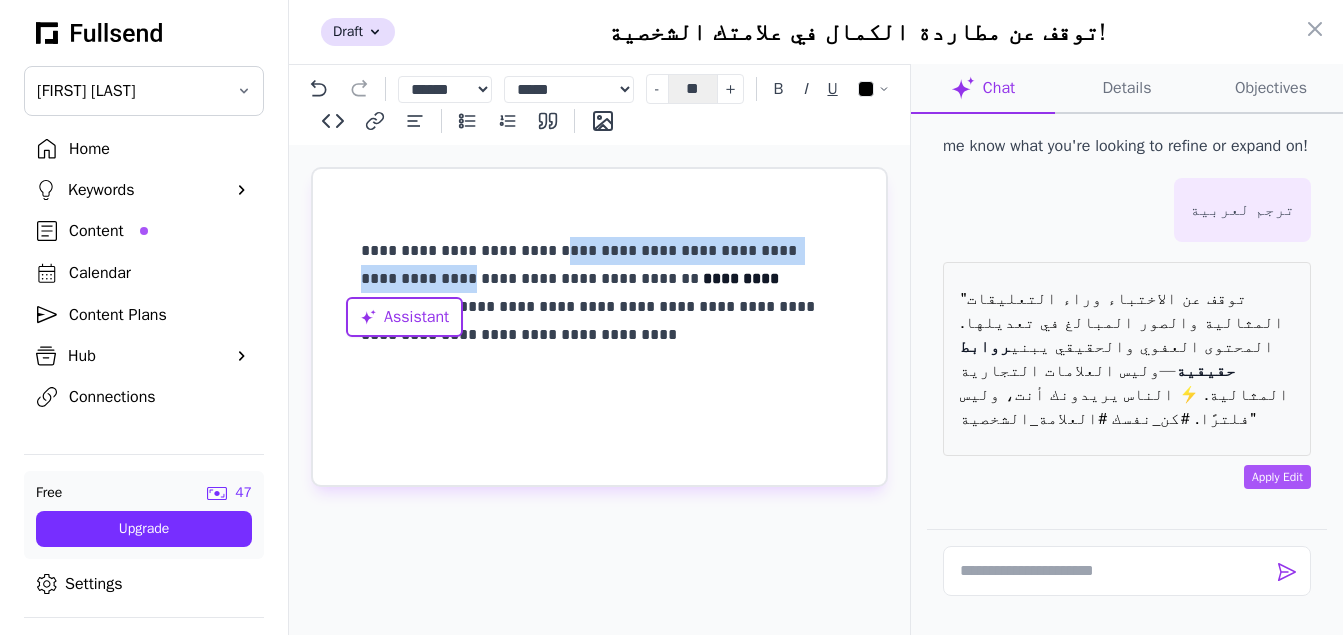 drag, startPoint x: 802, startPoint y: 252, endPoint x: 632, endPoint y: 264, distance: 170.423 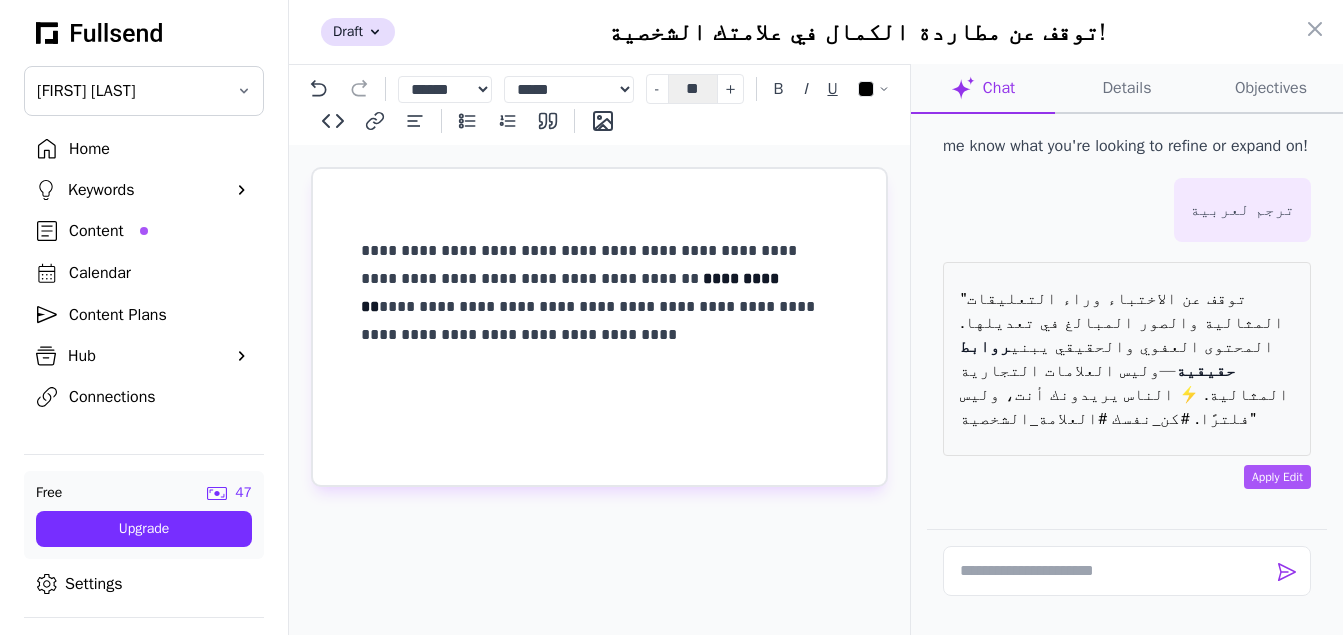 click on "**********" at bounding box center [599, 293] 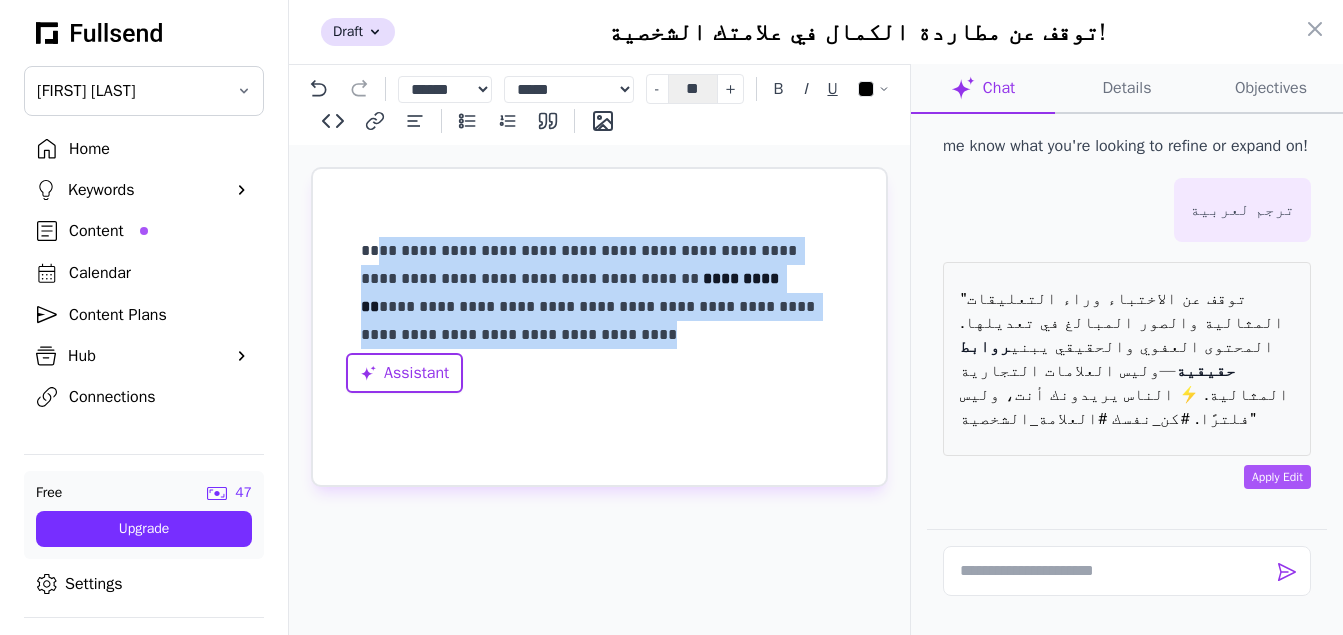 drag, startPoint x: 499, startPoint y: 332, endPoint x: 784, endPoint y: 225, distance: 304.42404 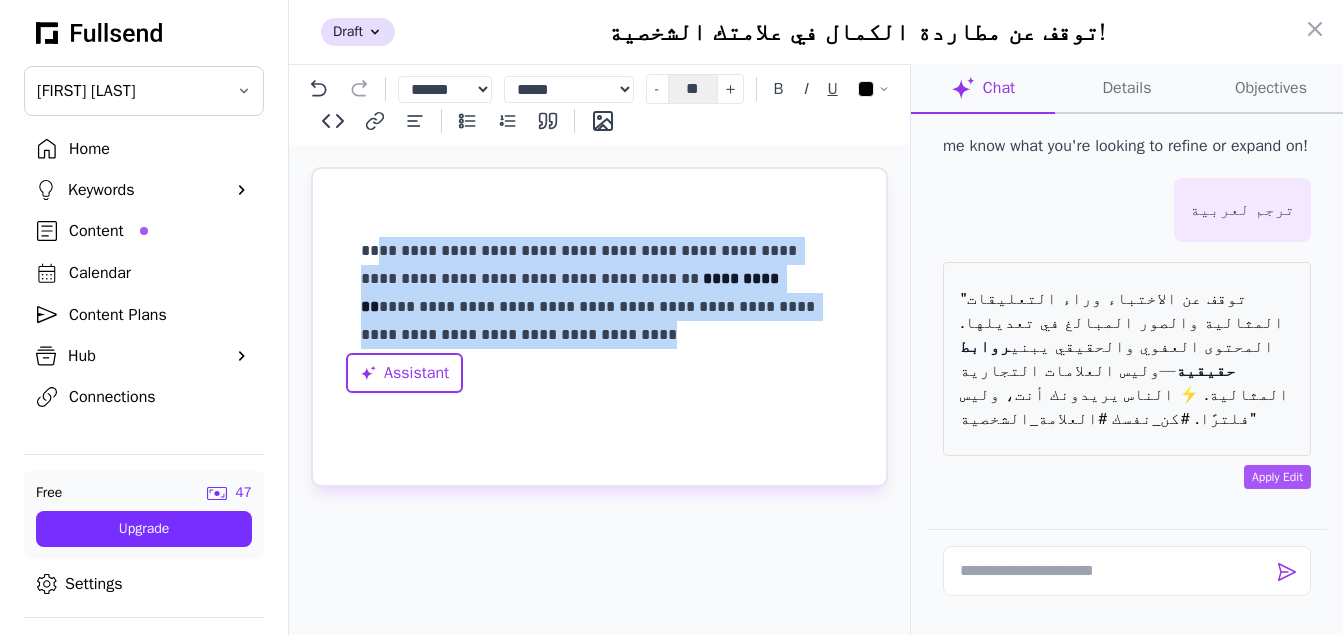 click on "**********" at bounding box center (599, 293) 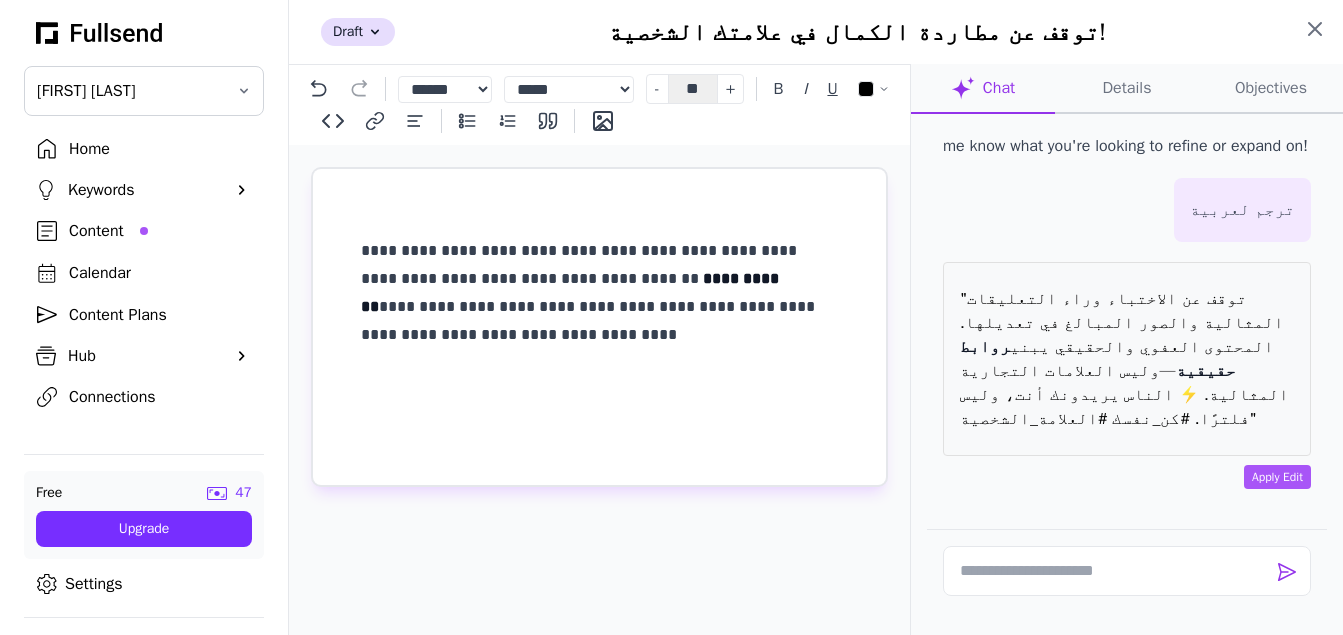click 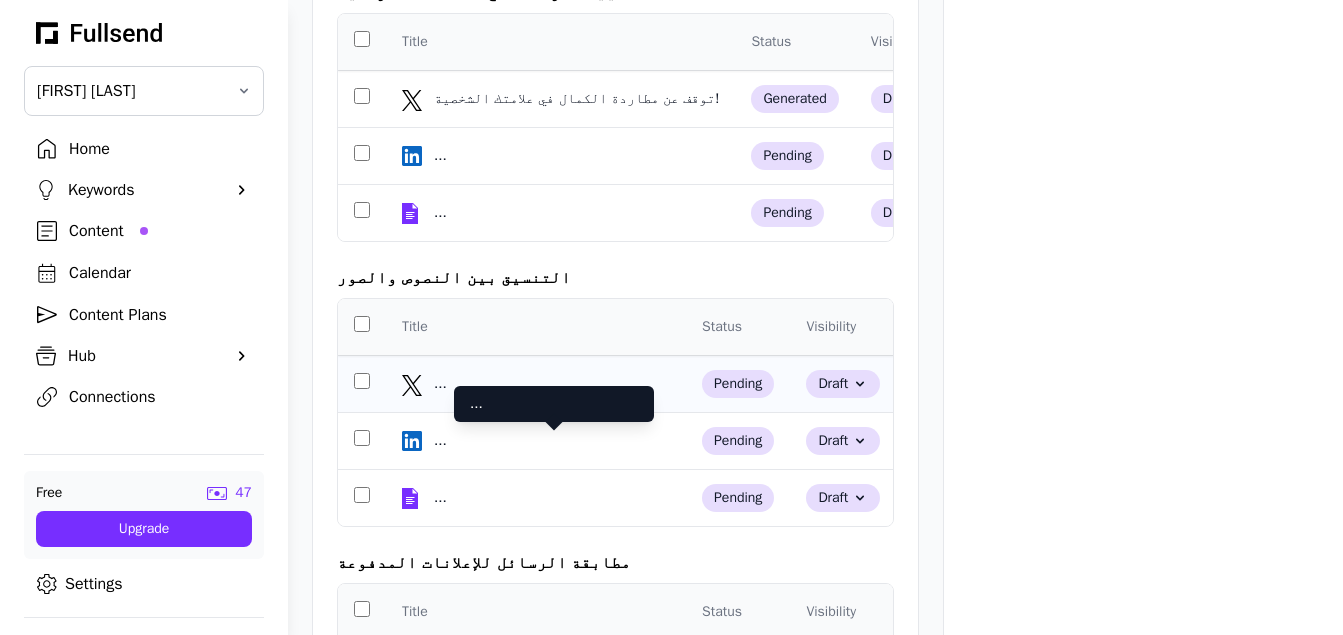 click on "..." at bounding box center (554, 384) 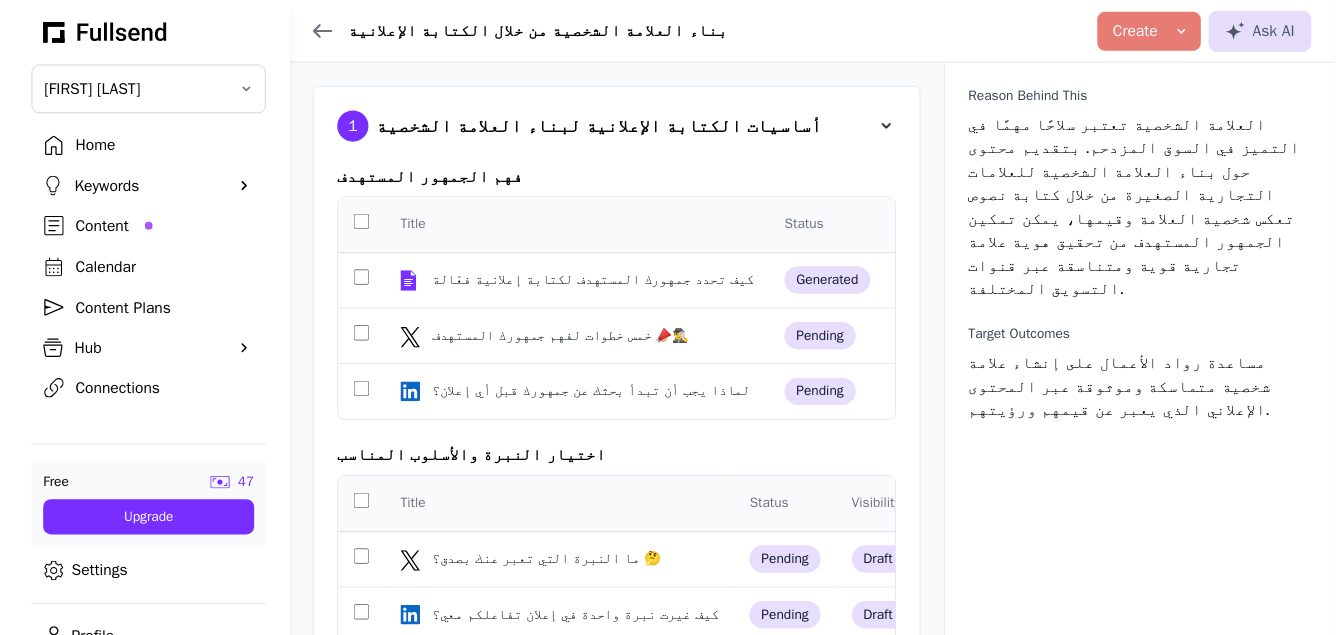 scroll, scrollTop: 1361, scrollLeft: 0, axis: vertical 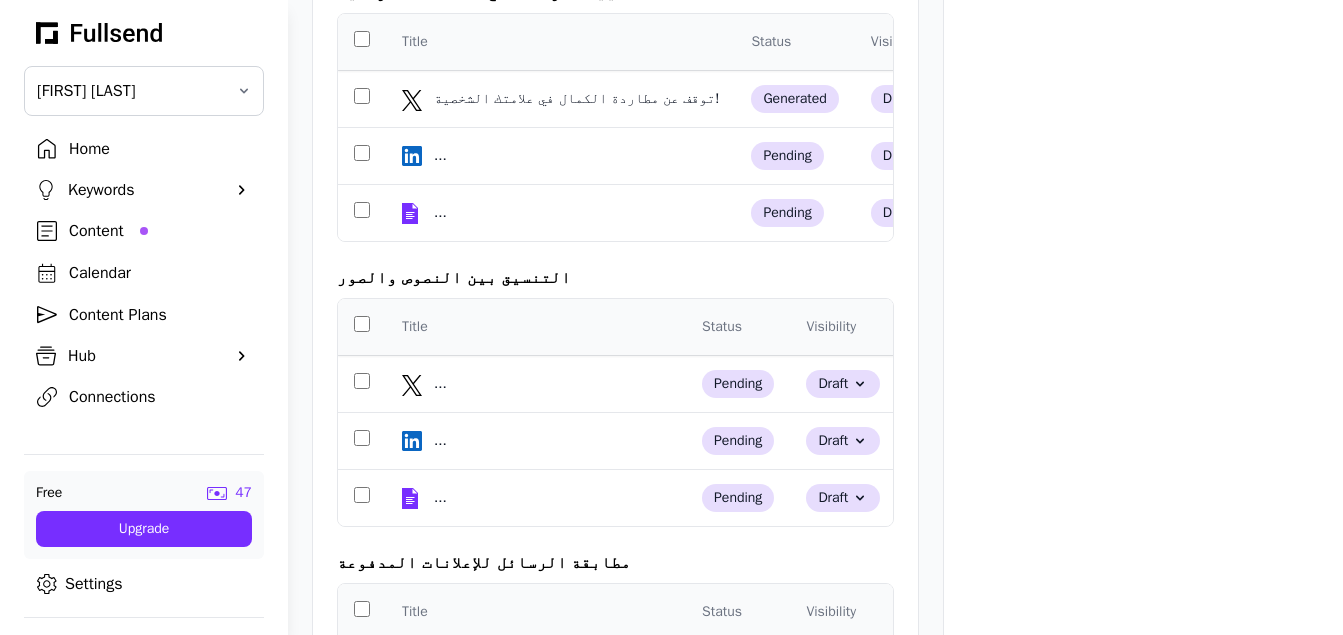 click on "Content" at bounding box center (160, 231) 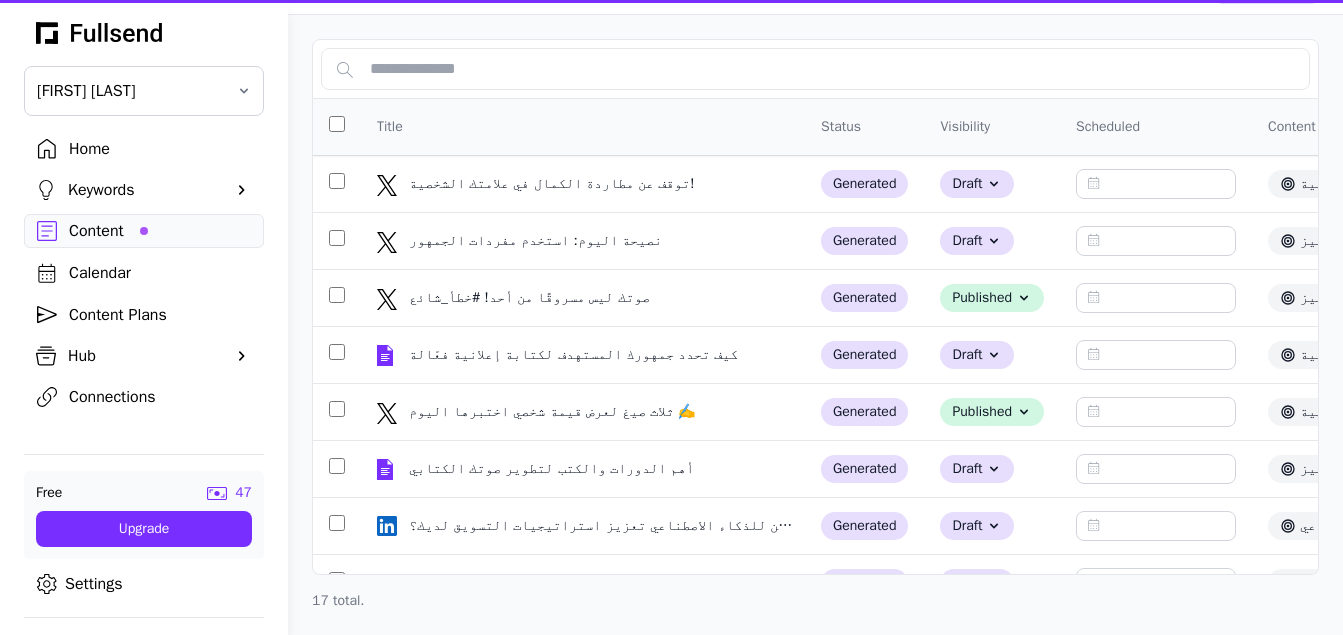 scroll, scrollTop: 0, scrollLeft: 0, axis: both 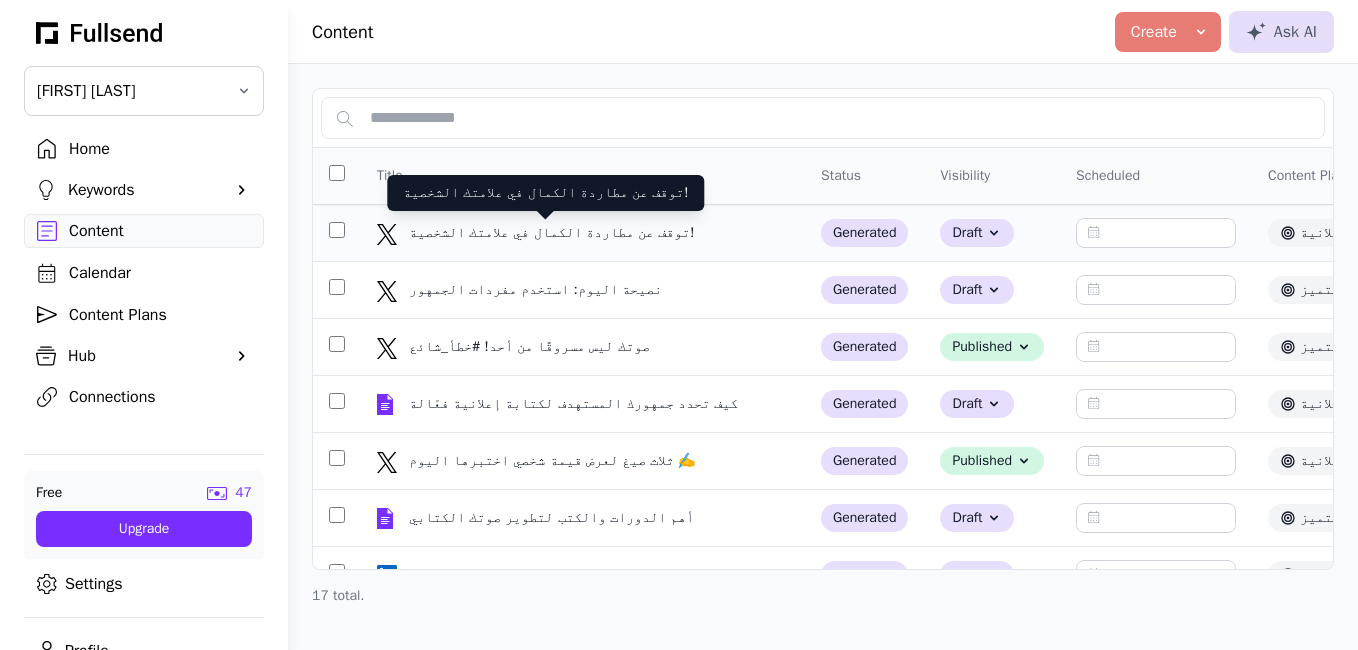 click on "توقف عن مطاردة الكمال في علامتك الشخصية!" at bounding box center [553, 233] 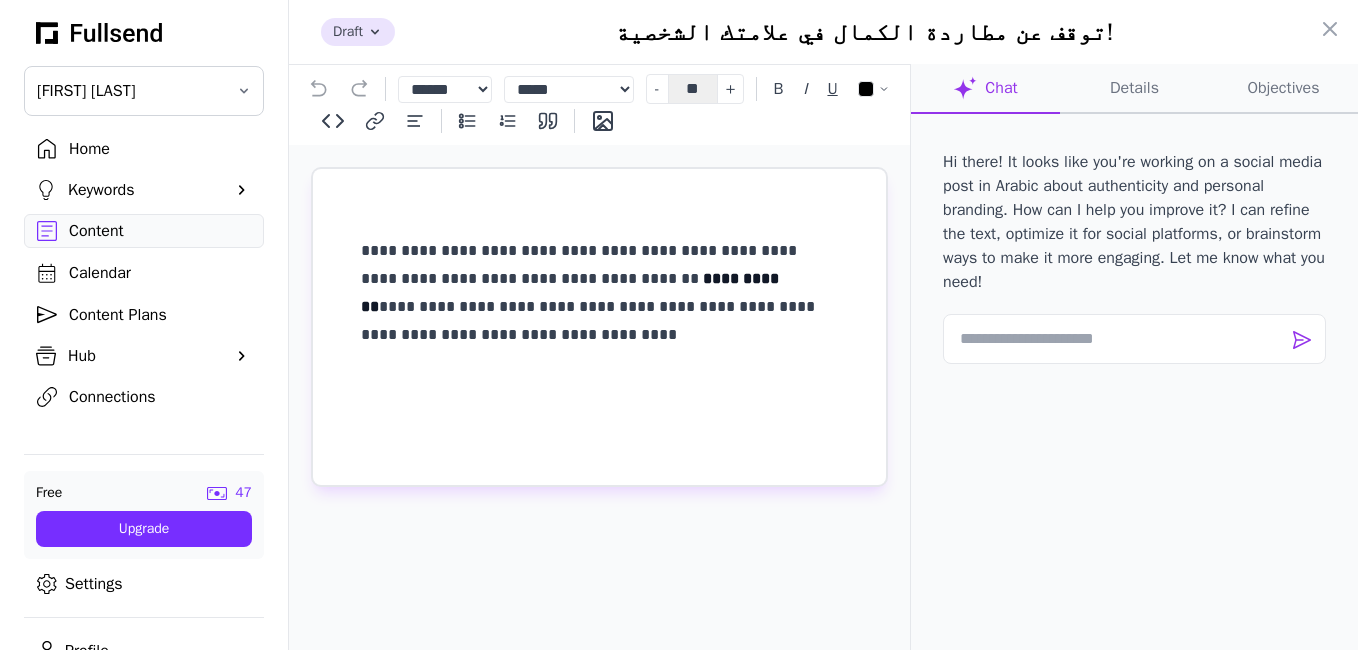 click 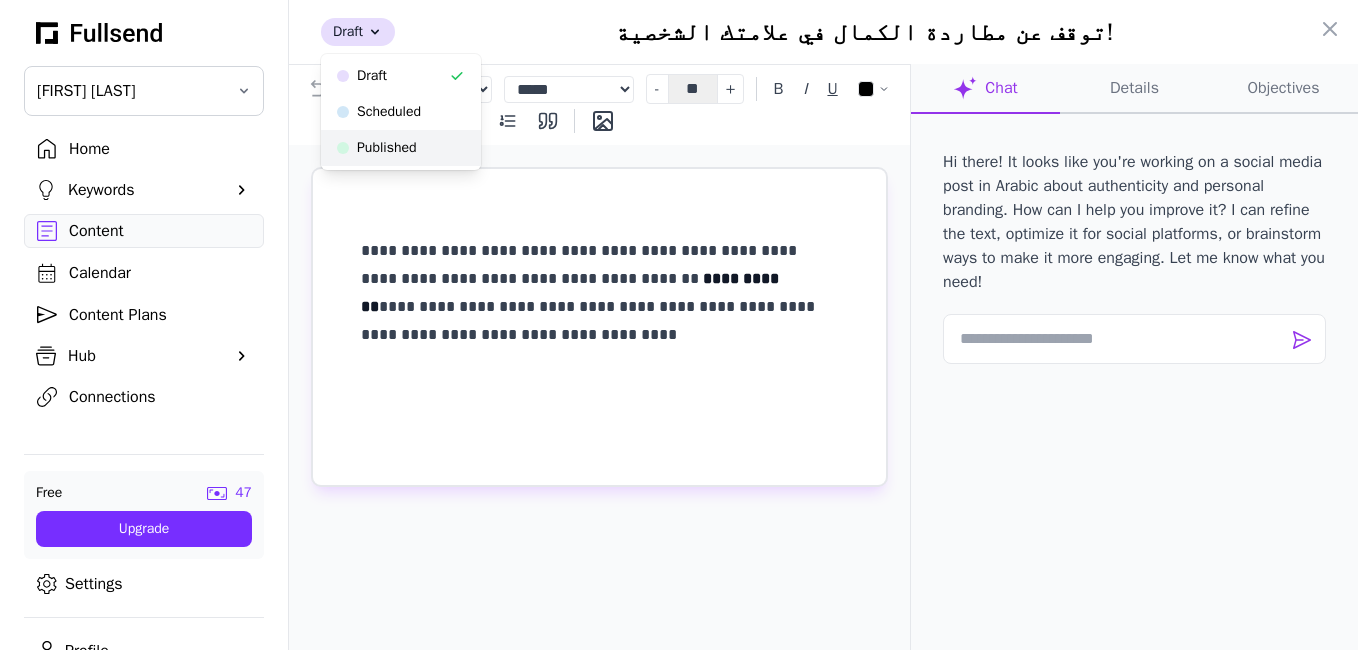 click on "Published" 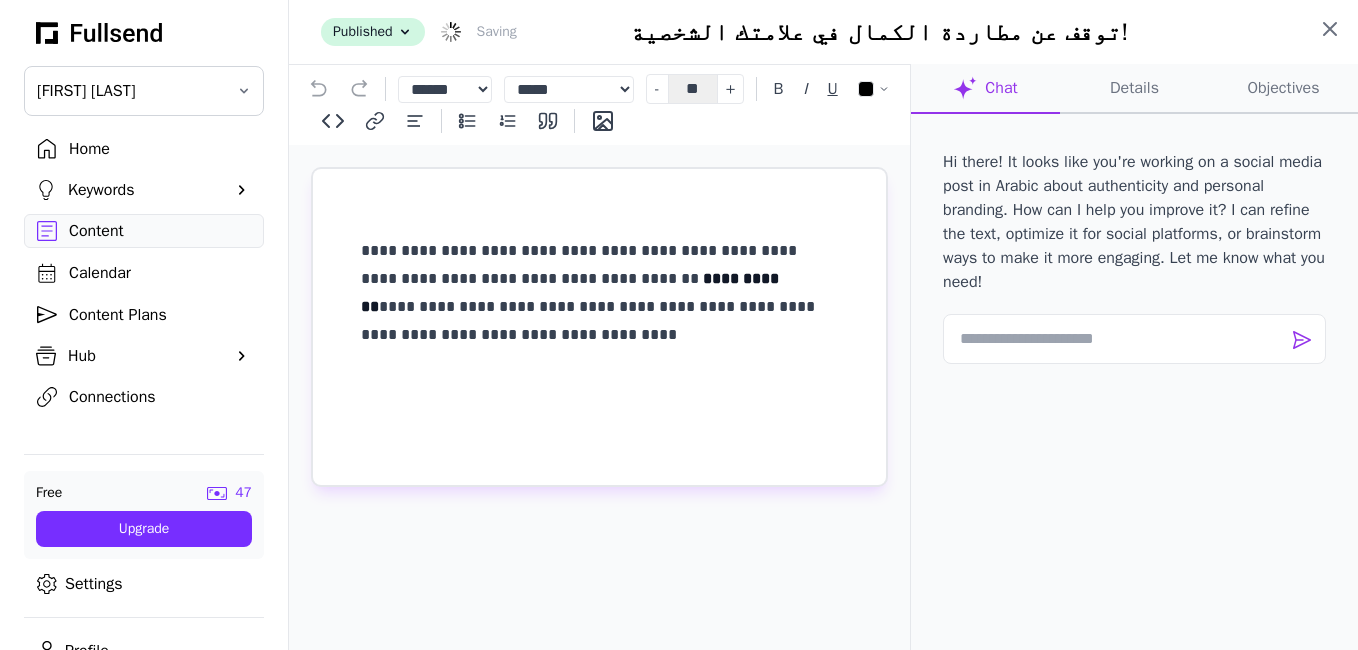 click 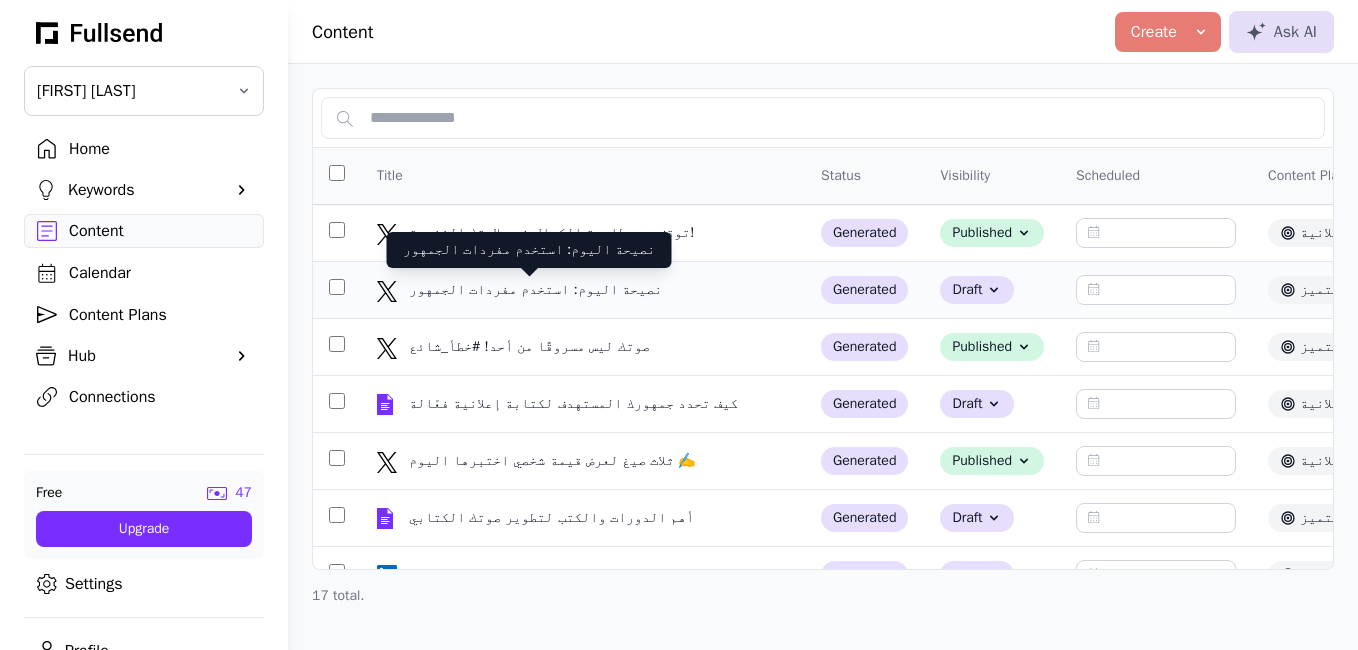 click on "نصيحة اليوم: استخدم مفردات الجمهور" at bounding box center [537, 290] 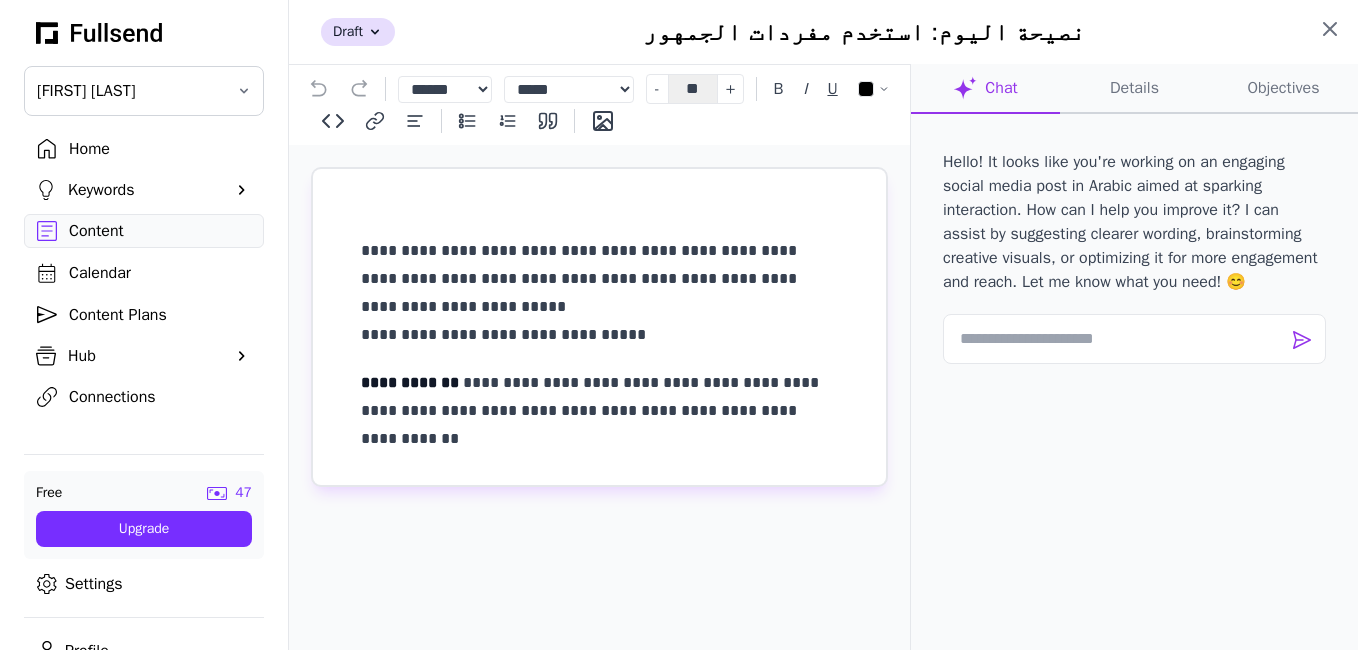 click 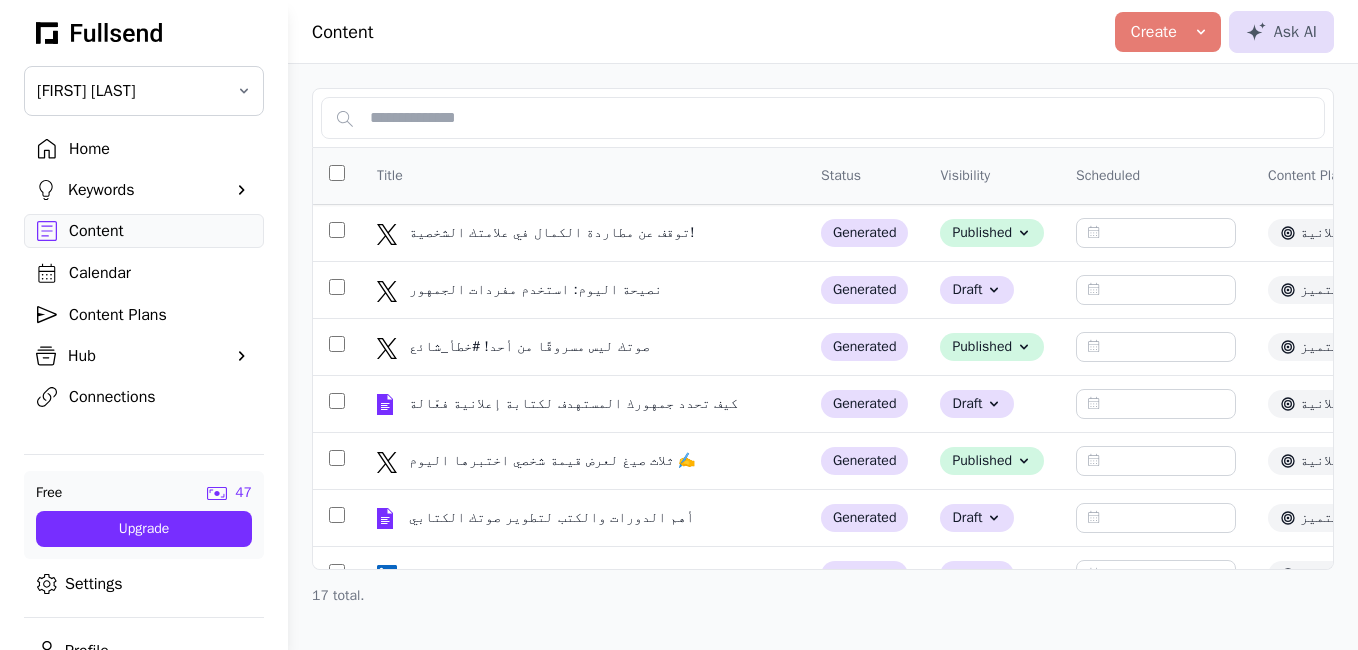 click on "Content Plans" at bounding box center [160, 315] 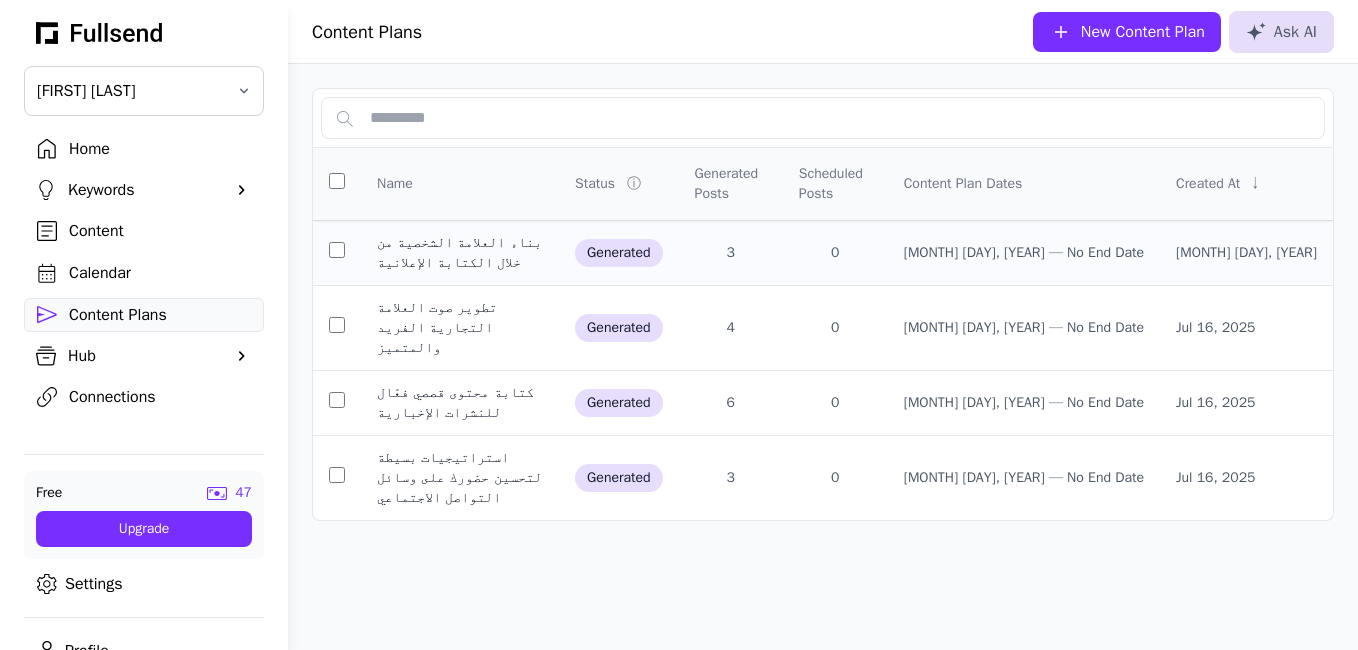 click on "بناء العلامة الشخصية من خلال الكتابة الإعلانية" 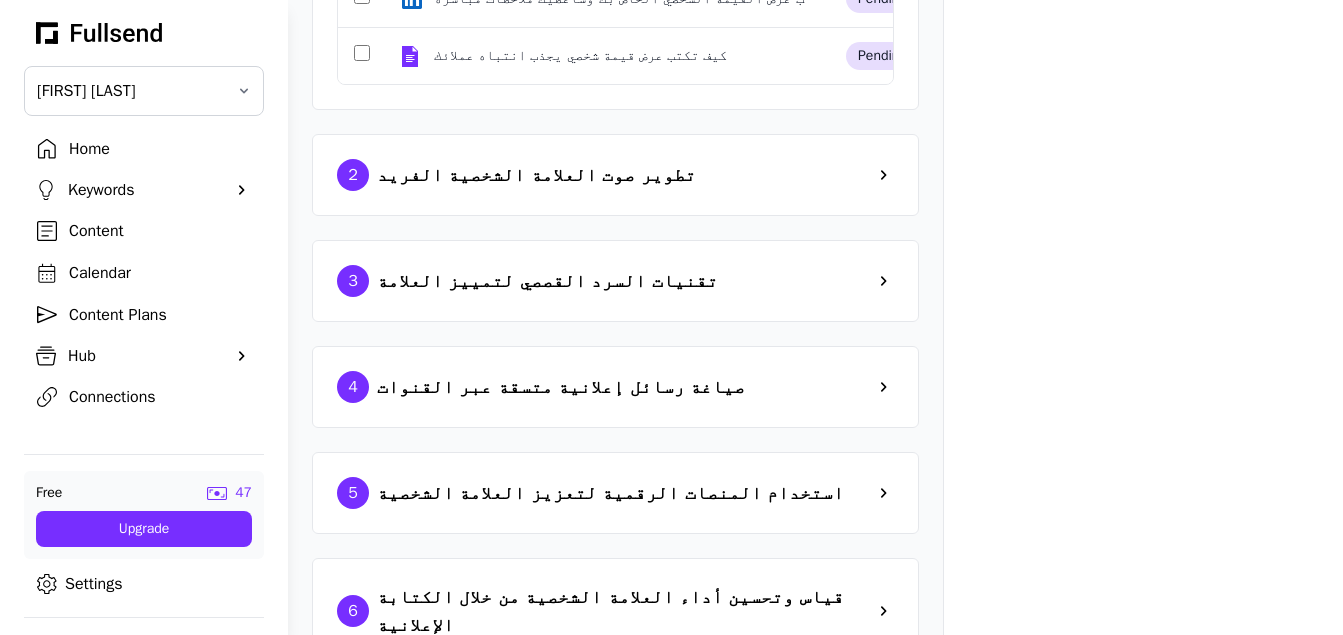 scroll, scrollTop: 912, scrollLeft: 0, axis: vertical 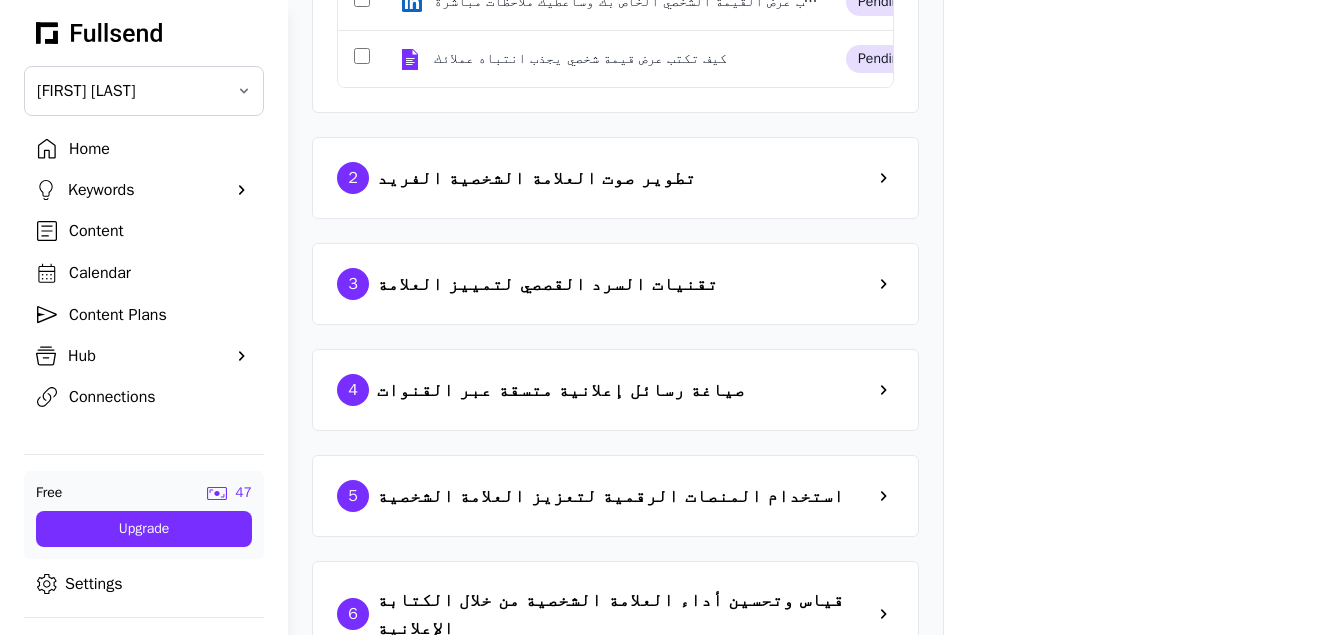 click on "تطوير صوت العلامة الشخصية الفريد" at bounding box center (536, 178) 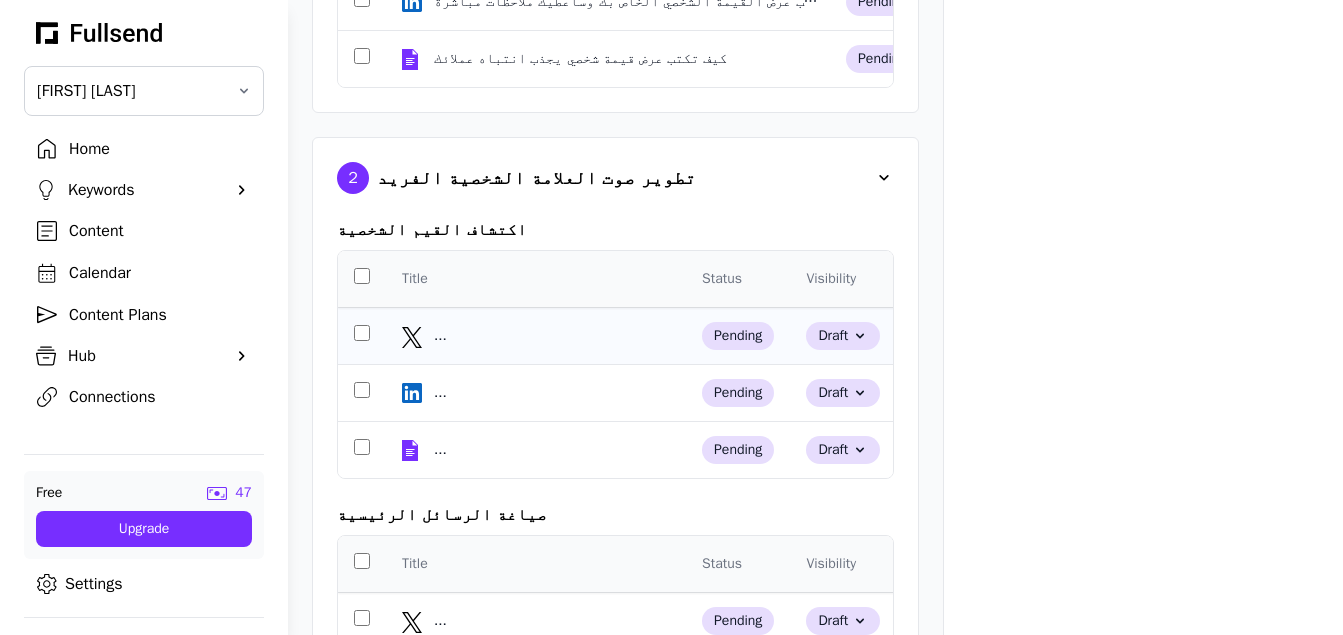 click on "..." at bounding box center (554, 336) 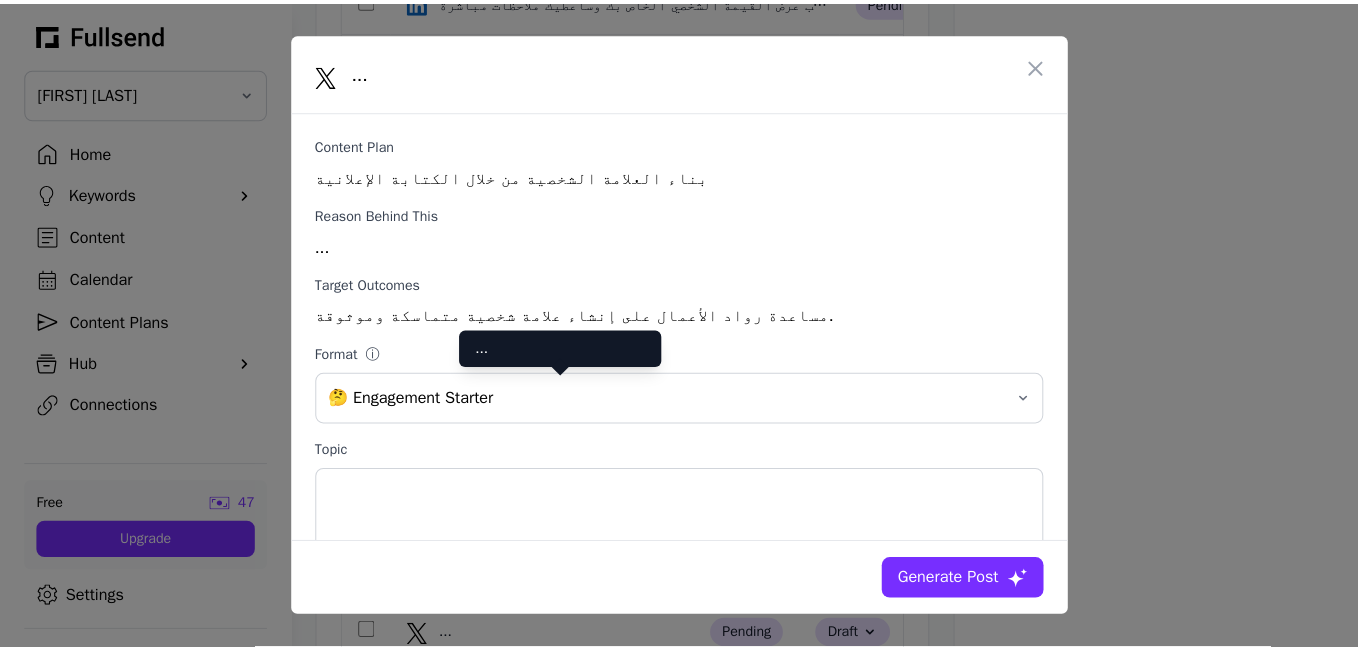 scroll, scrollTop: 0, scrollLeft: 0, axis: both 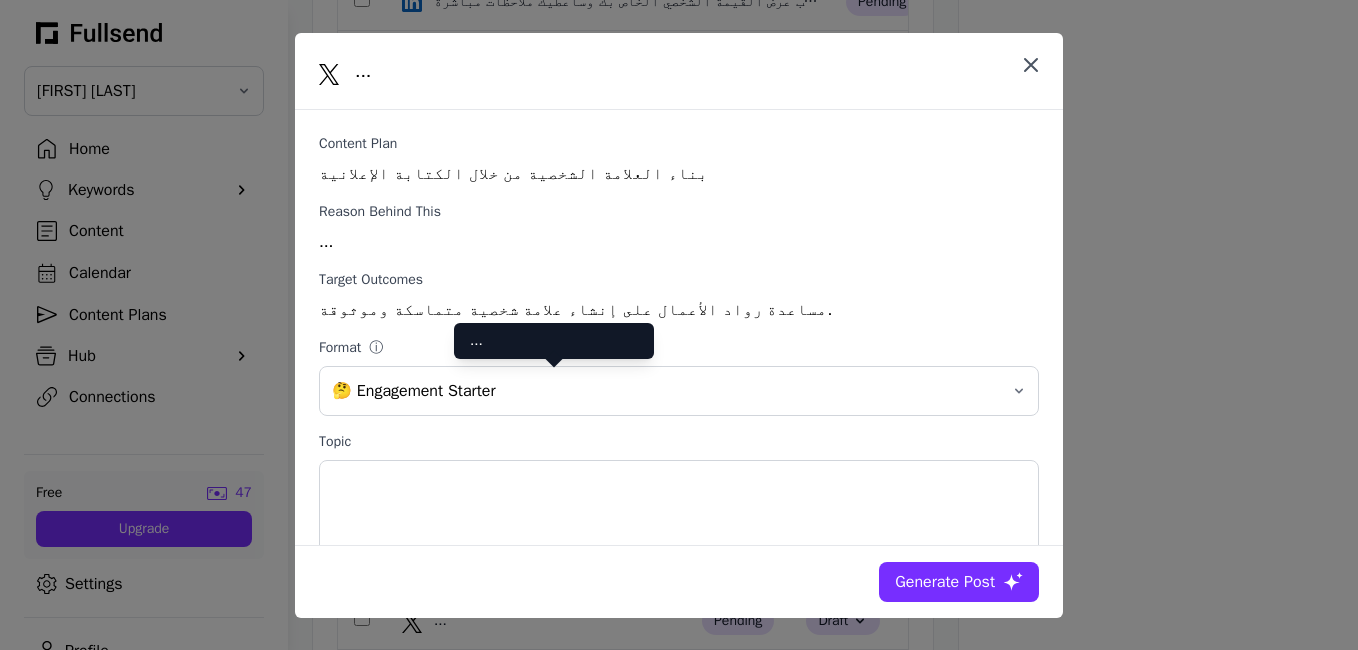 click 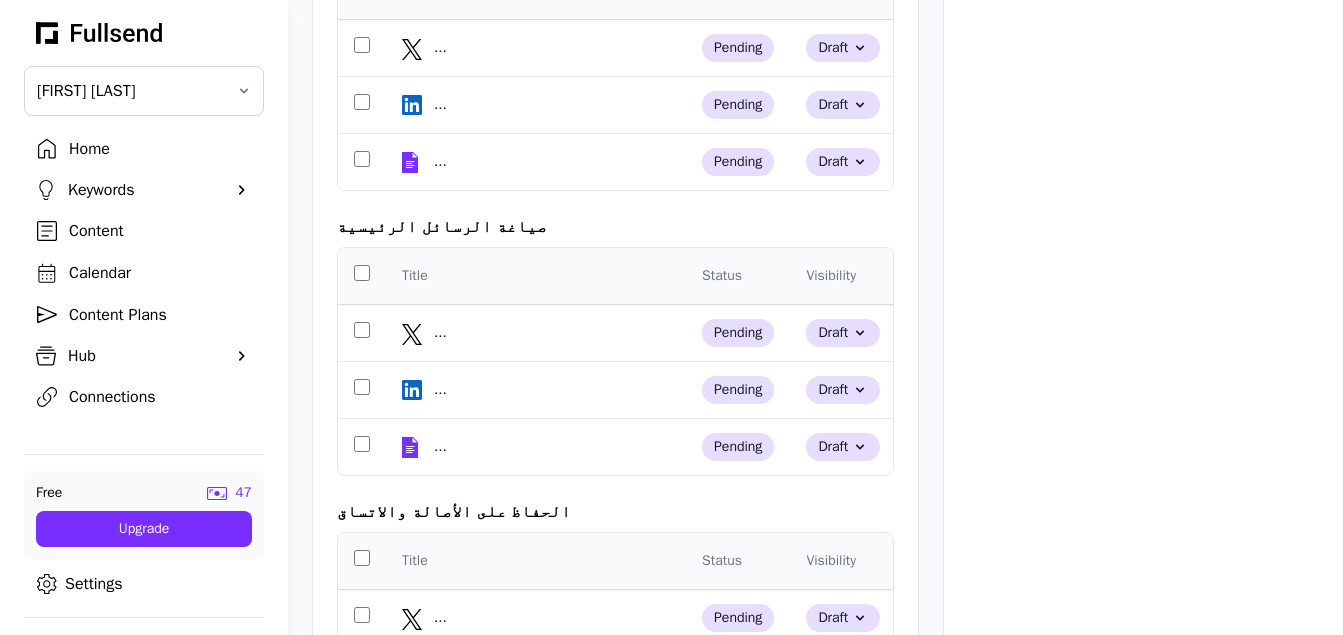 scroll, scrollTop: 1202, scrollLeft: 0, axis: vertical 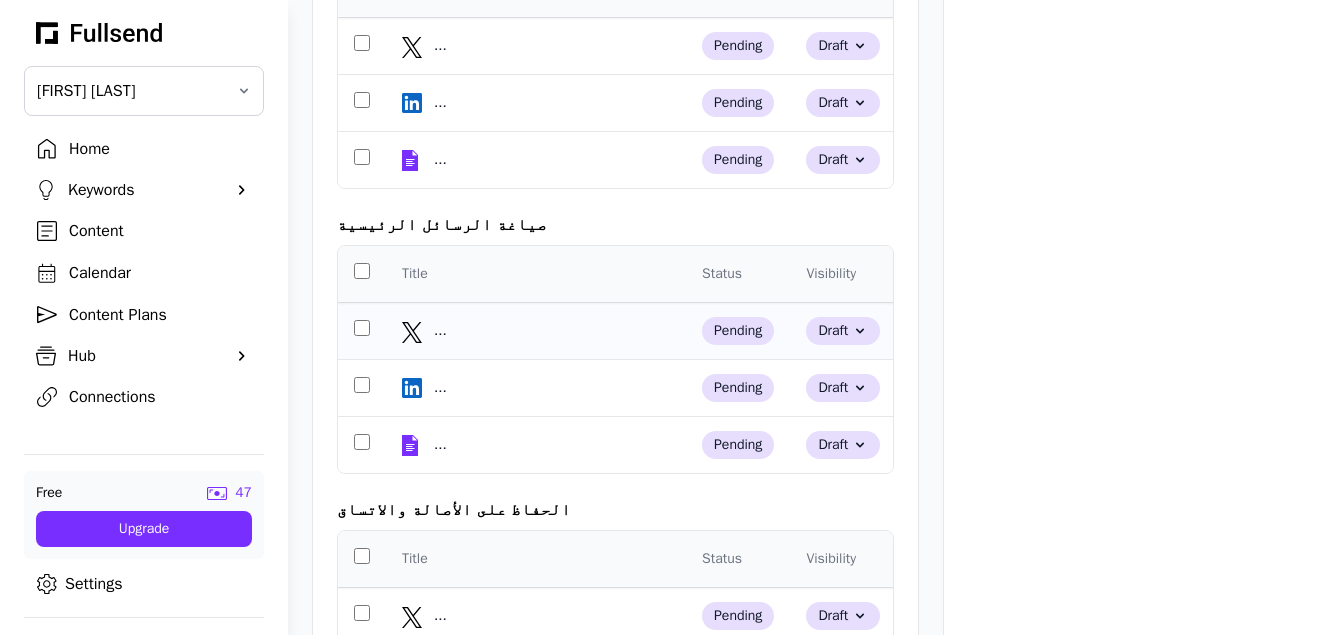 click on "..." 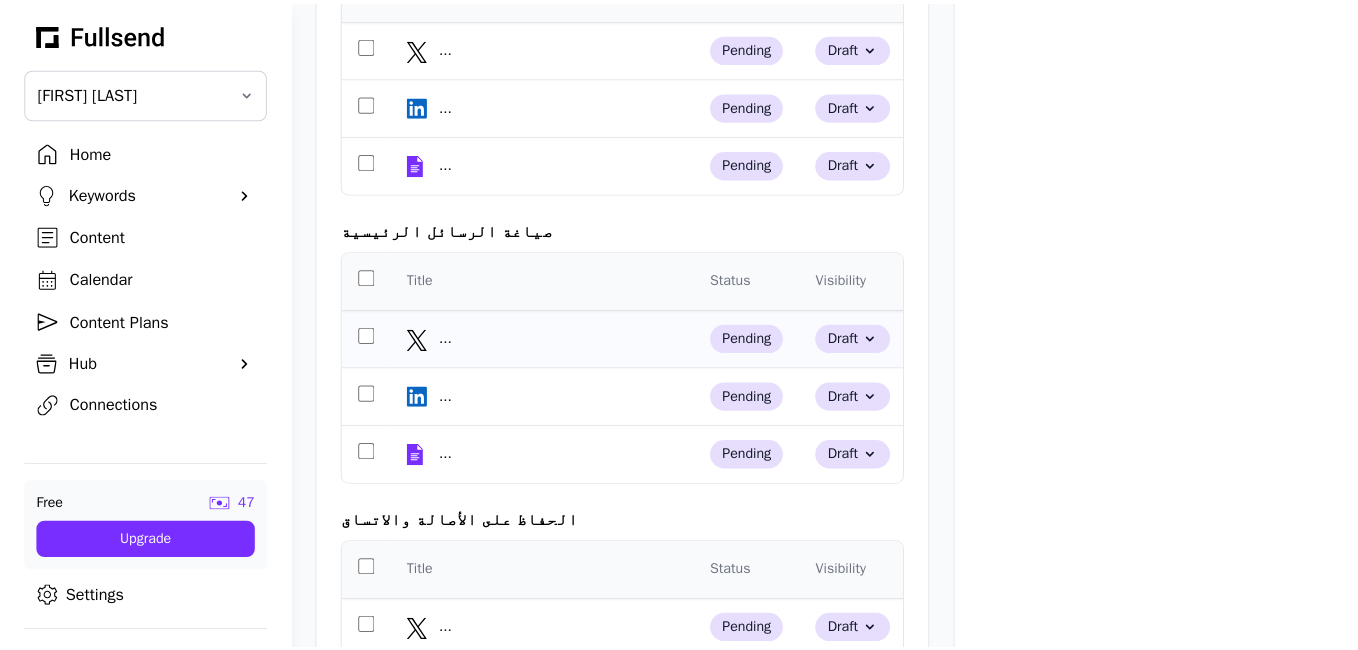 scroll, scrollTop: 0, scrollLeft: 0, axis: both 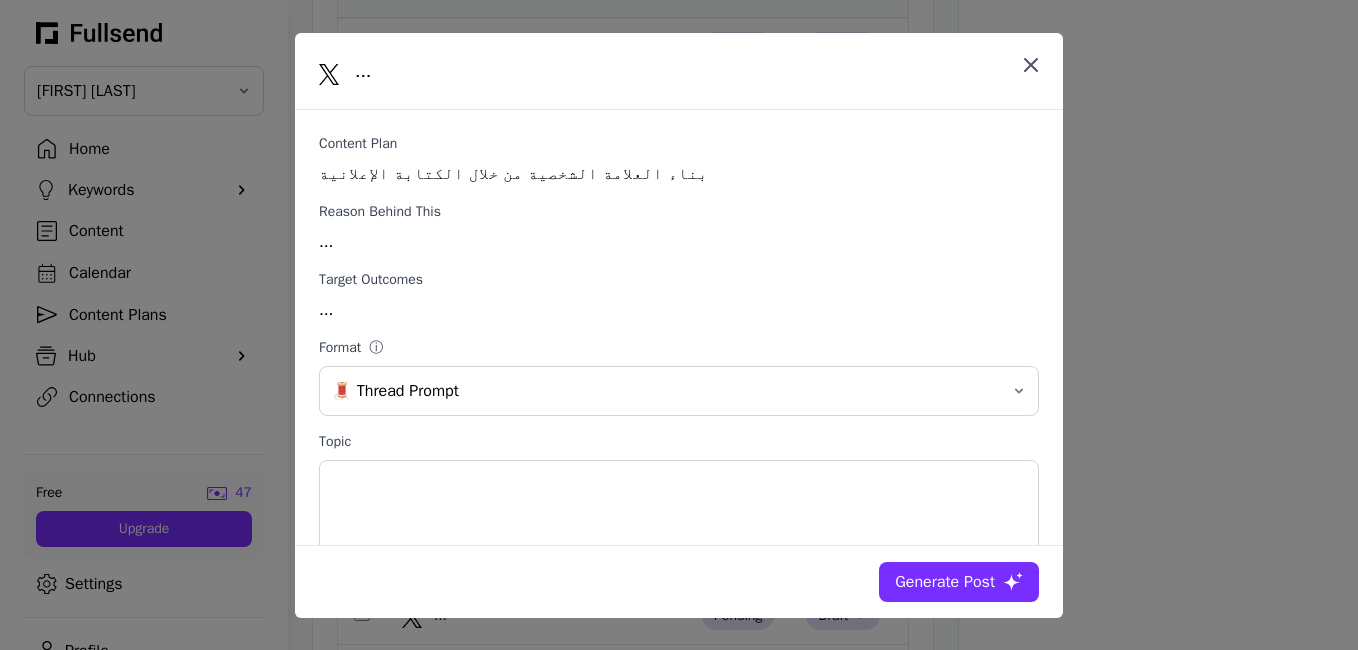 click at bounding box center (1031, 65) 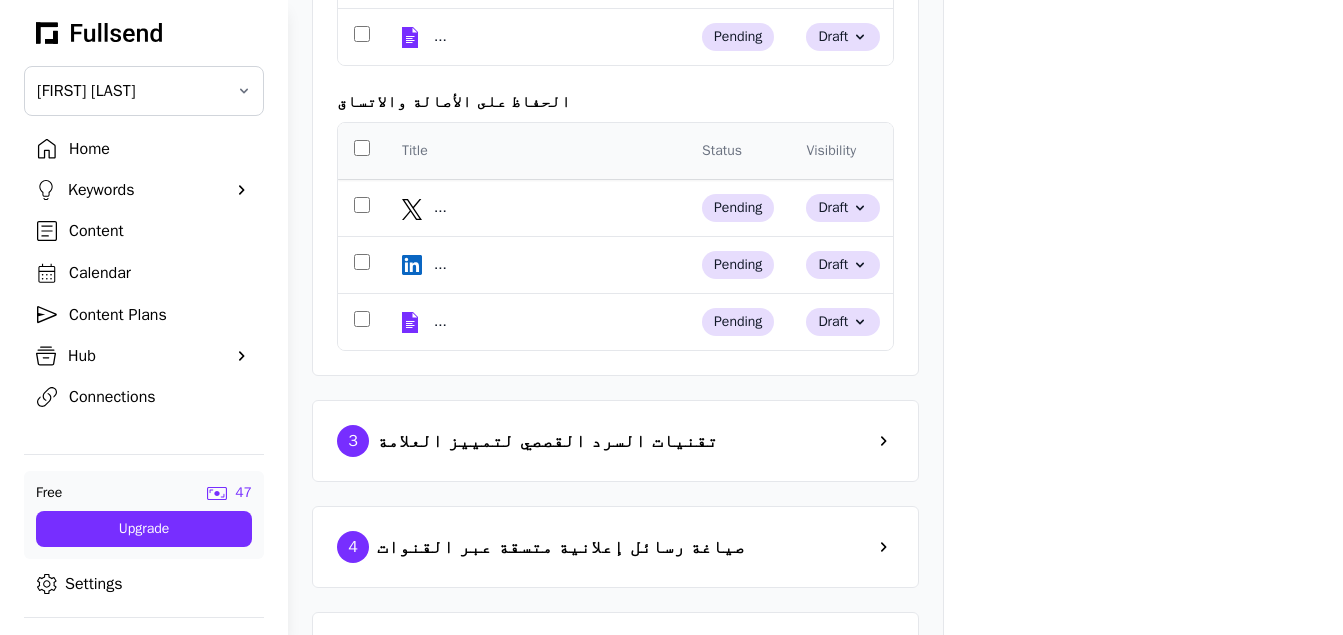 scroll, scrollTop: 1616, scrollLeft: 0, axis: vertical 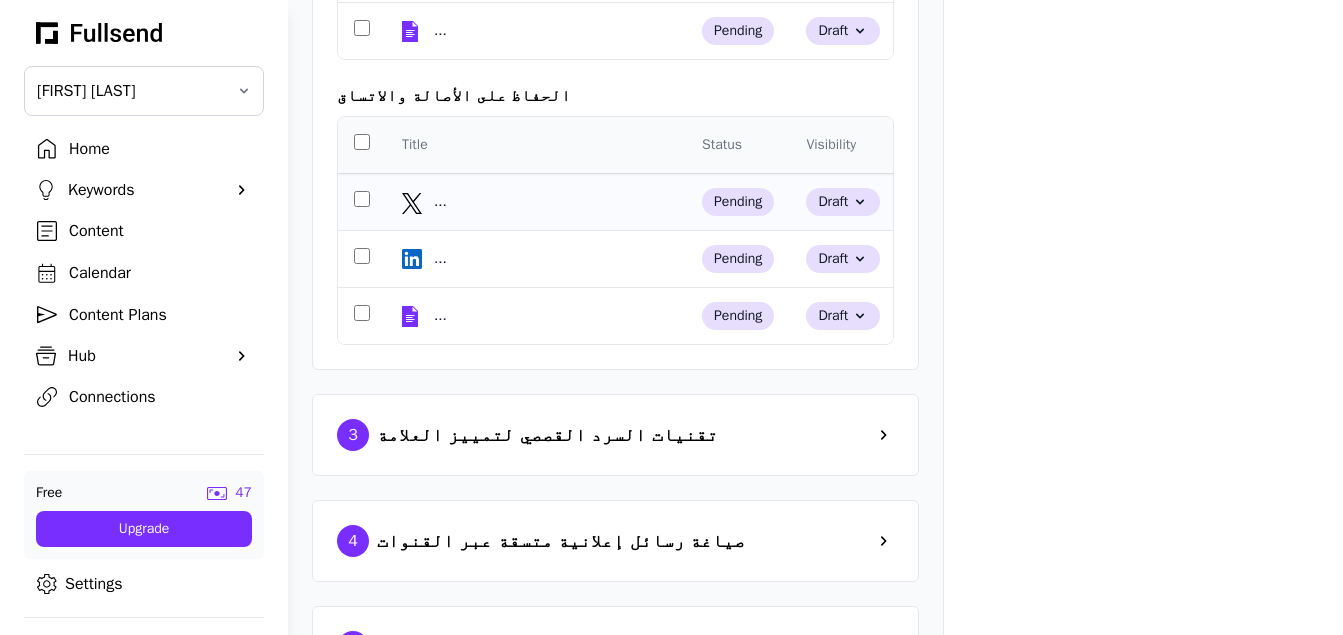 click on "..." at bounding box center (554, 202) 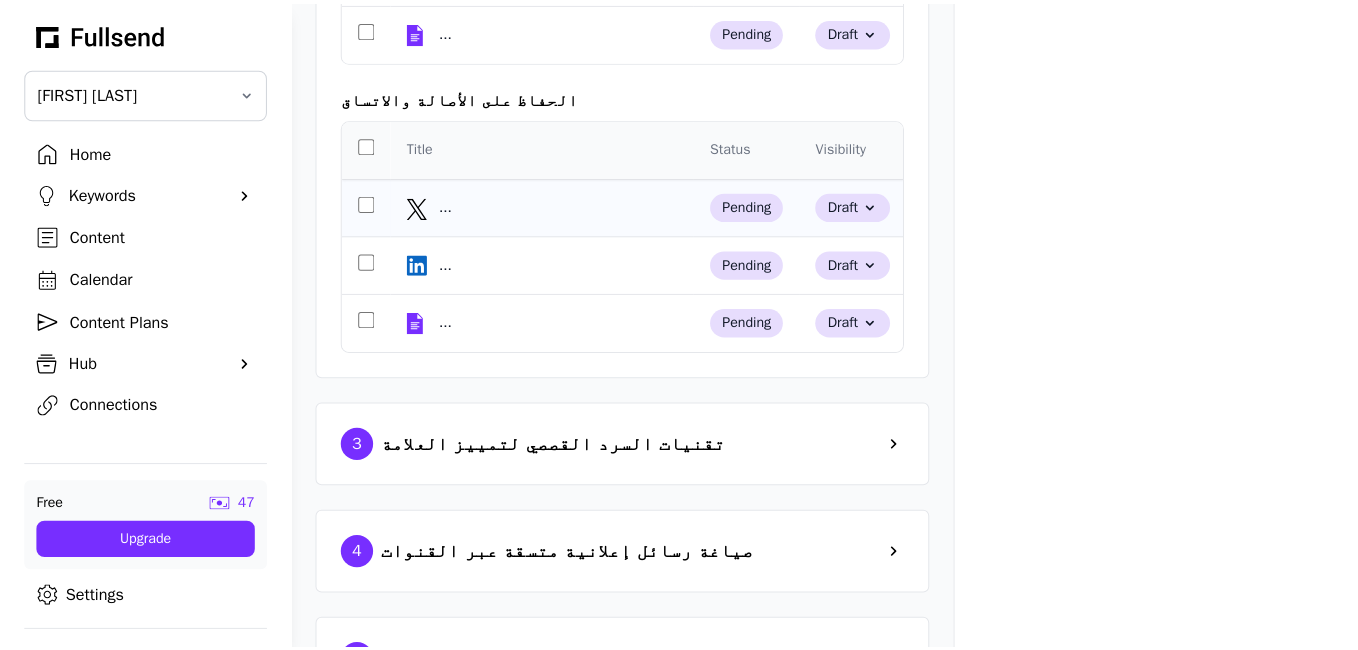 scroll, scrollTop: 0, scrollLeft: 0, axis: both 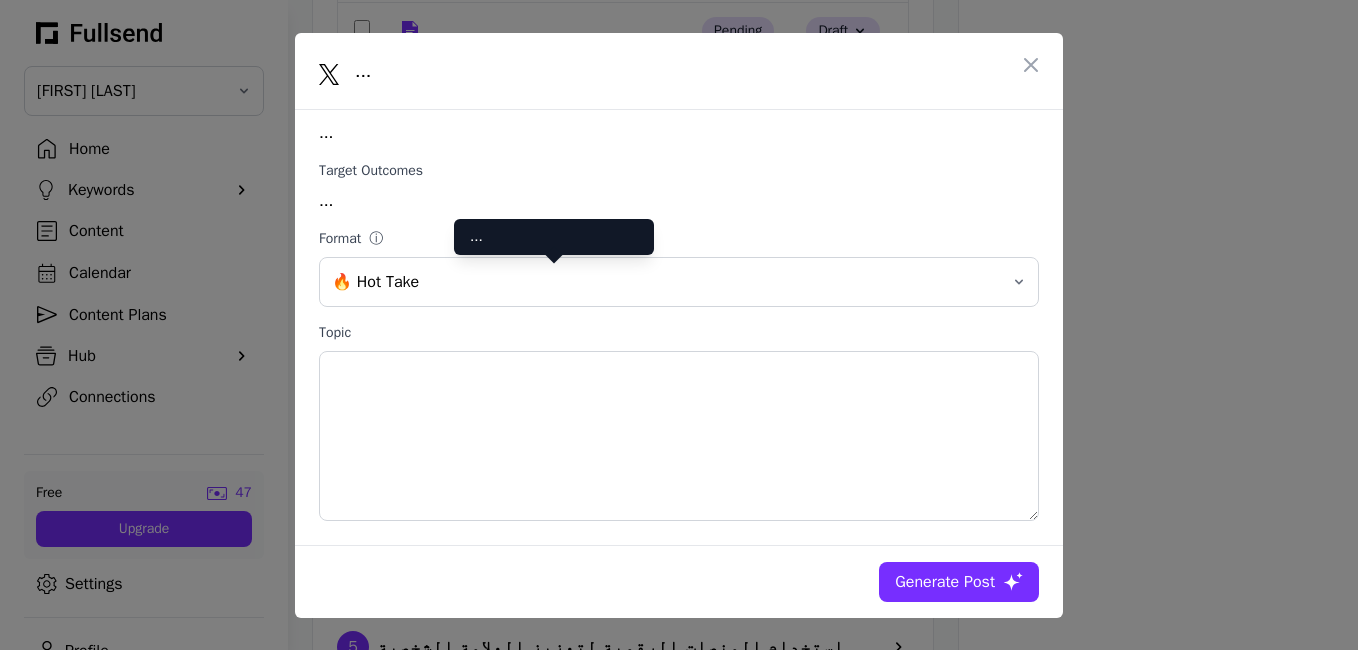 click on "..." at bounding box center [679, 201] 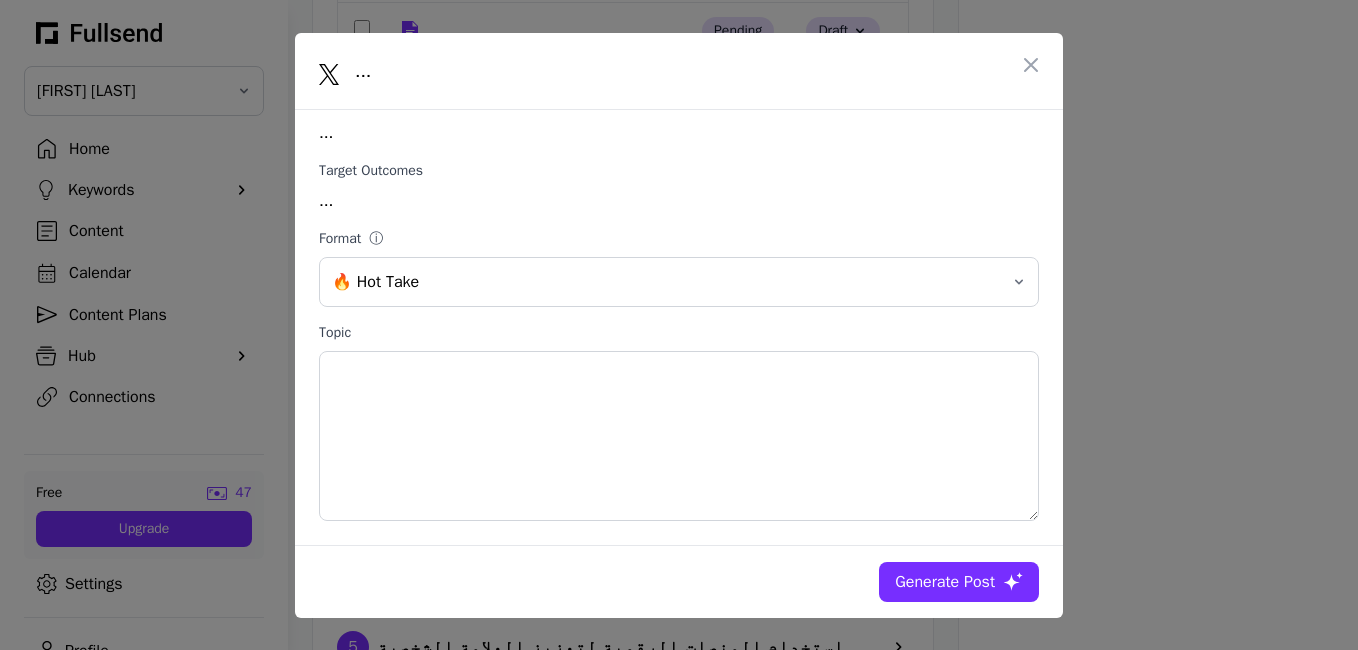 scroll, scrollTop: 0, scrollLeft: 0, axis: both 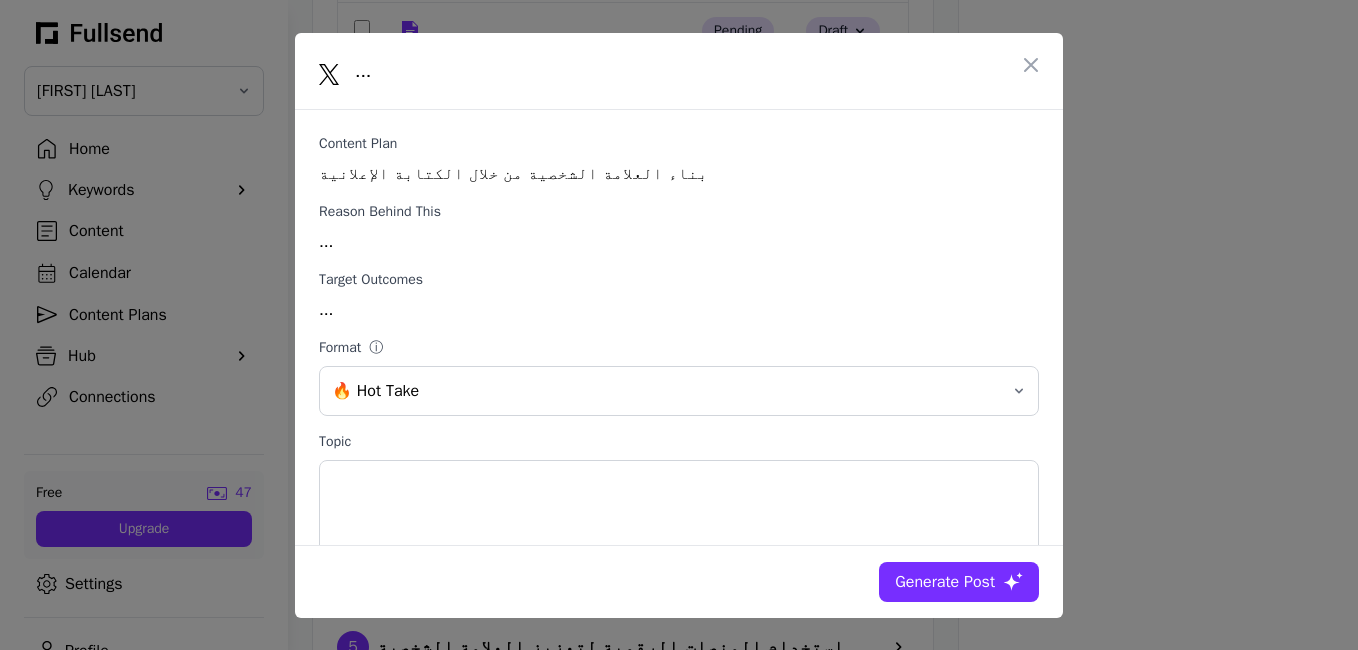 click on "Reason Behind This" at bounding box center (679, 212) 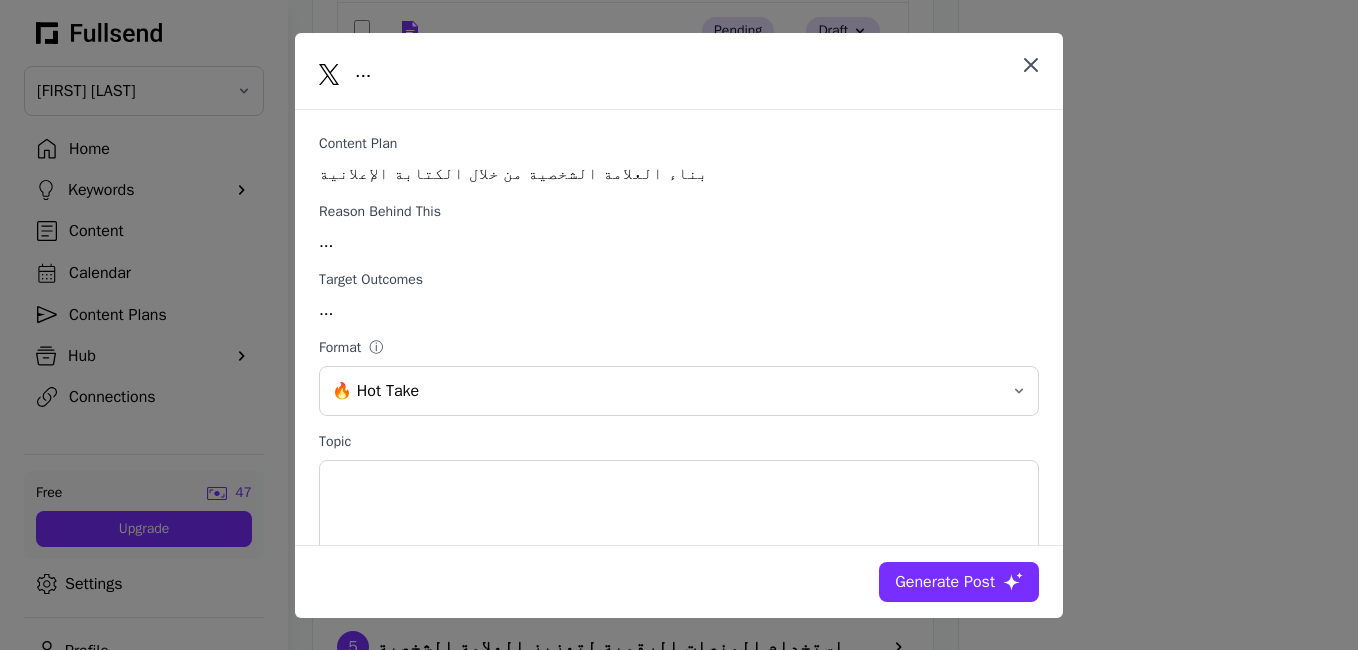 click 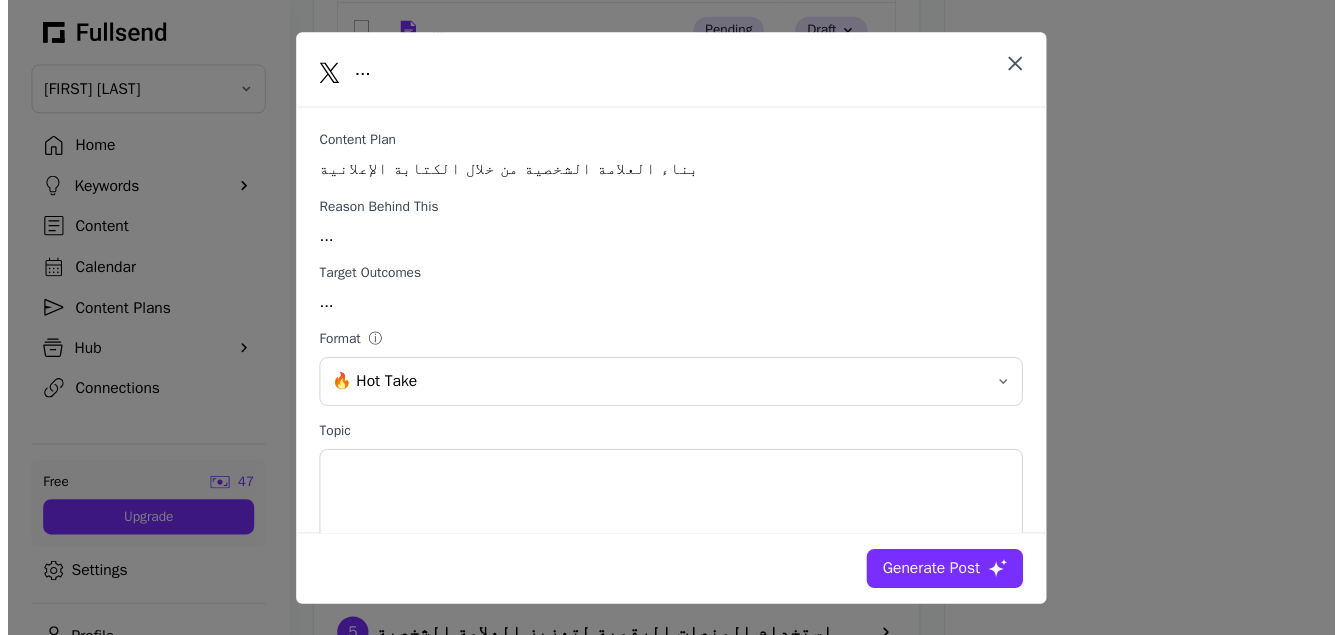 scroll, scrollTop: 1616, scrollLeft: 0, axis: vertical 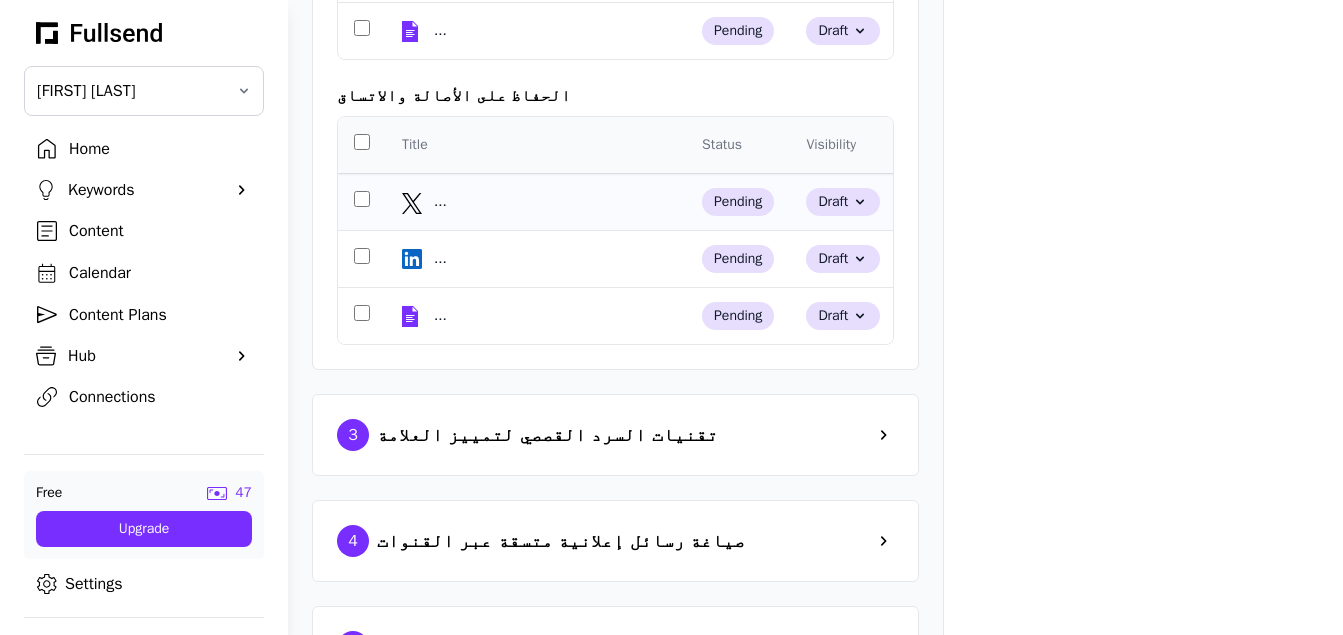 click at bounding box center [362, 202] 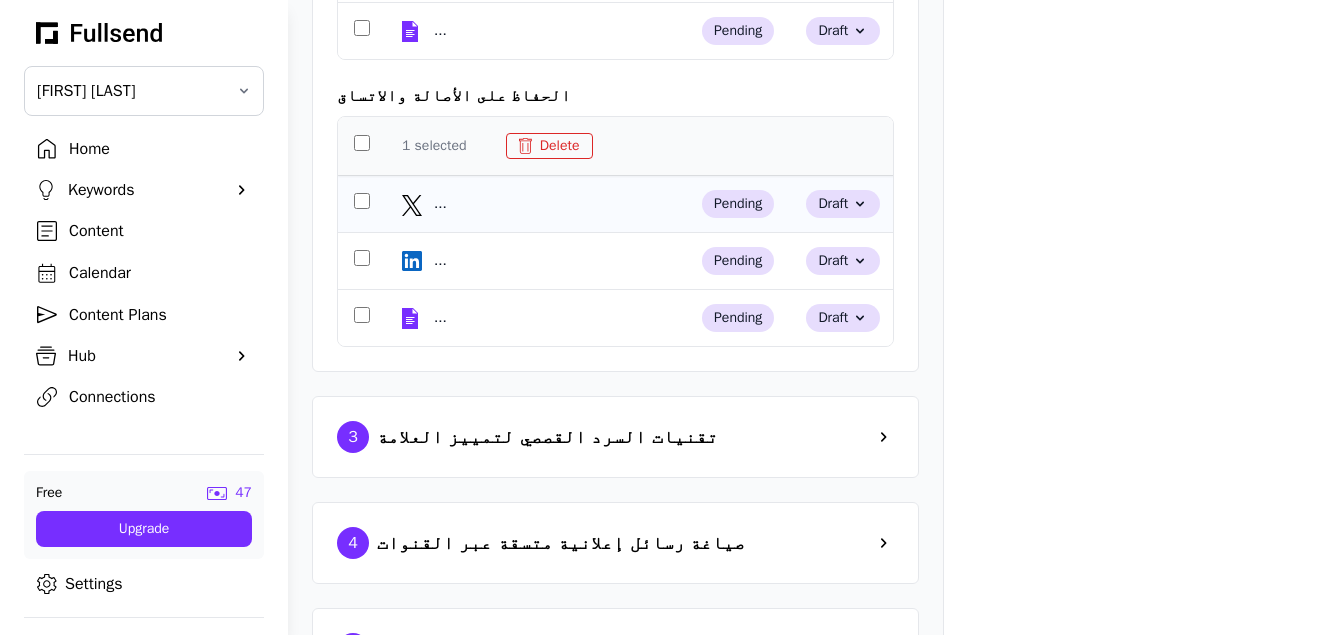 click at bounding box center (362, 204) 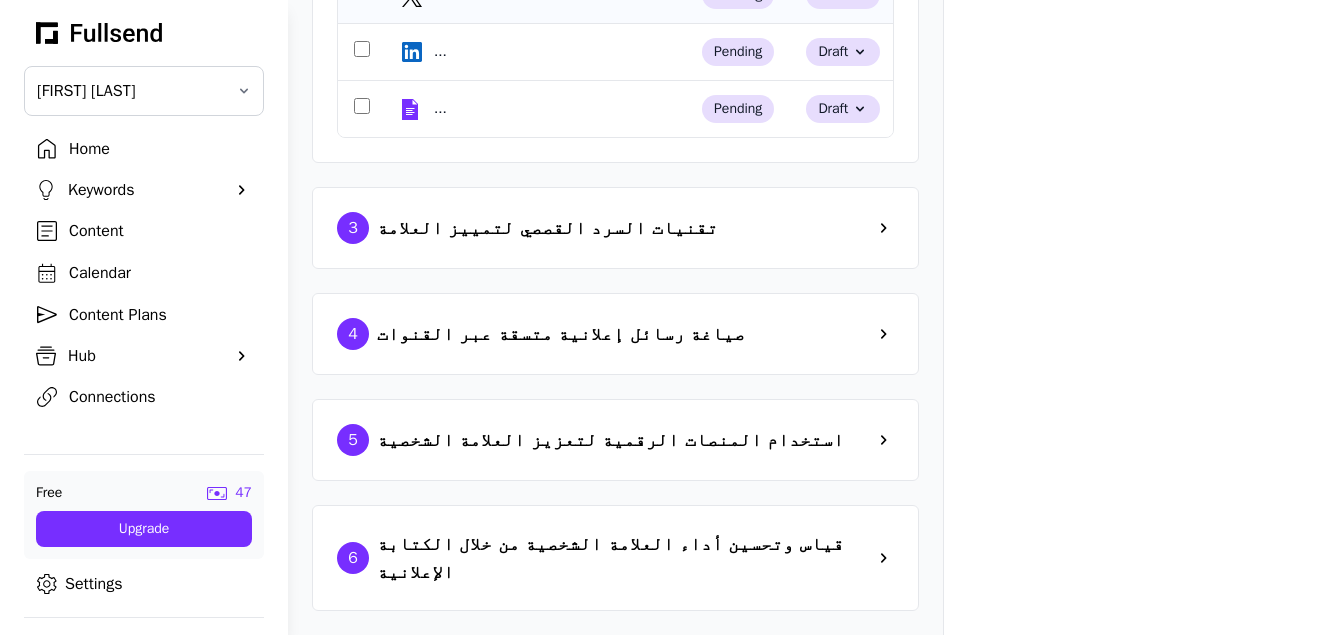 scroll, scrollTop: 1889, scrollLeft: 0, axis: vertical 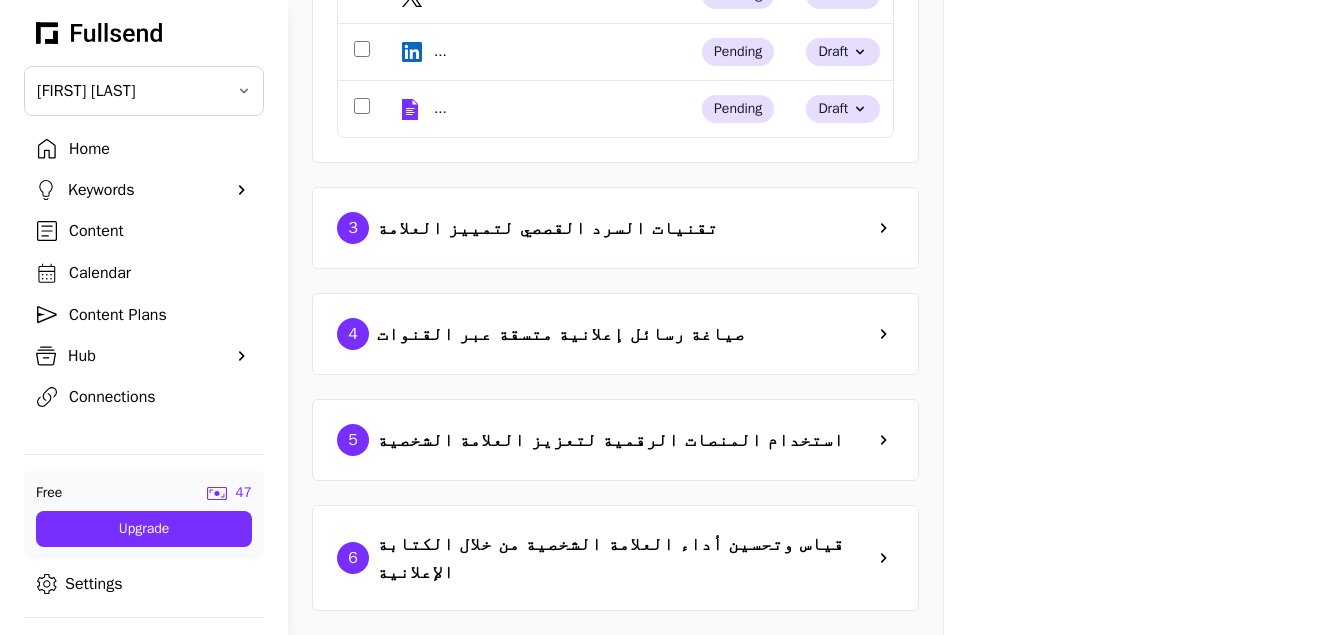 click on "صياغة رسائل إعلانية متسقة عبر القنوات" at bounding box center (561, 334) 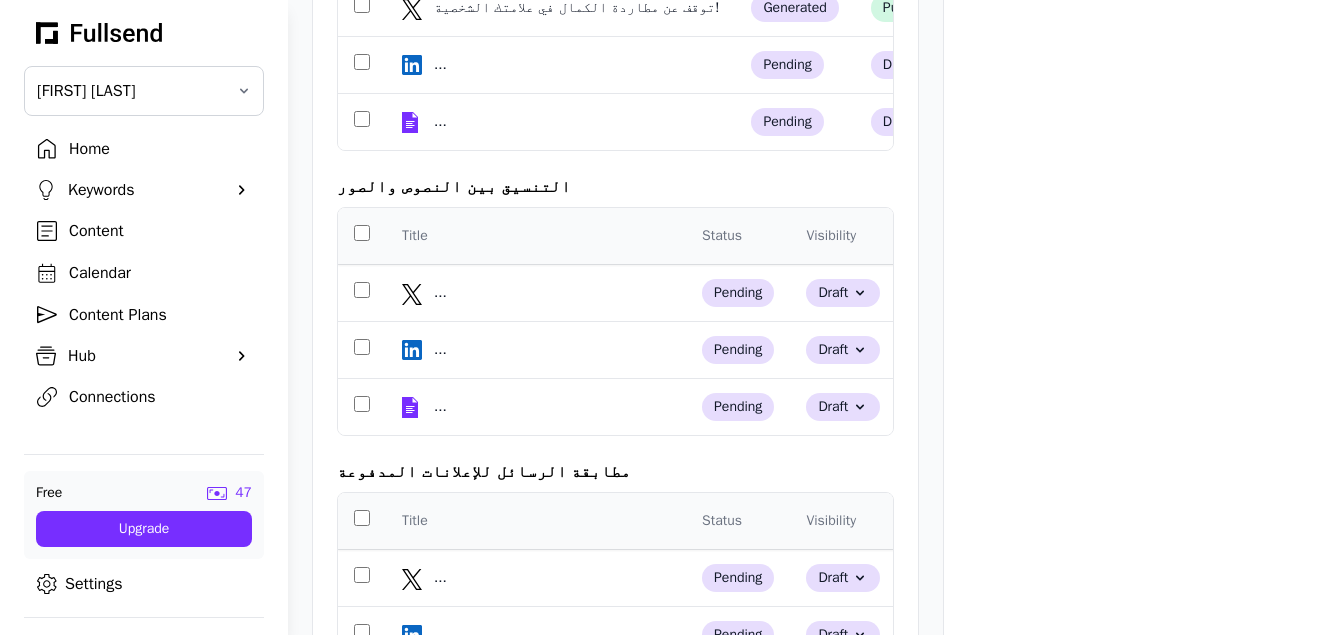 scroll, scrollTop: 2316, scrollLeft: 0, axis: vertical 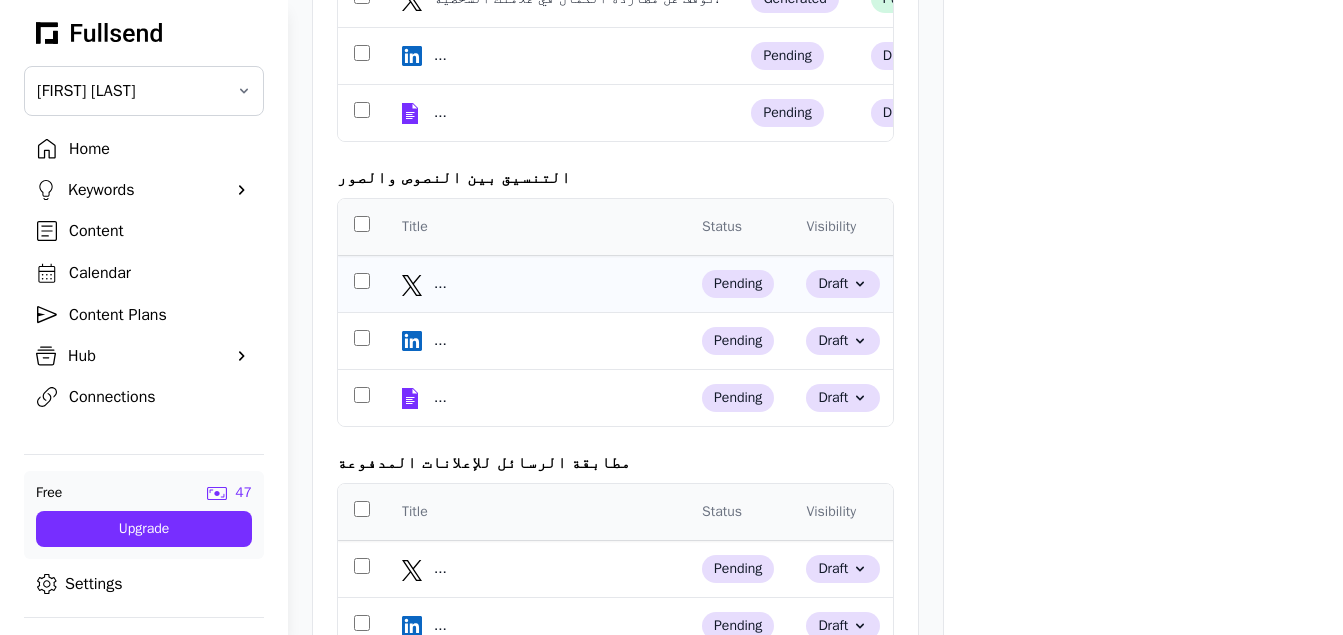 click on "..." 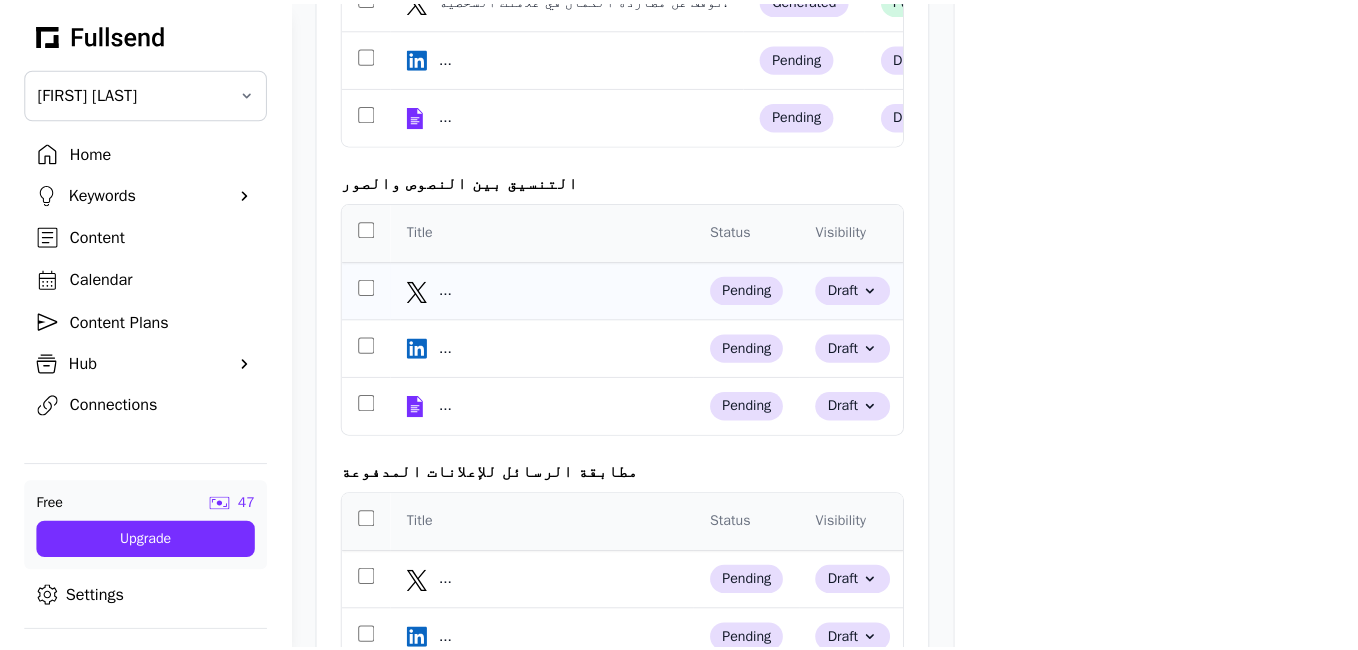 scroll, scrollTop: 0, scrollLeft: 0, axis: both 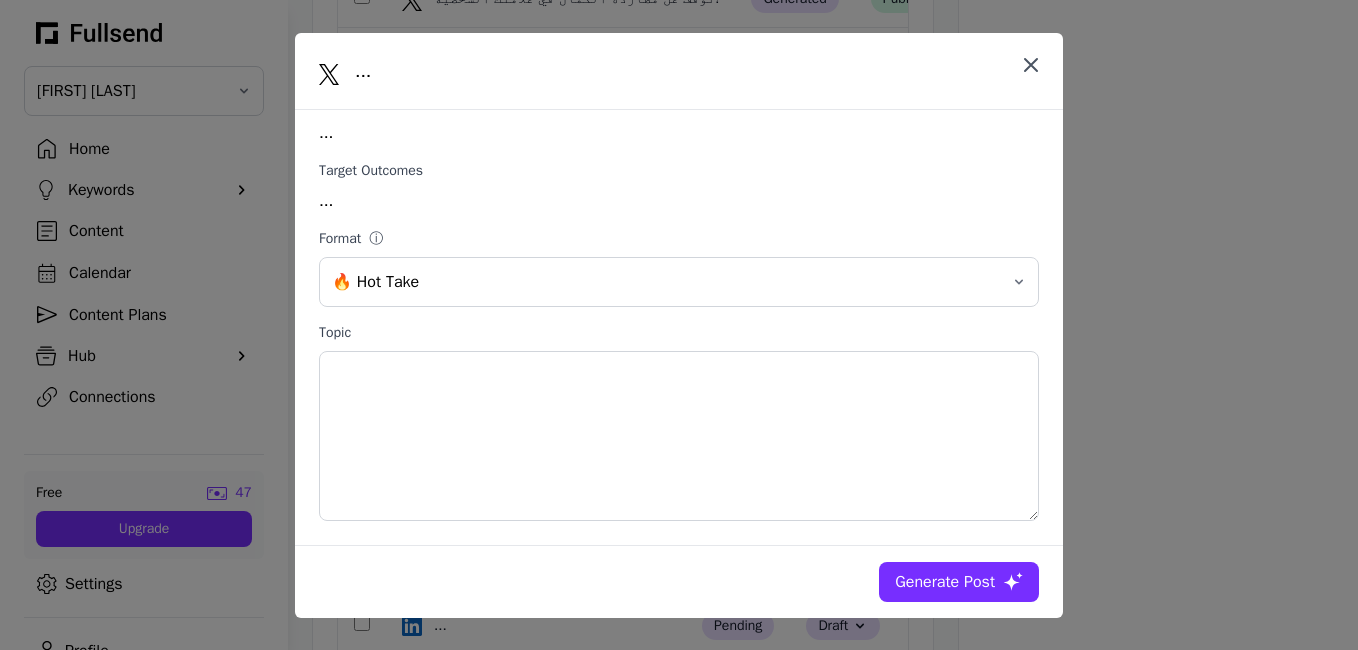 click at bounding box center (1031, 65) 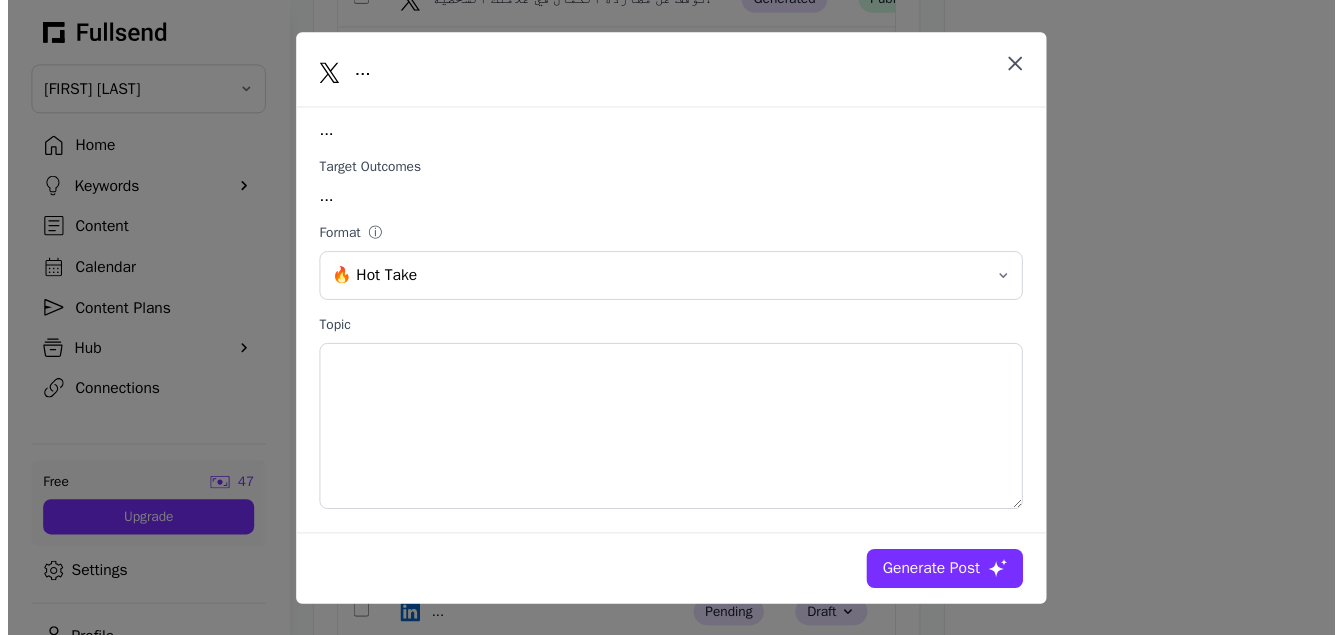 scroll, scrollTop: 2316, scrollLeft: 0, axis: vertical 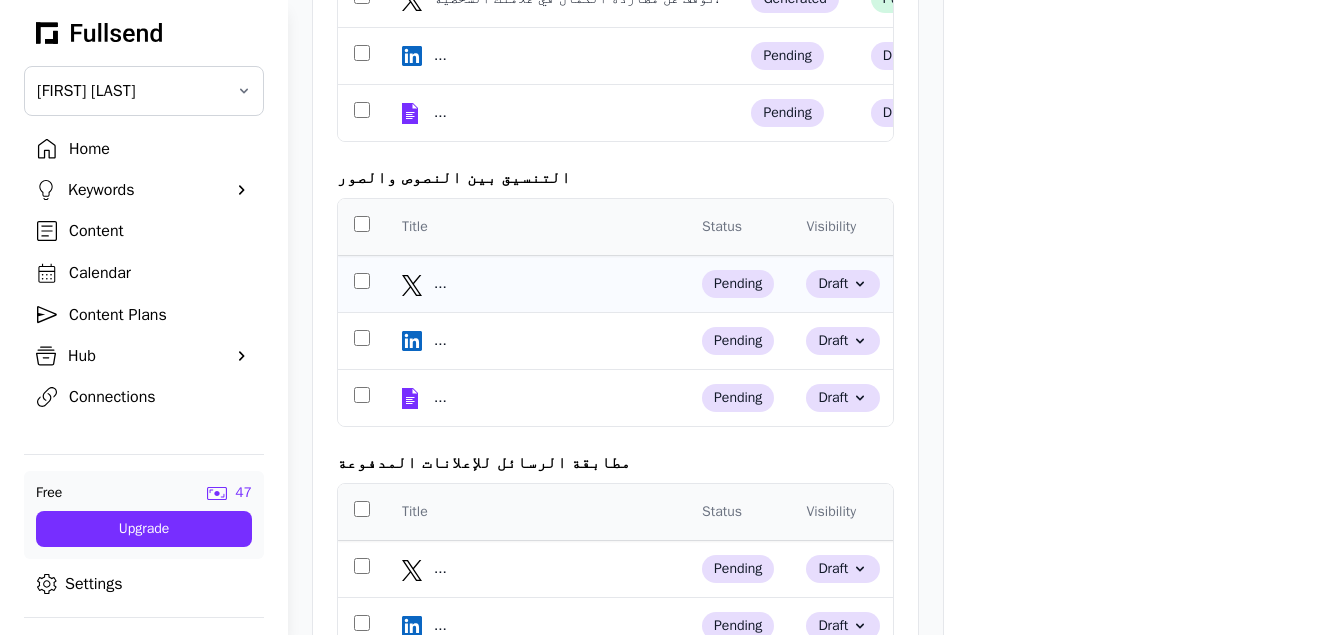 click at bounding box center (362, 284) 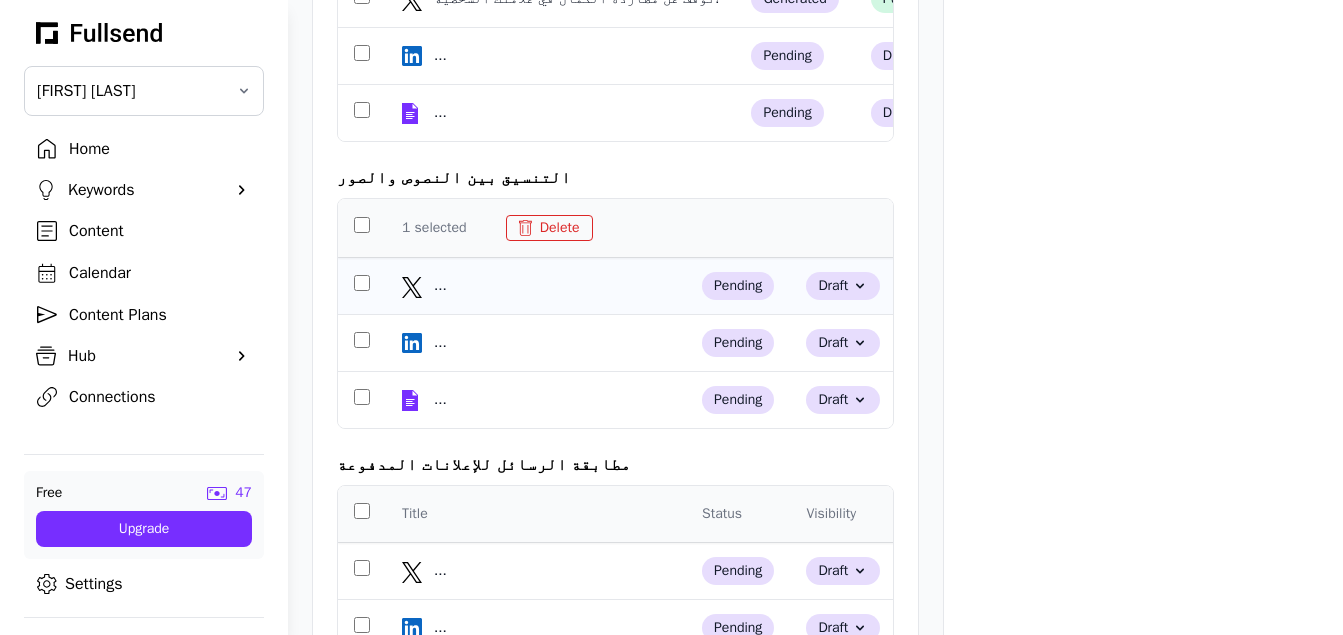click on "..." 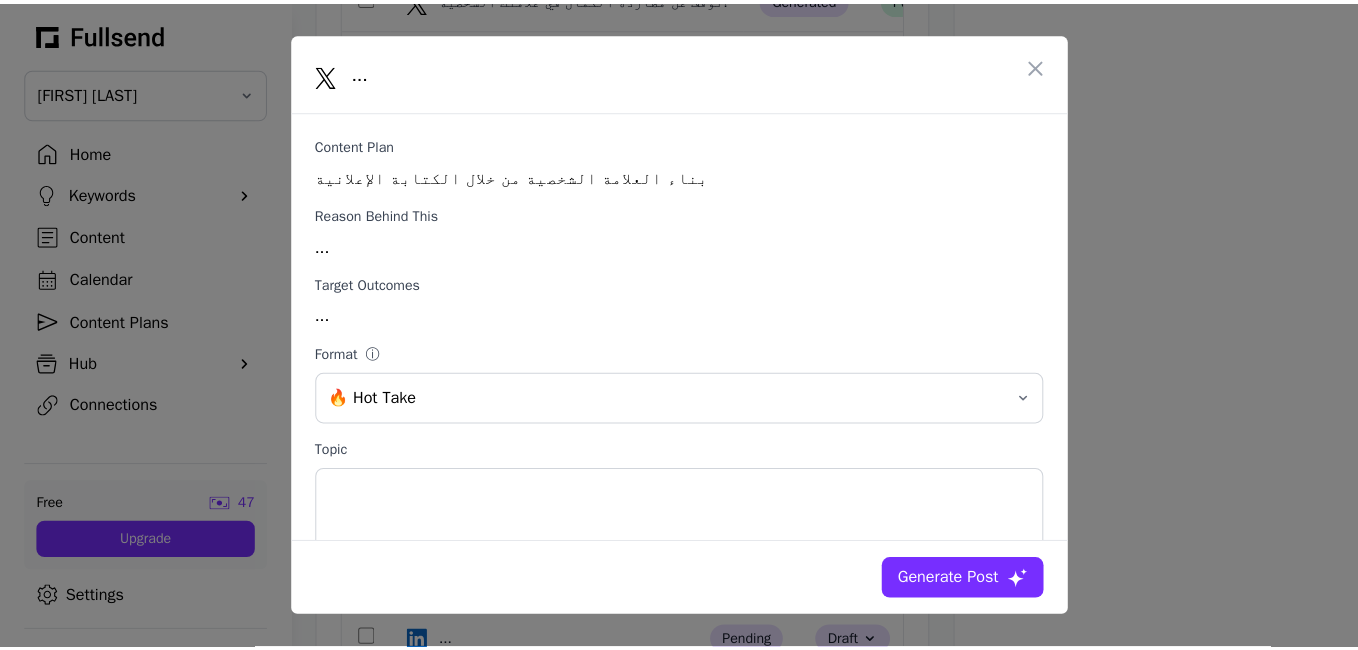 scroll, scrollTop: 0, scrollLeft: 0, axis: both 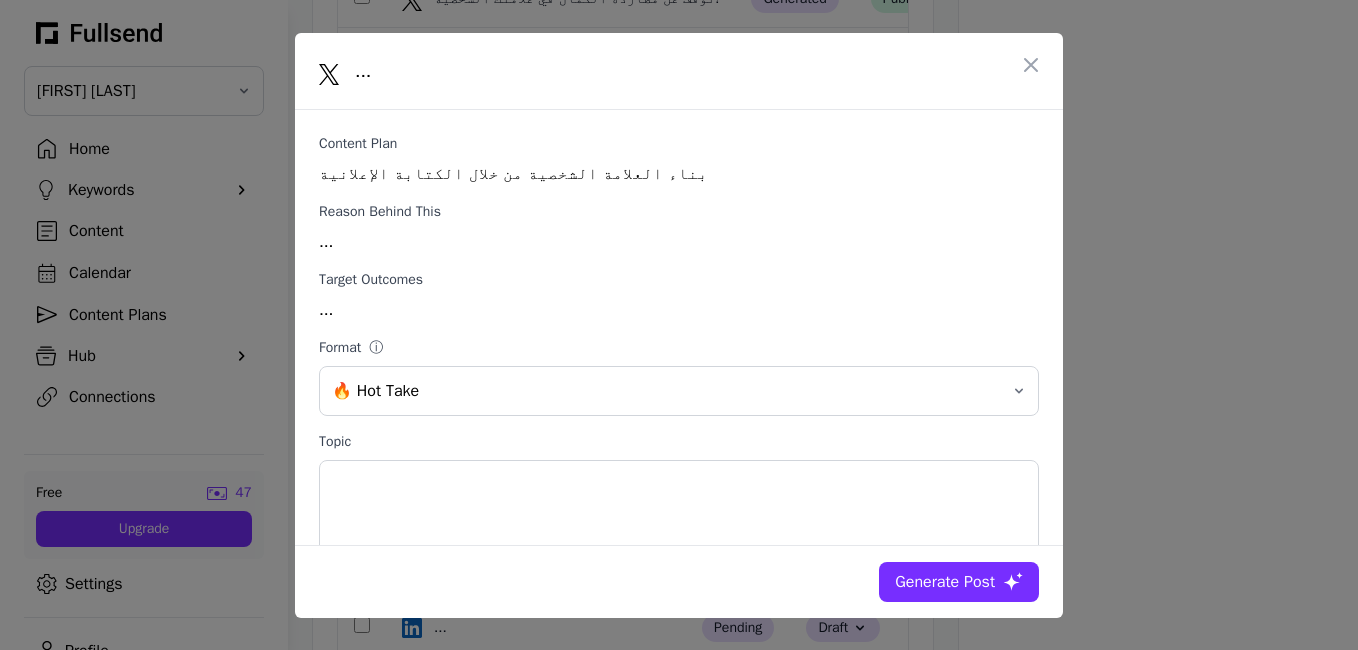 click on "Generate Post" at bounding box center (945, 582) 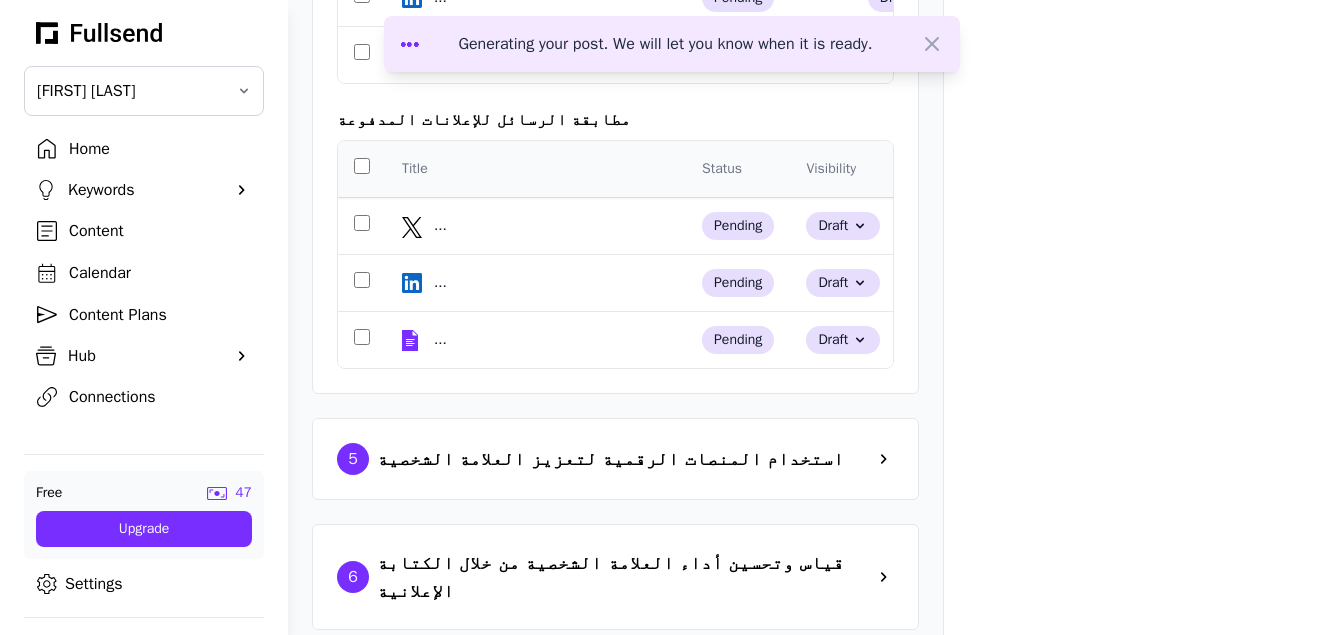 scroll, scrollTop: 2662, scrollLeft: 0, axis: vertical 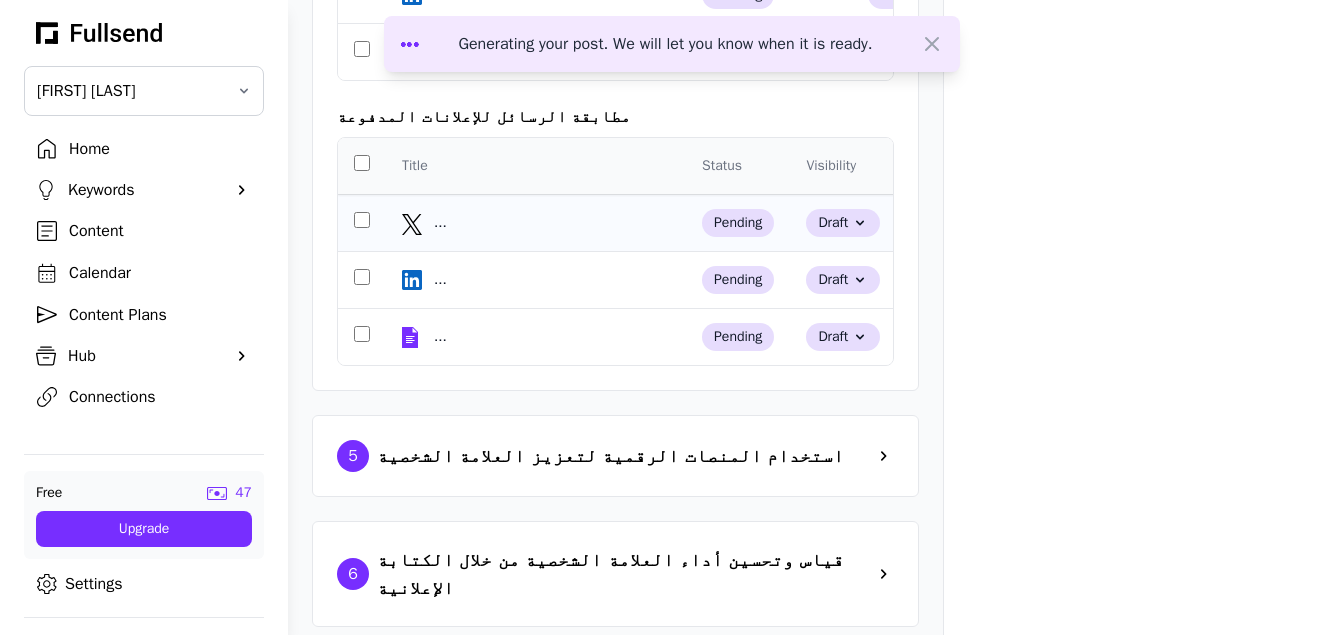 click on "..." 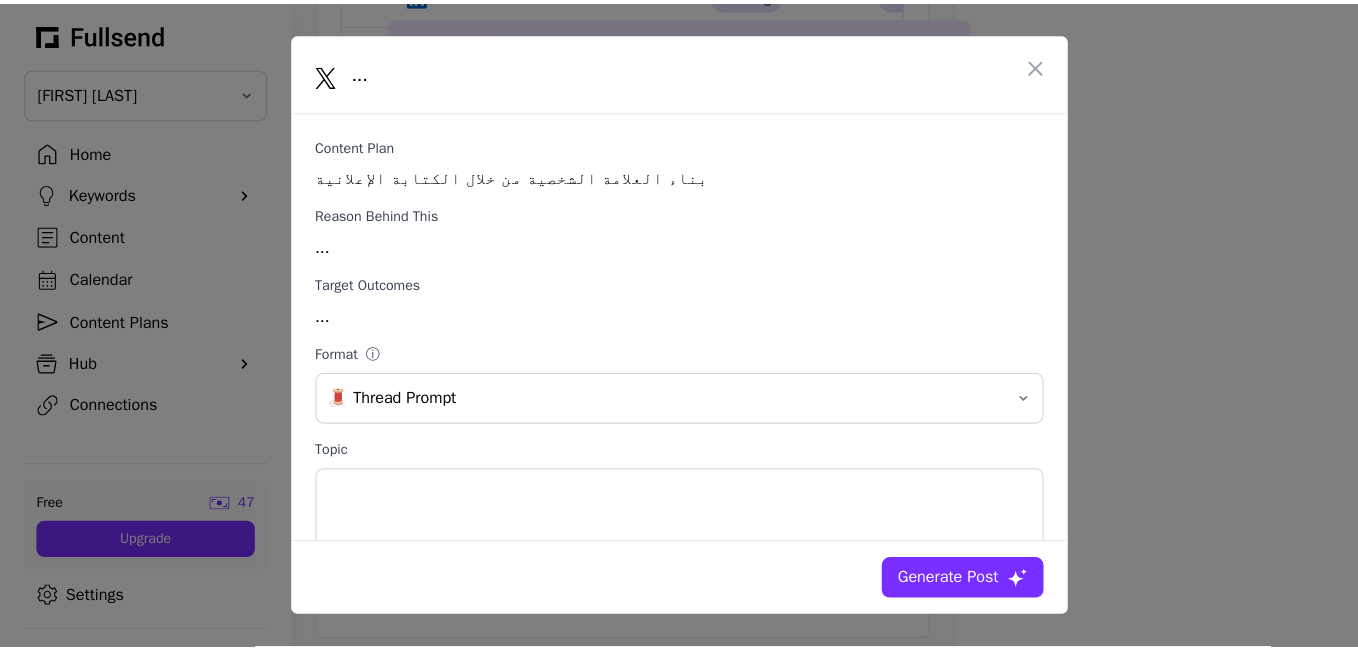 scroll, scrollTop: 0, scrollLeft: 0, axis: both 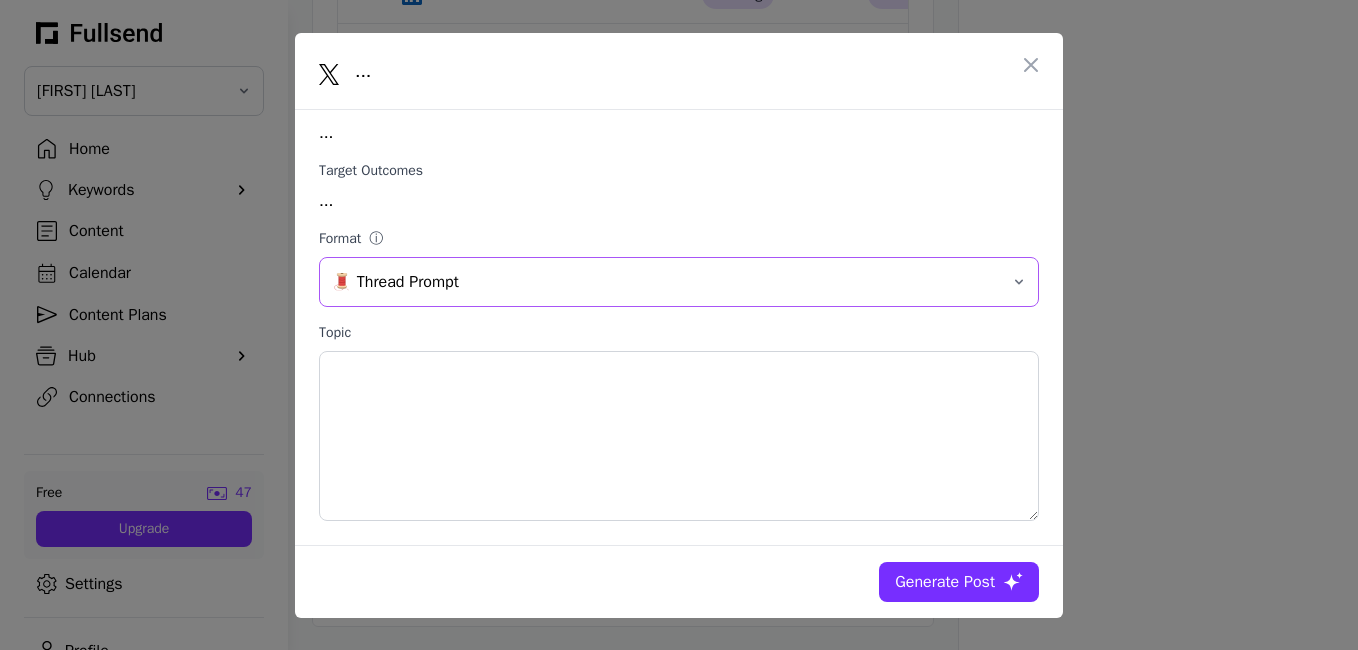 click on "🧵 Thread Prompt" at bounding box center (665, 282) 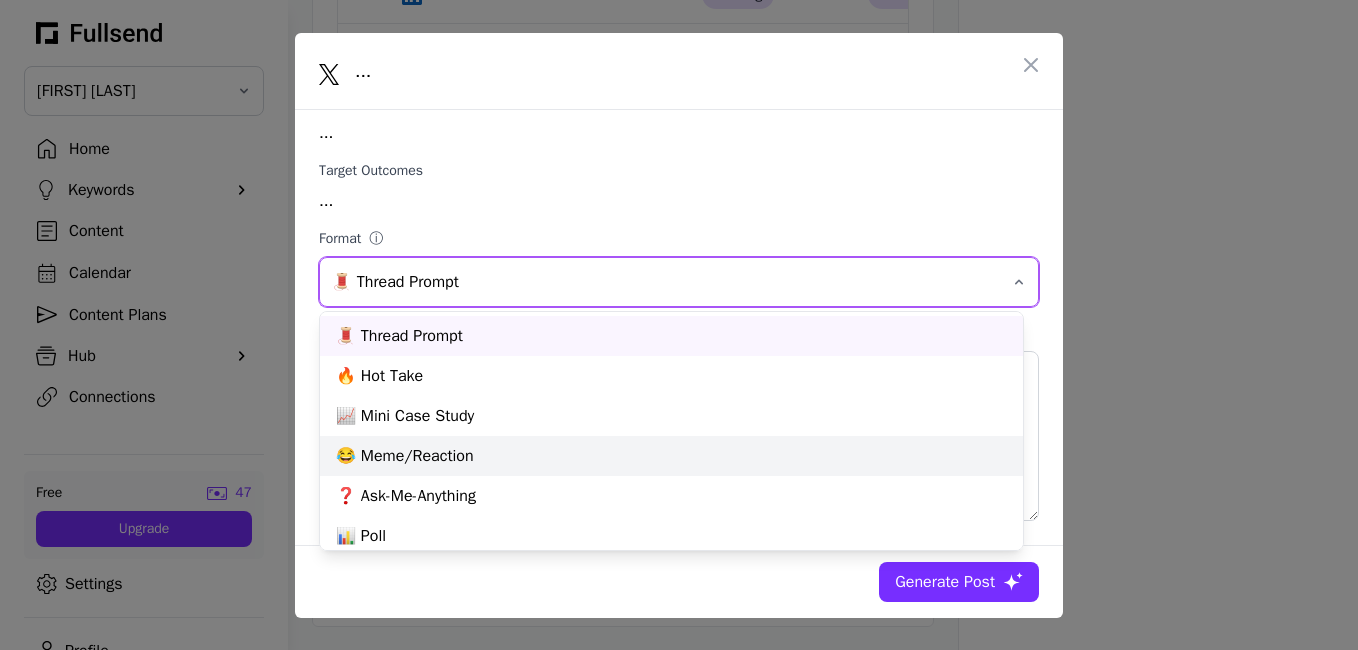 click on "😂 Meme/Reaction" at bounding box center [671, 456] 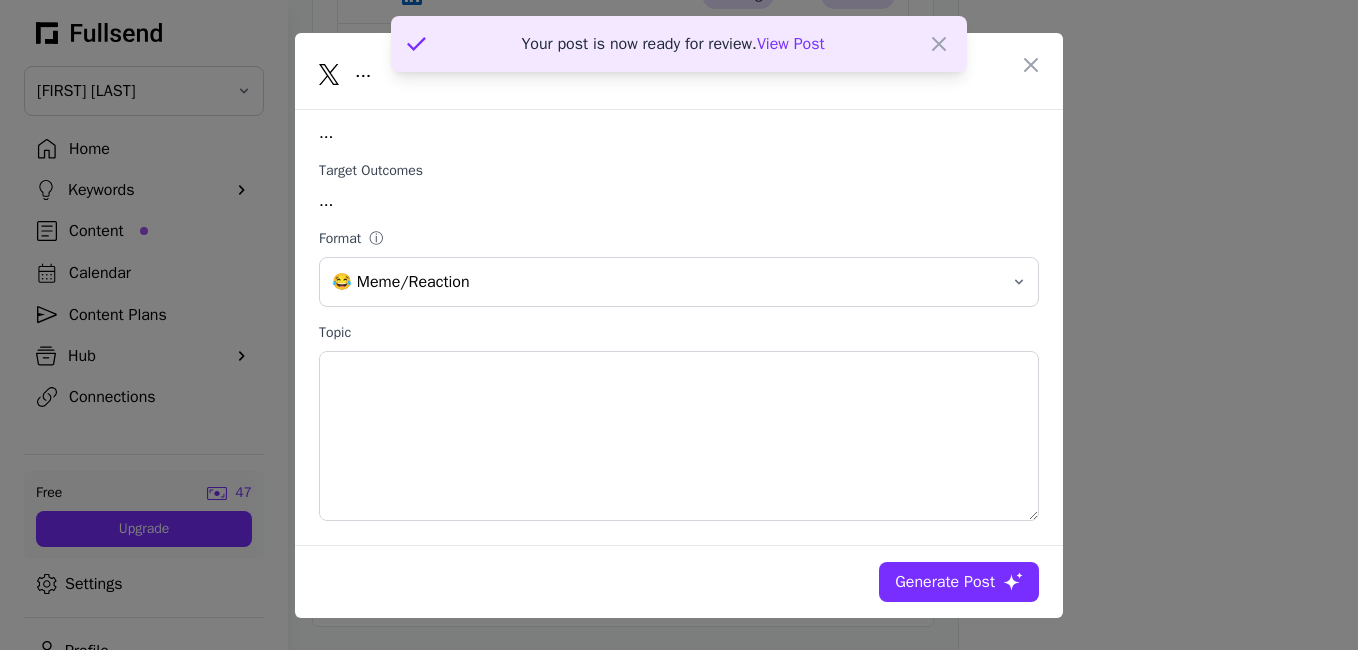 click on "View Post" at bounding box center [791, 44] 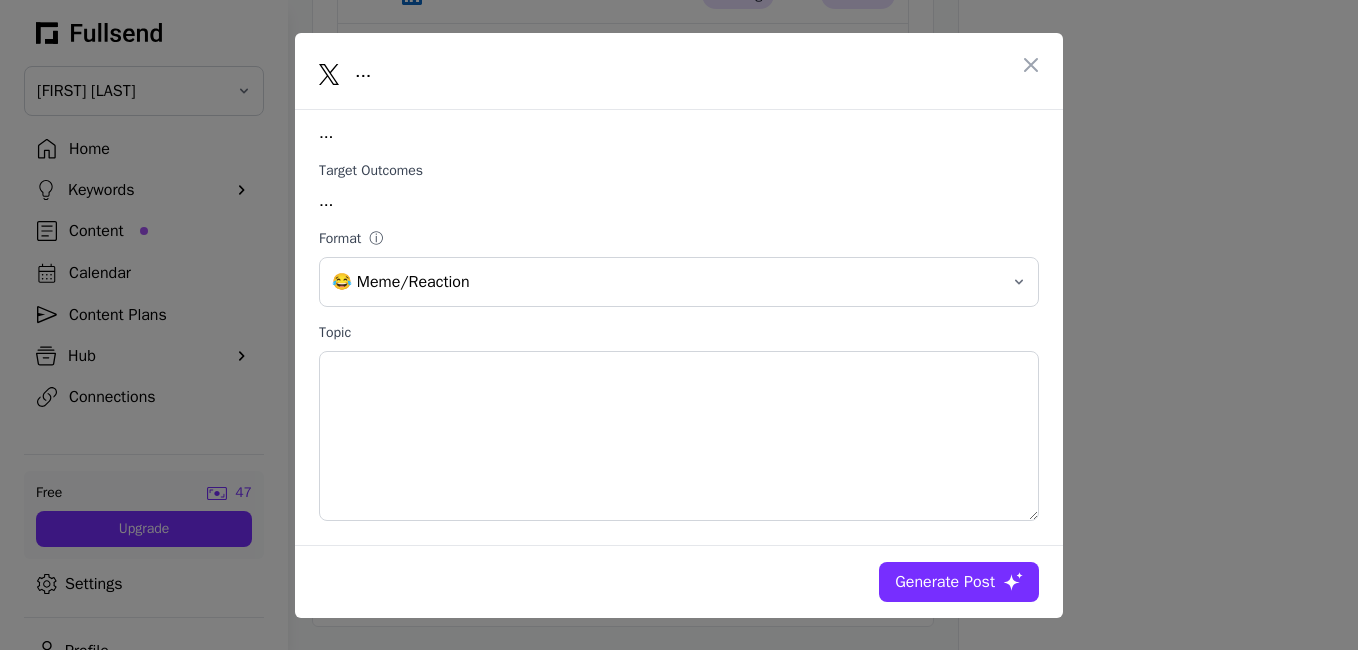 select on "**" 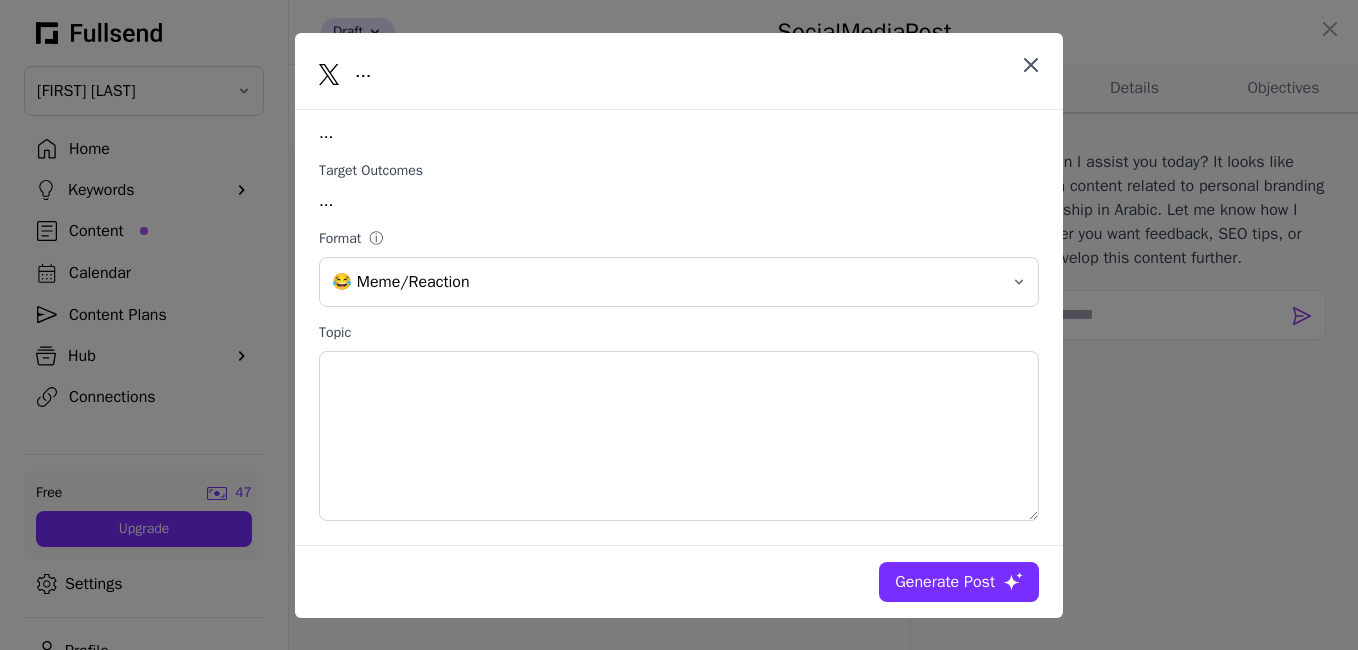 click 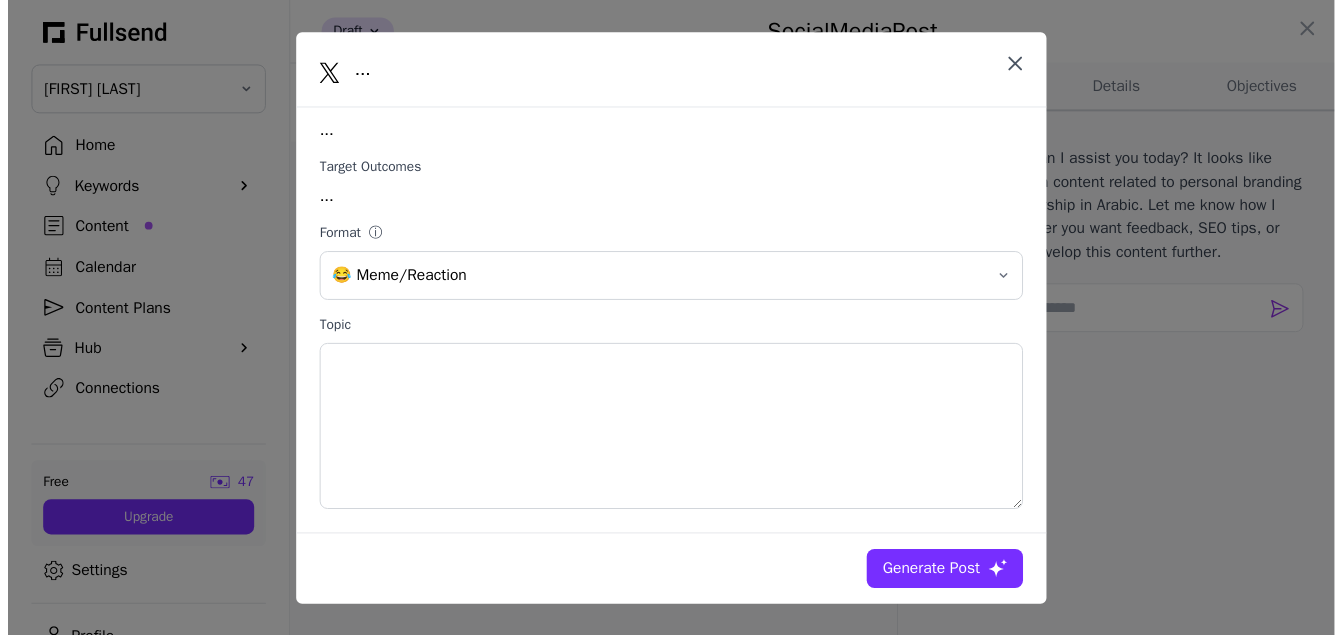 scroll, scrollTop: 2662, scrollLeft: 0, axis: vertical 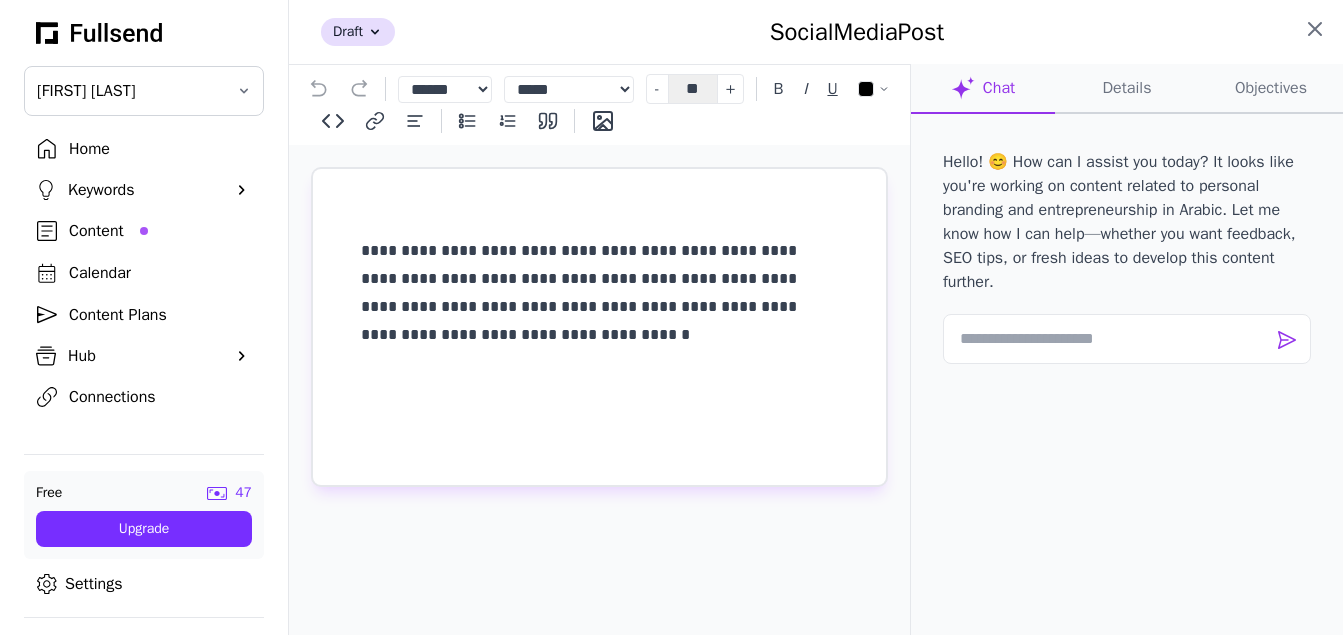click 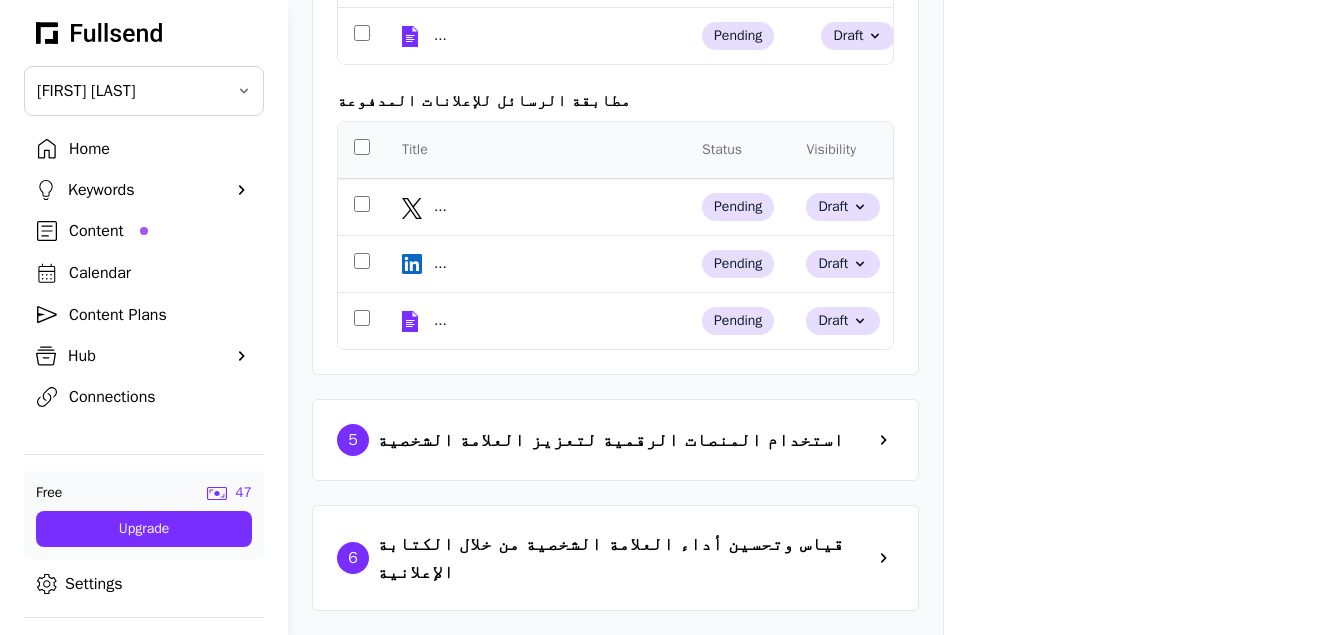 scroll, scrollTop: 2780, scrollLeft: 0, axis: vertical 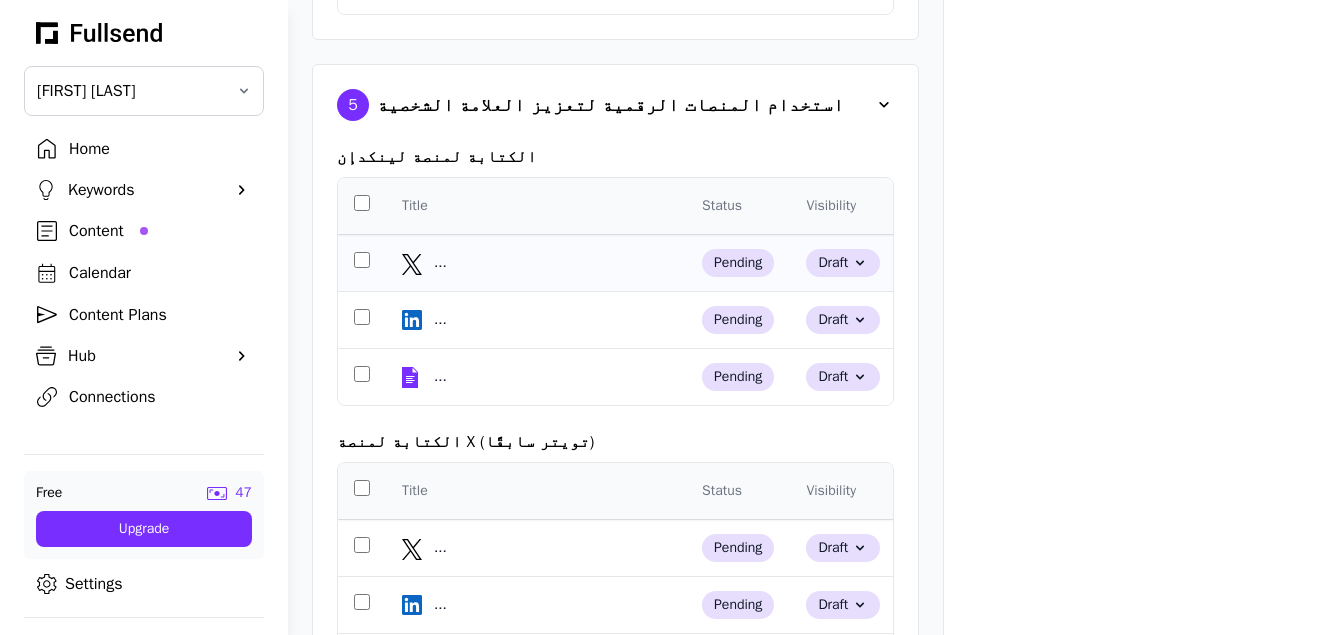 click on "..." at bounding box center (554, 263) 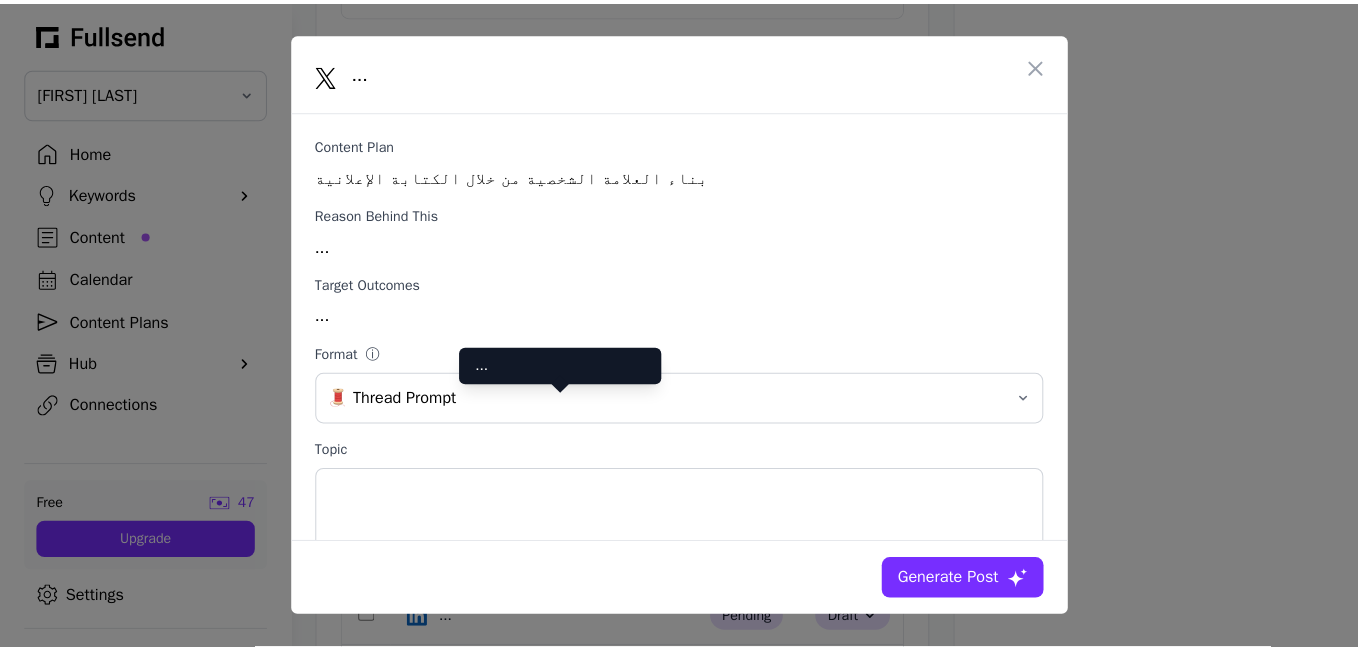 scroll, scrollTop: 0, scrollLeft: 0, axis: both 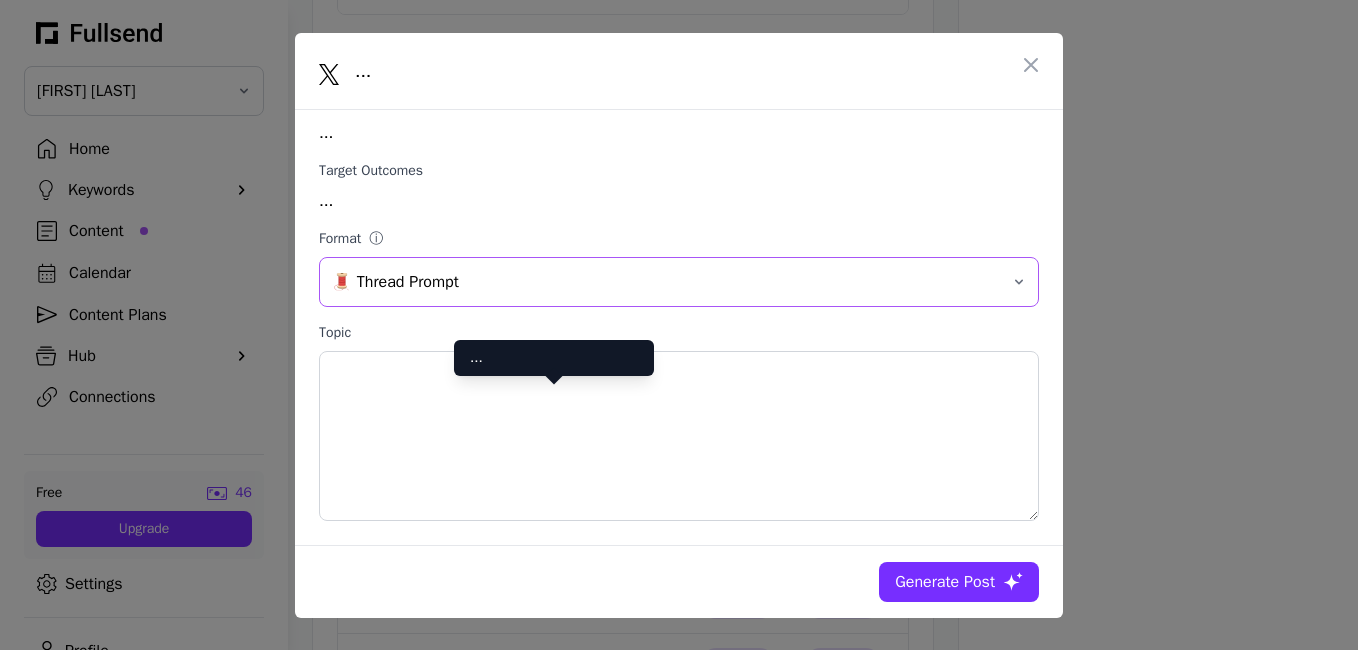 click on "🧵 Thread Prompt" at bounding box center (665, 282) 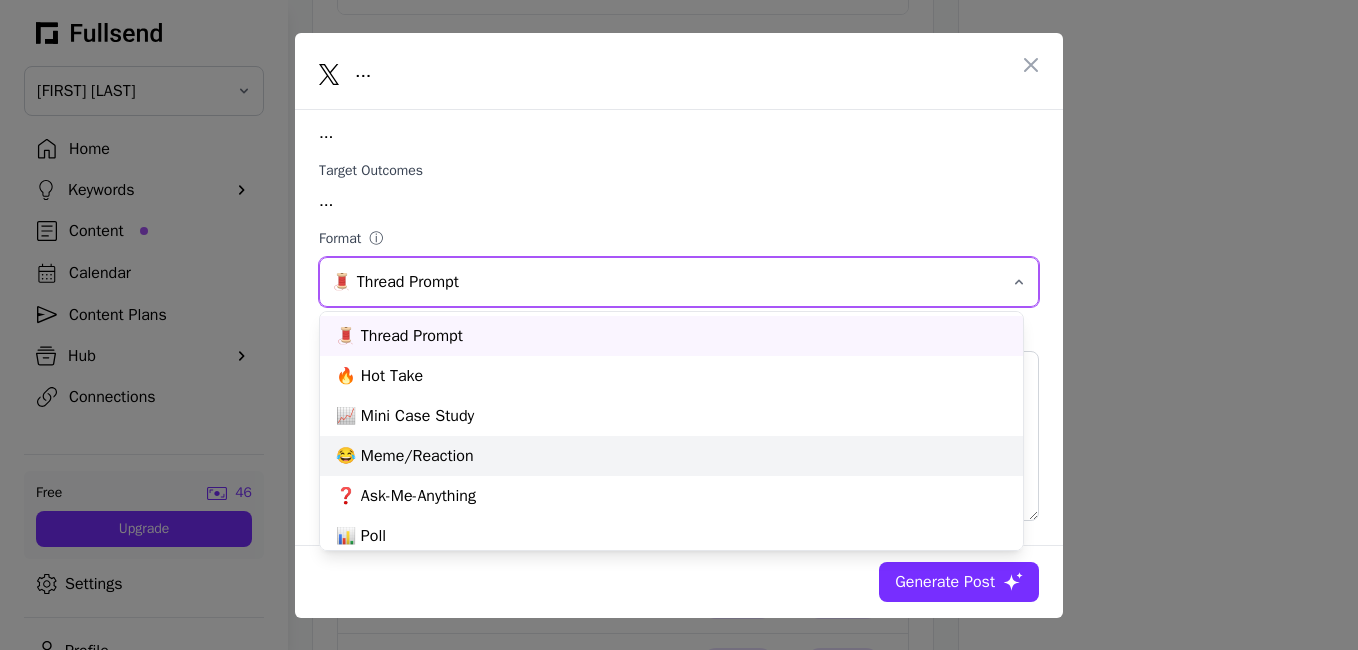 click on "😂 Meme/Reaction" at bounding box center [671, 456] 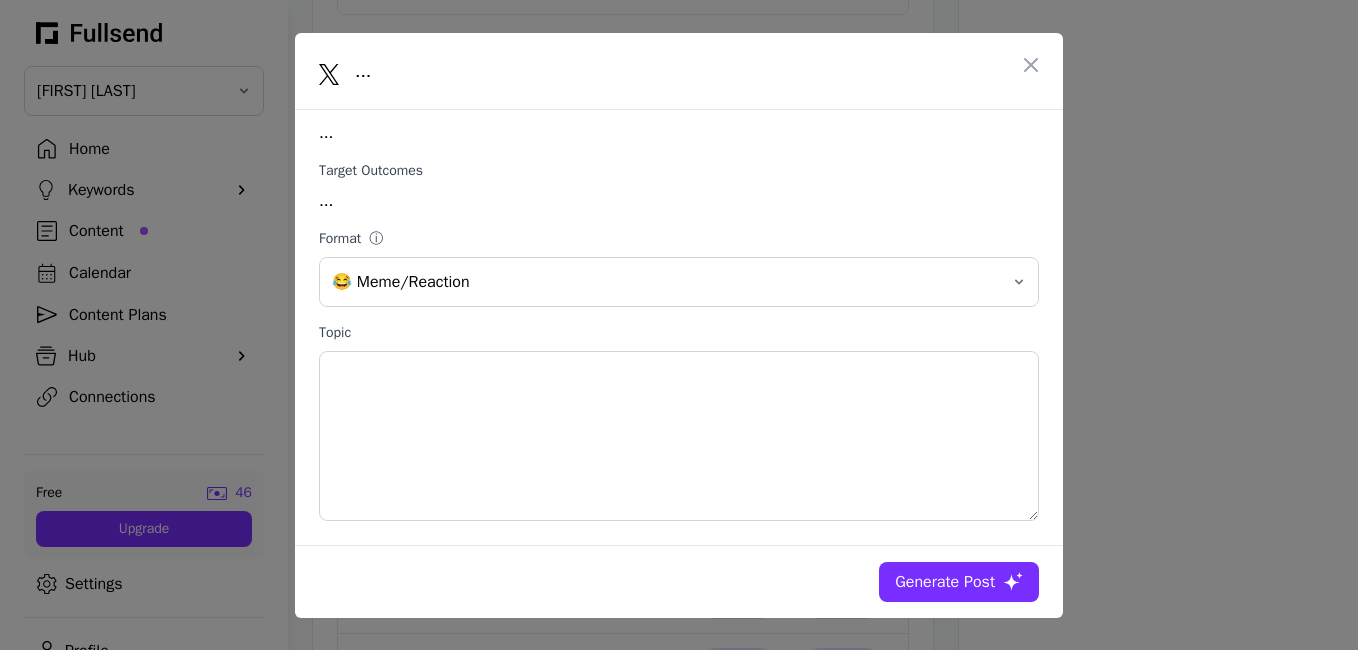 click on "Generate Post" at bounding box center [945, 582] 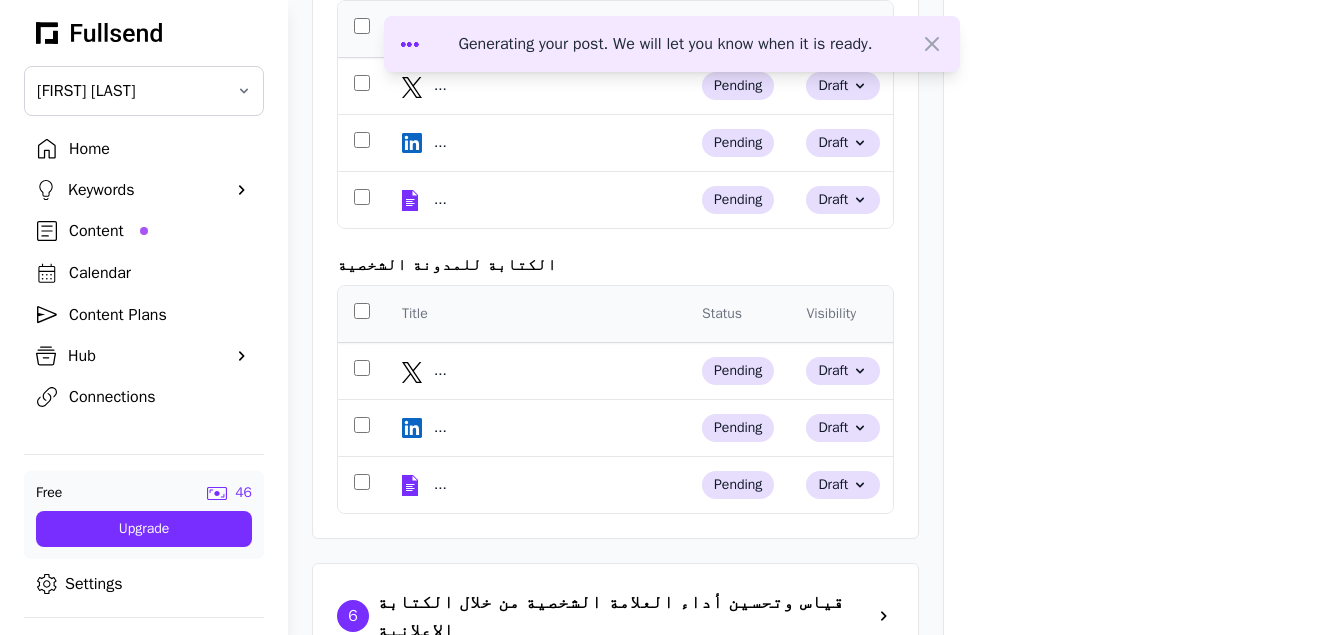 scroll, scrollTop: 3477, scrollLeft: 0, axis: vertical 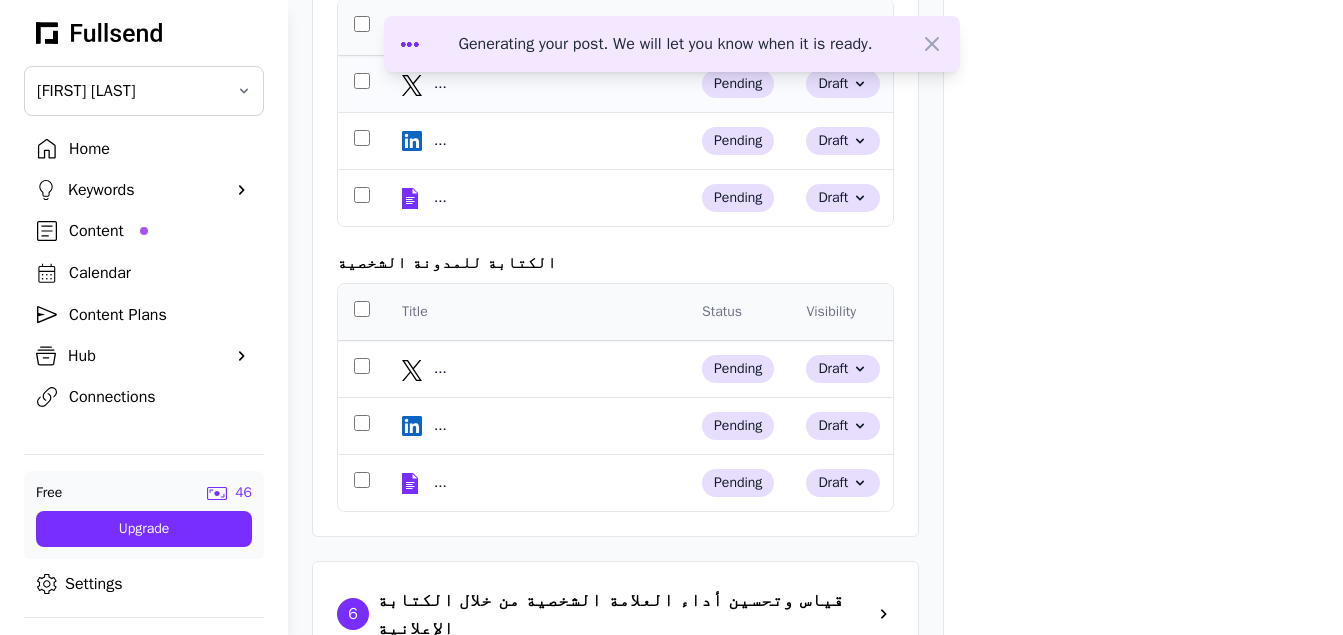 click on "..." at bounding box center (554, 84) 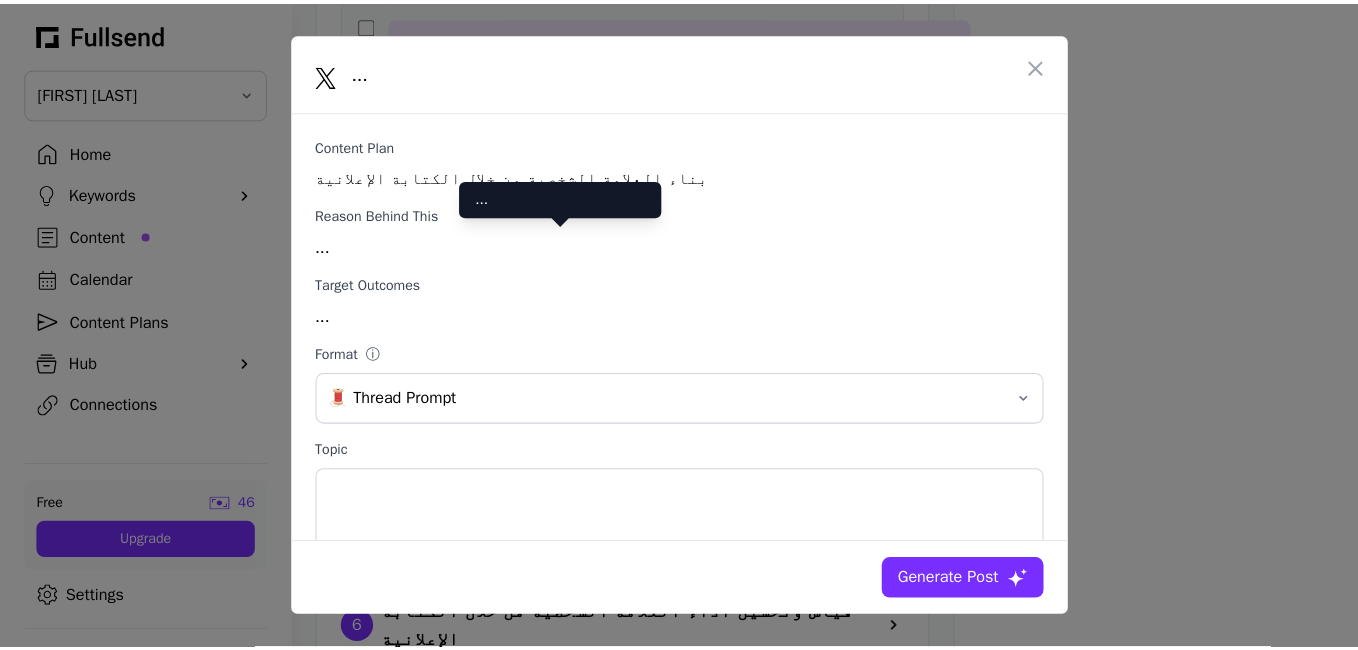 scroll, scrollTop: 0, scrollLeft: 0, axis: both 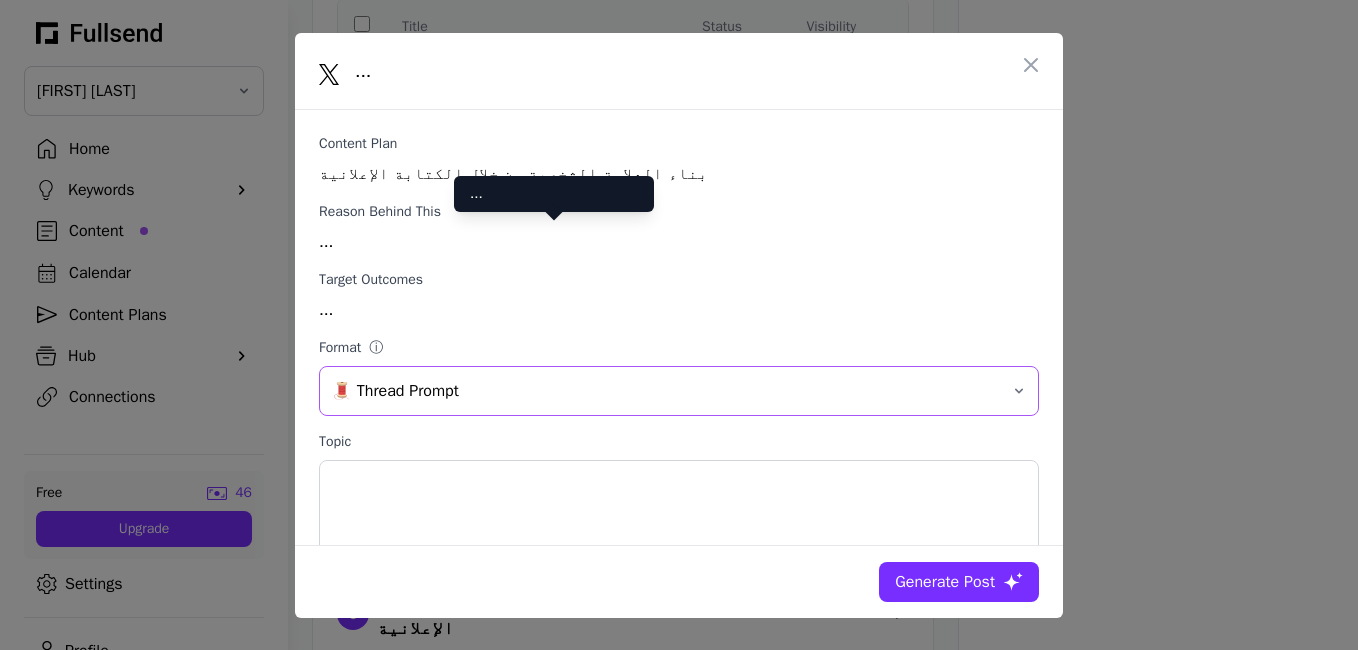 click on "🧵 Thread Prompt" at bounding box center [665, 391] 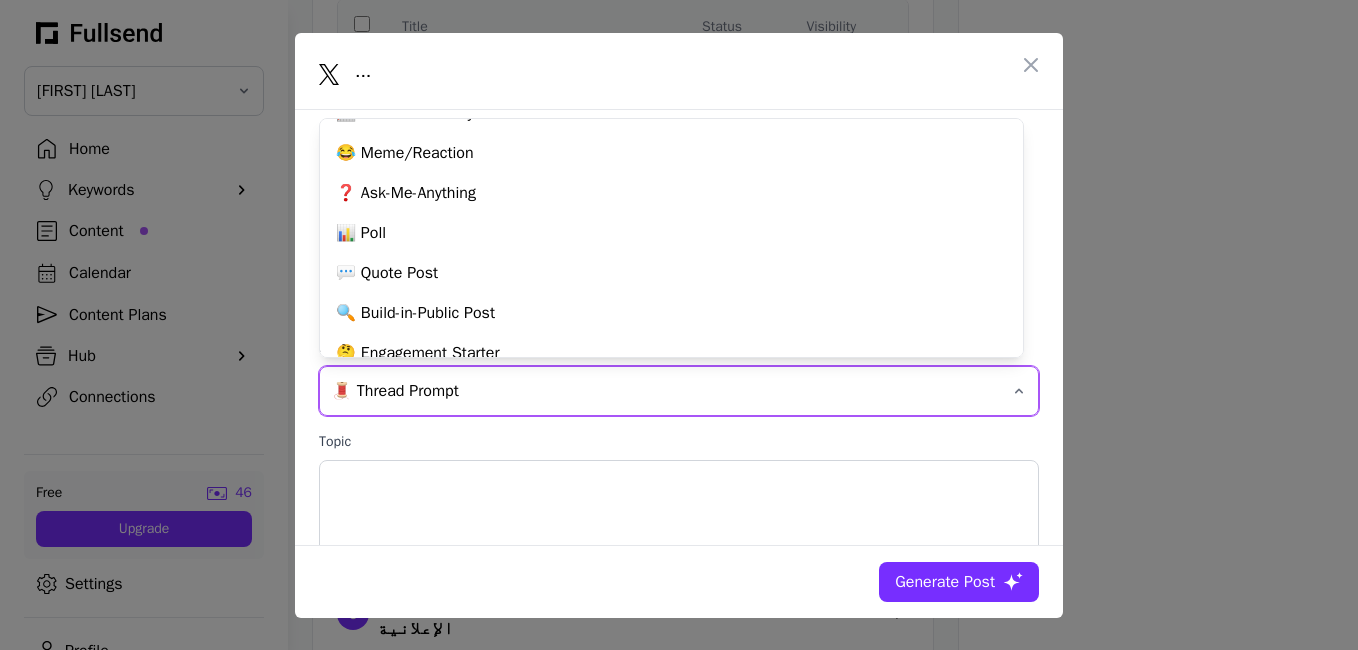 scroll, scrollTop: 136, scrollLeft: 0, axis: vertical 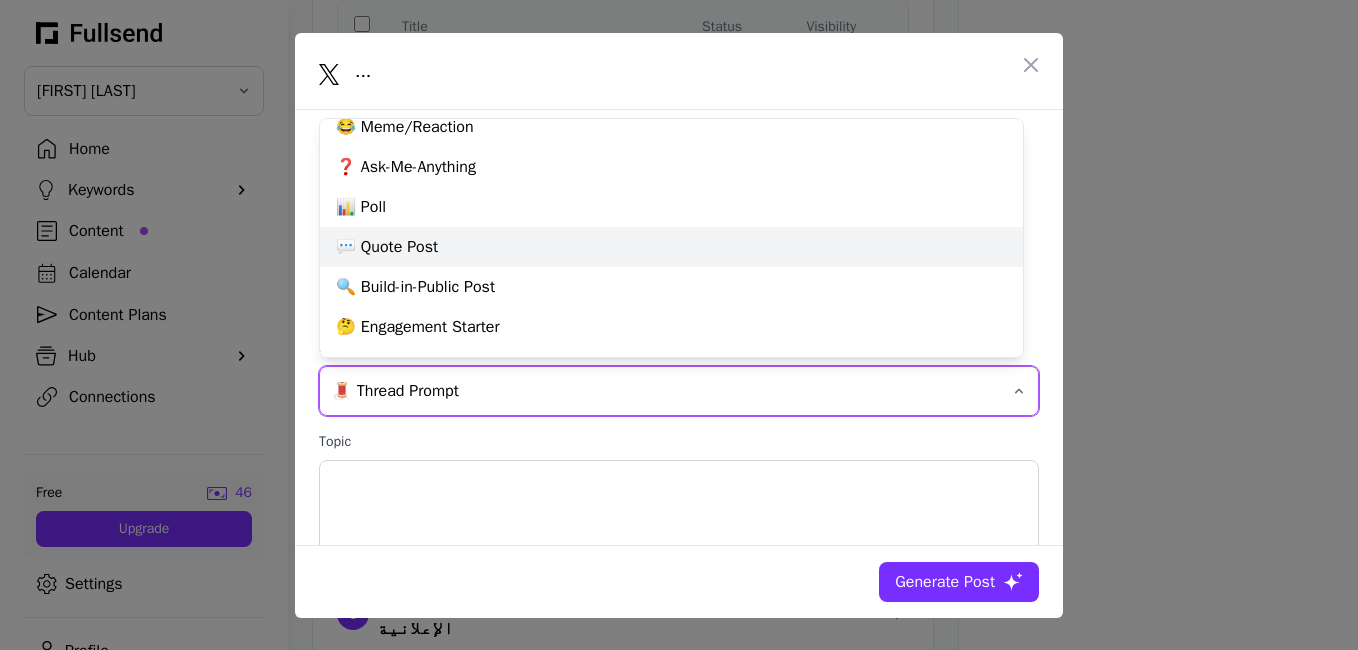 click on "💬 Quote Post" at bounding box center [671, 247] 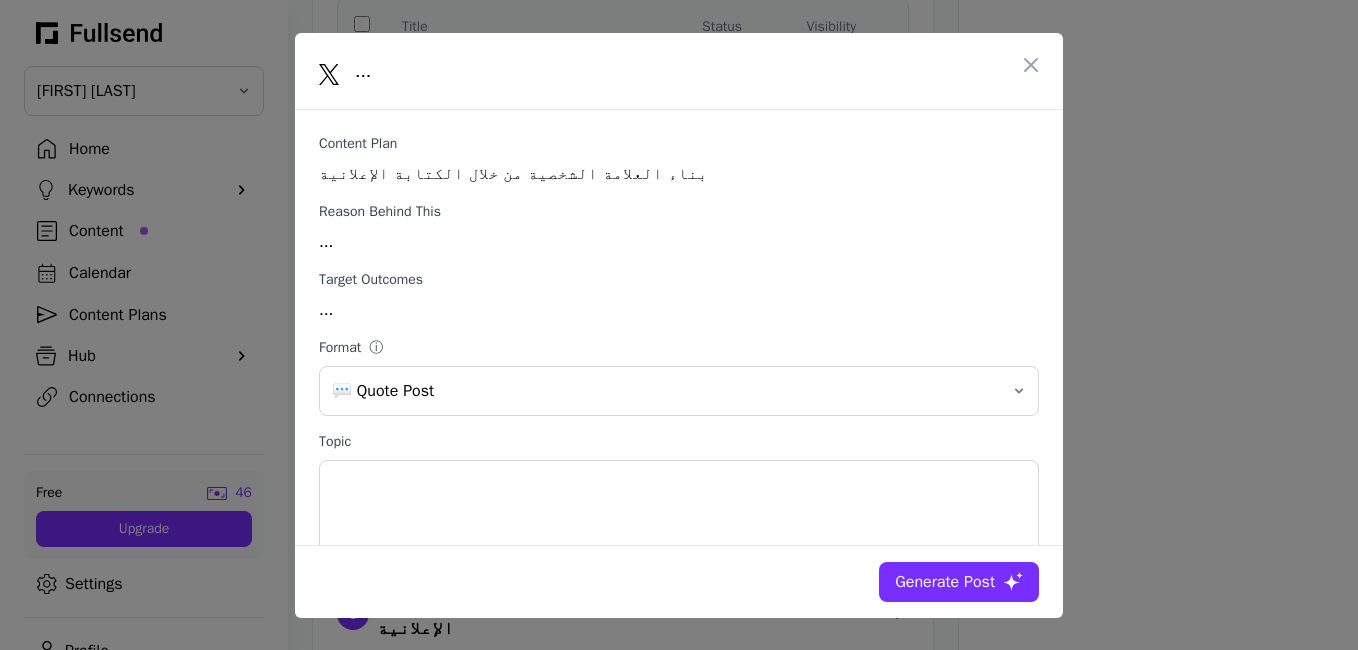 click on "Generate Post" 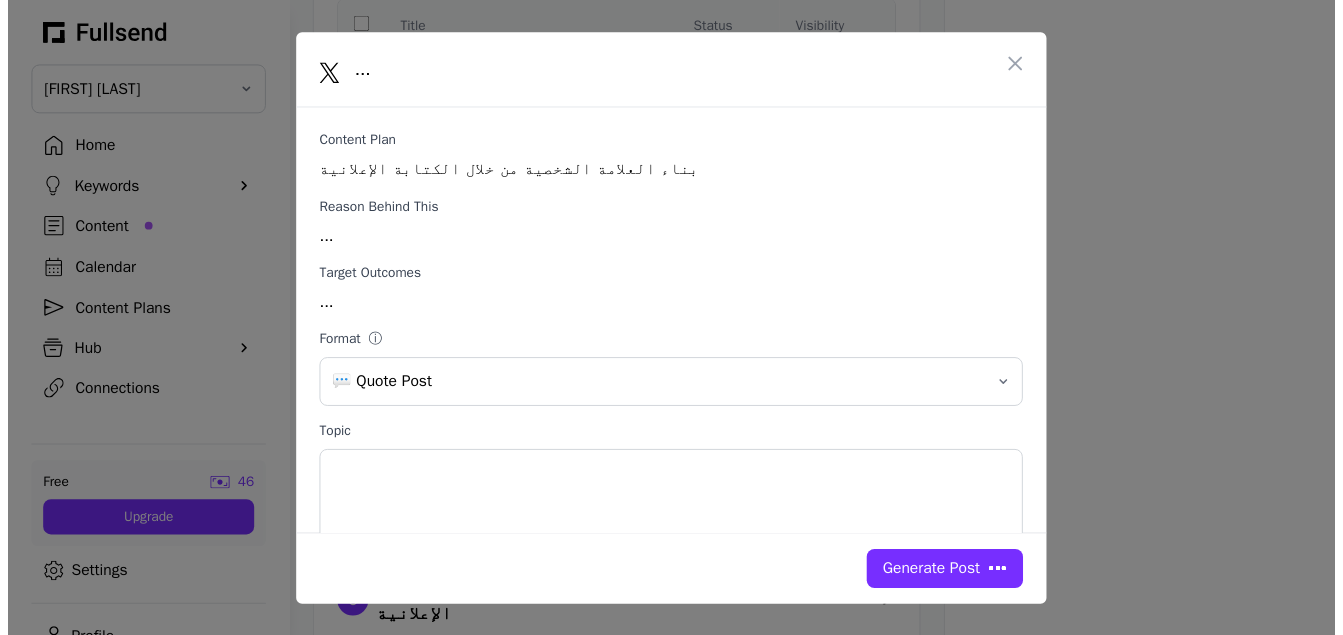 scroll, scrollTop: 3477, scrollLeft: 0, axis: vertical 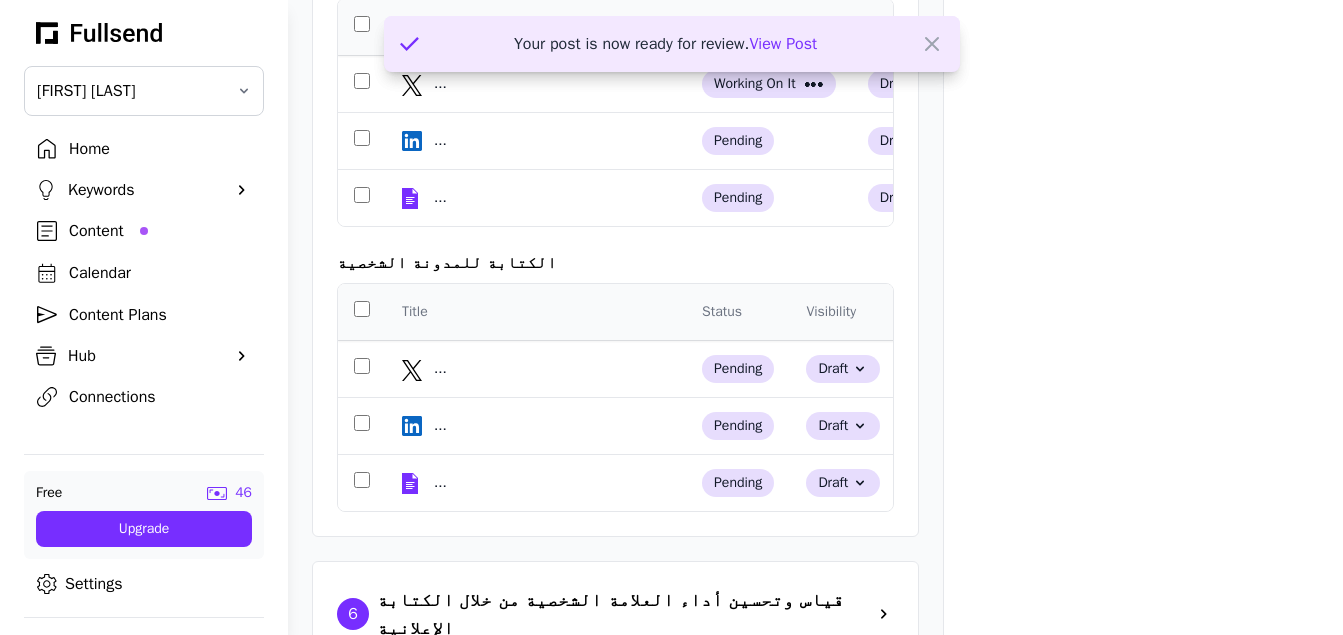click on "Content" at bounding box center [160, 231] 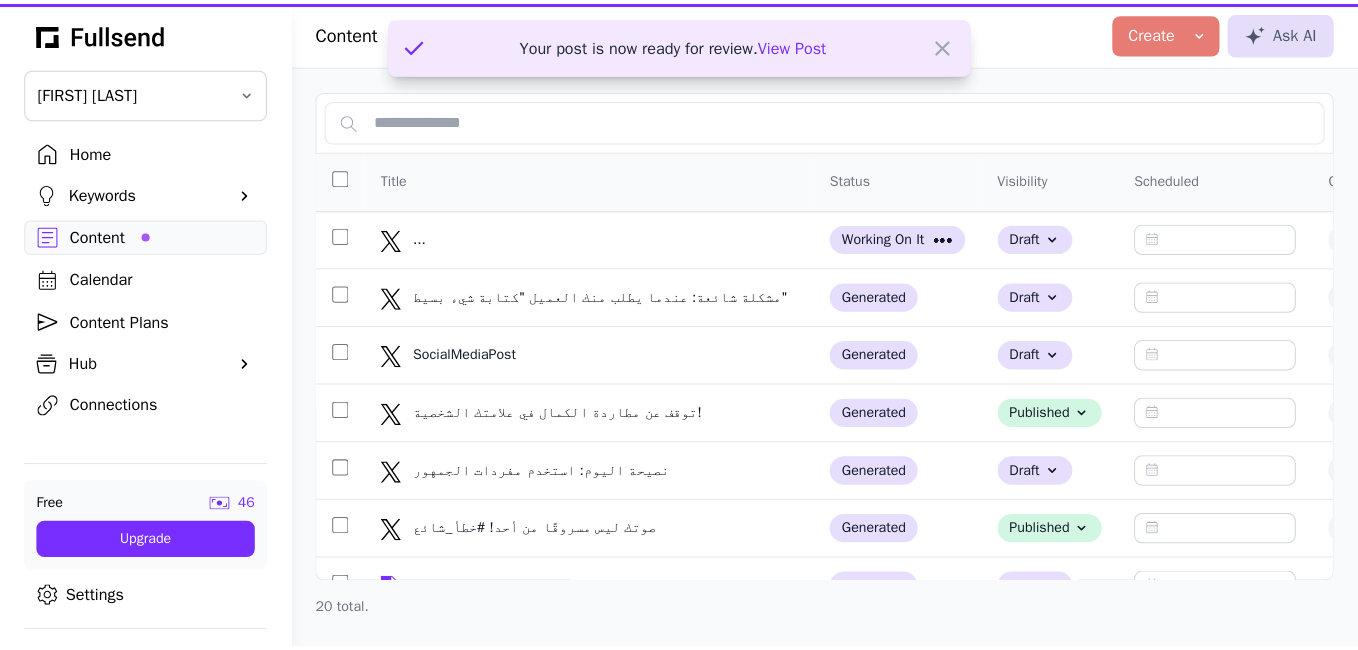 scroll, scrollTop: 0, scrollLeft: 0, axis: both 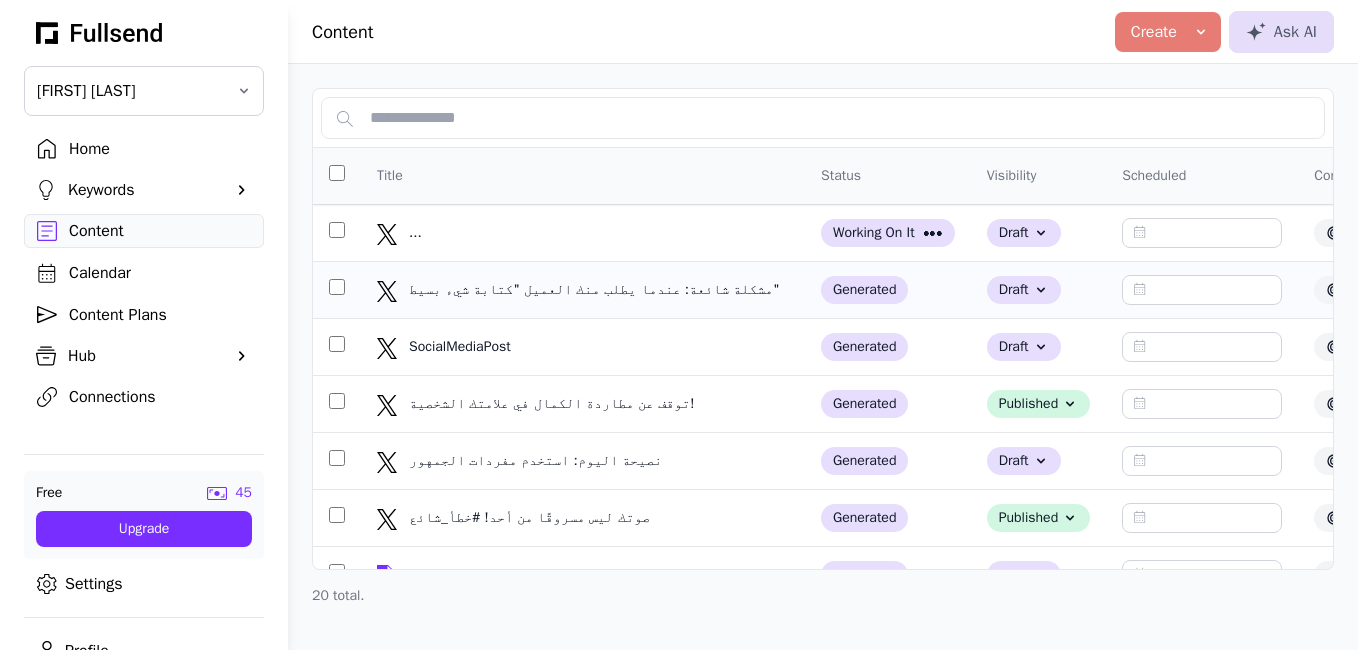 click on "مشكلة شائعة: عندما يطلب منك العميل "كتابة شيء بسيط"" at bounding box center [596, 290] 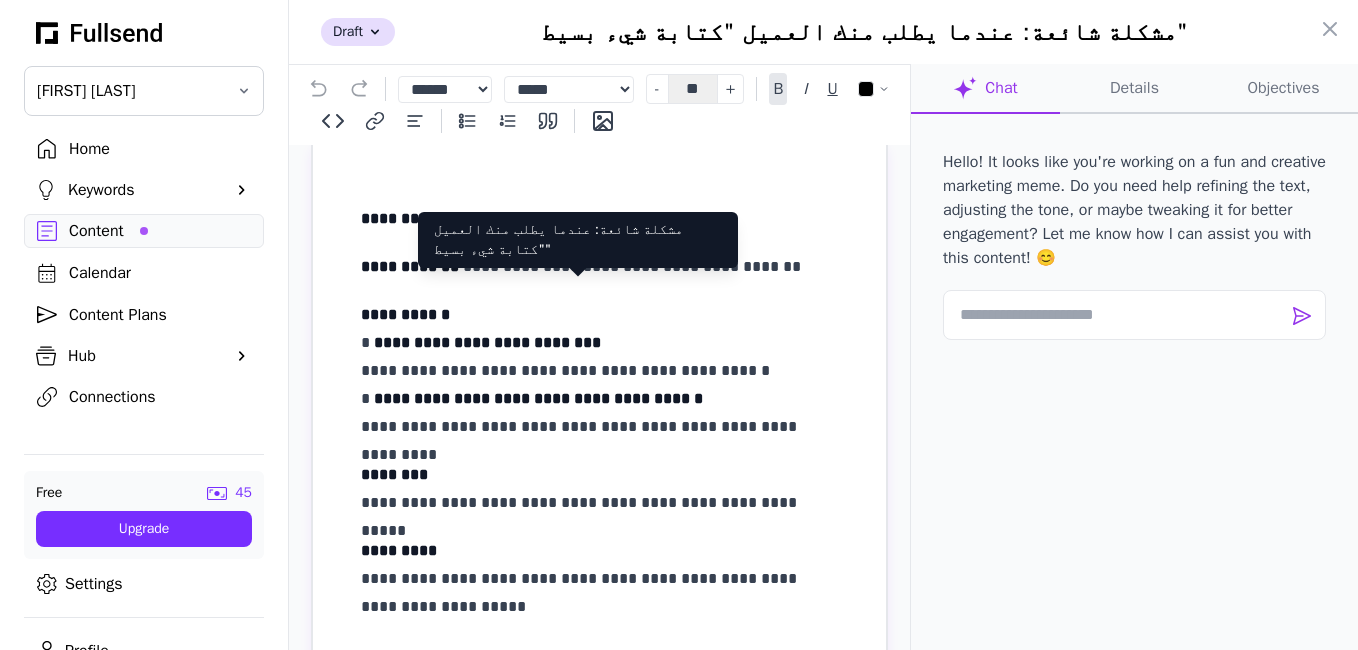 scroll, scrollTop: 31, scrollLeft: 0, axis: vertical 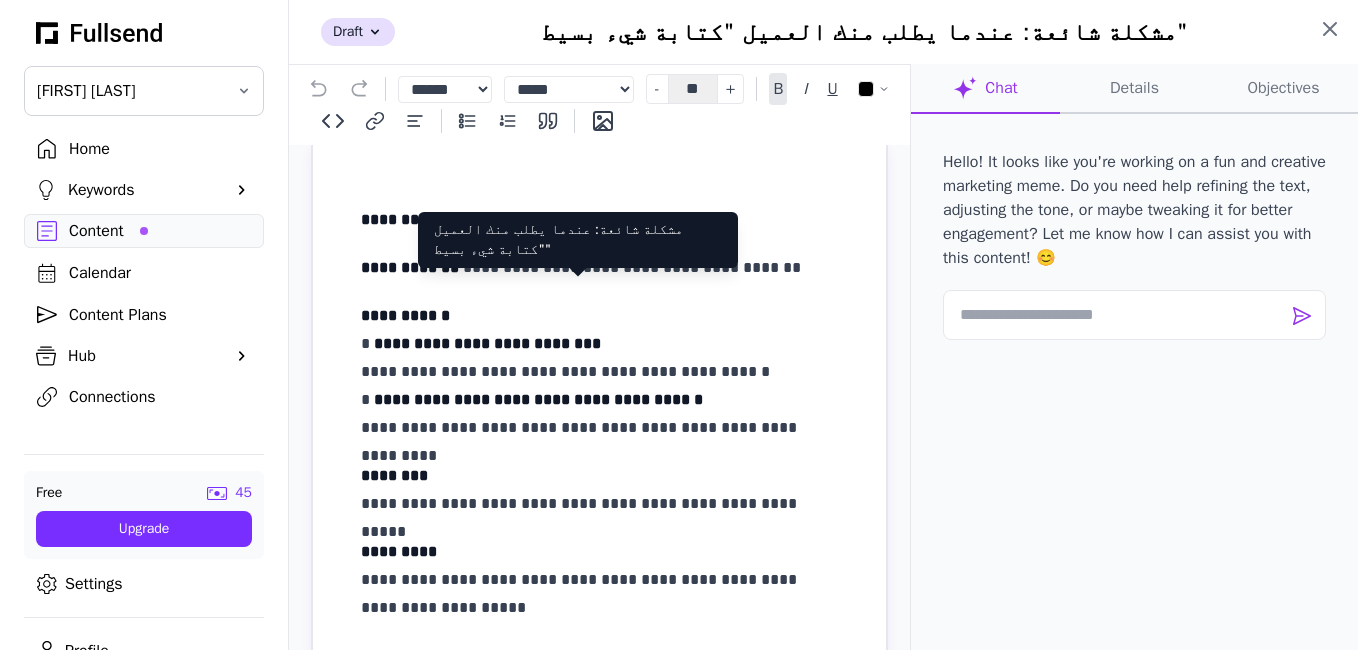 click 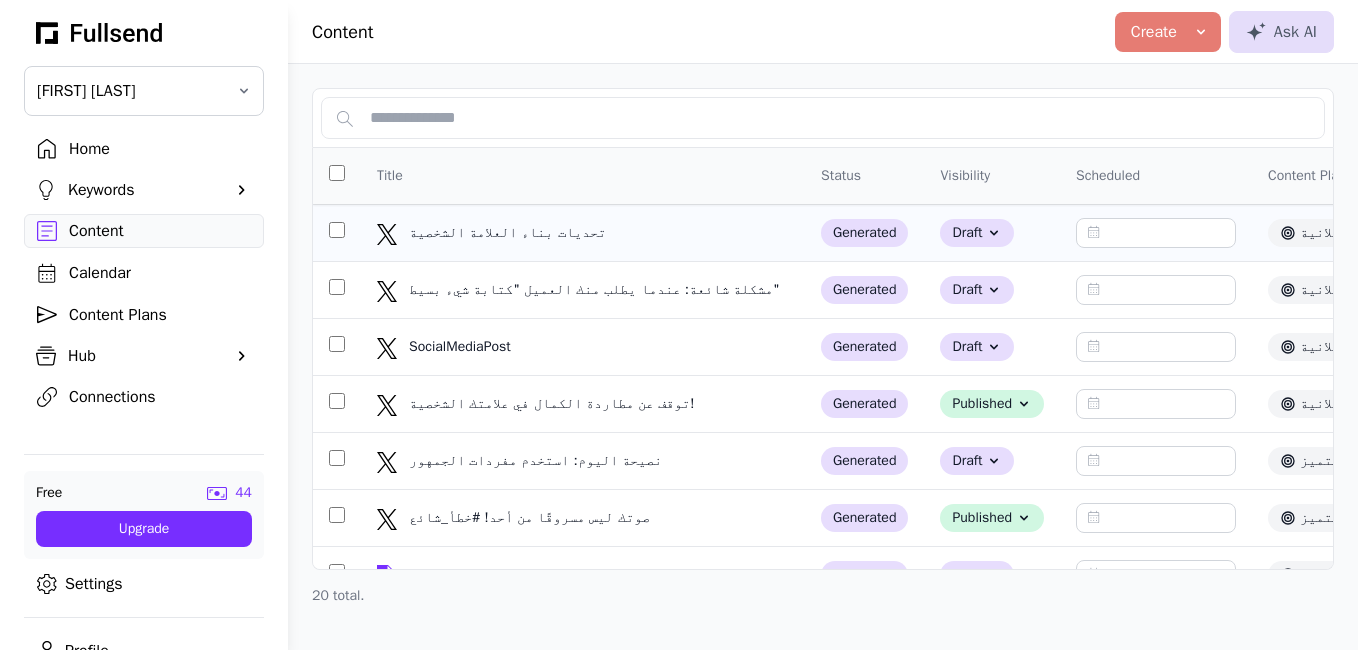click on "تحديات بناء العلامة الشخصية" 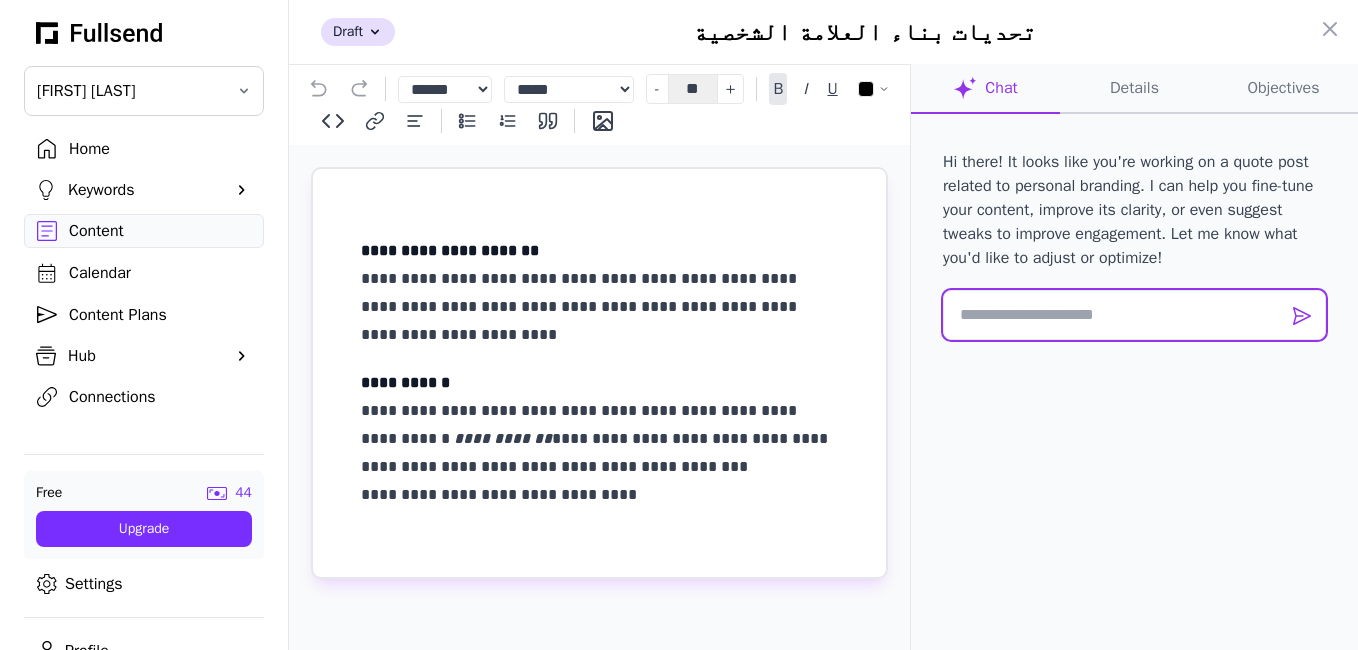 click at bounding box center (1134, 315) 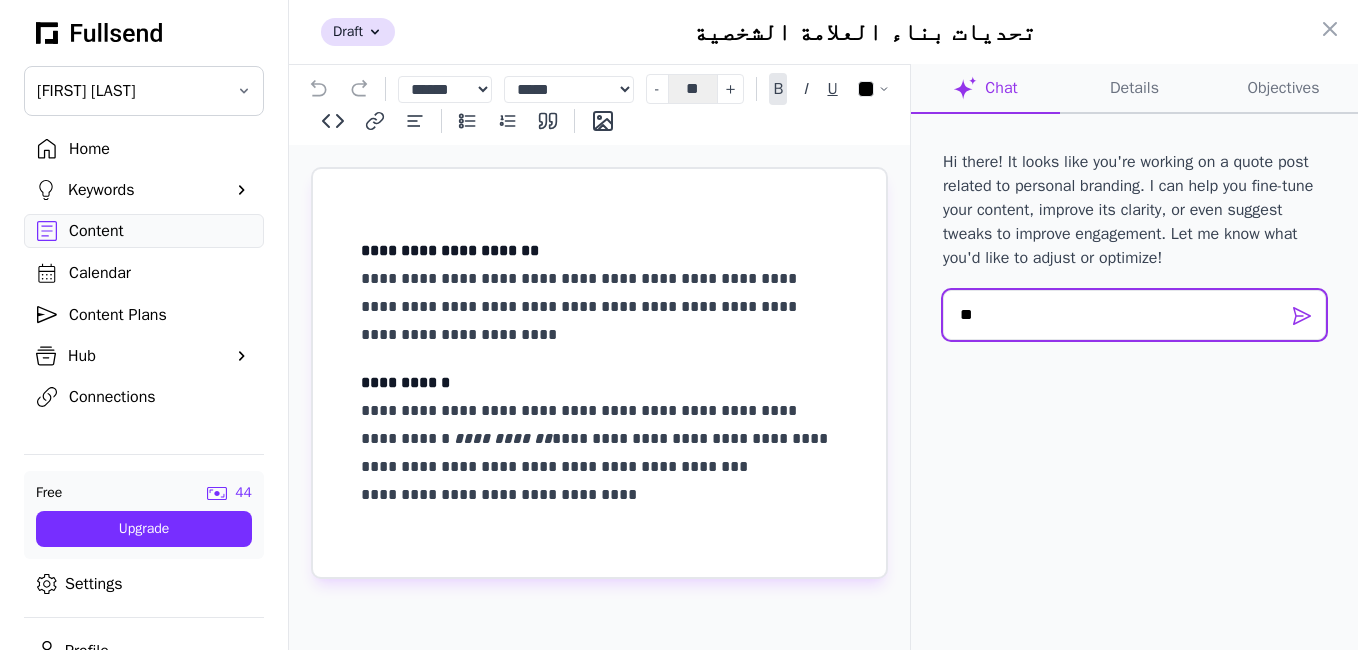 type on "*" 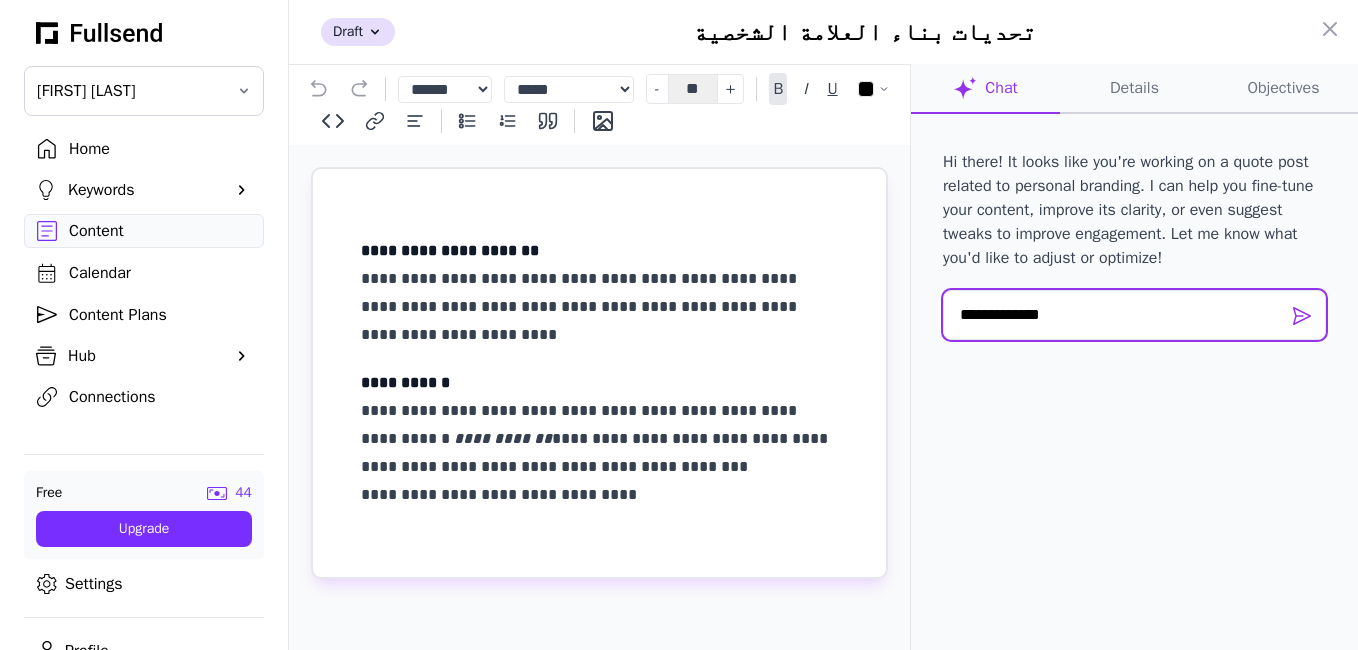 type on "**********" 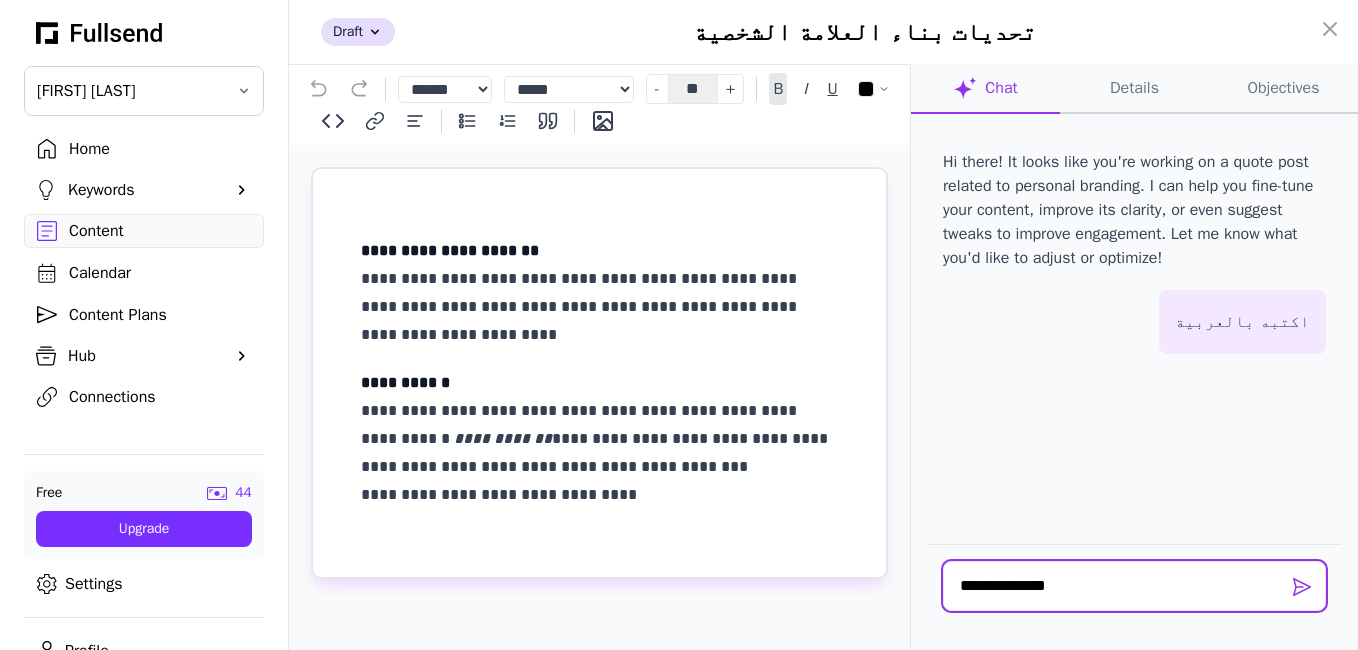 scroll, scrollTop: 144, scrollLeft: 0, axis: vertical 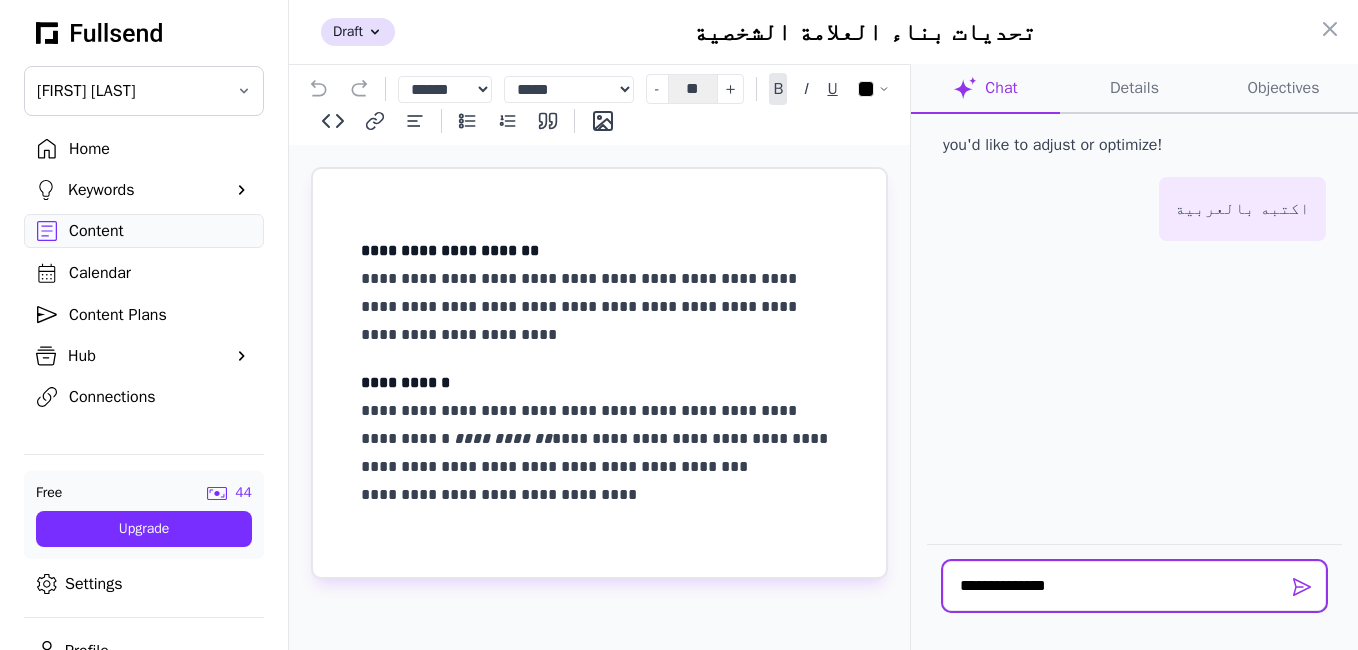 type 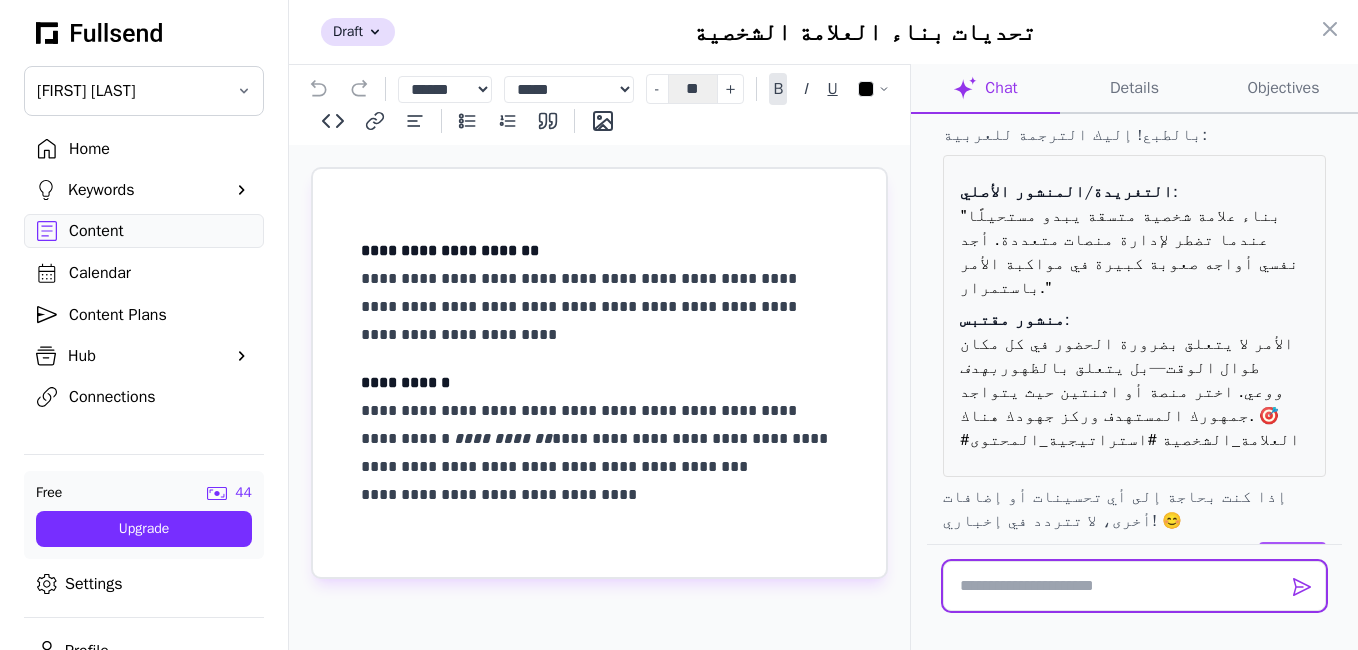 scroll, scrollTop: 260, scrollLeft: 0, axis: vertical 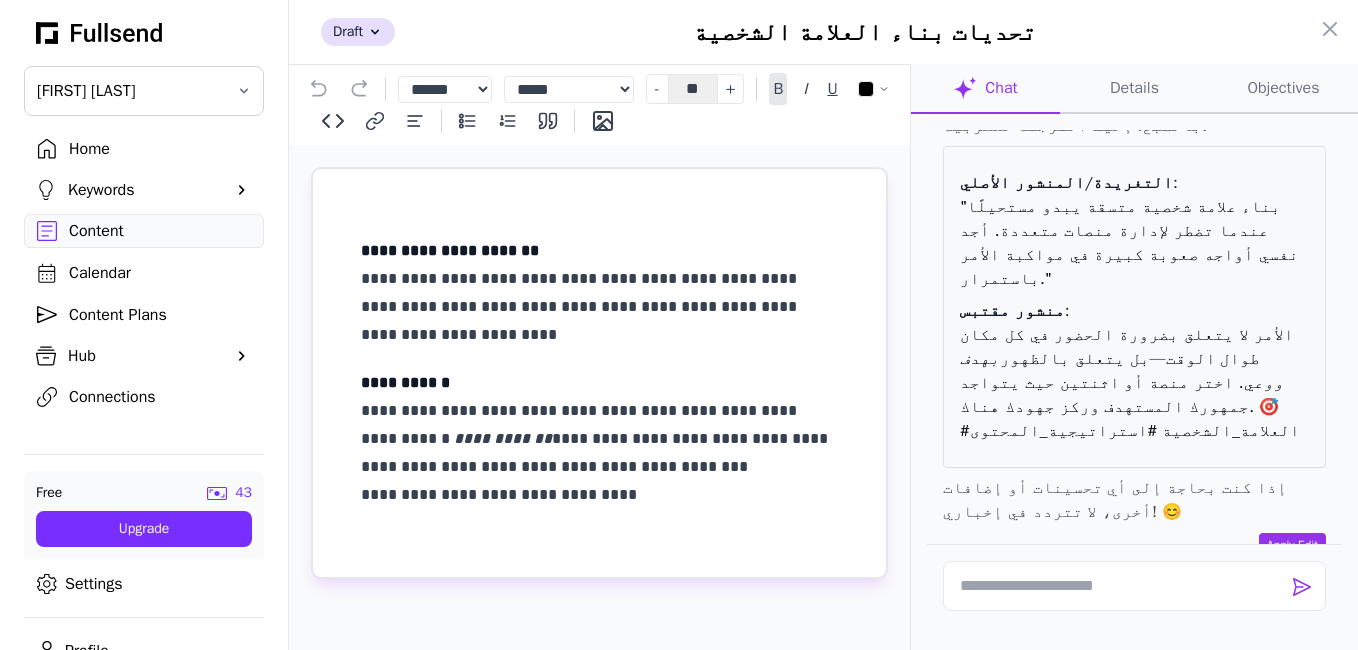 click on "Apply Edit" at bounding box center [1292, 545] 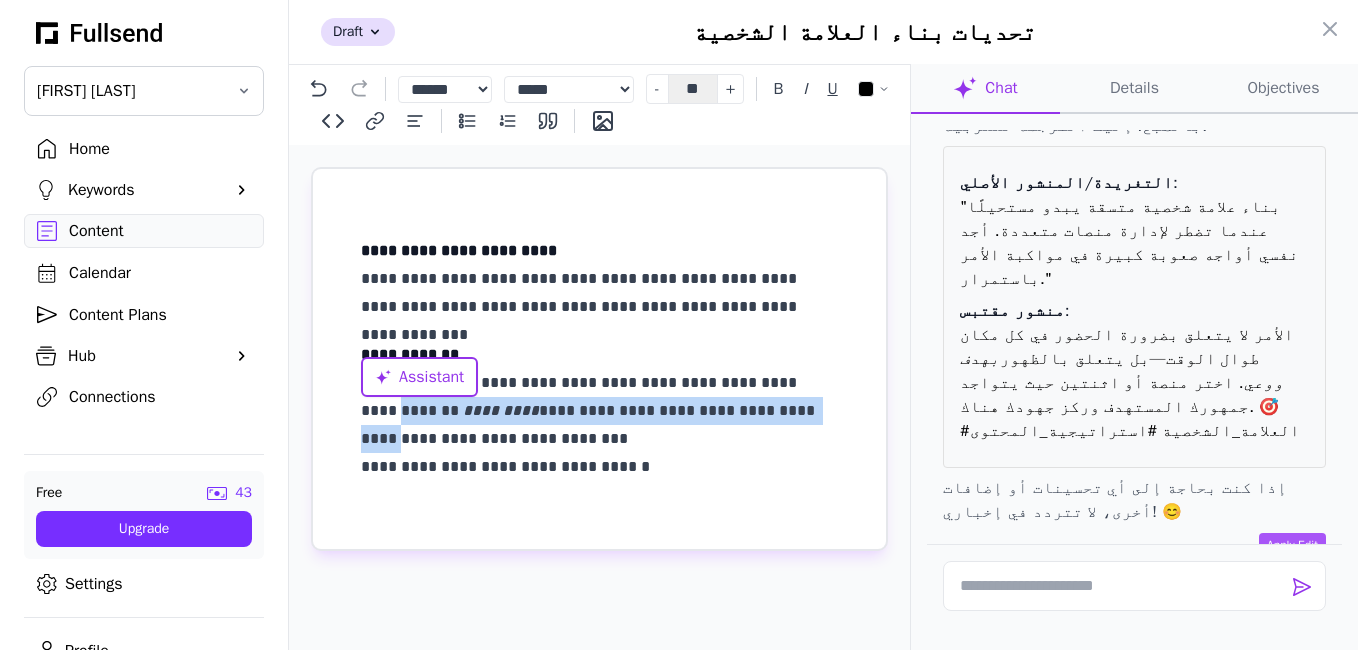 drag, startPoint x: 807, startPoint y: 381, endPoint x: 363, endPoint y: 437, distance: 447.5176 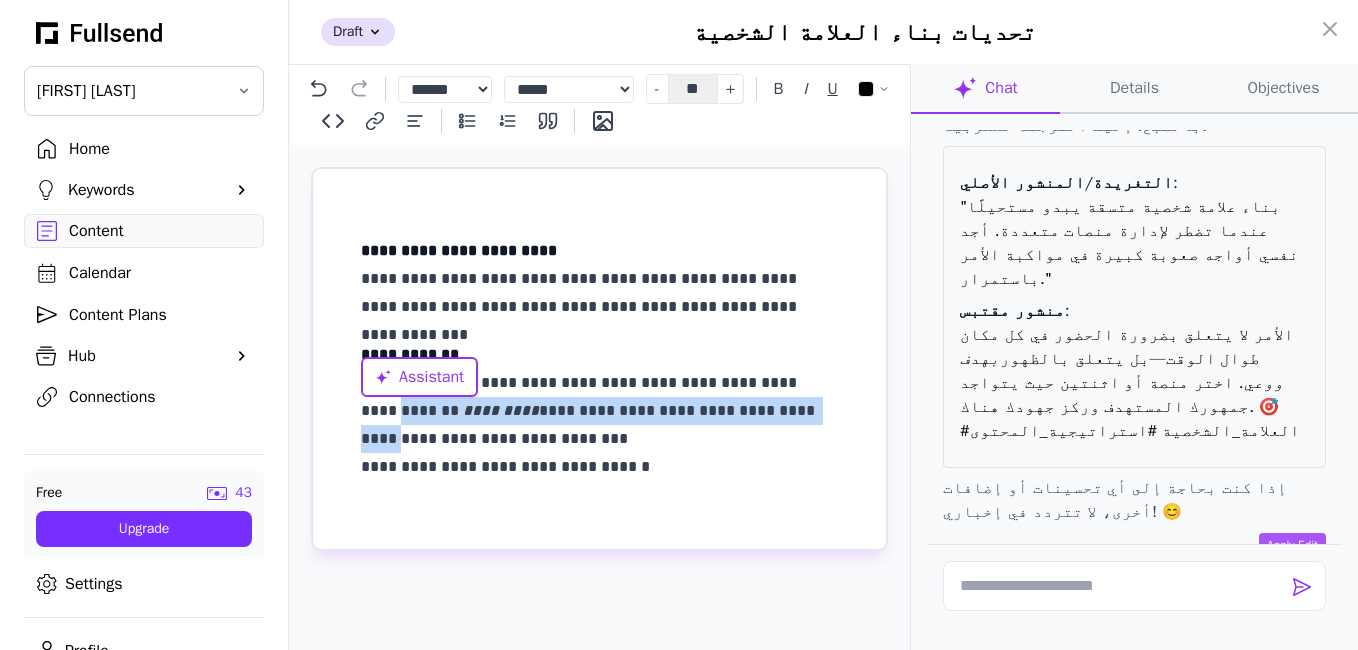 click on "**********" at bounding box center [599, 411] 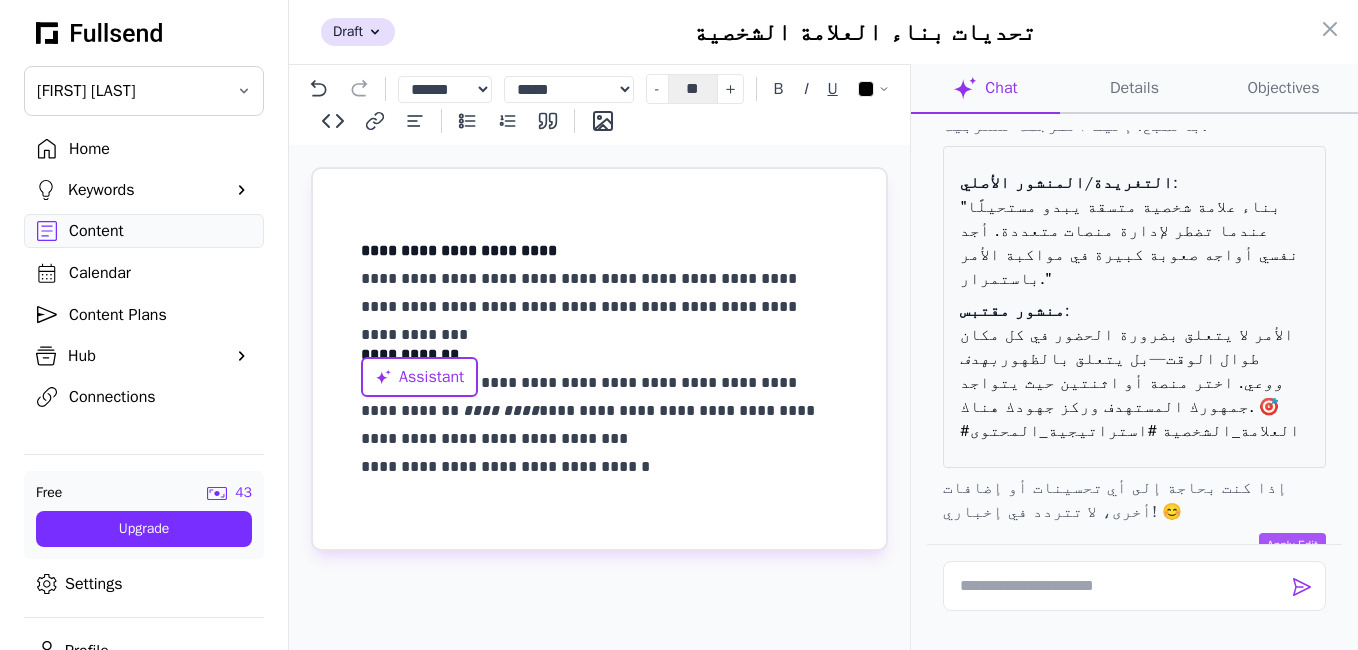 click on "**********" at bounding box center [599, 359] 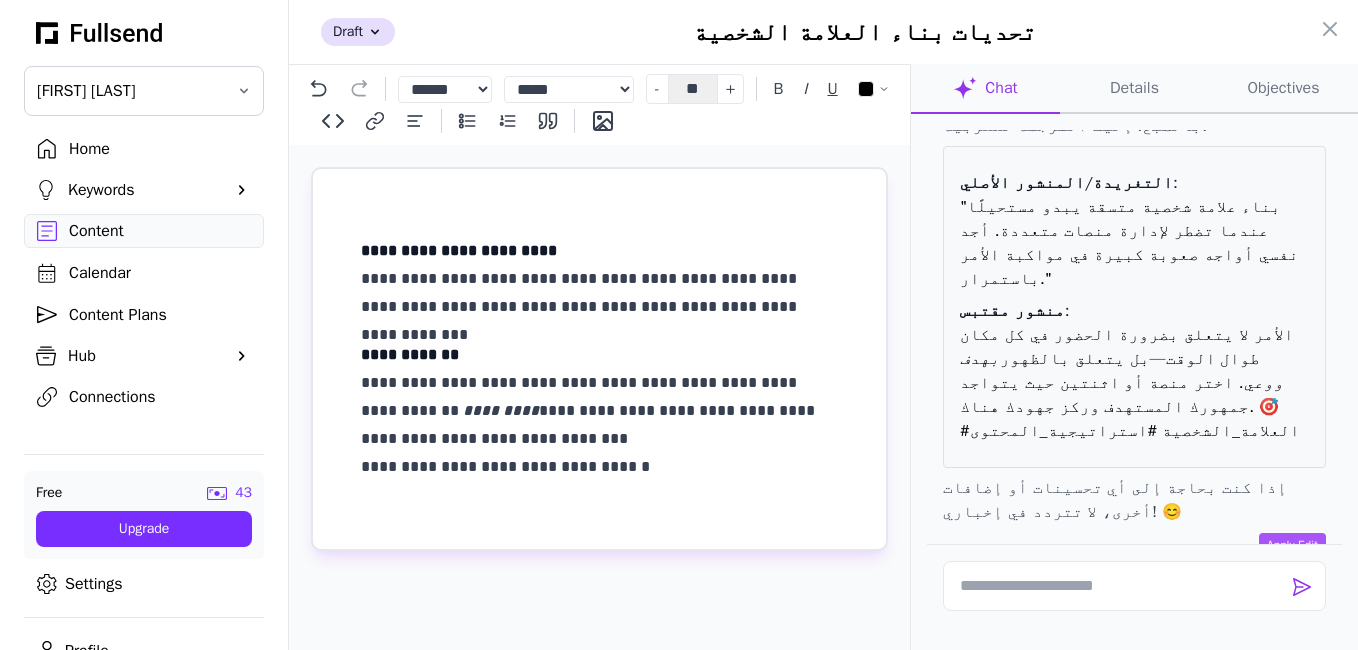 click on "**********" at bounding box center (599, 411) 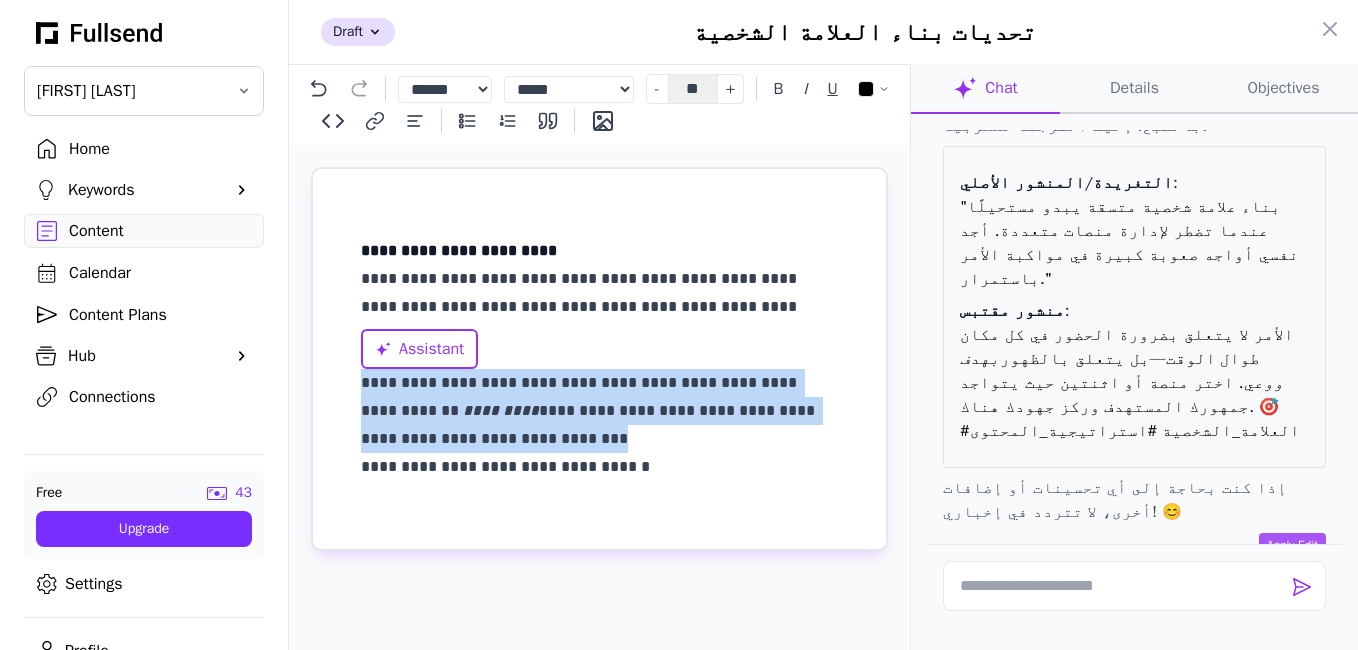drag, startPoint x: 579, startPoint y: 443, endPoint x: 349, endPoint y: 373, distance: 240.4163 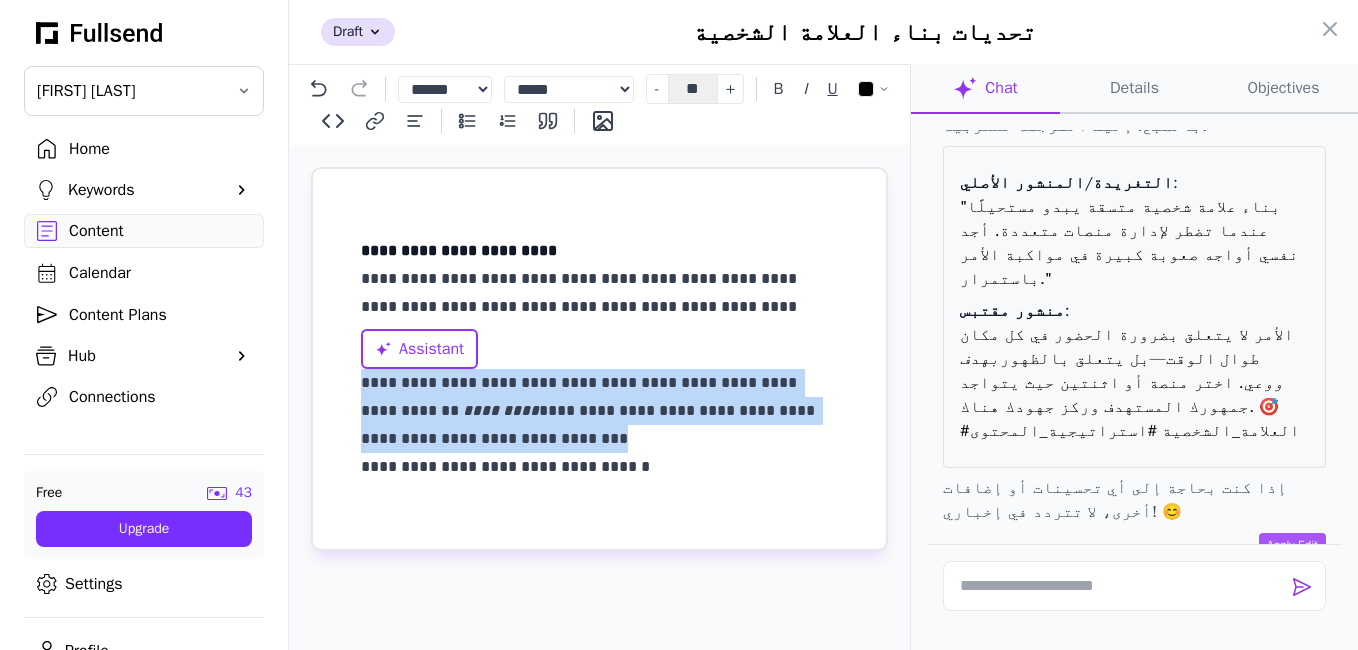 click on "**********" at bounding box center [599, 359] 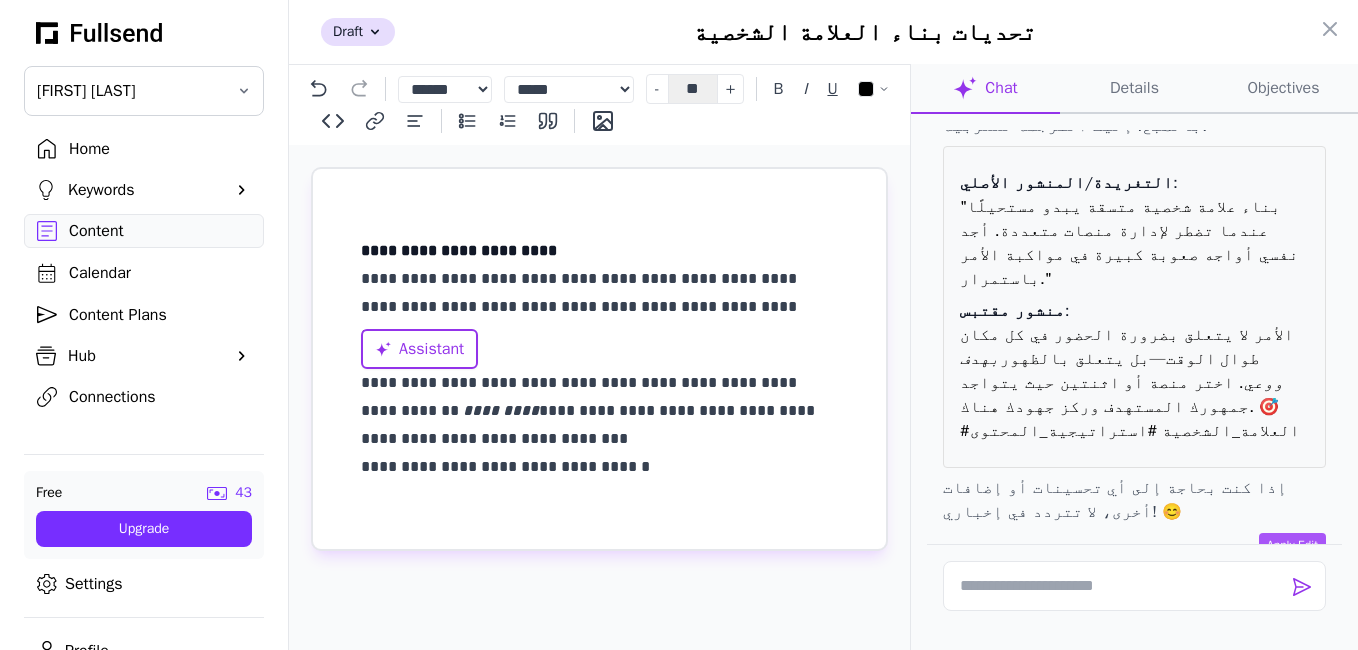 click on "**********" at bounding box center (599, 411) 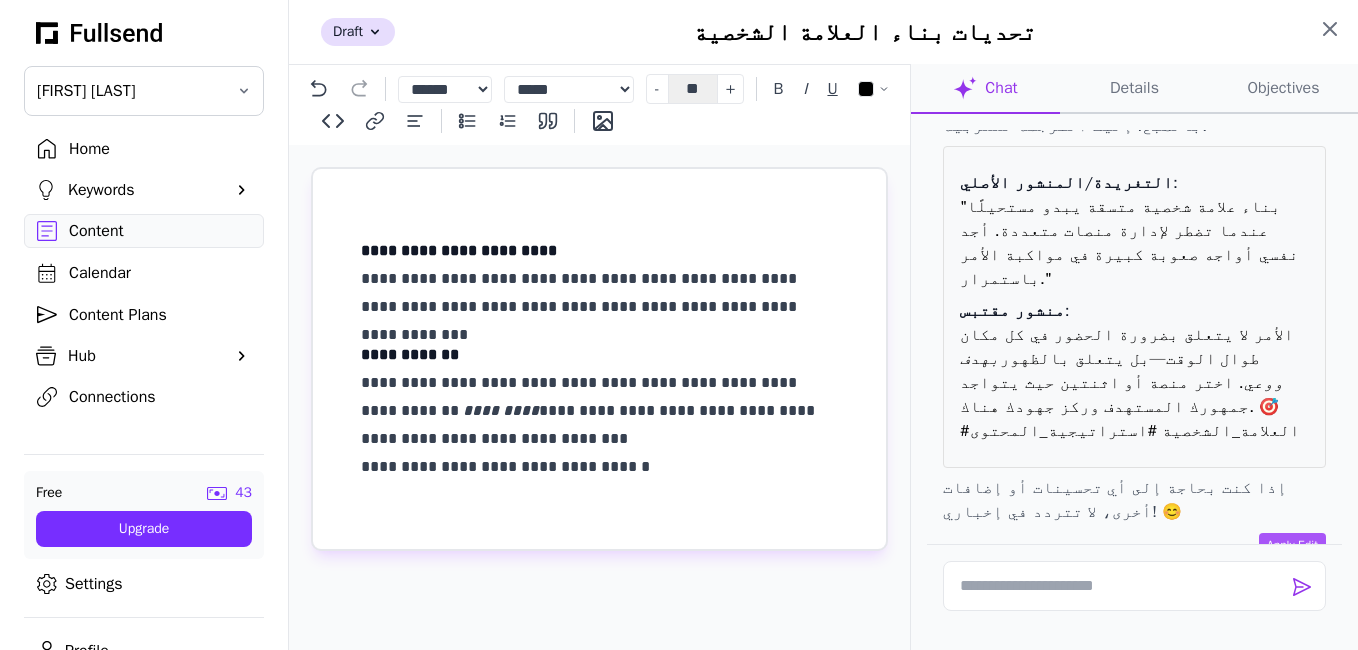 click 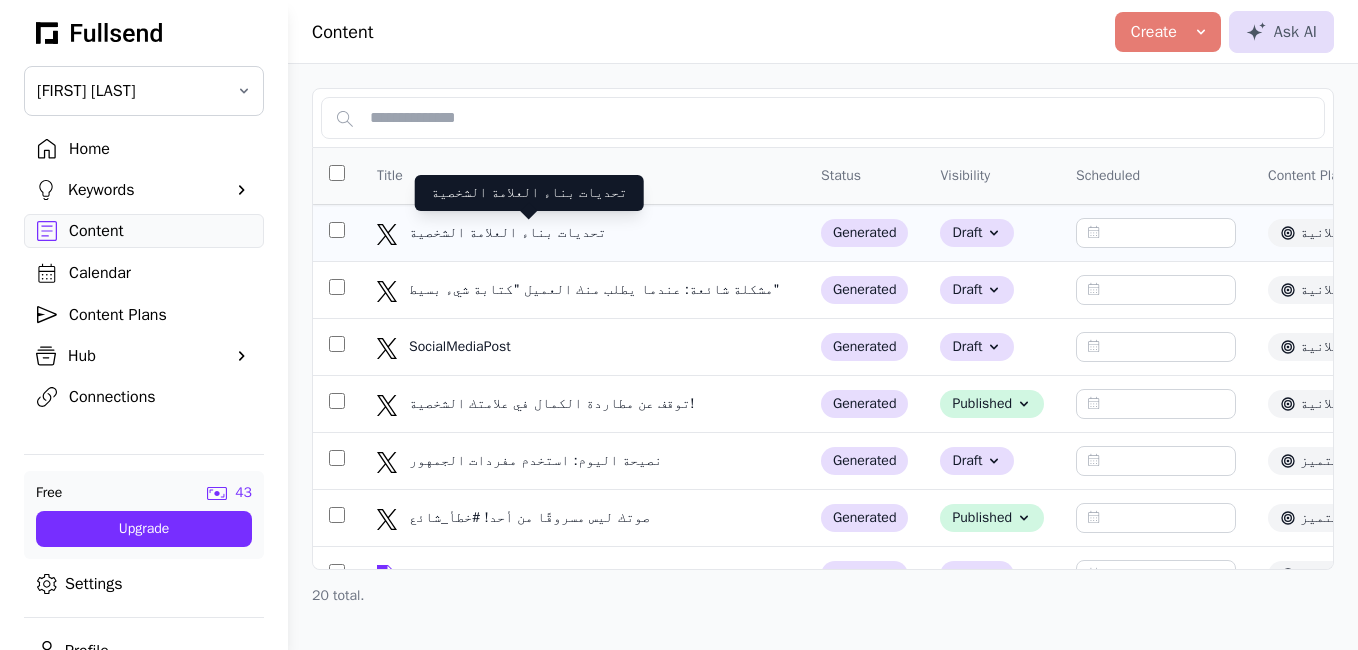 click on "تحديات بناء العلامة الشخصية" at bounding box center (529, 233) 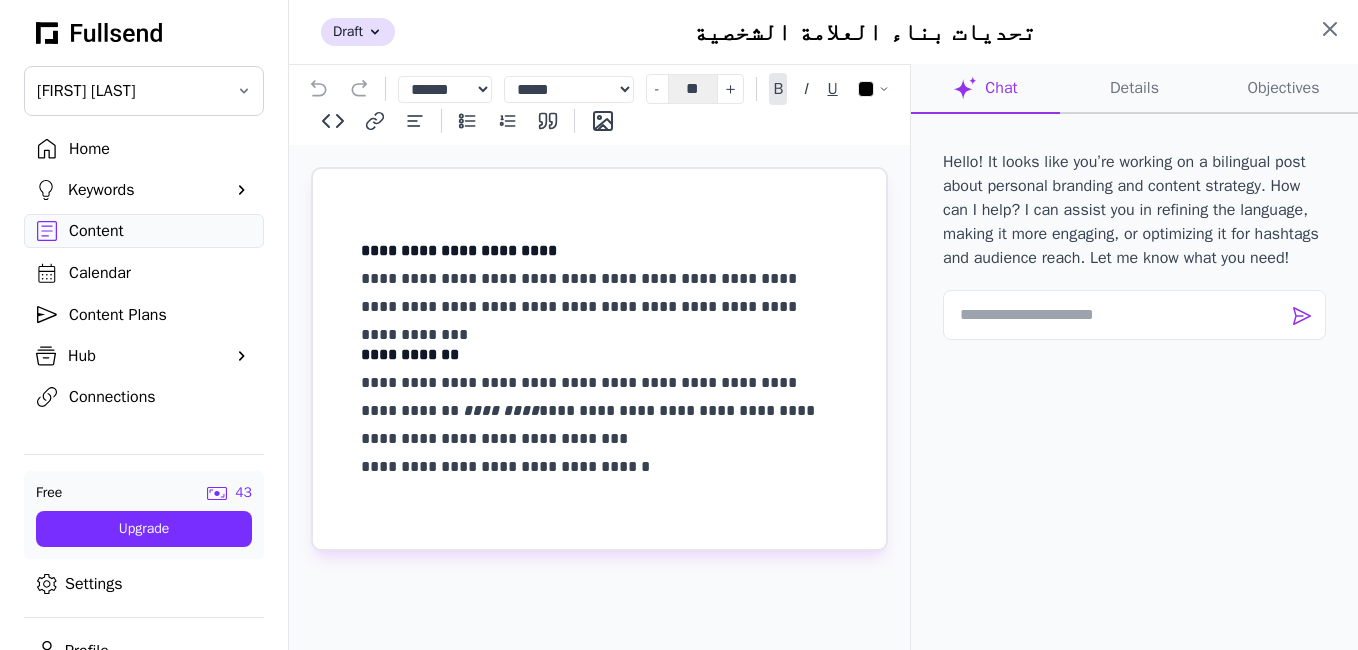click 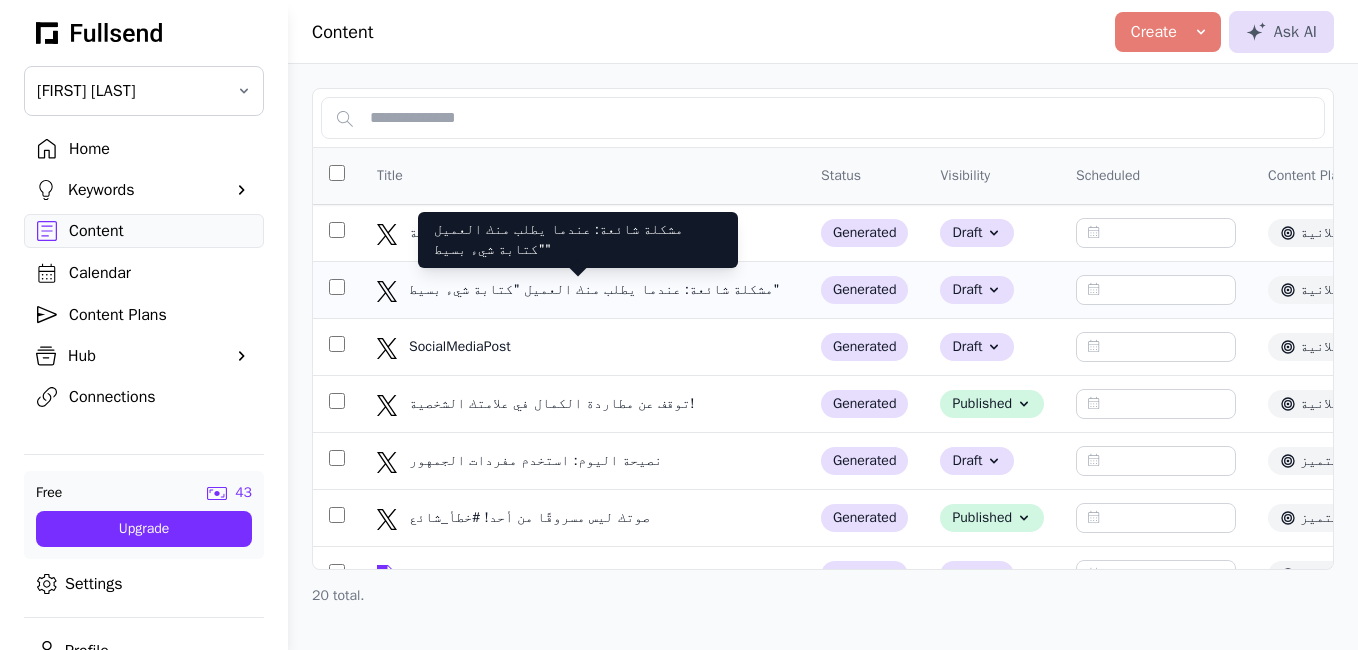 click on "مشكلة شائعة: عندما يطلب منك العميل "كتابة شيء بسيط"" at bounding box center [596, 290] 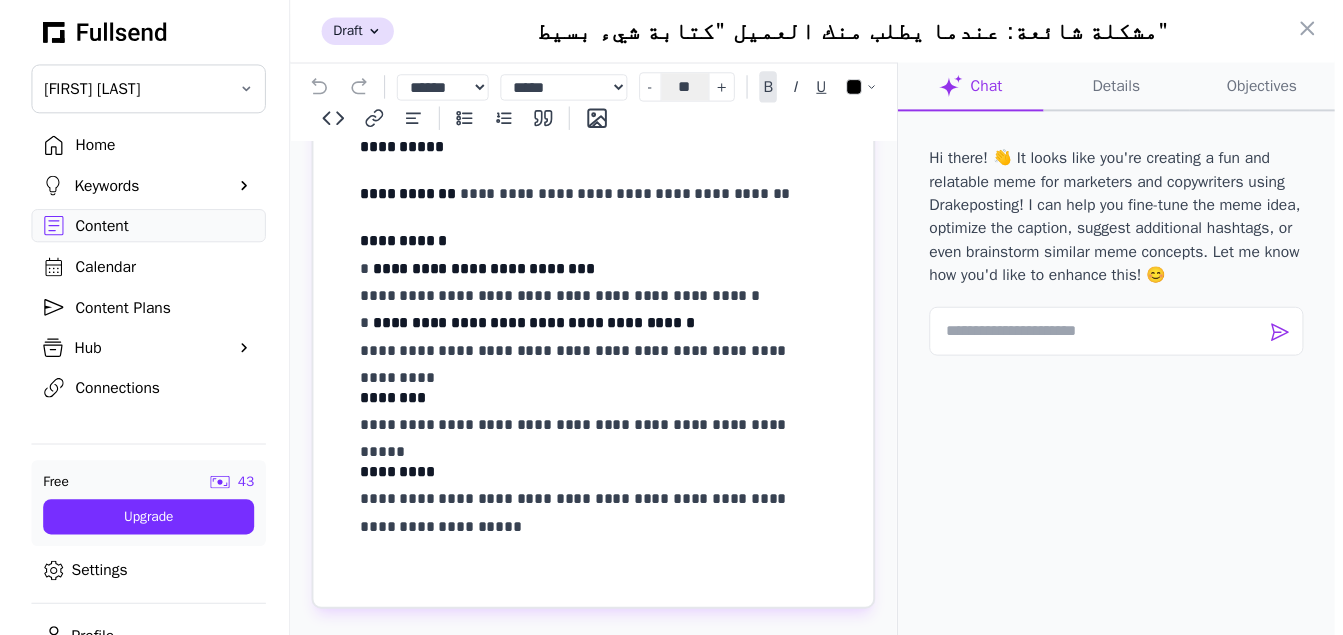 scroll, scrollTop: 136, scrollLeft: 0, axis: vertical 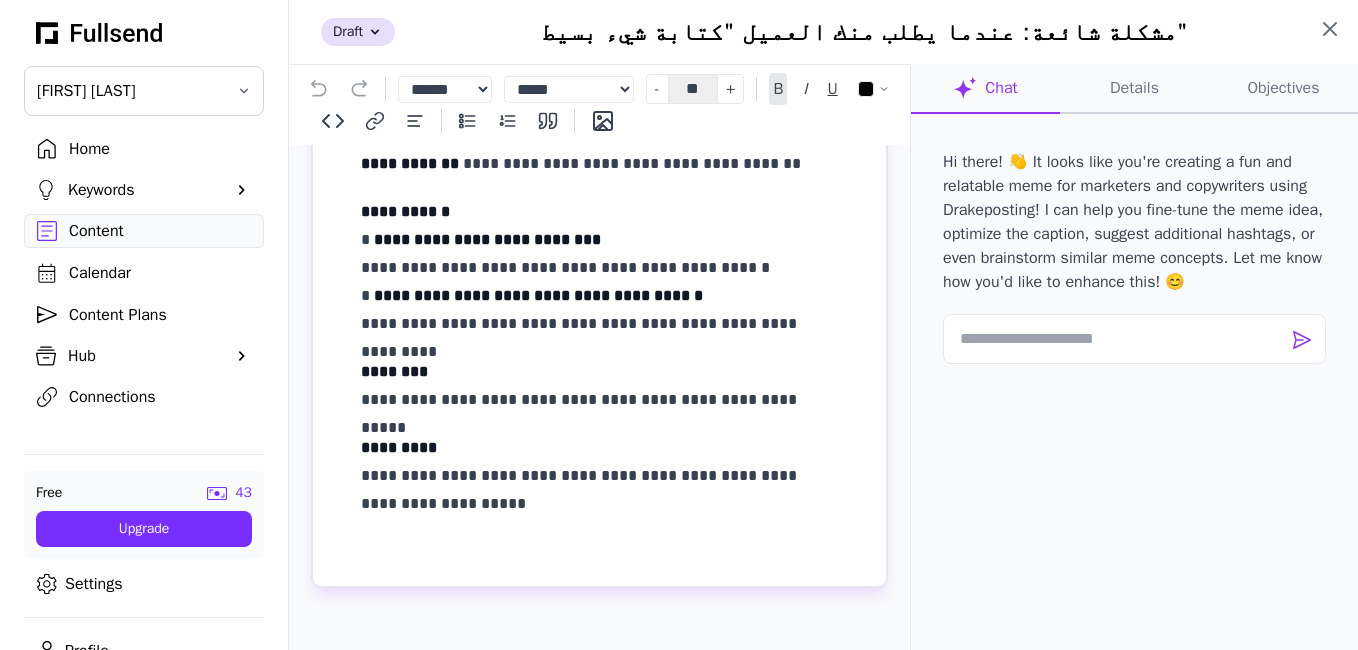 click 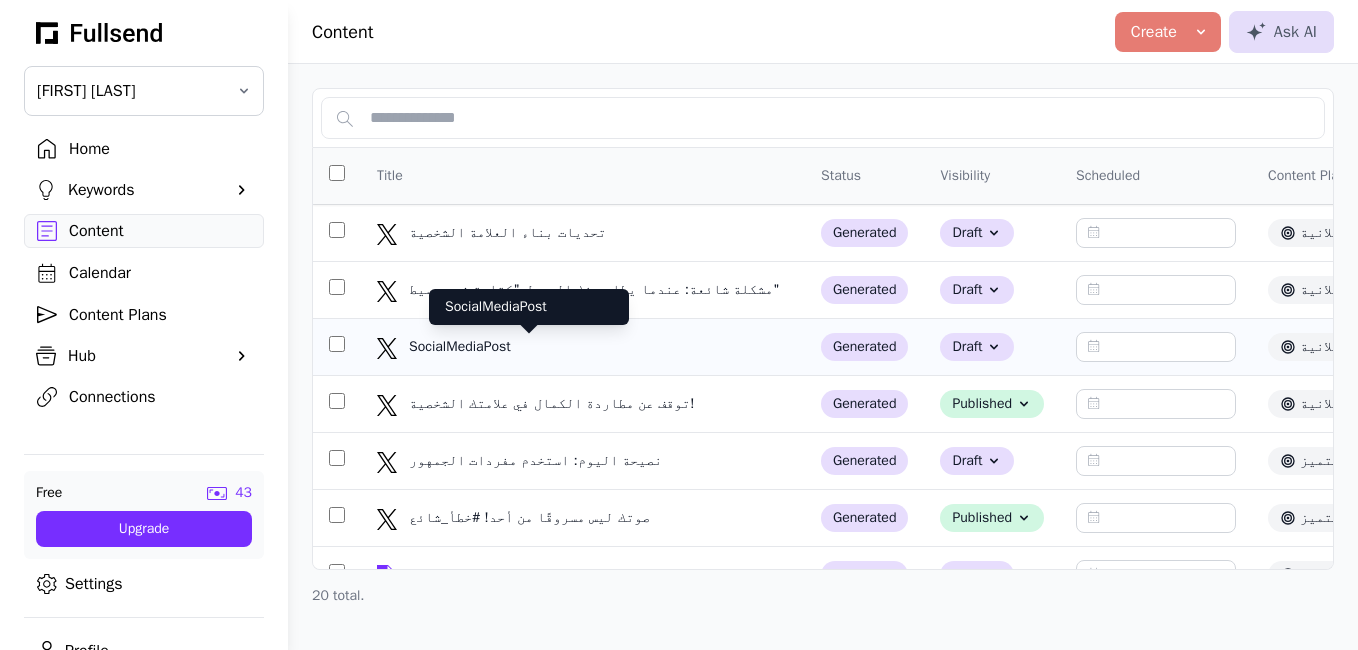 click on "SocialMediaPost" at bounding box center (529, 347) 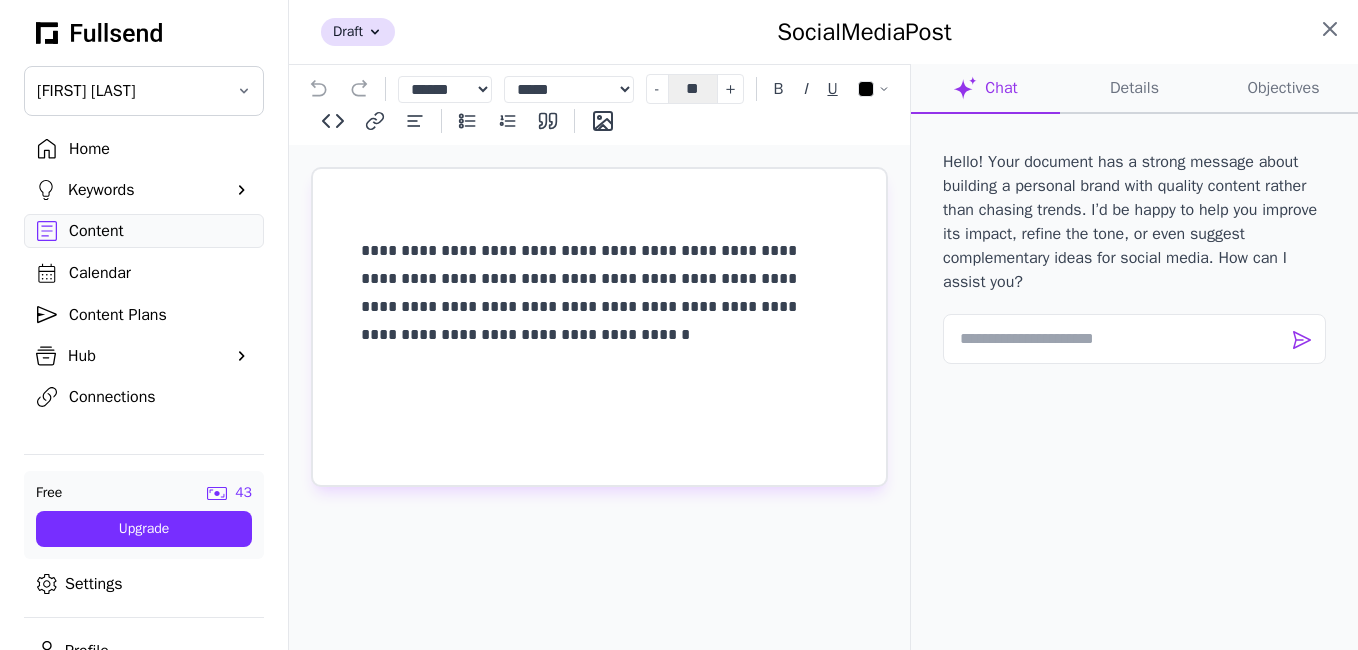 click 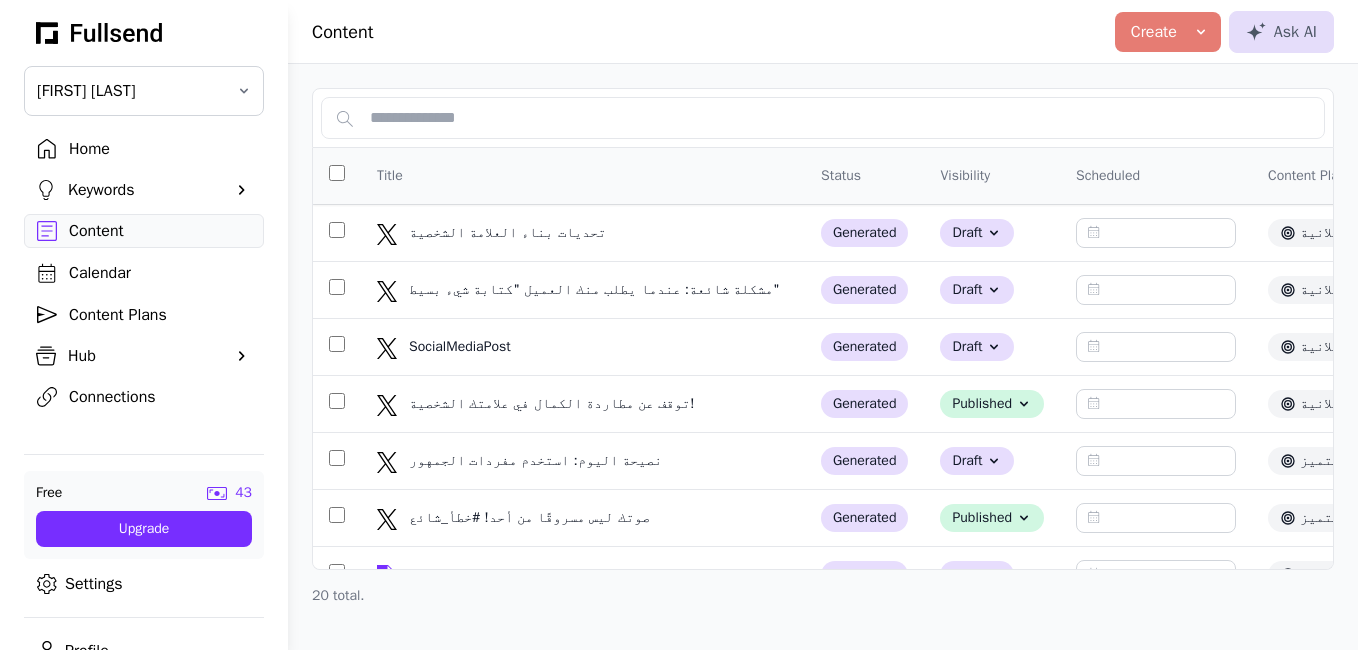 click on "Content Plans" at bounding box center [160, 315] 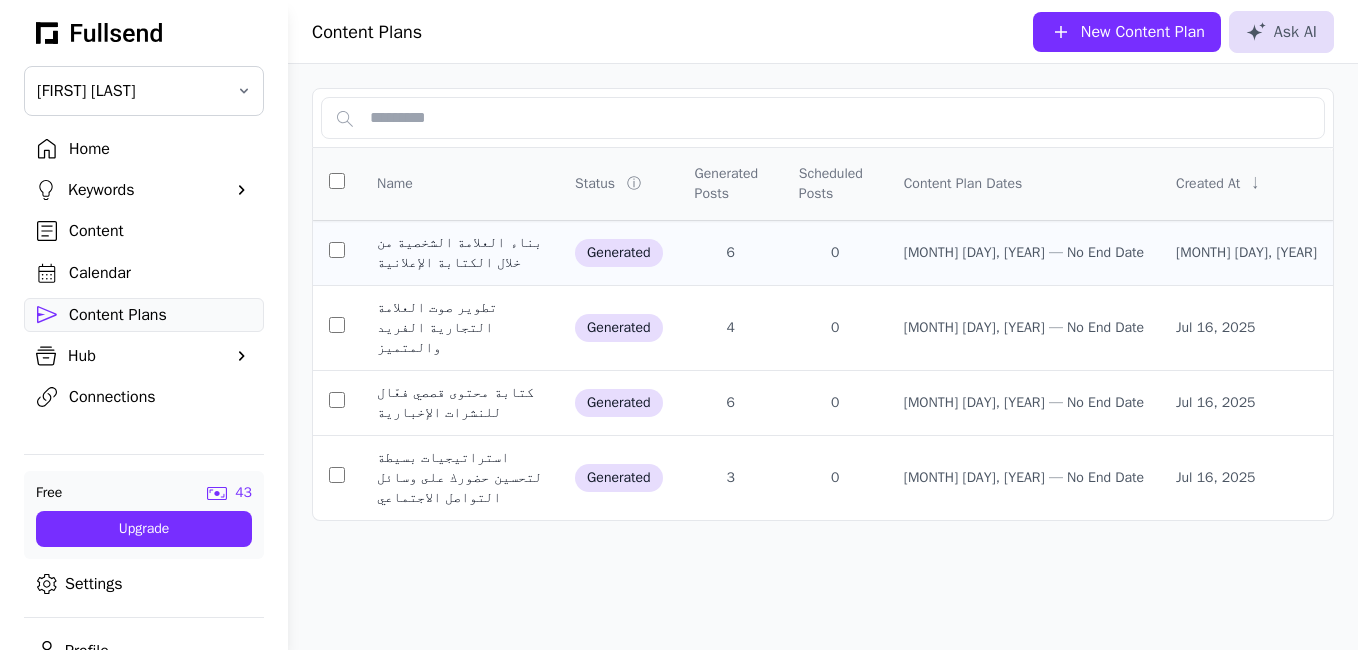 click on "بناء العلامة الشخصية من خلال الكتابة الإعلانية" 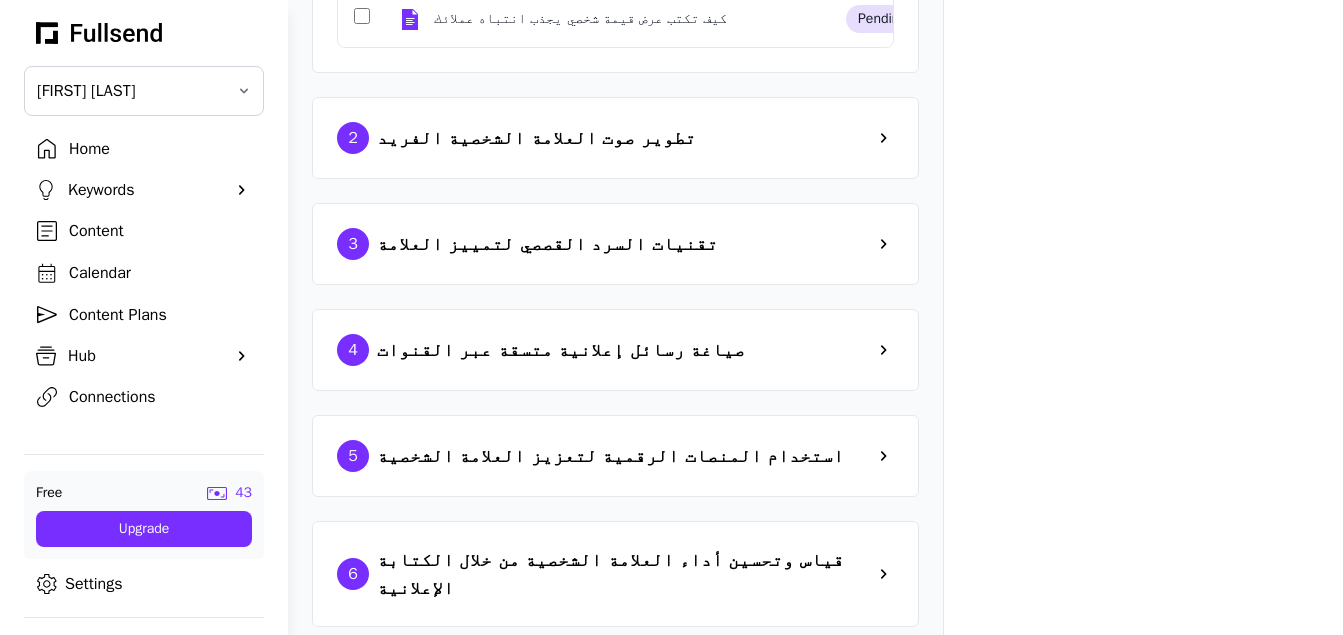 scroll, scrollTop: 989, scrollLeft: 0, axis: vertical 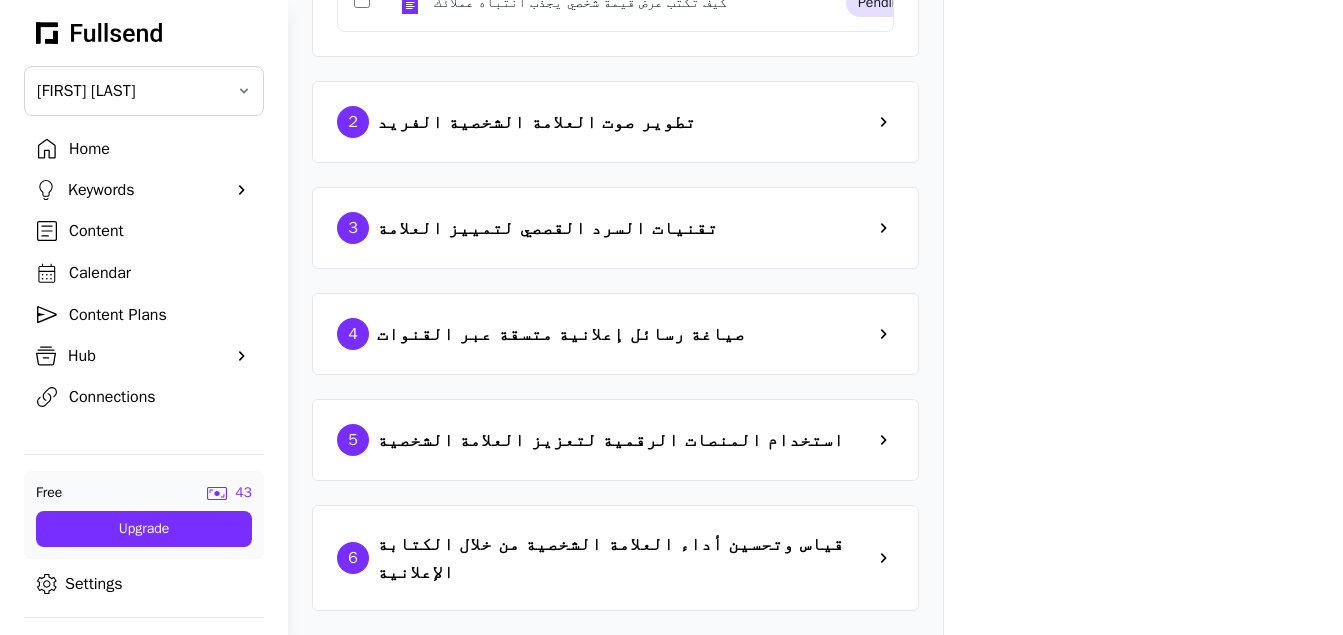 click on "استخدام المنصات الرقمية لتعزيز العلامة الشخصية" at bounding box center (610, 440) 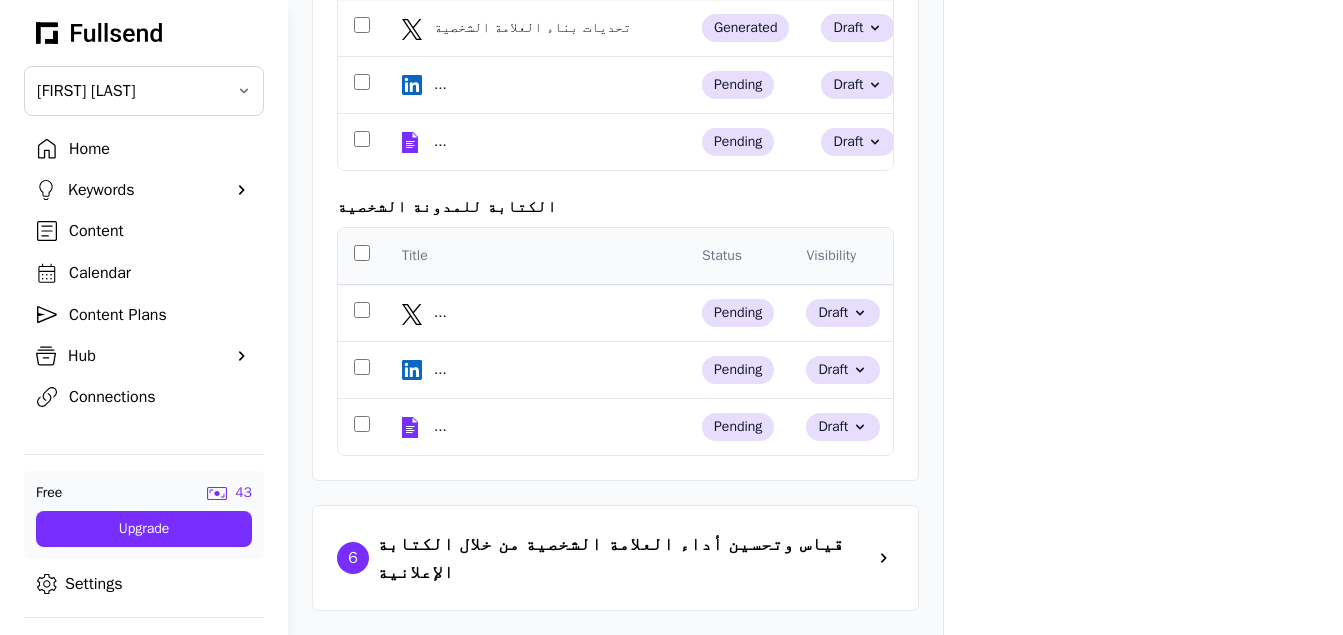 scroll, scrollTop: 1889, scrollLeft: 0, axis: vertical 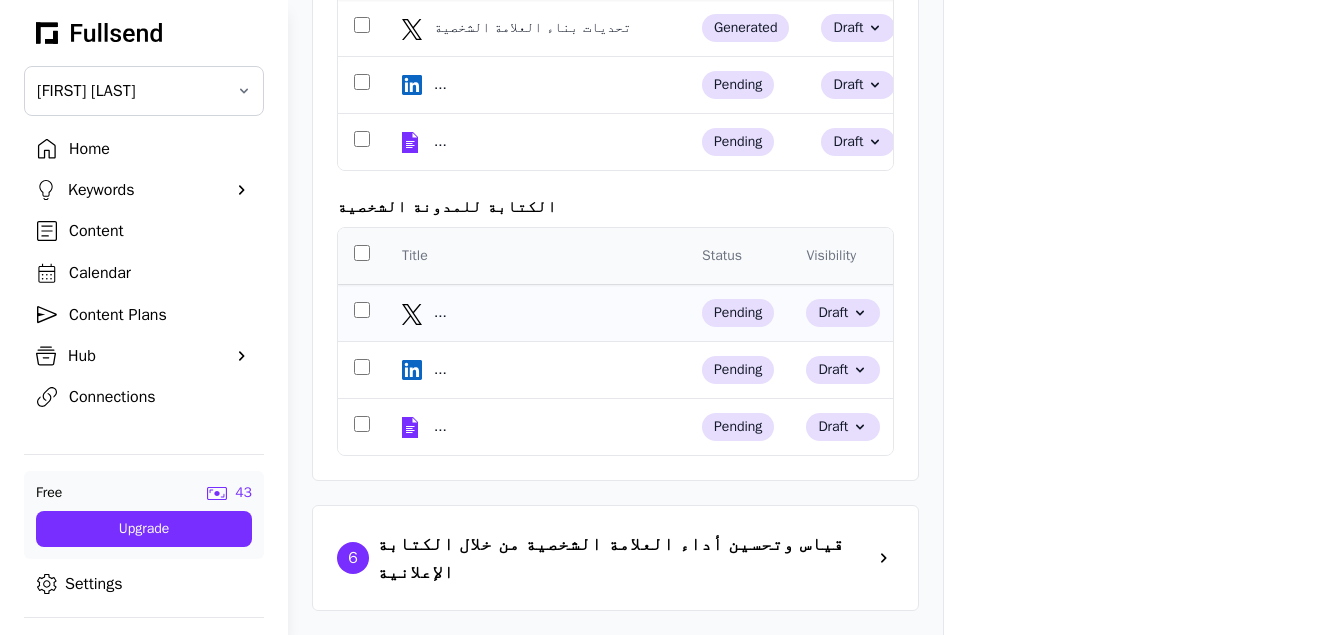 click on "..." at bounding box center (554, 313) 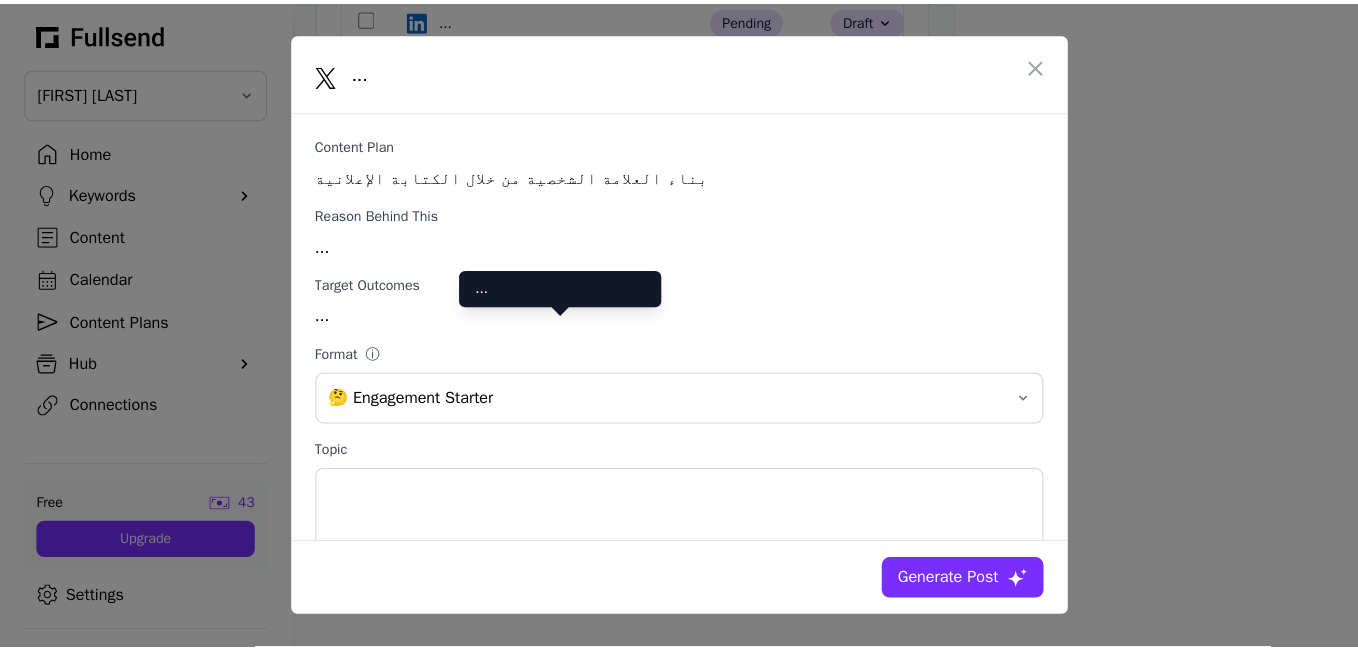 scroll, scrollTop: 0, scrollLeft: 0, axis: both 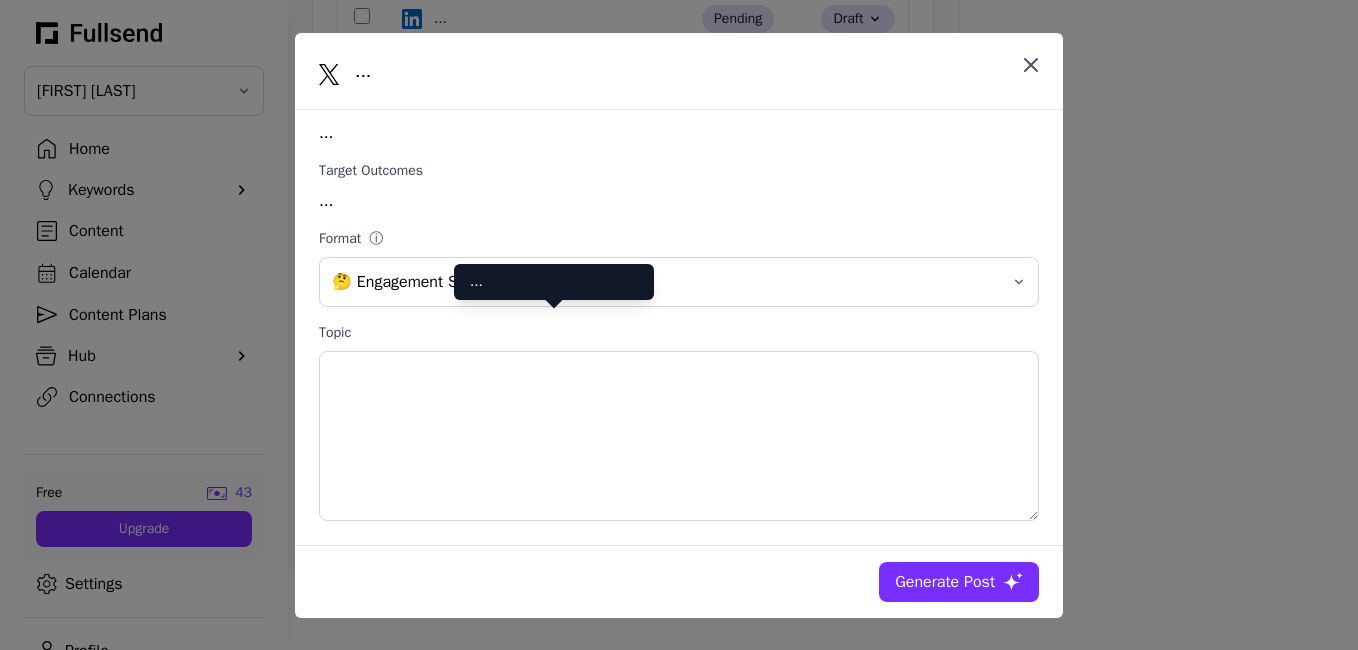 click 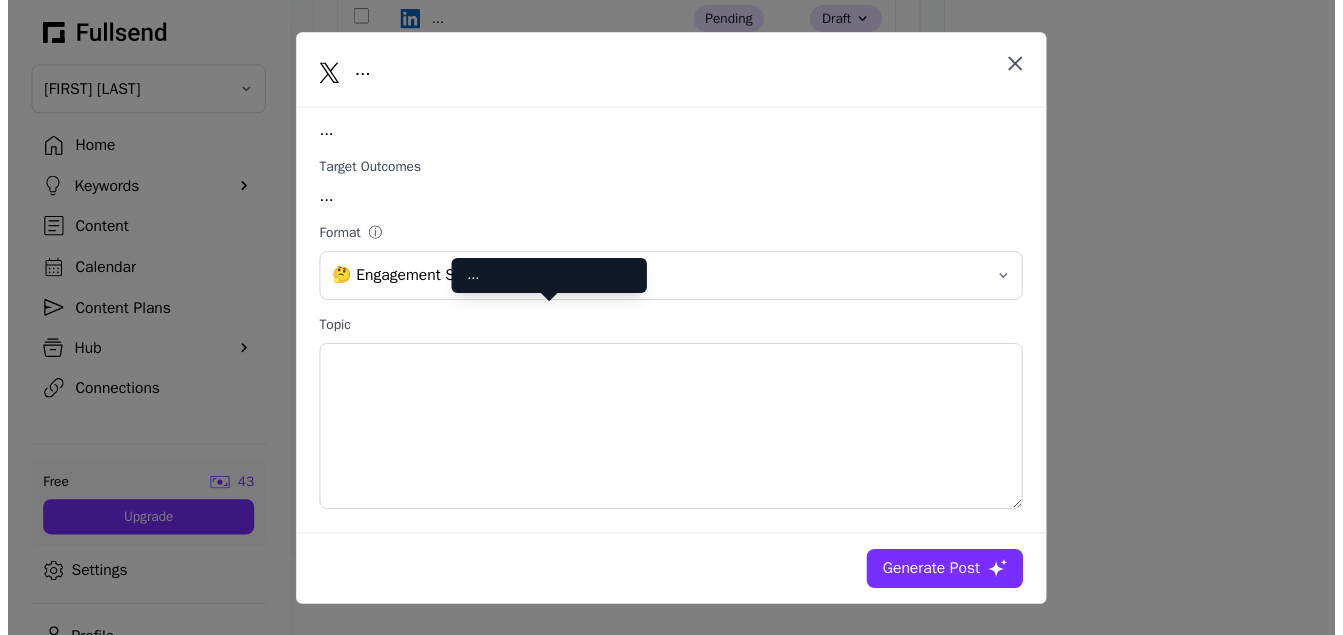 scroll, scrollTop: 1889, scrollLeft: 0, axis: vertical 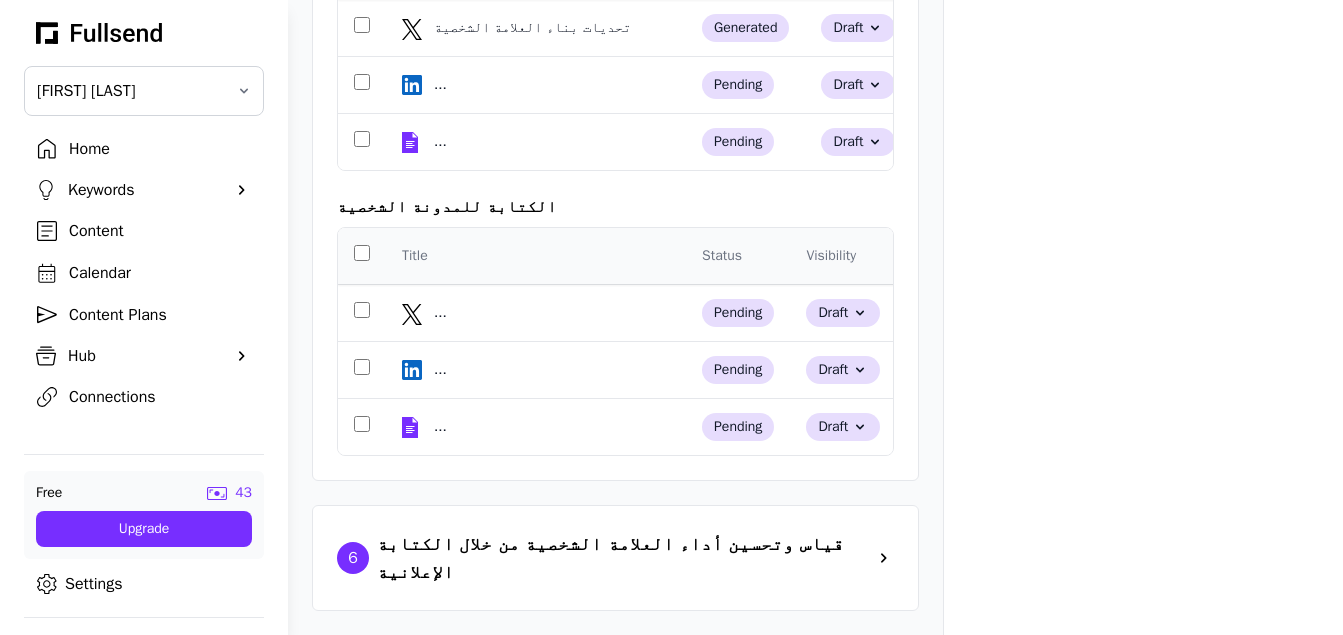 click on "قياس وتحسين أداء العلامة الشخصية من خلال الكتابة الإعلانية" at bounding box center [615, 558] 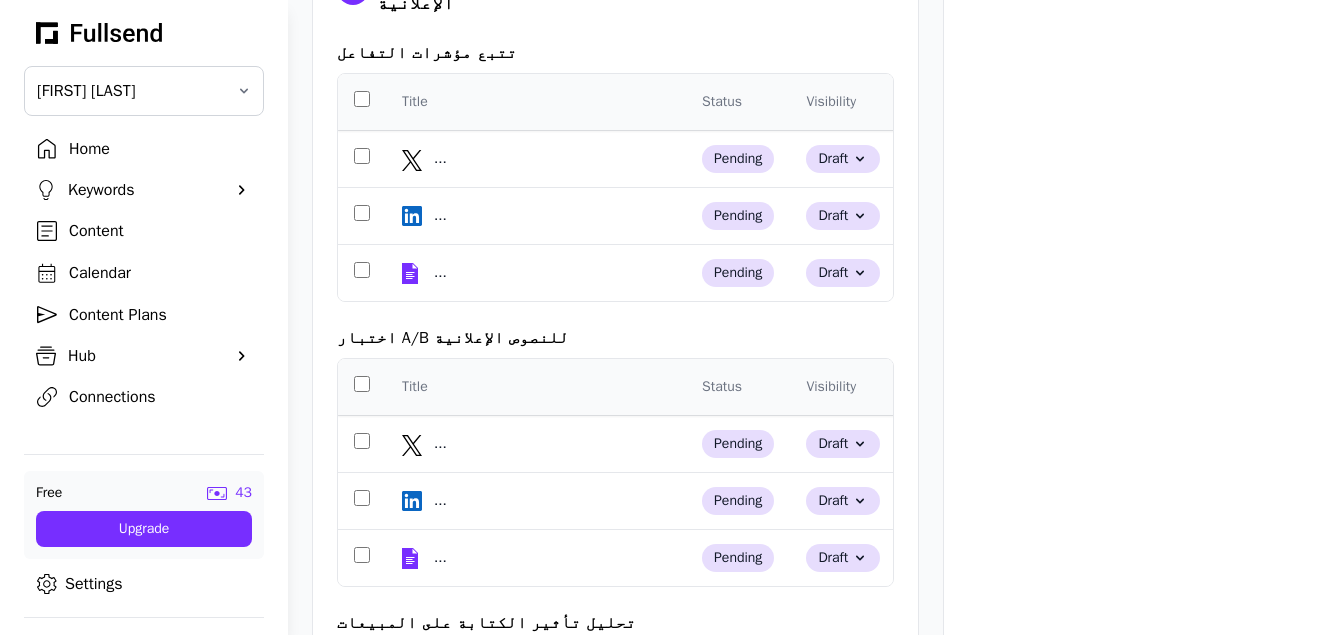 scroll, scrollTop: 2393, scrollLeft: 0, axis: vertical 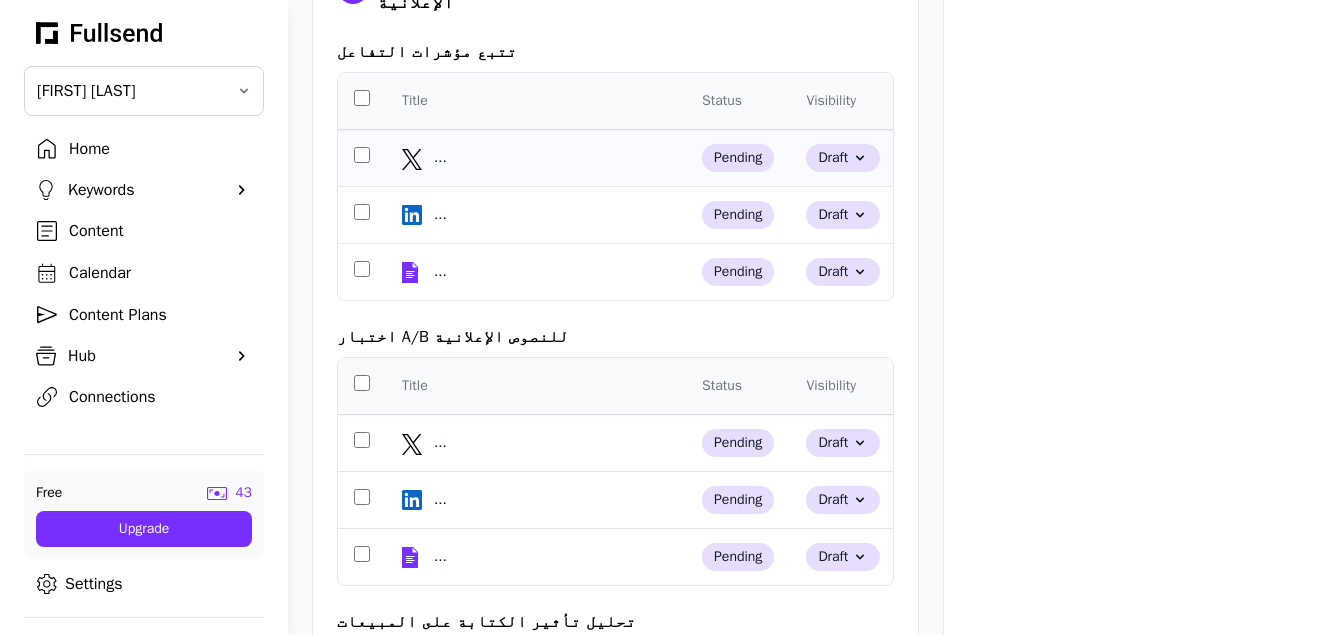 click on "..." 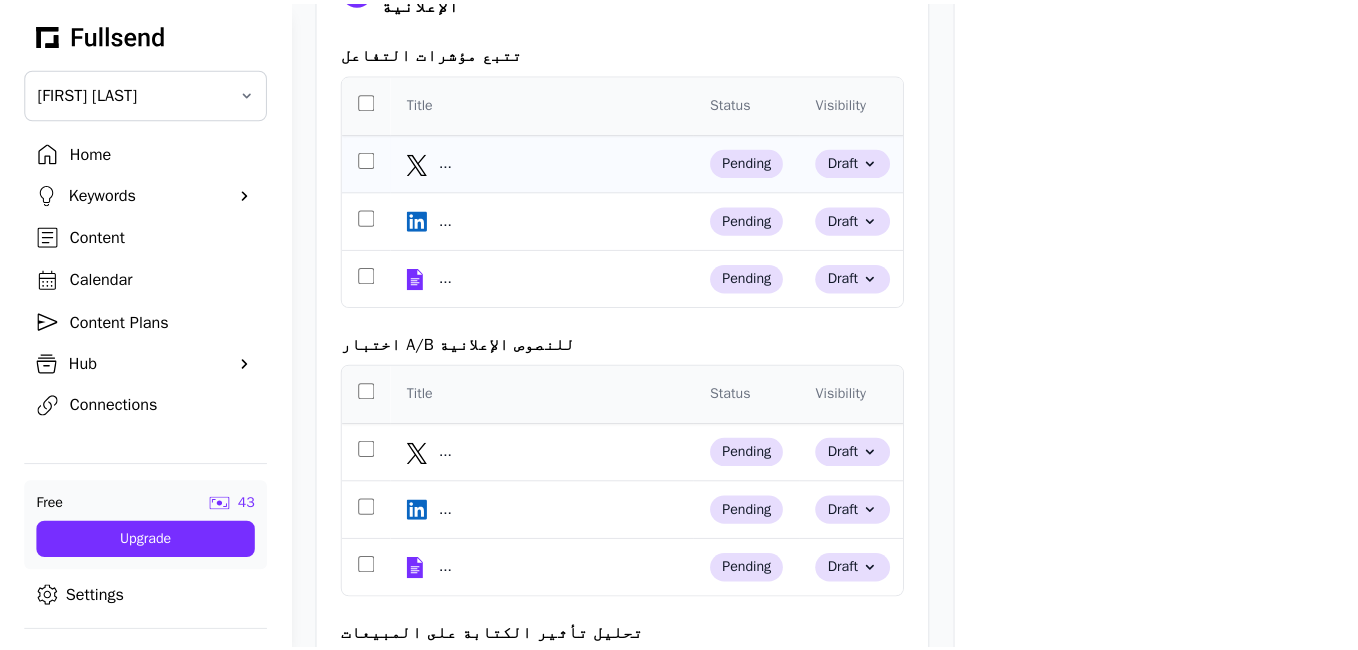 scroll, scrollTop: 0, scrollLeft: 0, axis: both 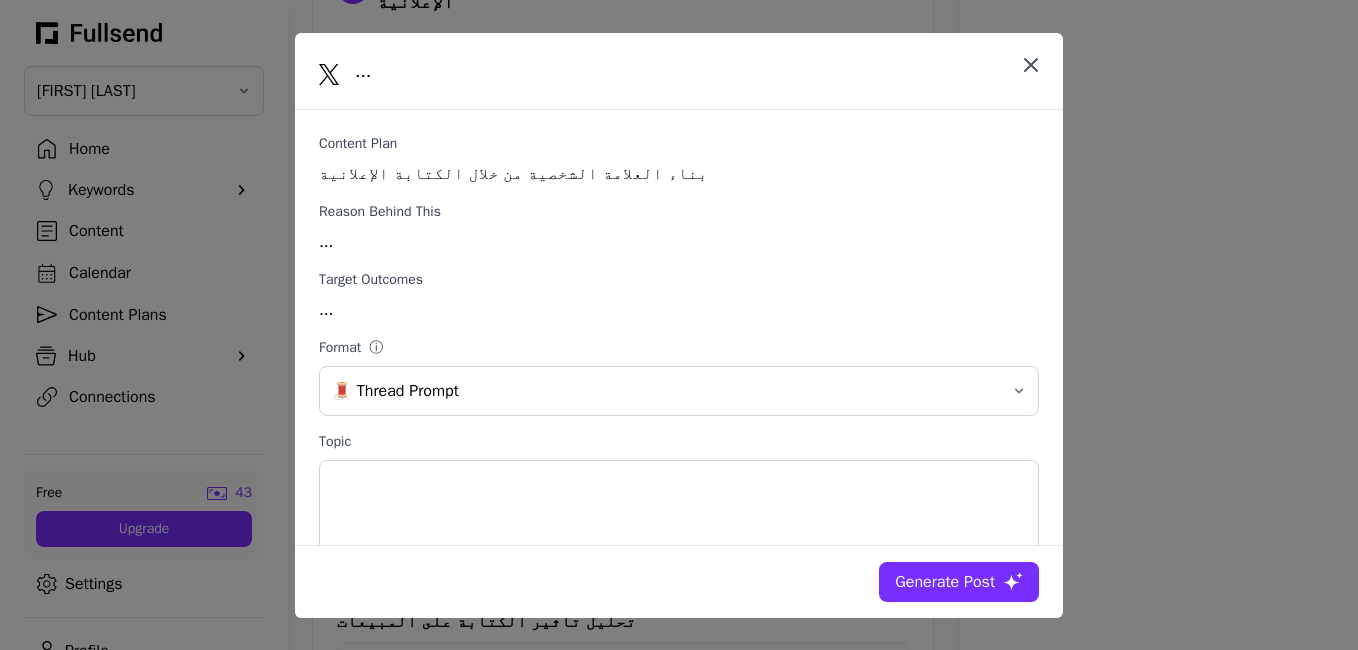 click 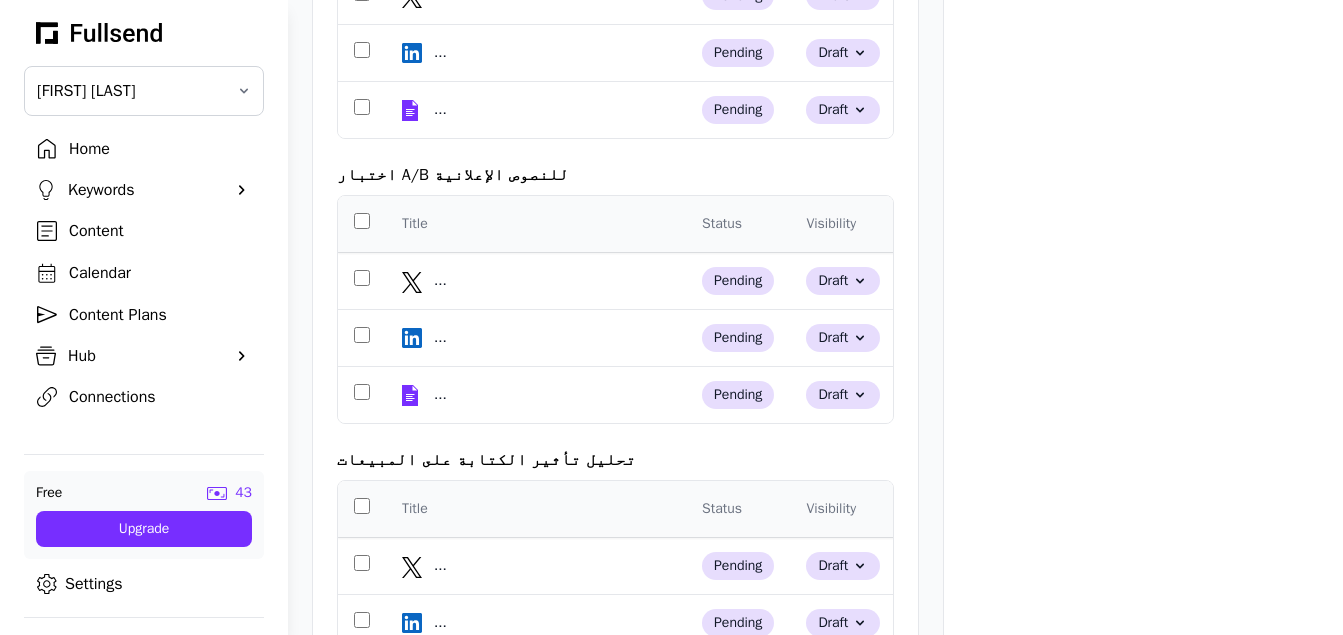 scroll, scrollTop: 2561, scrollLeft: 0, axis: vertical 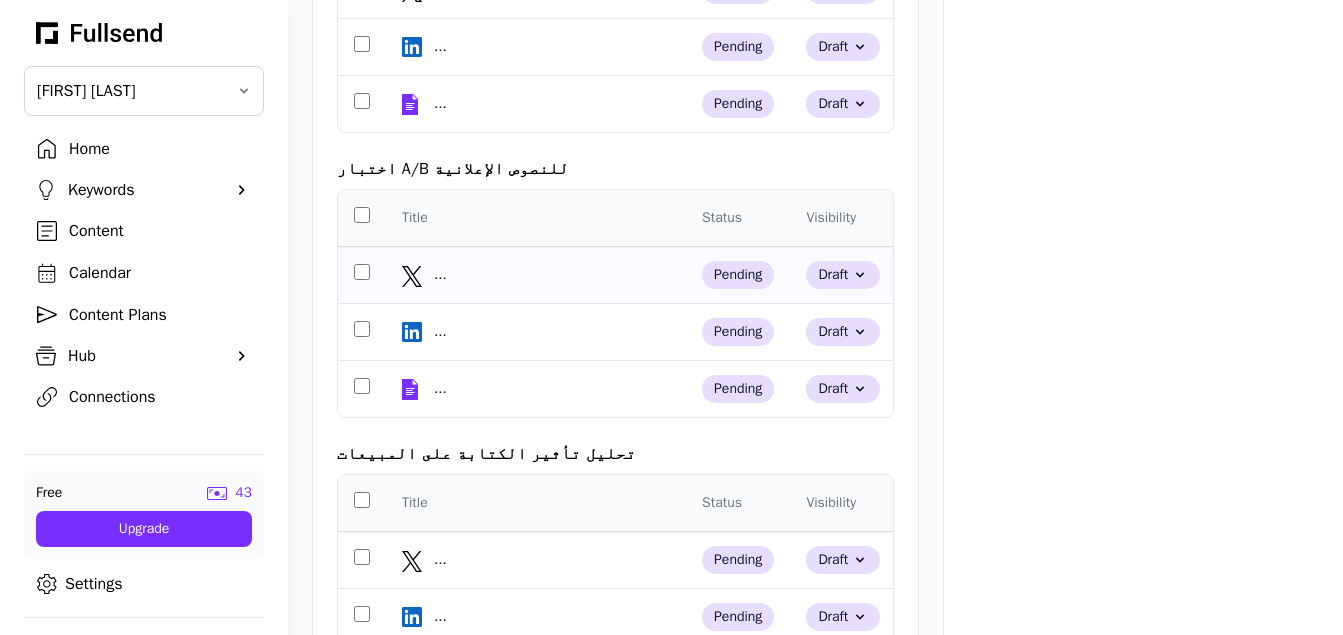 click on "..." at bounding box center (554, 275) 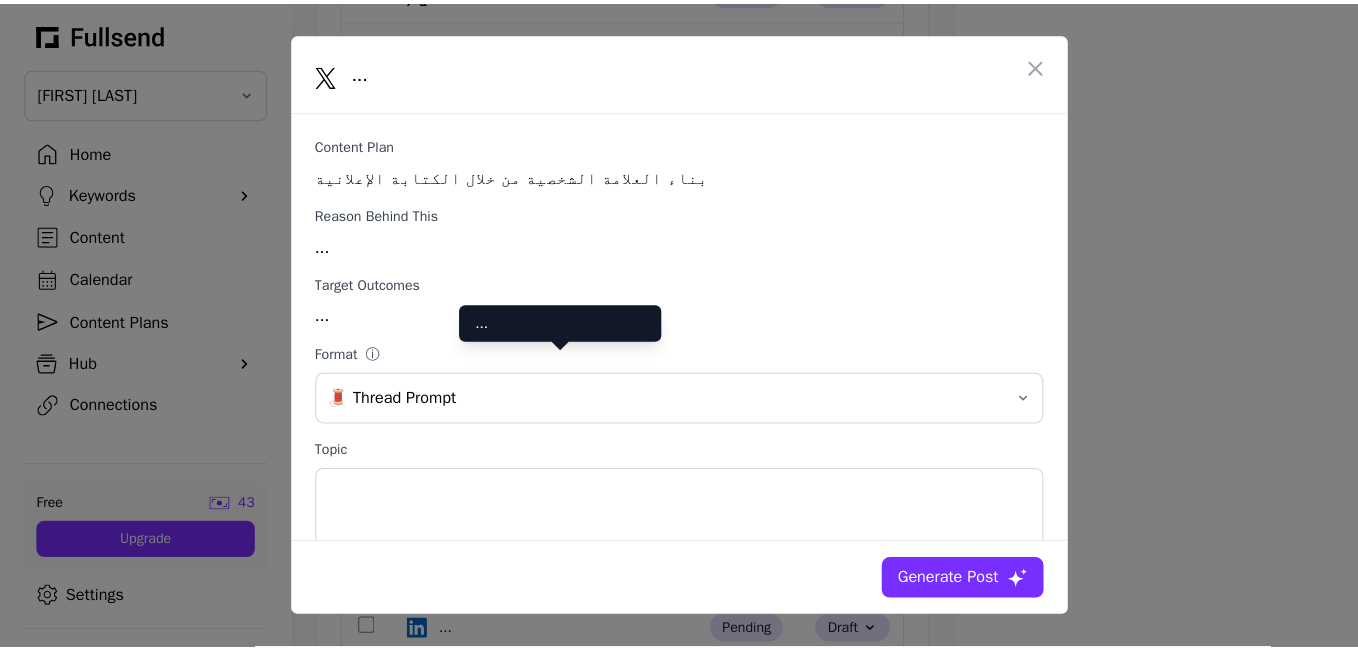 scroll, scrollTop: 0, scrollLeft: 0, axis: both 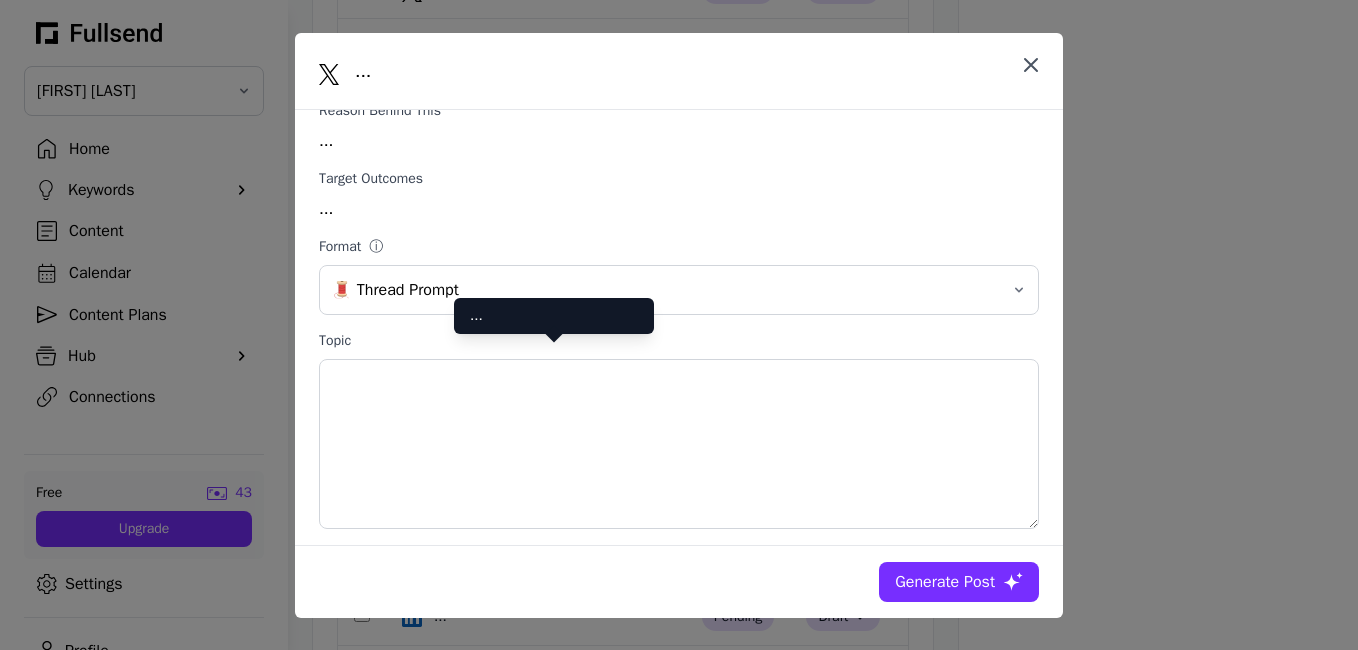 click 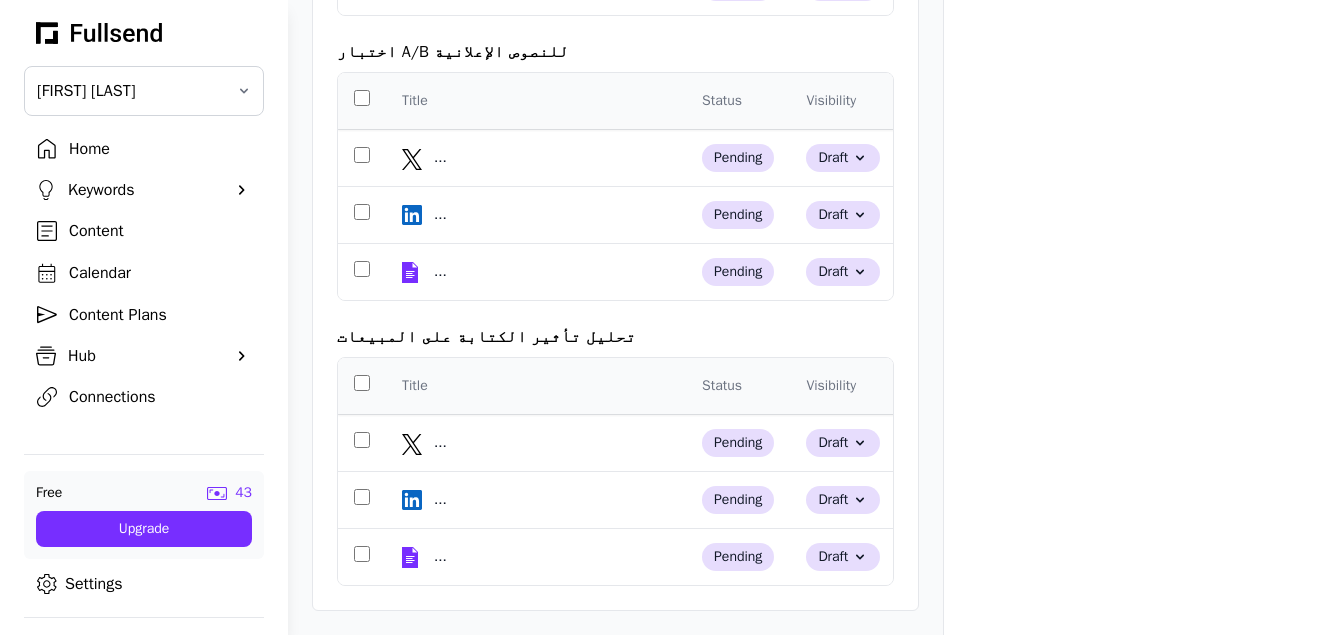 scroll, scrollTop: 2789, scrollLeft: 0, axis: vertical 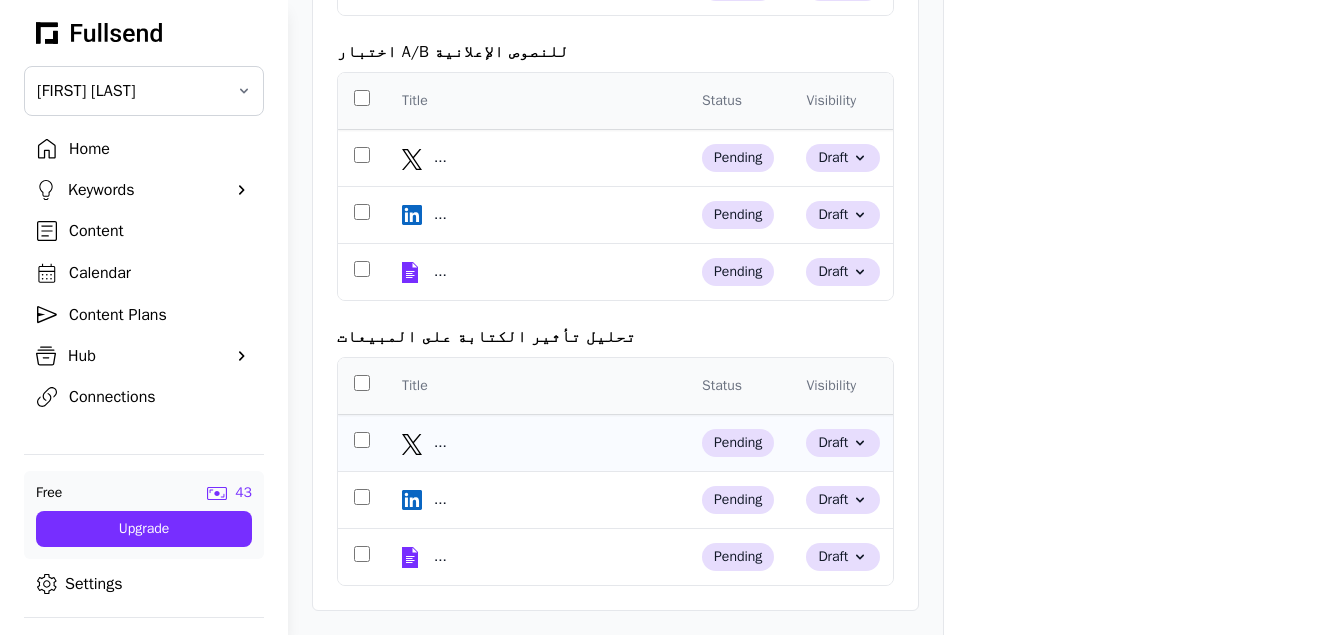 click on "..." at bounding box center (554, 443) 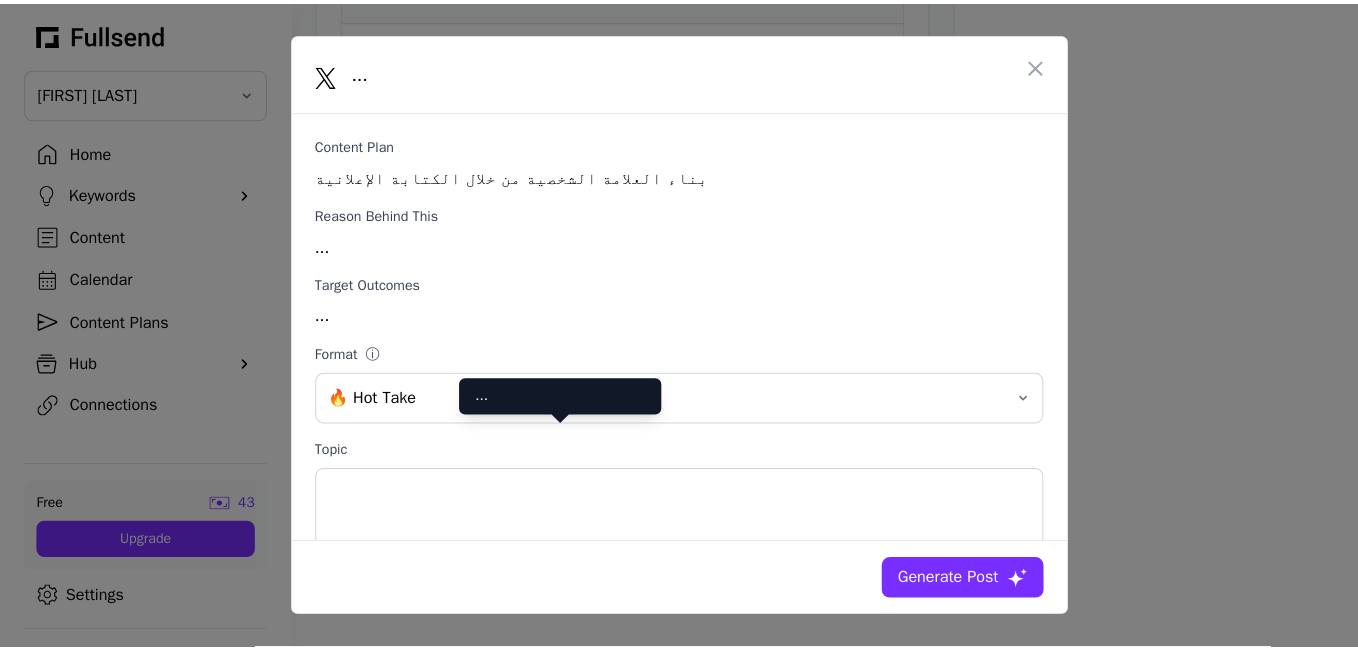 scroll, scrollTop: 0, scrollLeft: 0, axis: both 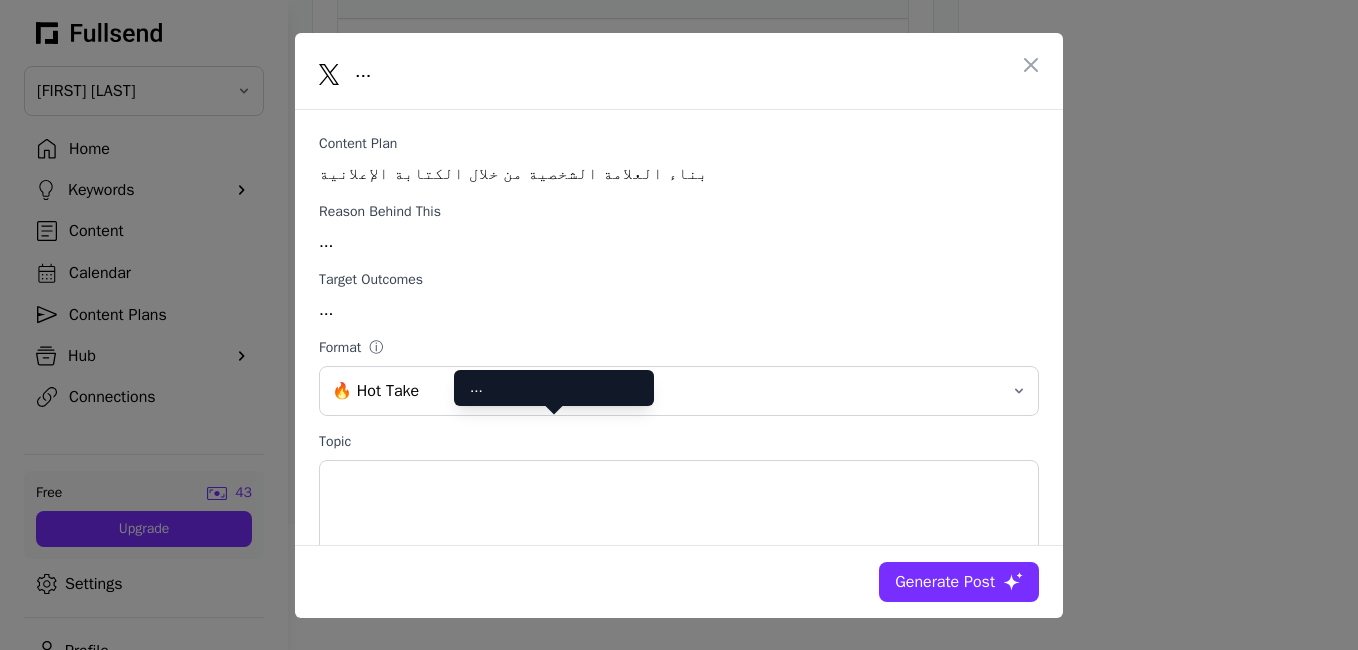 click on "Generate Post" 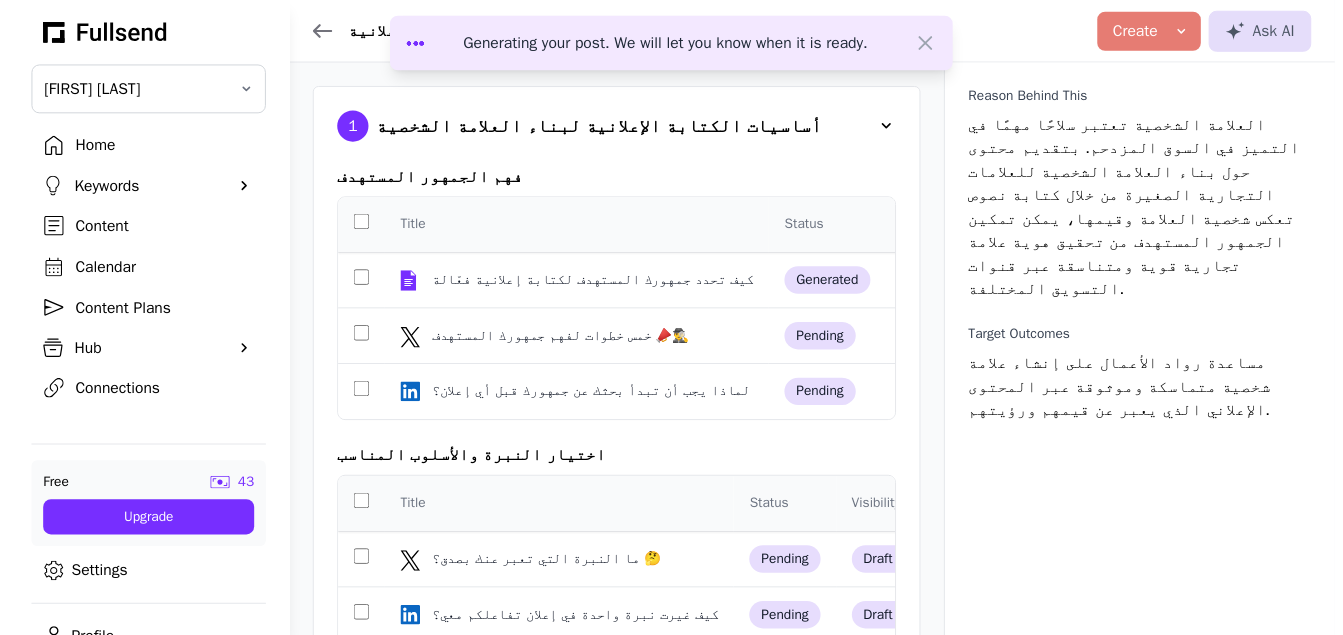 scroll, scrollTop: 2789, scrollLeft: 0, axis: vertical 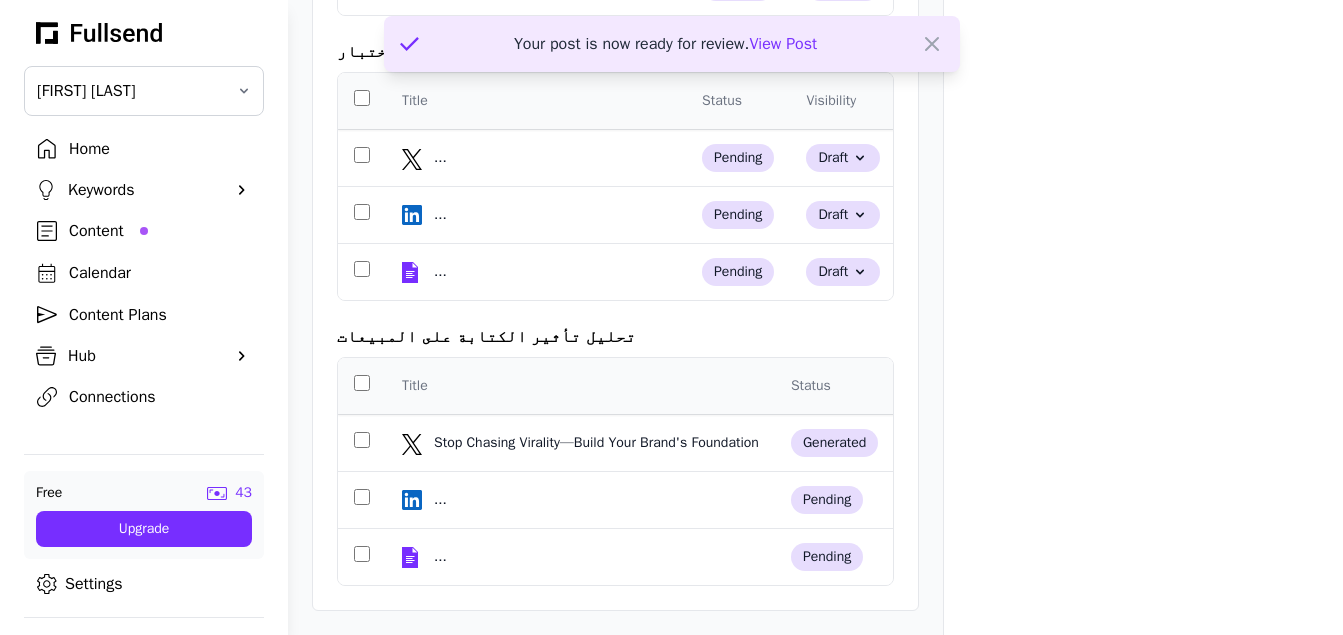 click on "Calendar" at bounding box center [160, 273] 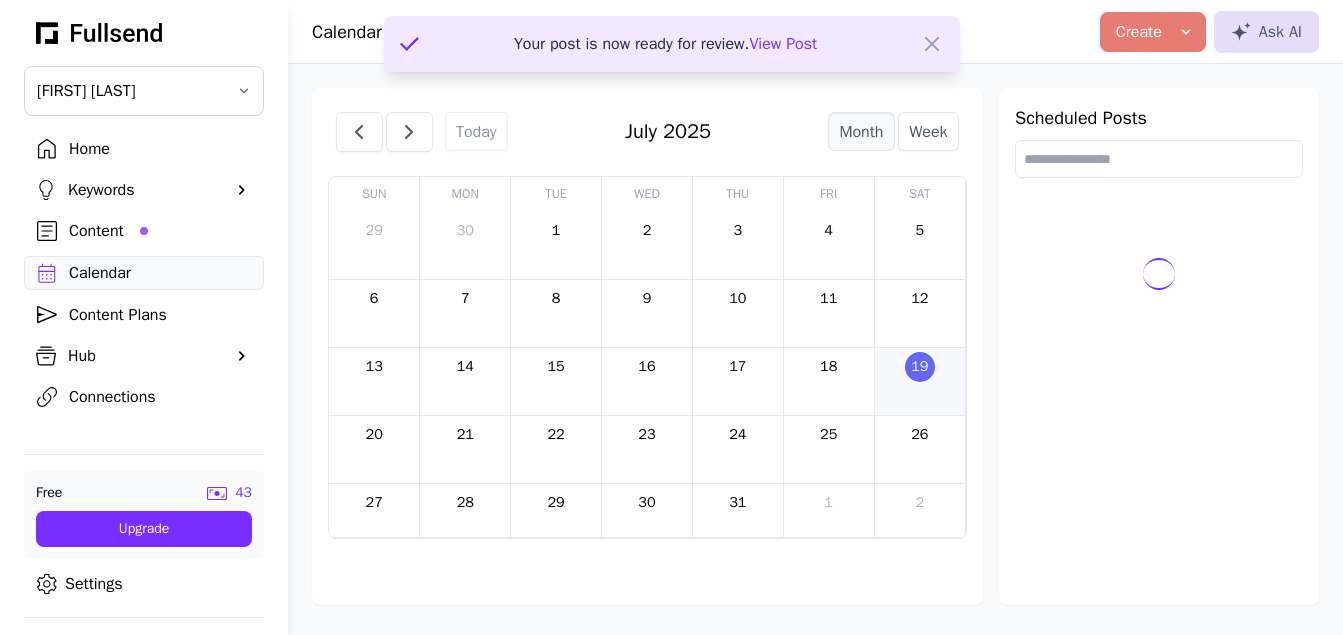 click on "Content" at bounding box center [144, 231] 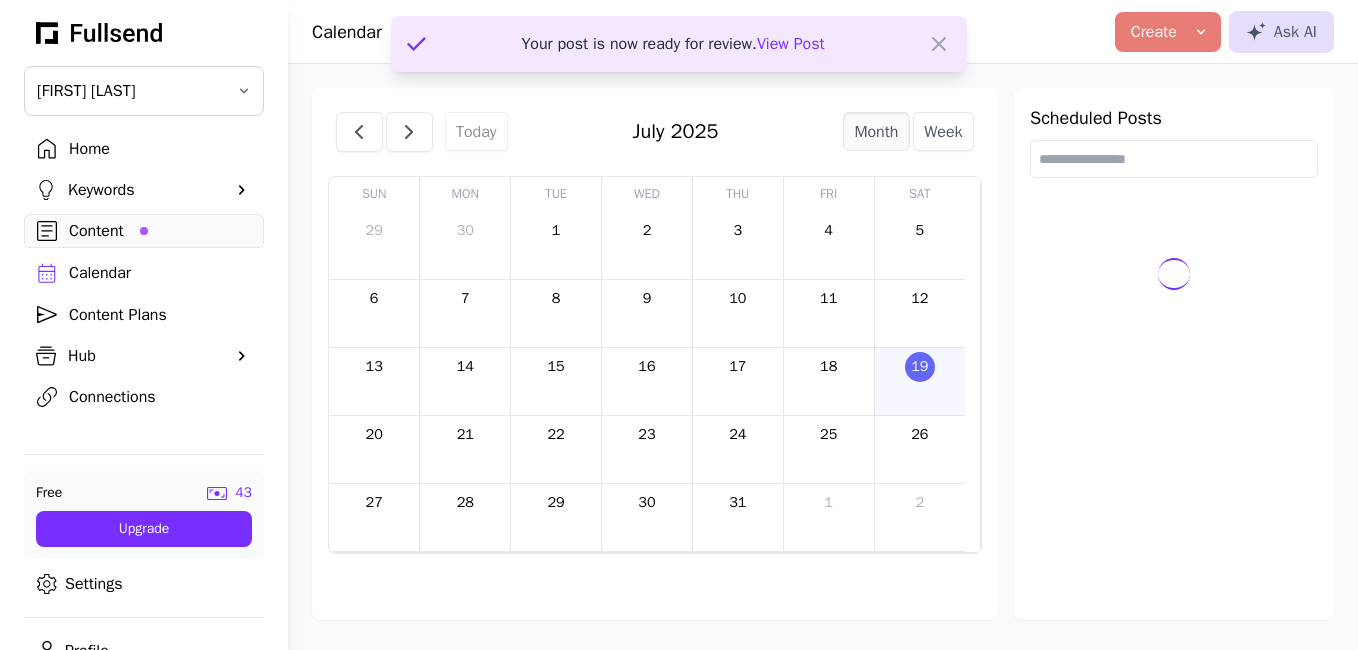 click on "Your post is now ready for review.  View Post" at bounding box center (672, 44) 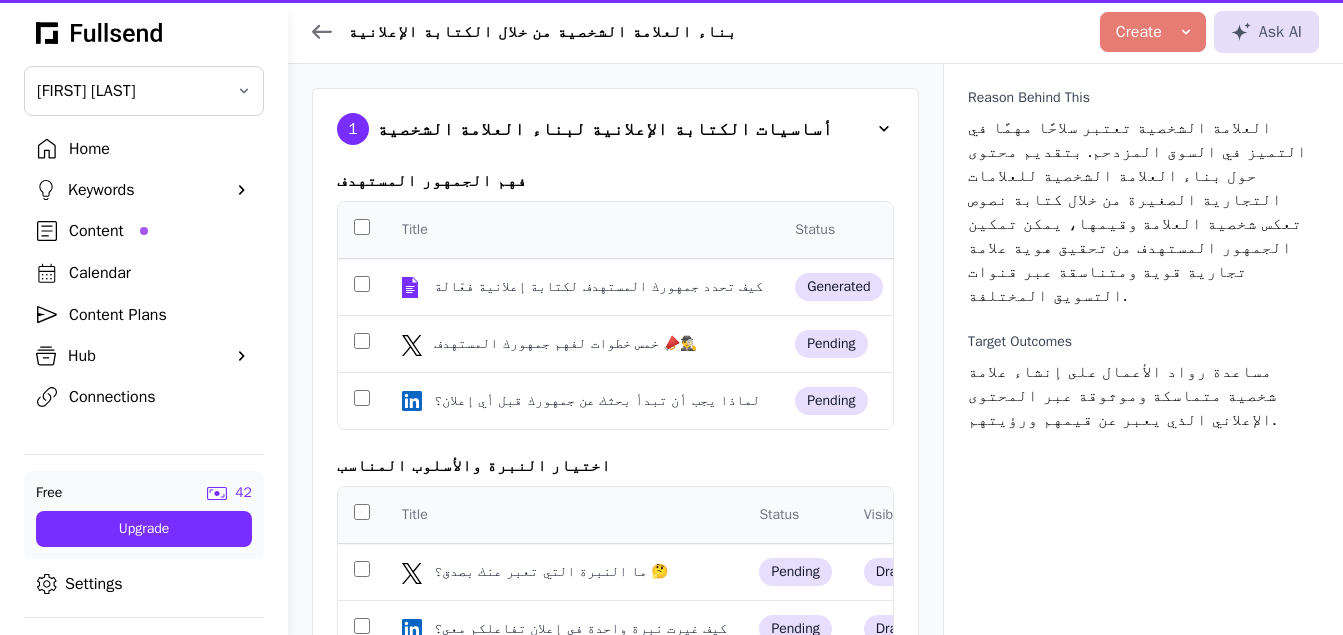 select on "**" 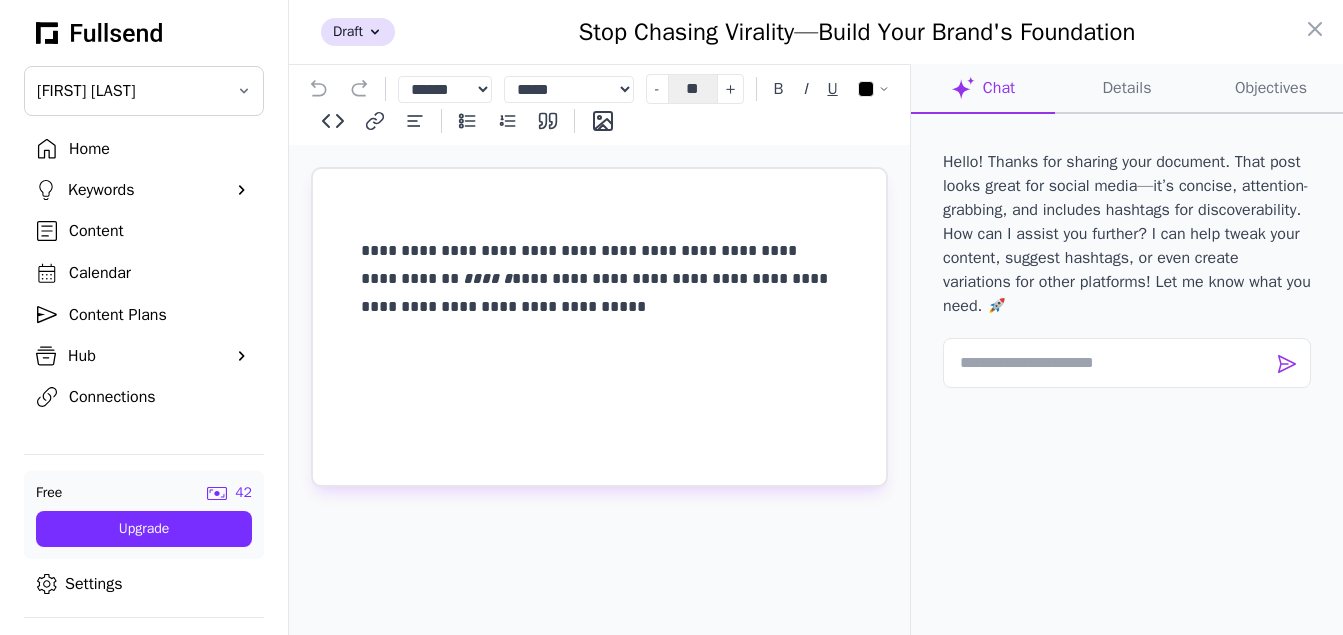drag, startPoint x: 345, startPoint y: 252, endPoint x: 483, endPoint y: 281, distance: 141.01419 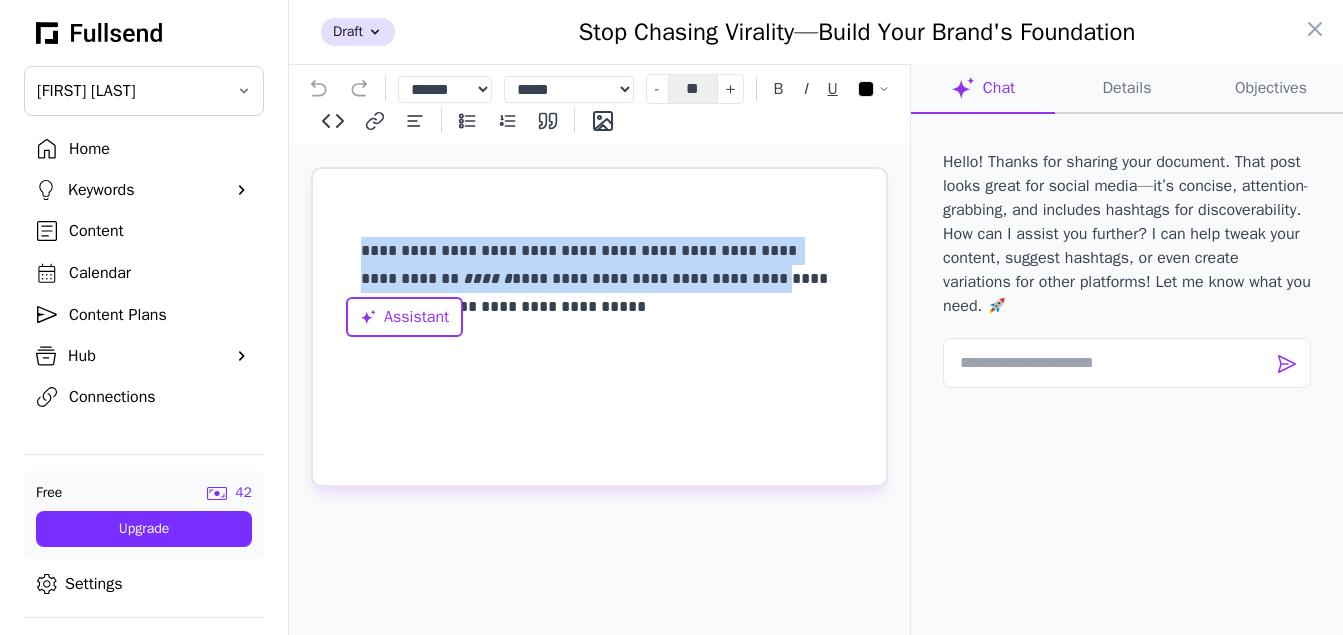 drag, startPoint x: 647, startPoint y: 281, endPoint x: 341, endPoint y: 242, distance: 308.47528 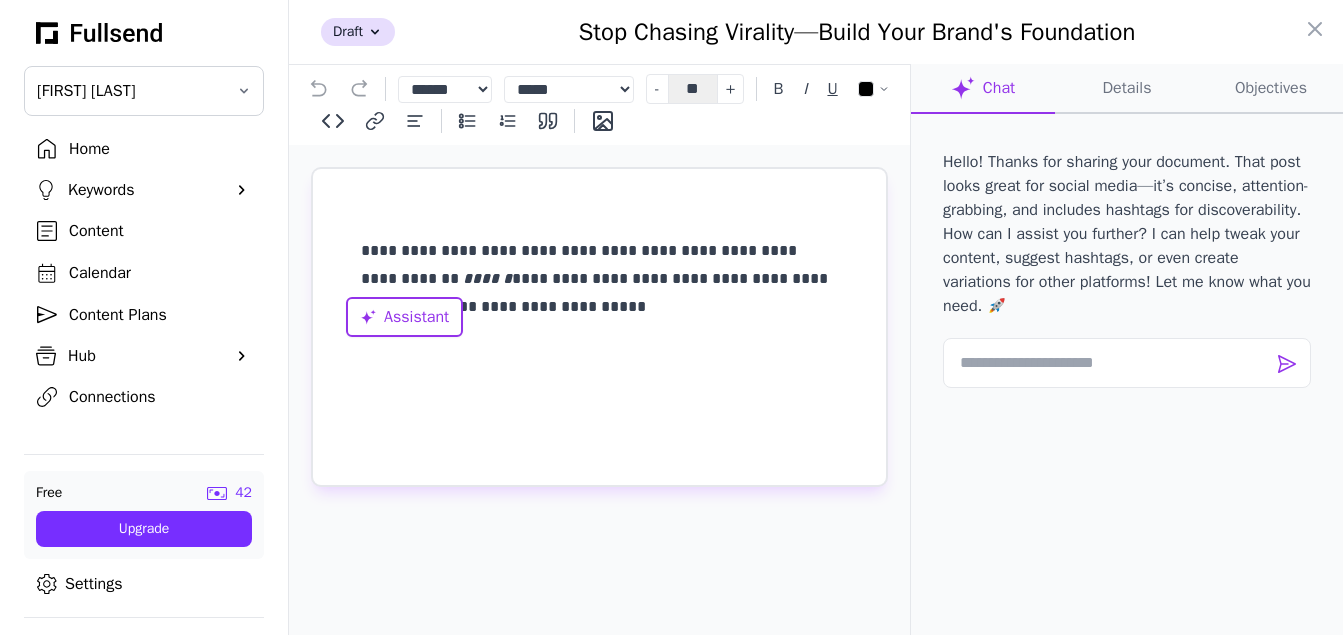 drag, startPoint x: 777, startPoint y: 469, endPoint x: 387, endPoint y: 483, distance: 390.2512 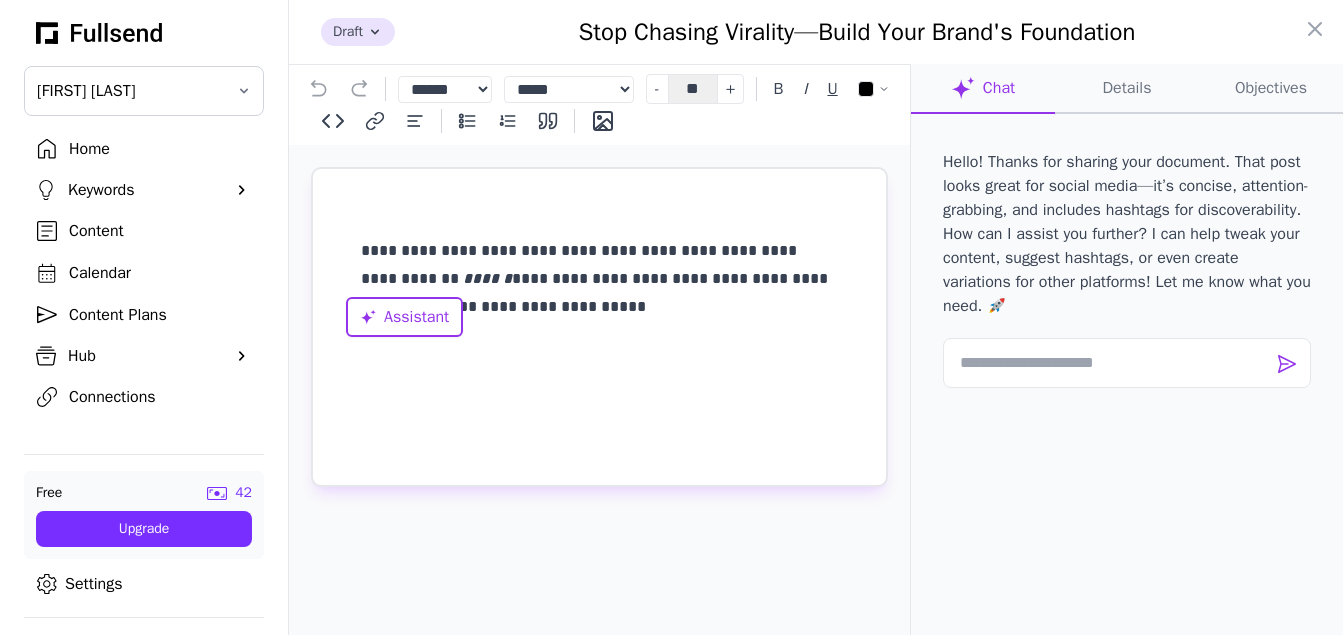click on "Draft" at bounding box center [358, 32] 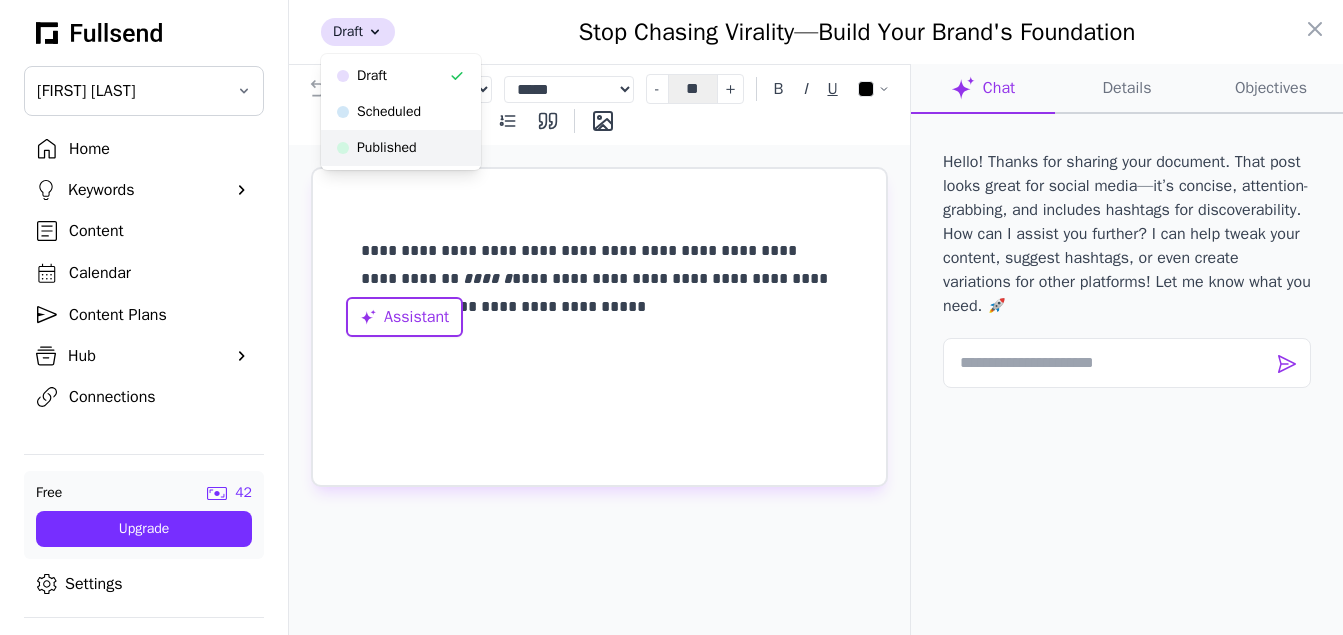 click on "Published" 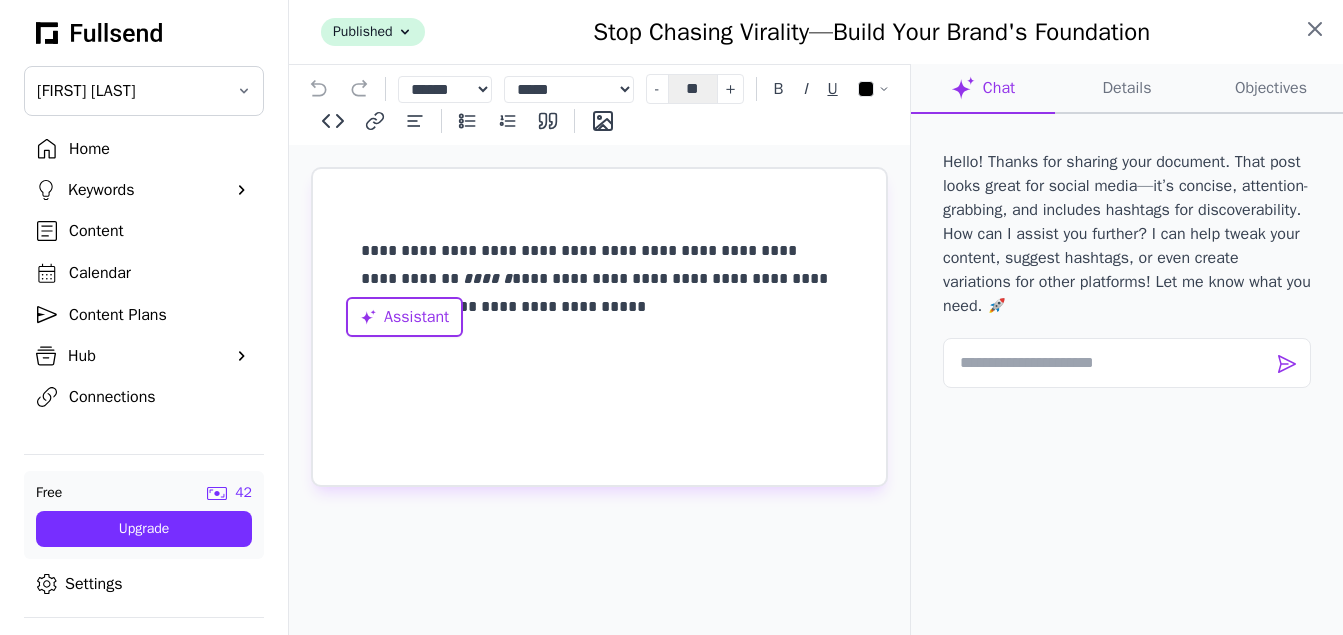 click 